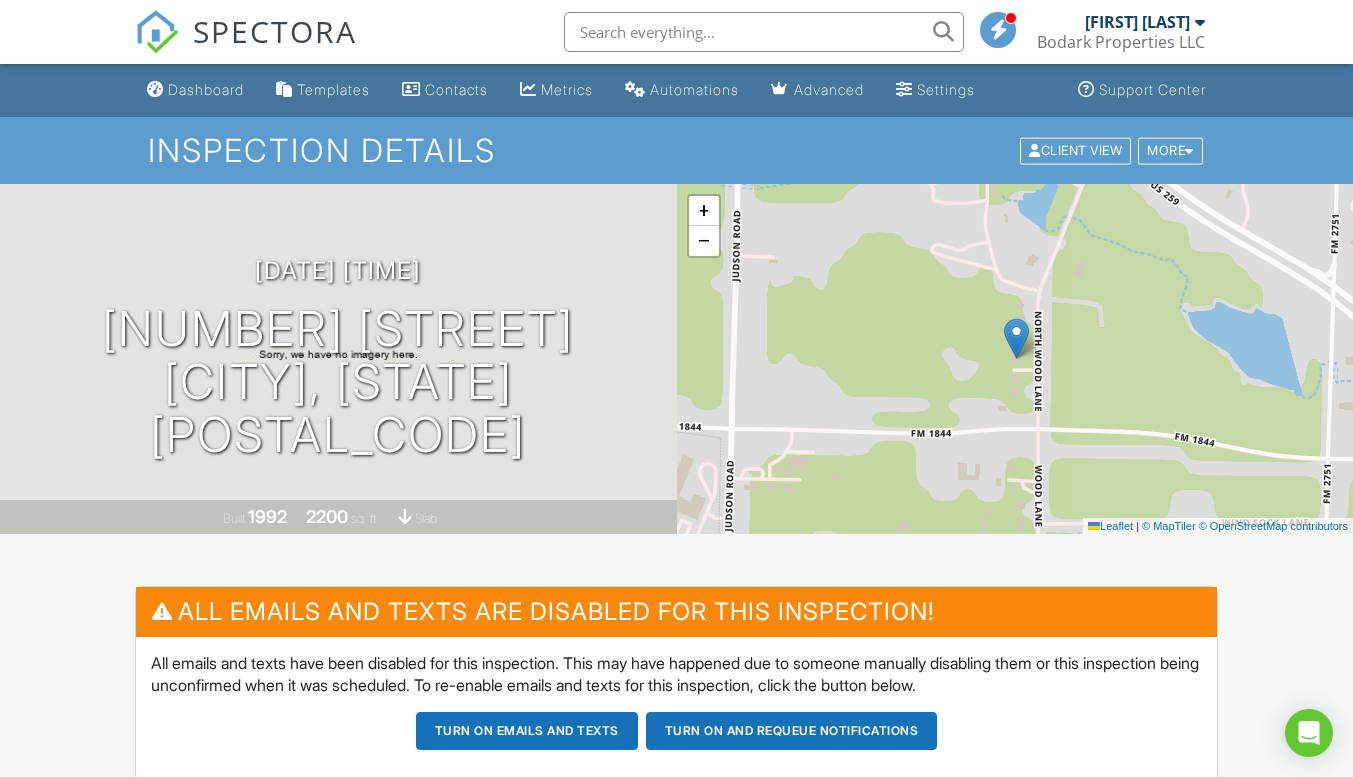 scroll, scrollTop: 300, scrollLeft: 0, axis: vertical 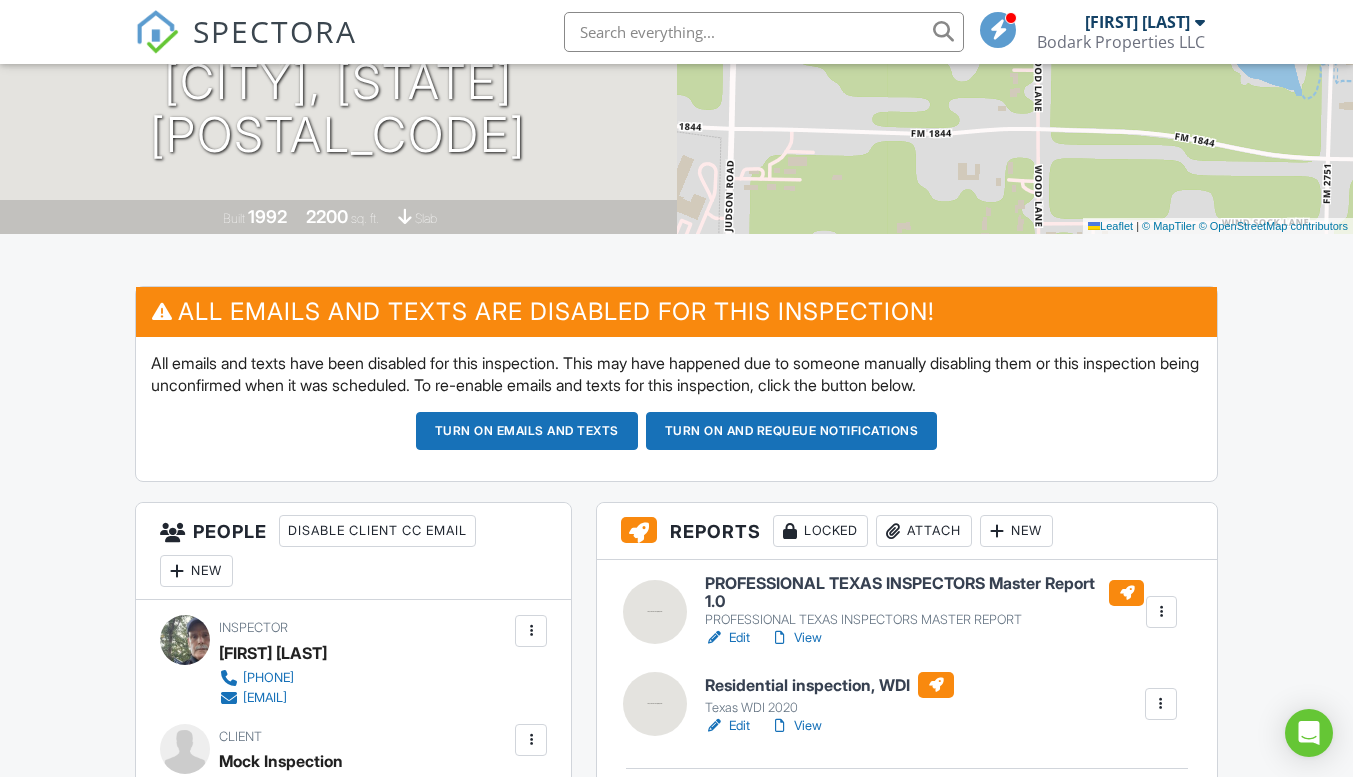 click on "View" at bounding box center [796, 638] 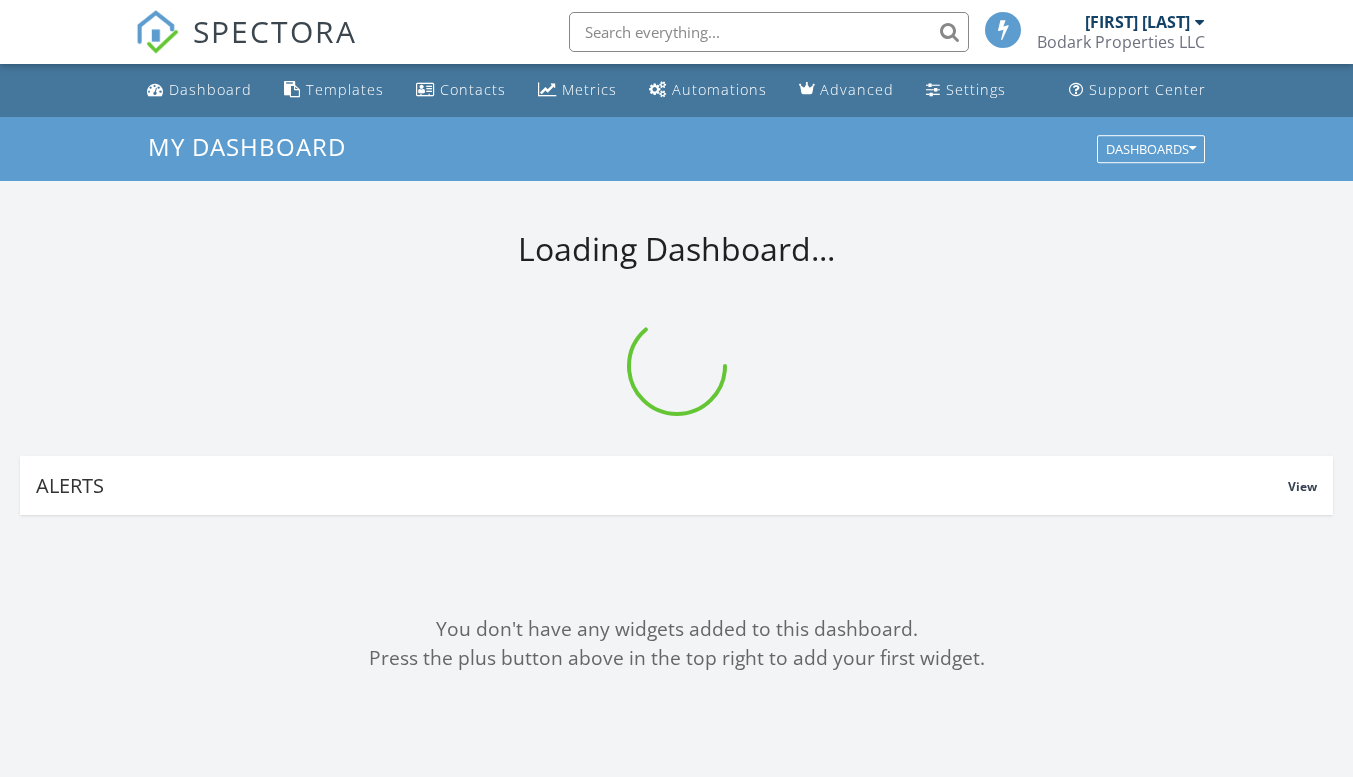 scroll, scrollTop: 0, scrollLeft: 0, axis: both 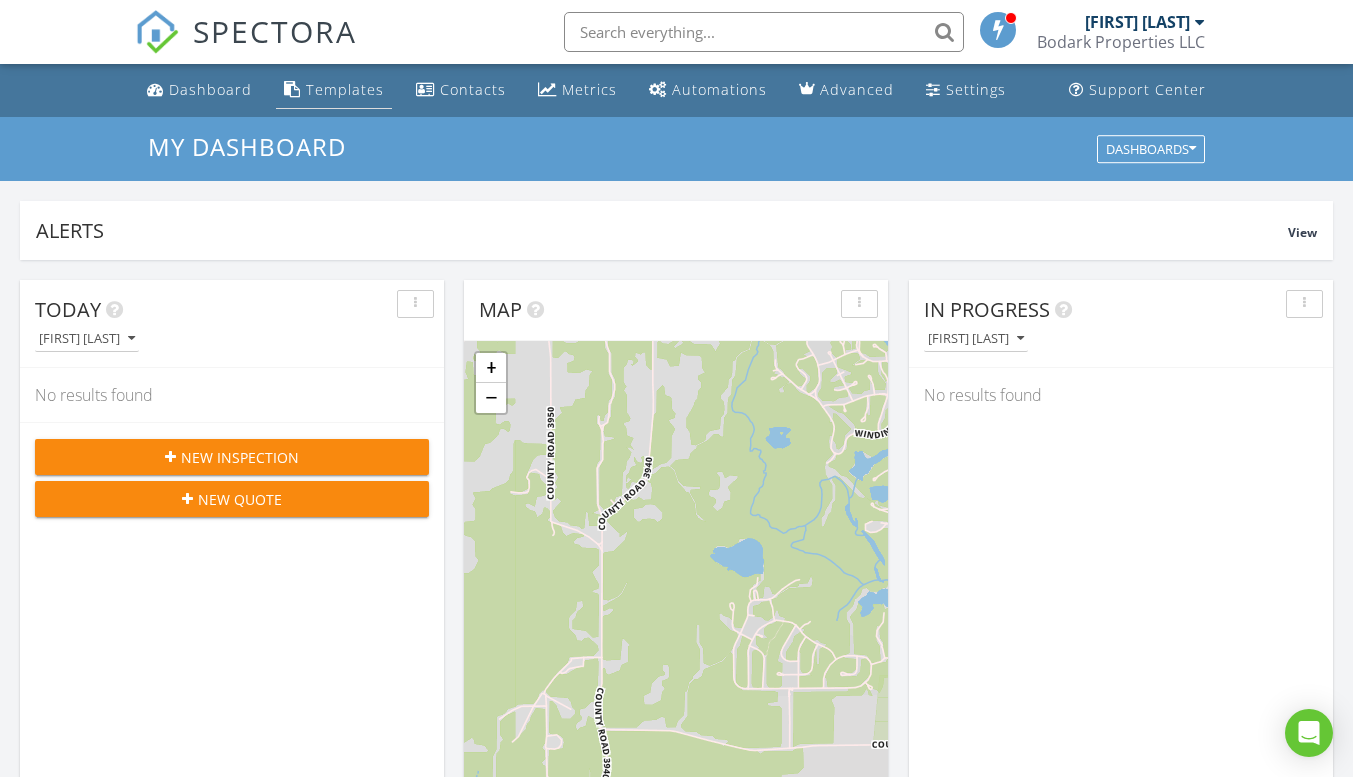 click on "Templates" at bounding box center [345, 89] 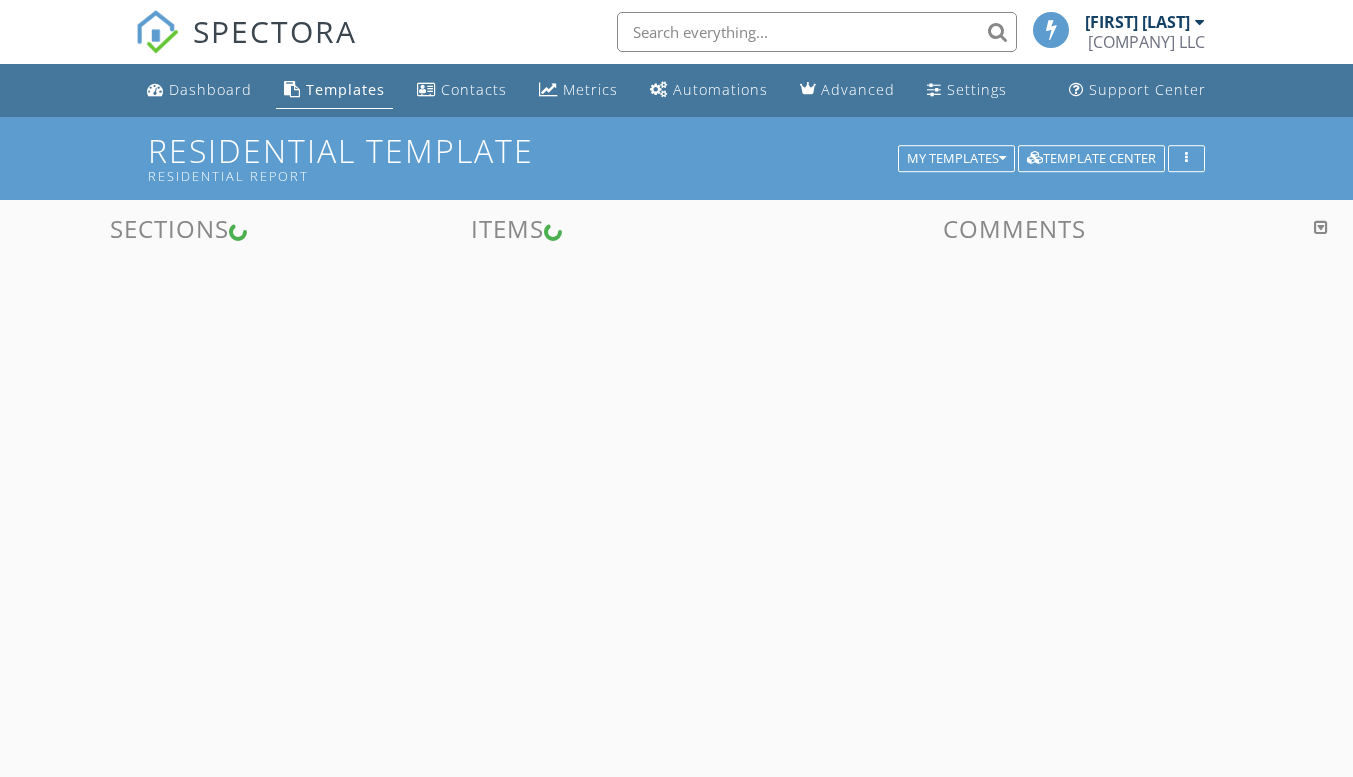scroll, scrollTop: 0, scrollLeft: 0, axis: both 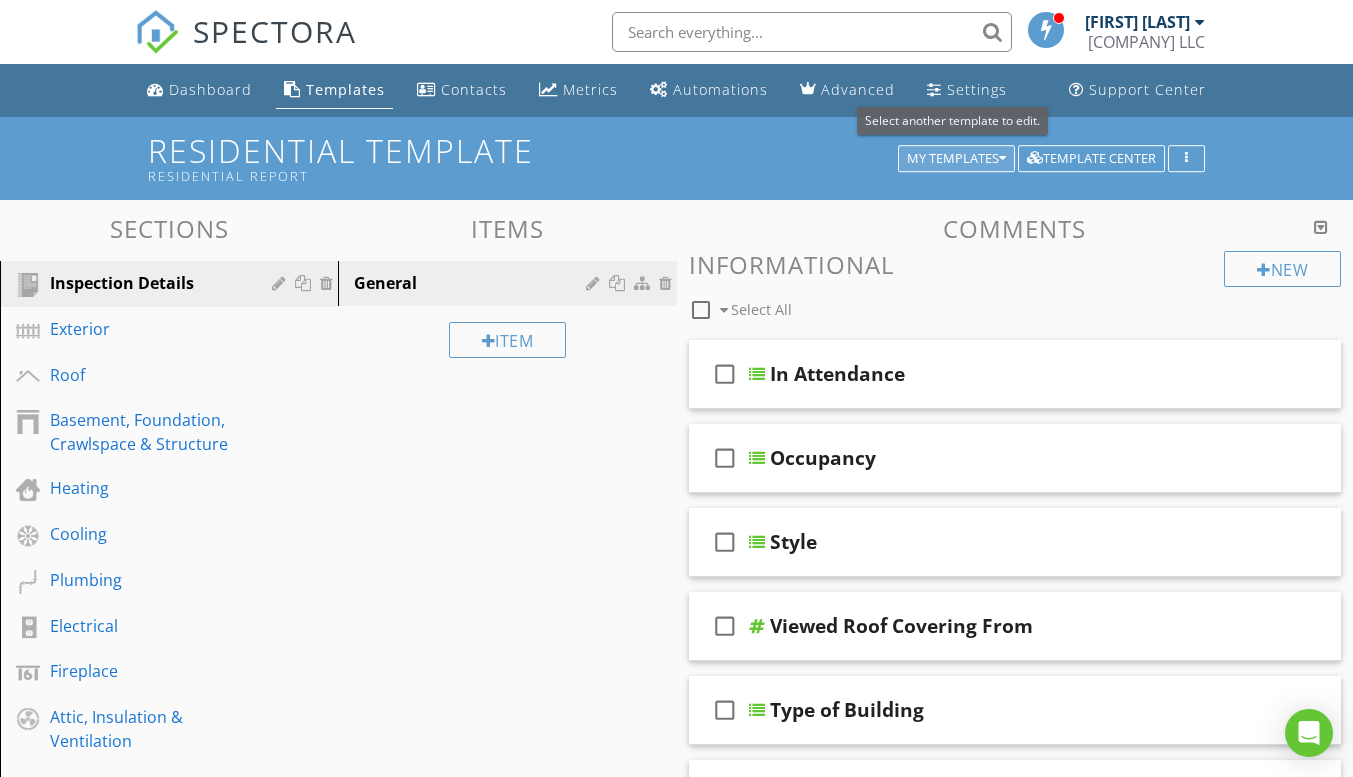 click on "My Templates" at bounding box center (956, 159) 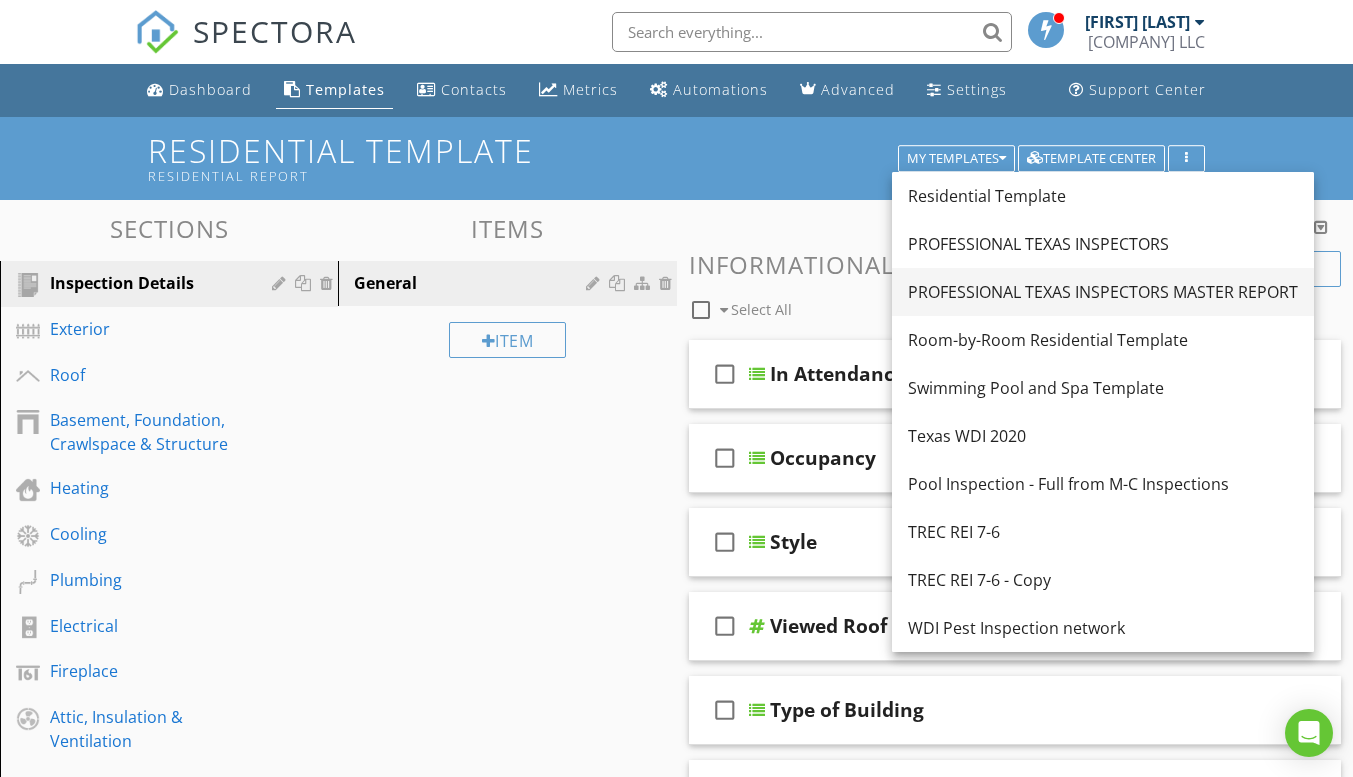 click on "PROFESSIONAL TEXAS INSPECTORS MASTER REPORT" at bounding box center [1103, 292] 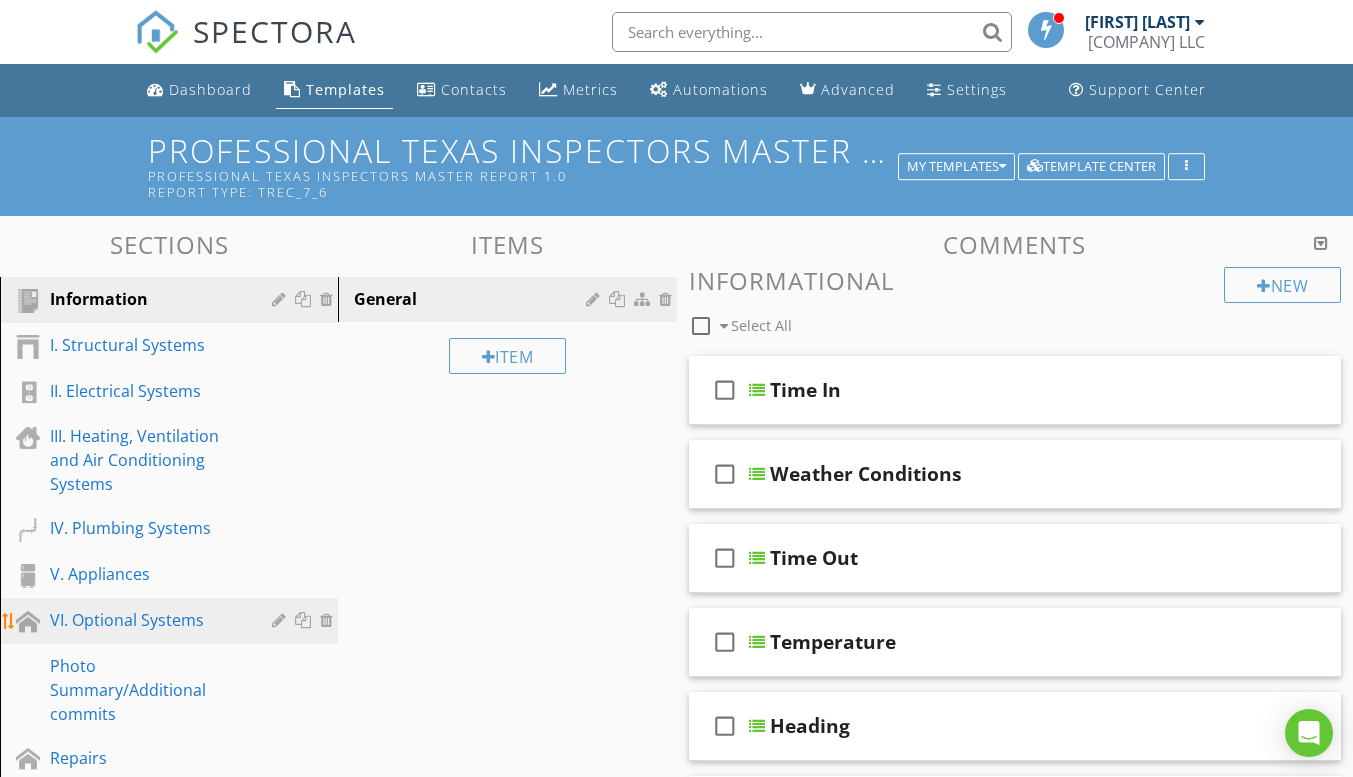 click on "VI. Optional Systems" at bounding box center [146, 620] 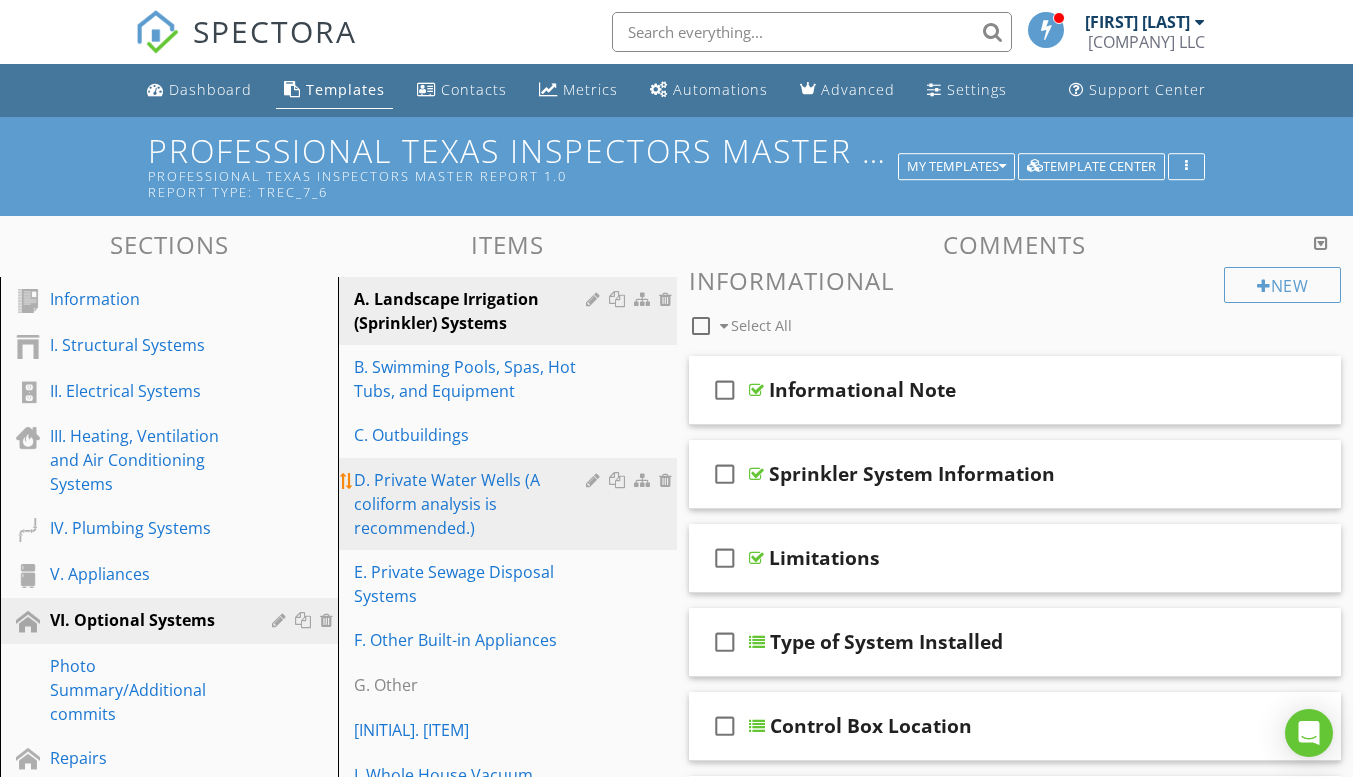 click on "D. Private Water Wells (A coliform analysis is recommended.)" at bounding box center (472, 504) 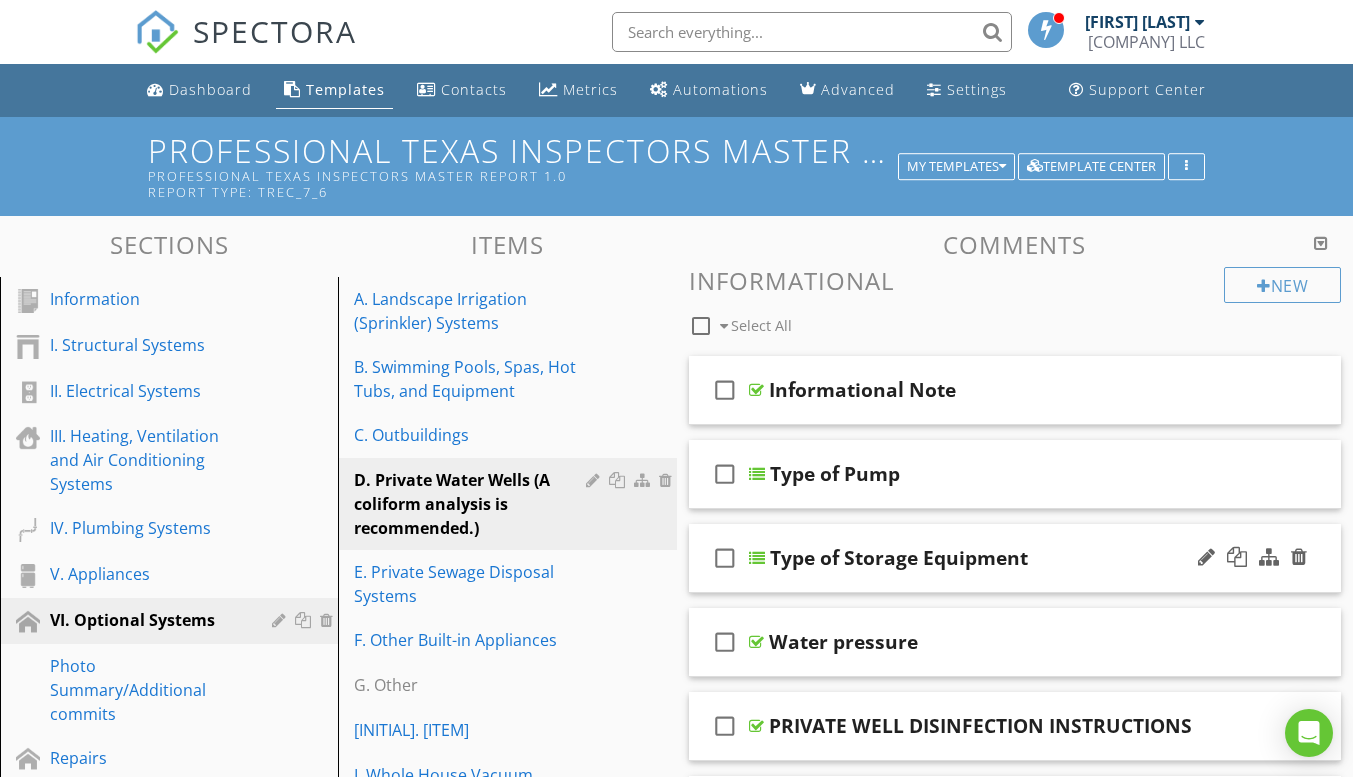 click on "check_box_outline_blank
Type of Storage Equipment" at bounding box center [1015, 558] 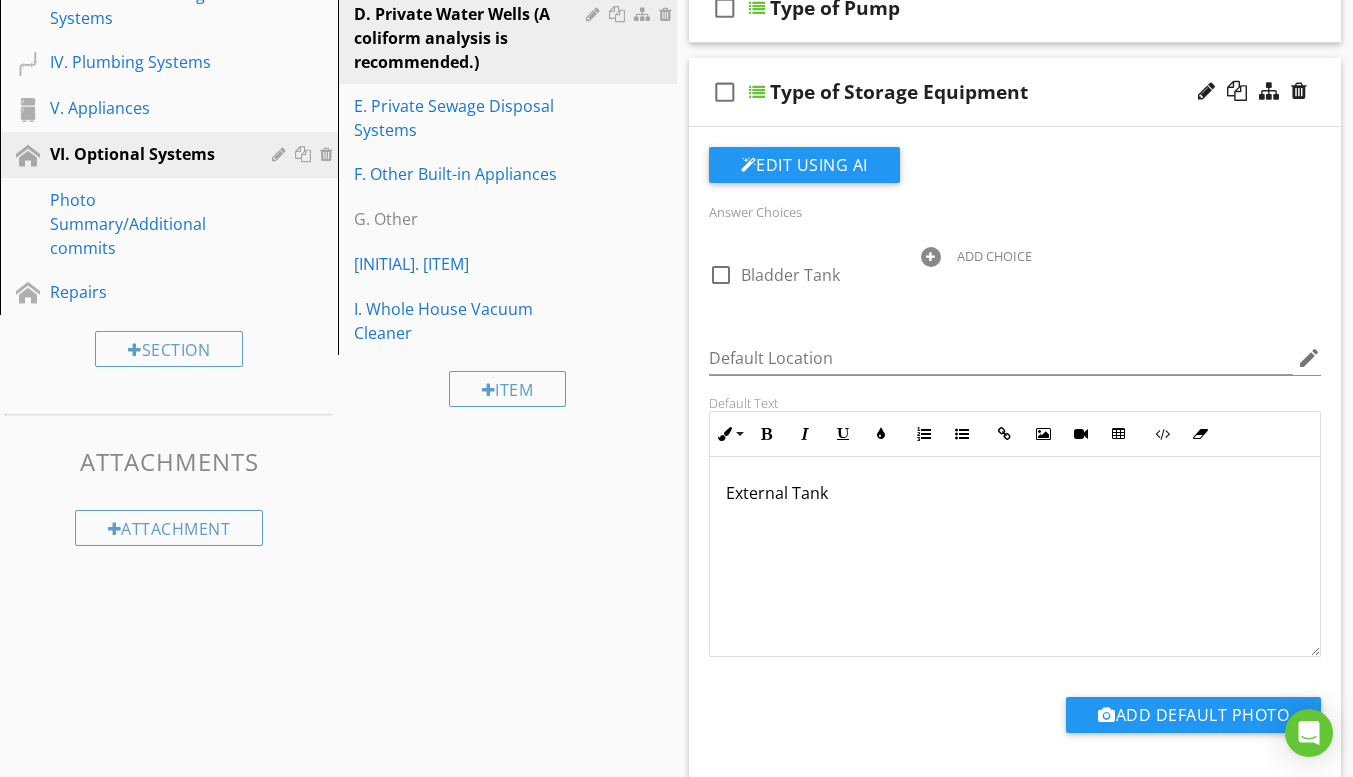 scroll, scrollTop: 500, scrollLeft: 0, axis: vertical 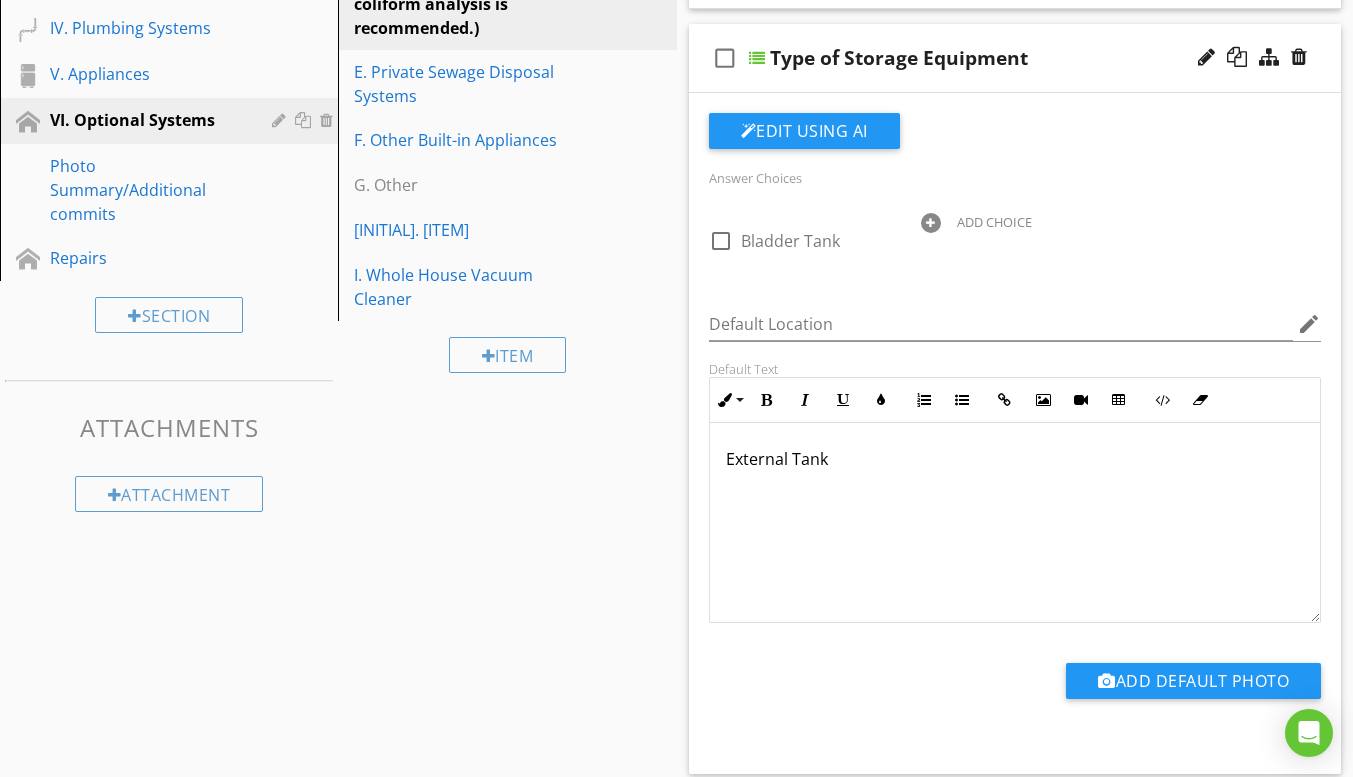 click on "External Tank" at bounding box center [1015, 459] 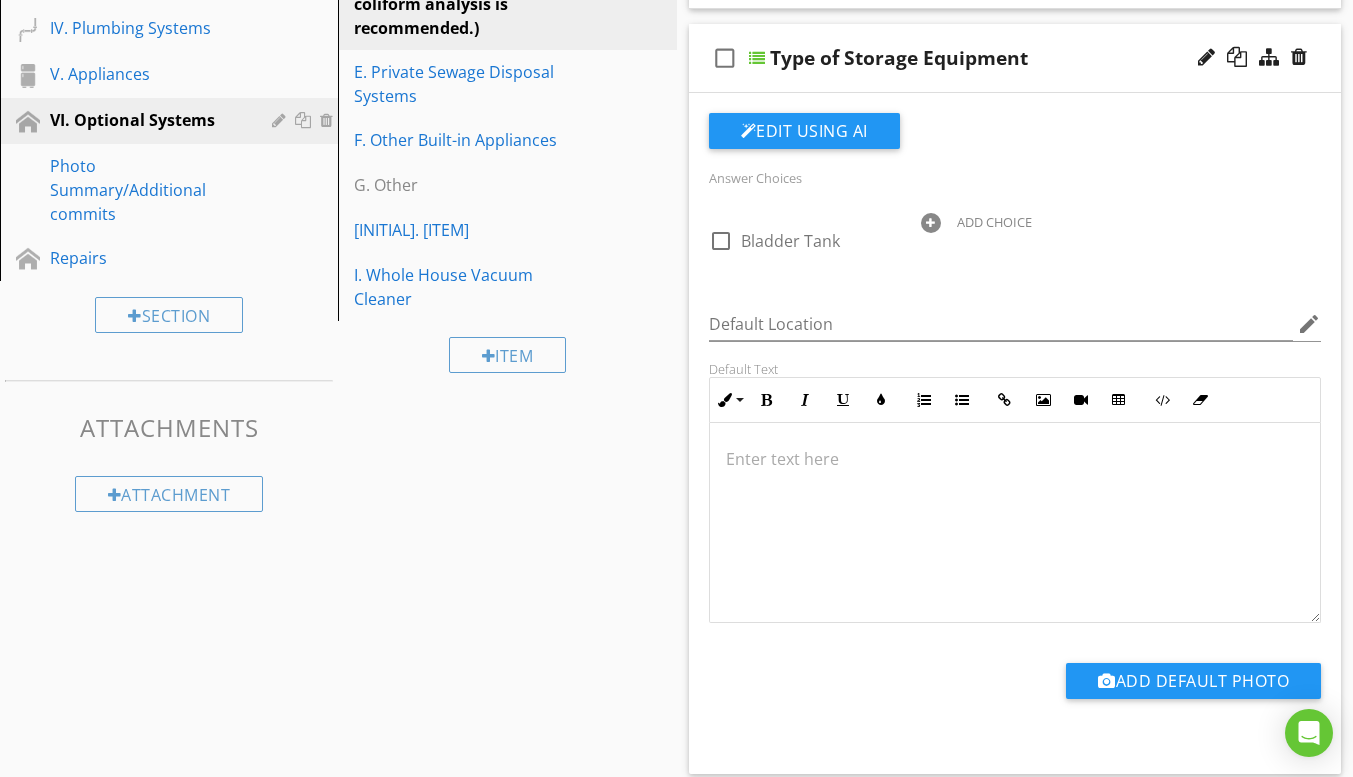 scroll, scrollTop: 400, scrollLeft: 0, axis: vertical 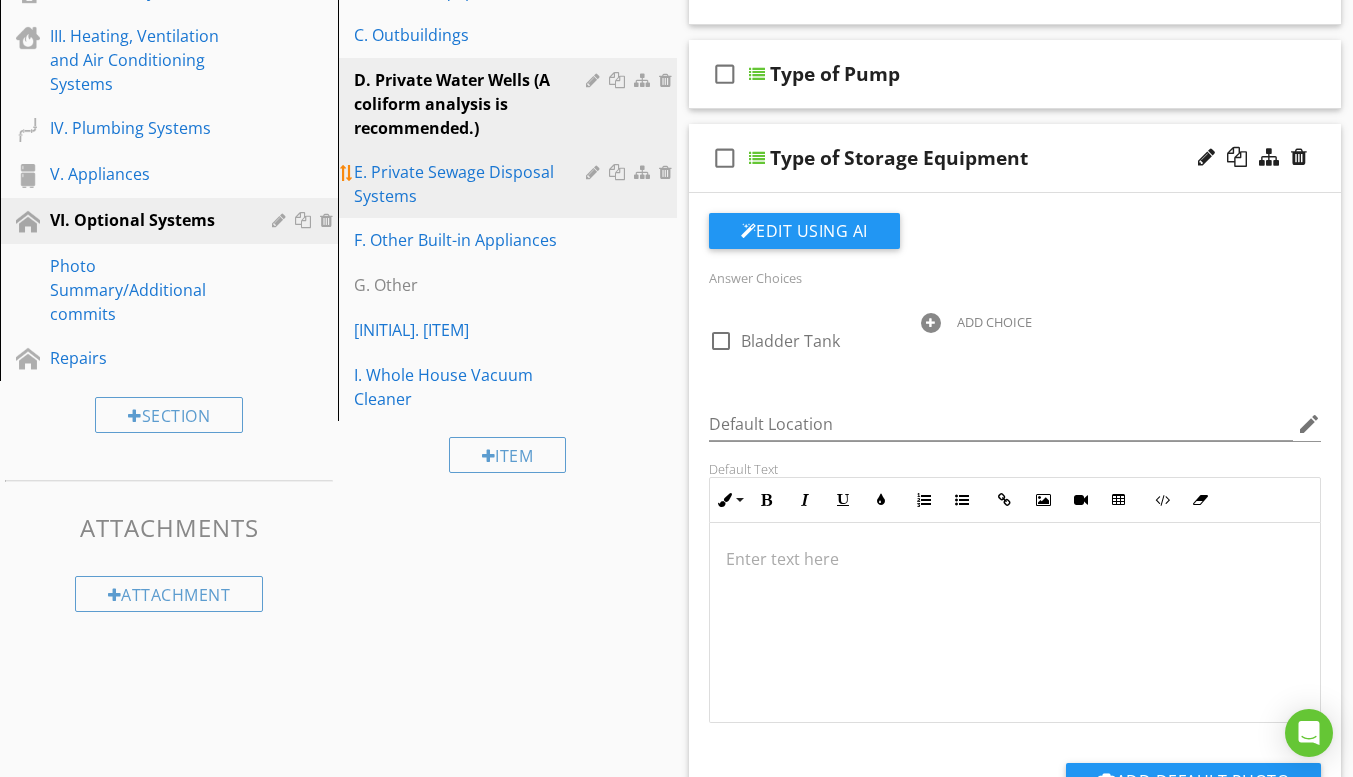 click on "E. Private Sewage Disposal Systems" at bounding box center (472, 184) 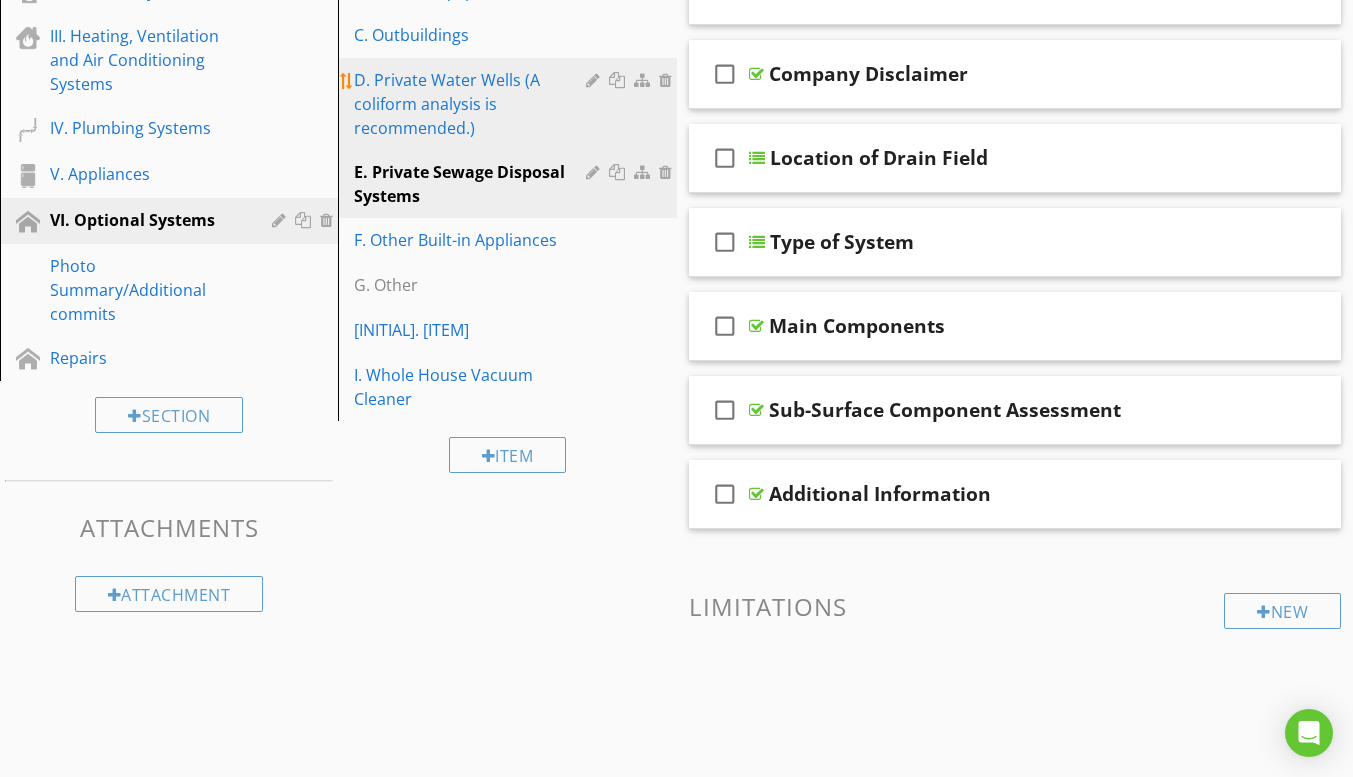 click on "D. Private Water Wells (A coliform analysis is recommended.)" at bounding box center (472, 104) 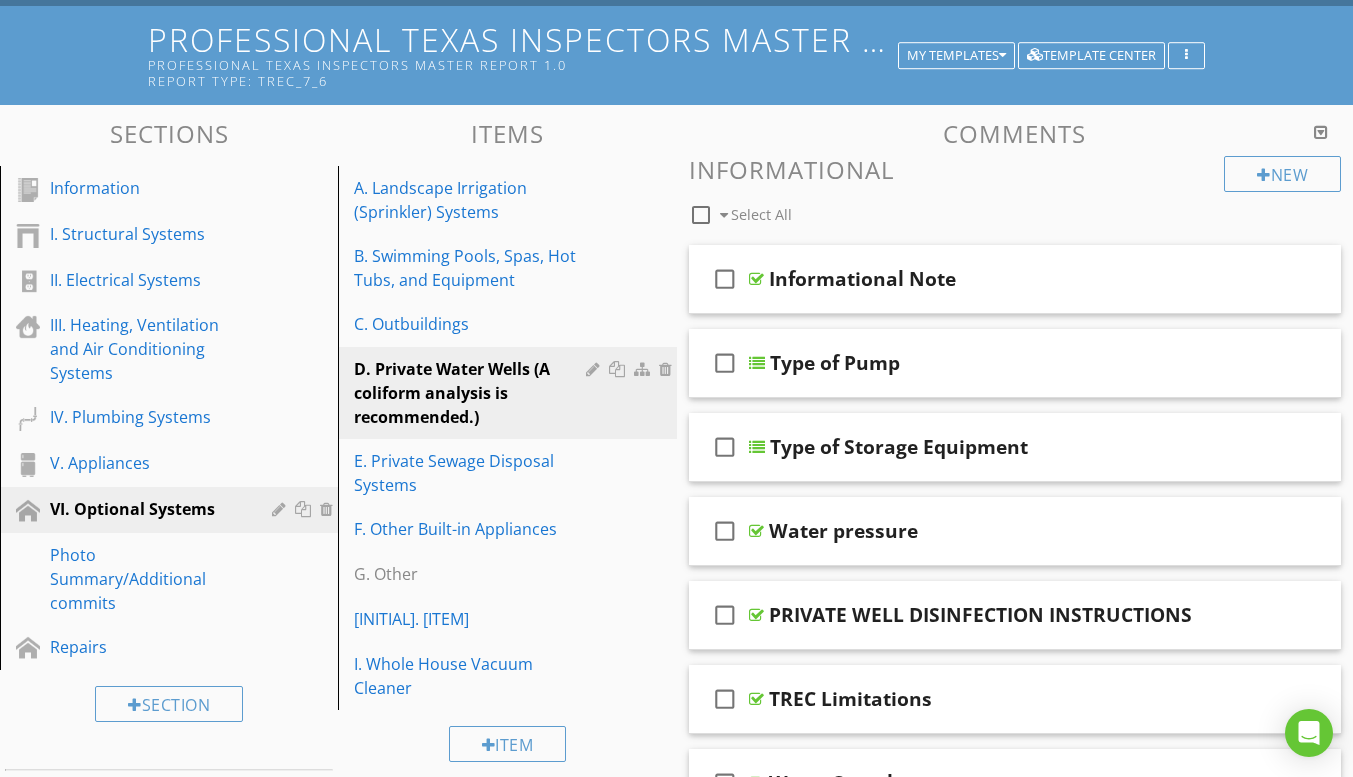scroll, scrollTop: 100, scrollLeft: 0, axis: vertical 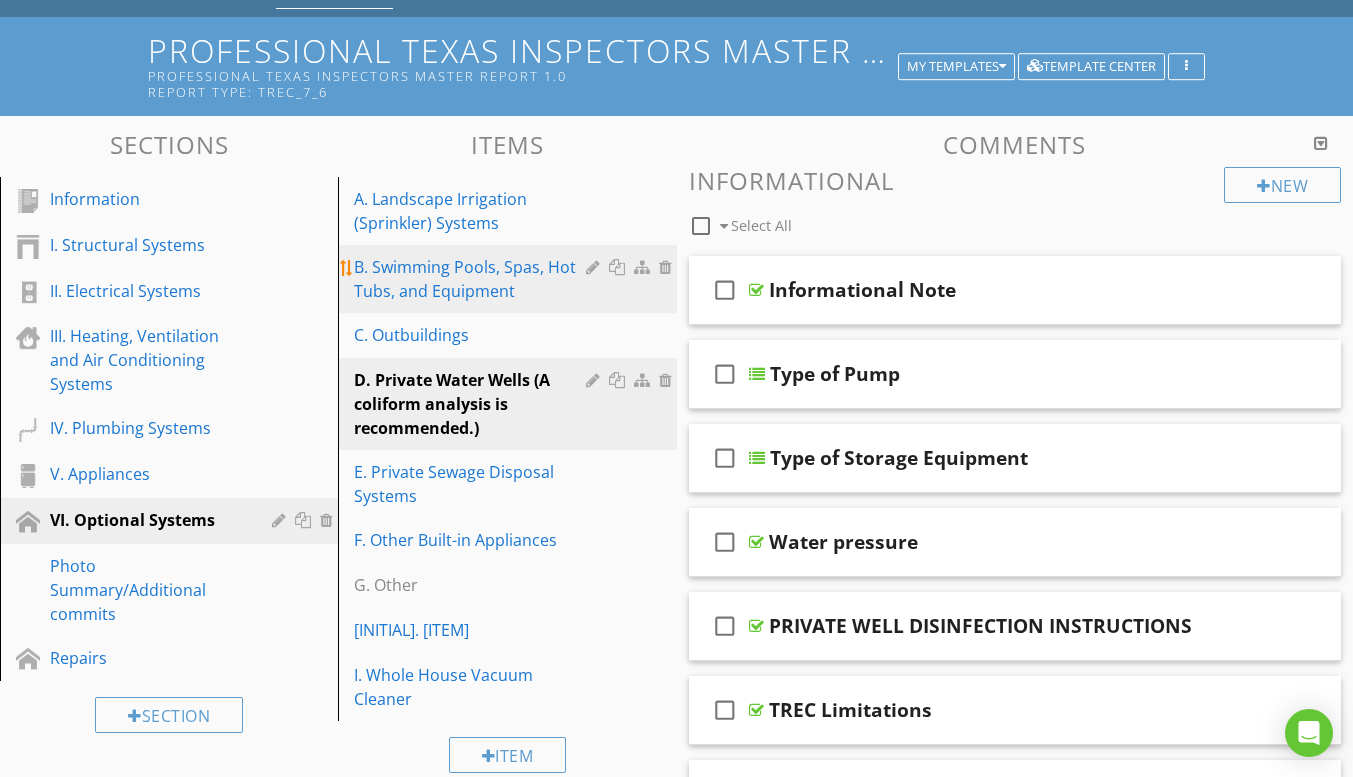 click on "B. Swimming Pools, Spas, Hot Tubs, and Equipment" at bounding box center [472, 279] 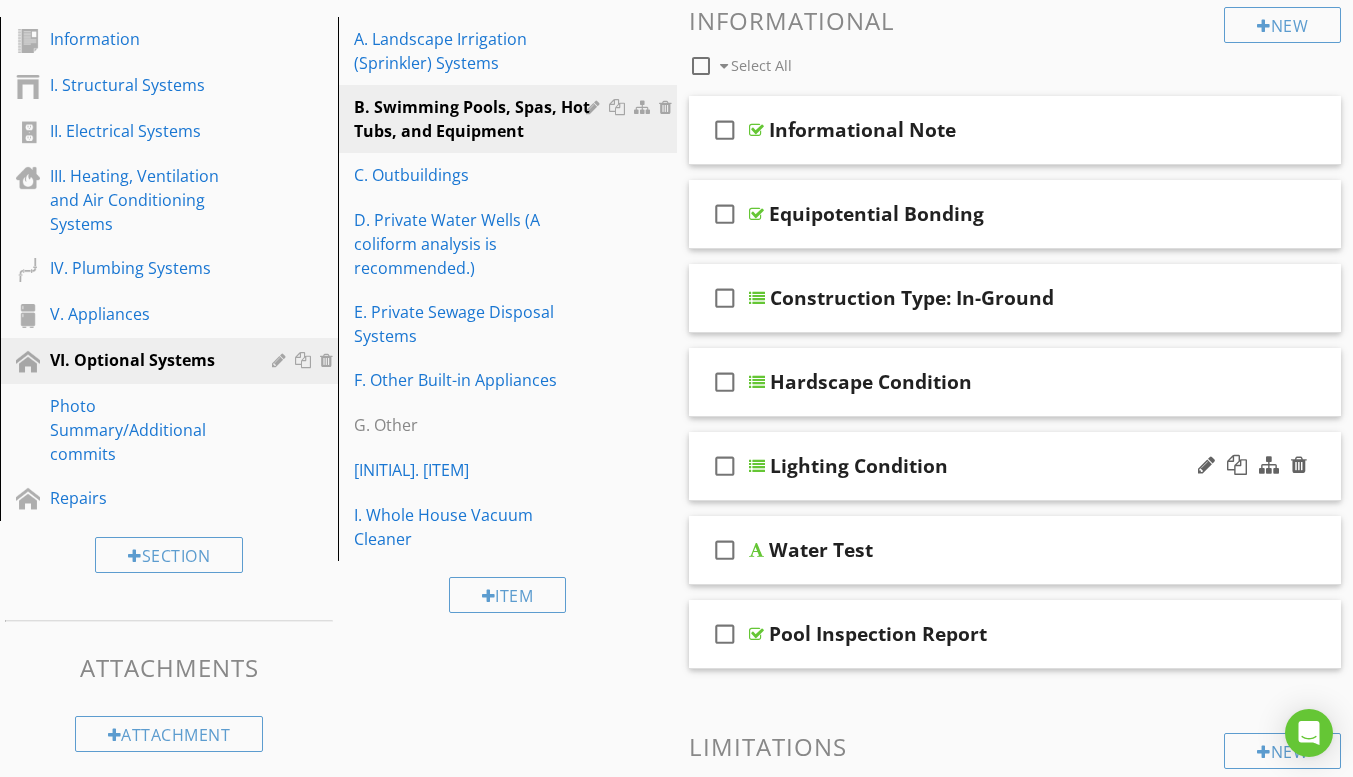 scroll, scrollTop: 200, scrollLeft: 0, axis: vertical 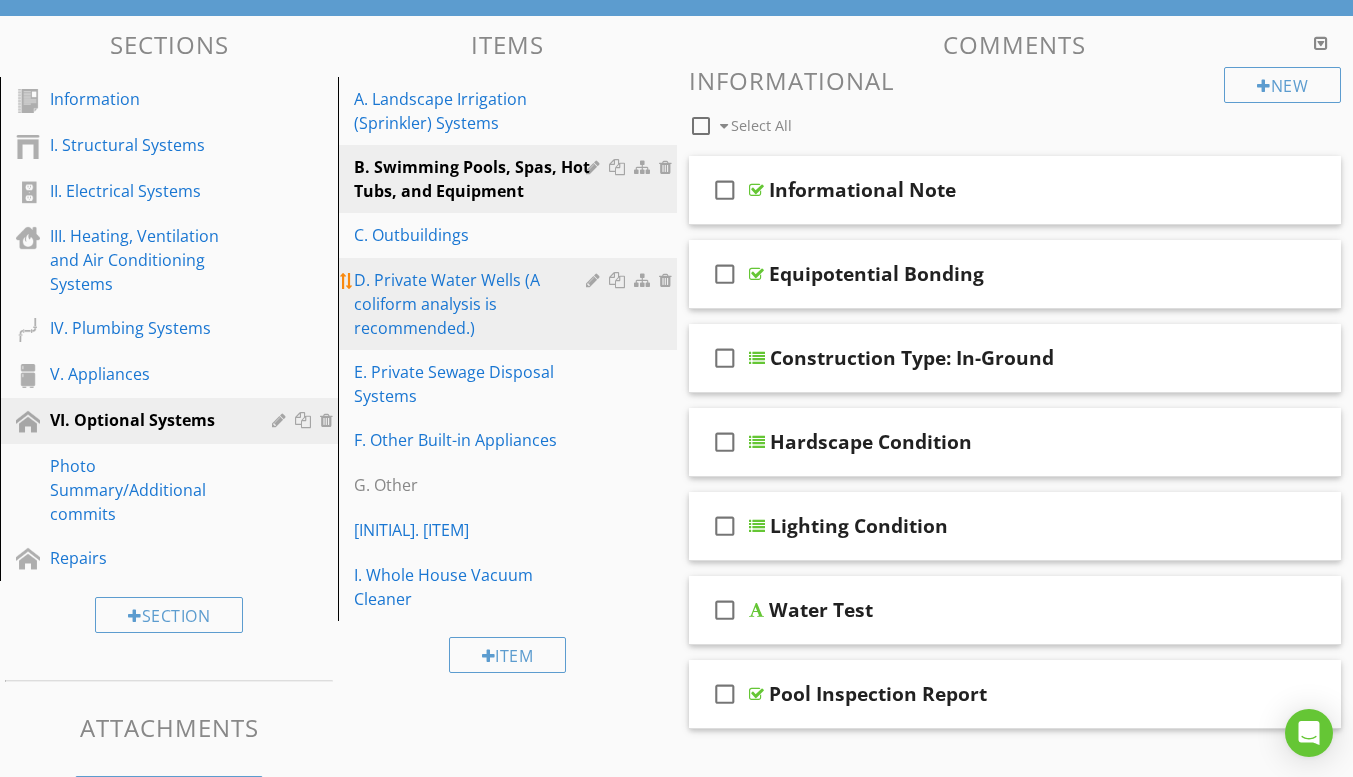 click on "D. Private Water Wells (A coliform analysis is recommended.)" at bounding box center (472, 304) 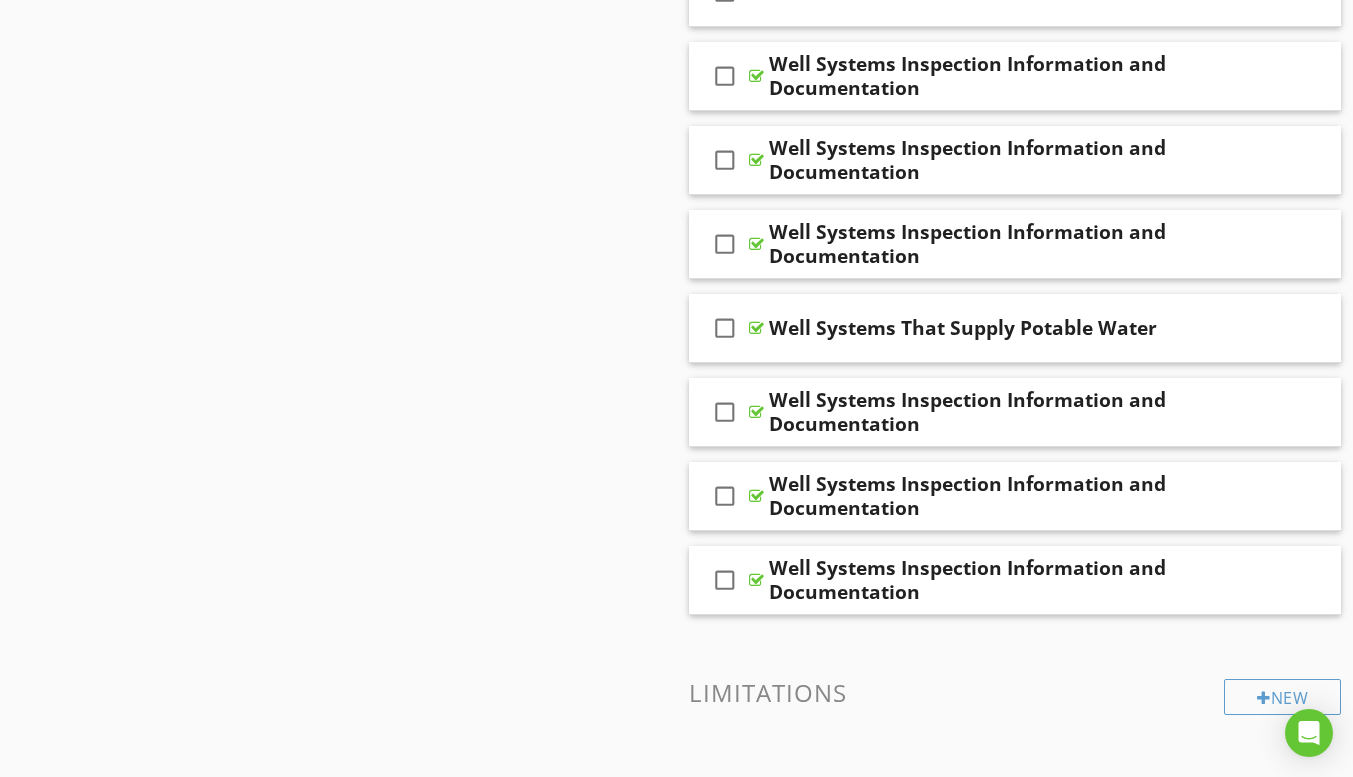 scroll, scrollTop: 1200, scrollLeft: 0, axis: vertical 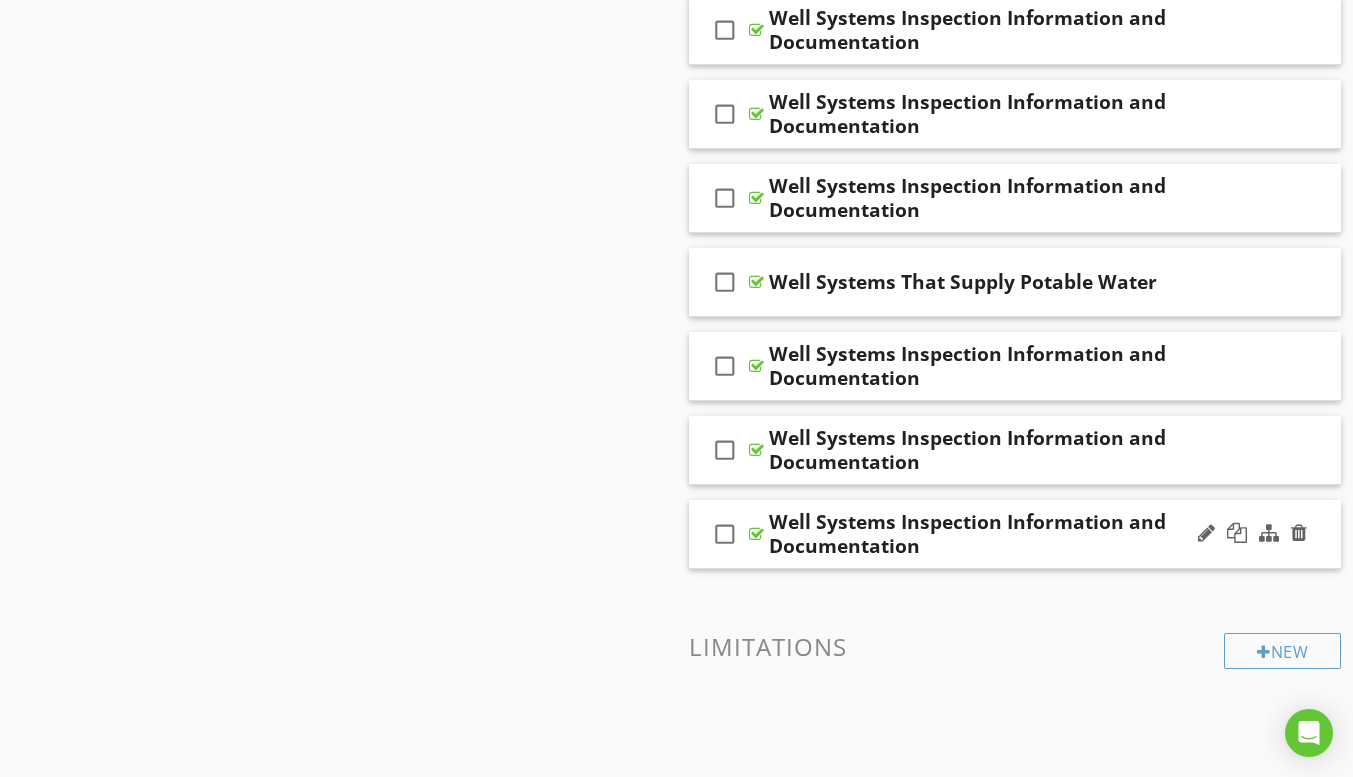 click on "Well Systems Inspection Information and Documentation" at bounding box center [998, 534] 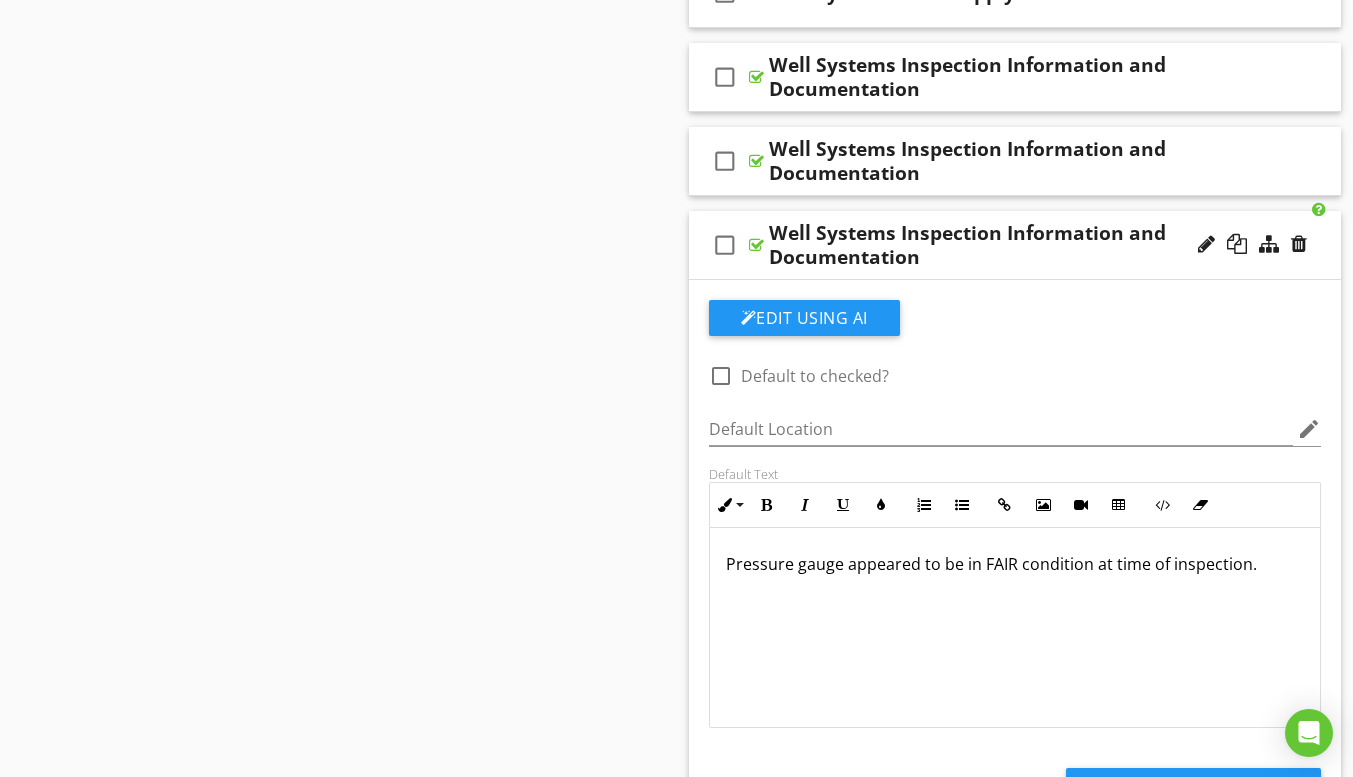 scroll, scrollTop: 1500, scrollLeft: 0, axis: vertical 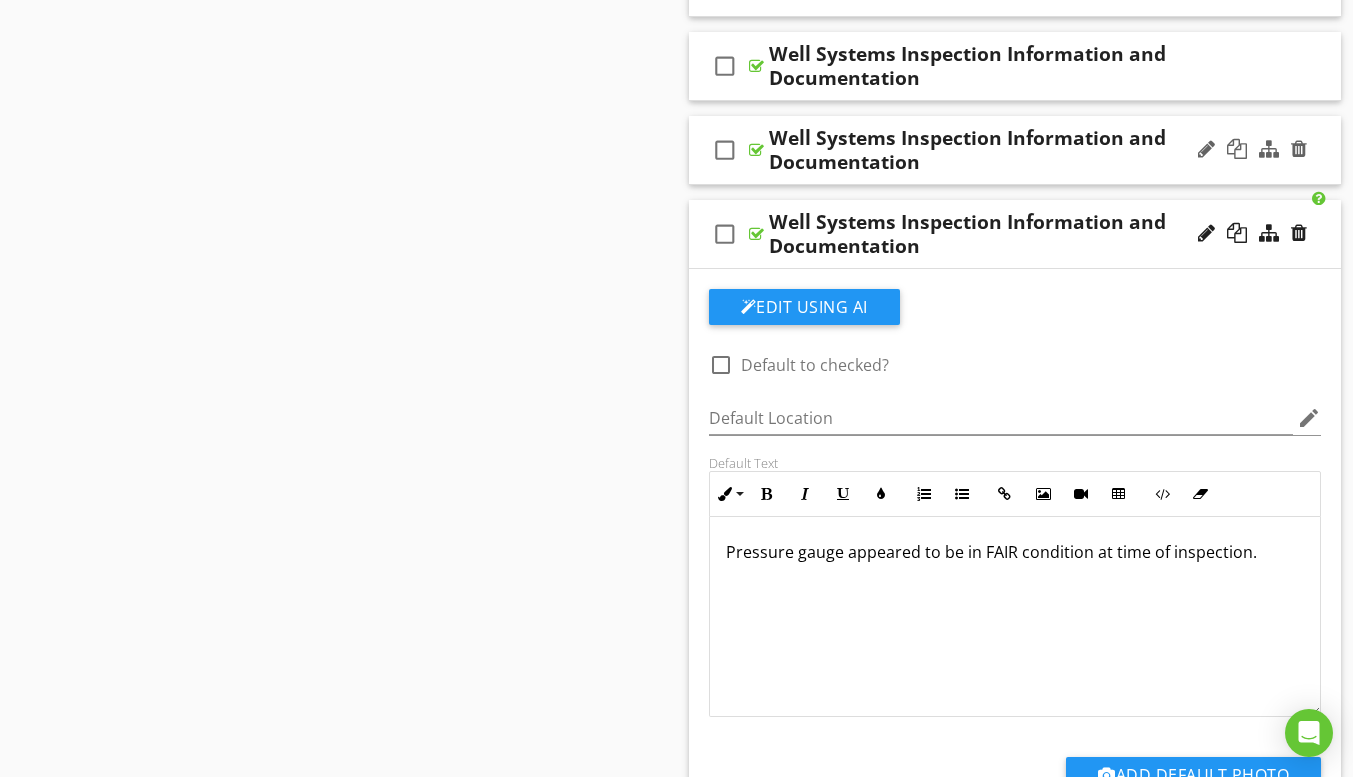 click on "Well Systems Inspection Information and Documentation" at bounding box center [998, 150] 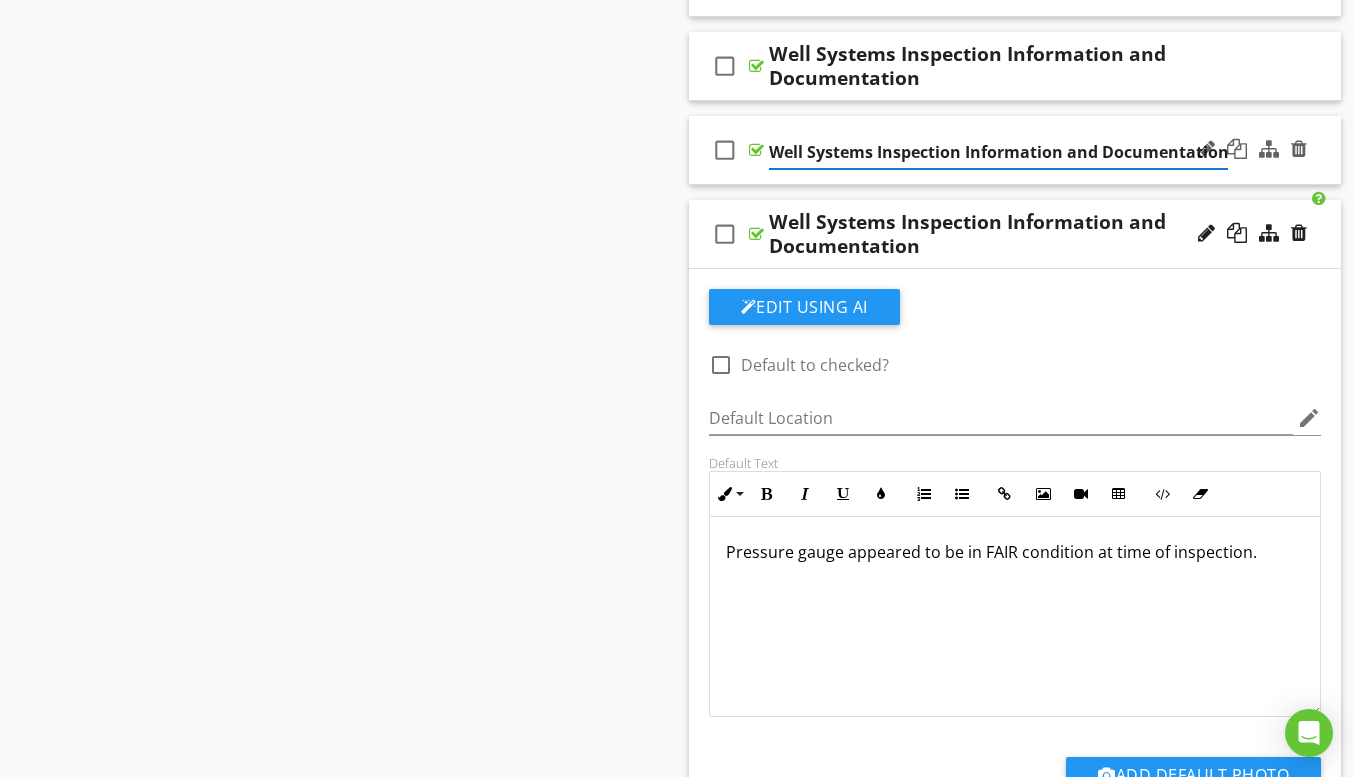 click on "check_box_outline_blank         Well Systems Inspection Information and Documentation" at bounding box center [1015, 150] 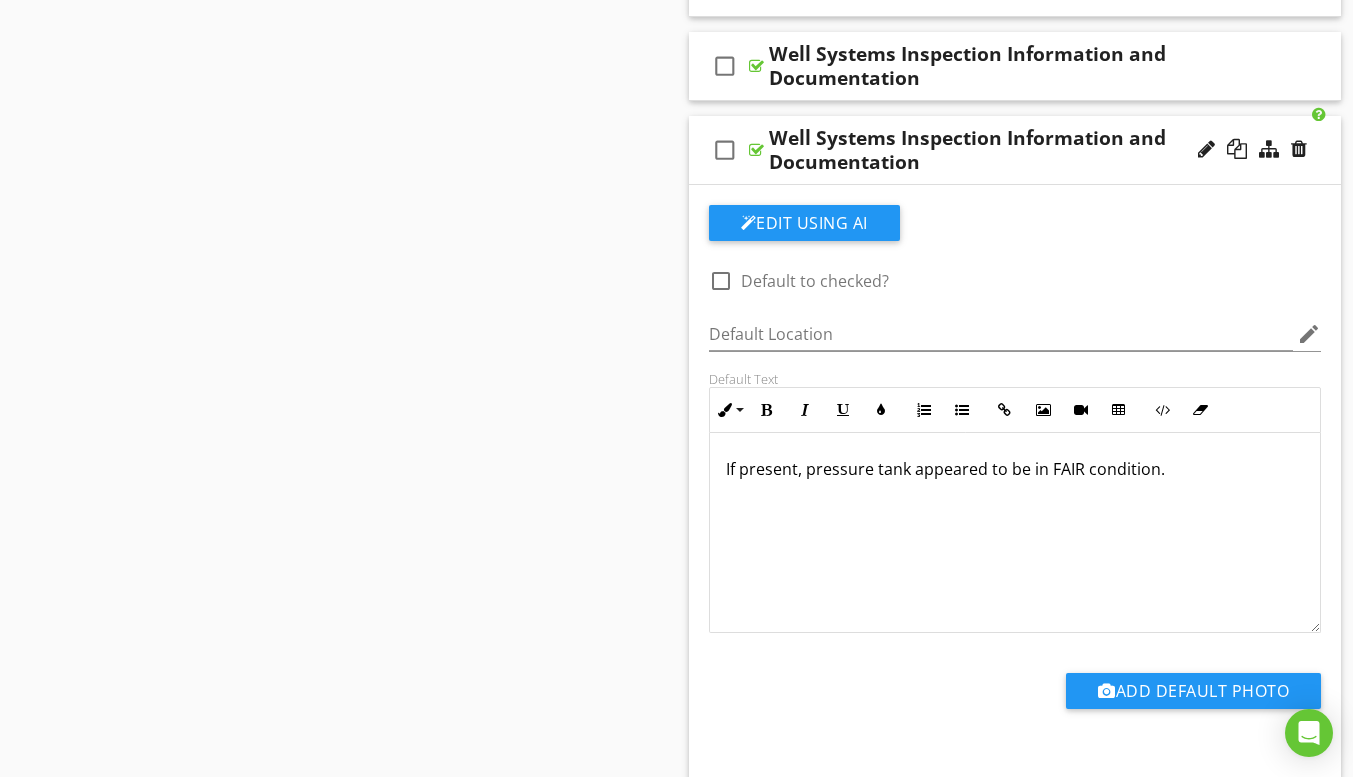 click on "check_box_outline_blank
Well Systems Inspection Information and Documentation" at bounding box center (1015, 150) 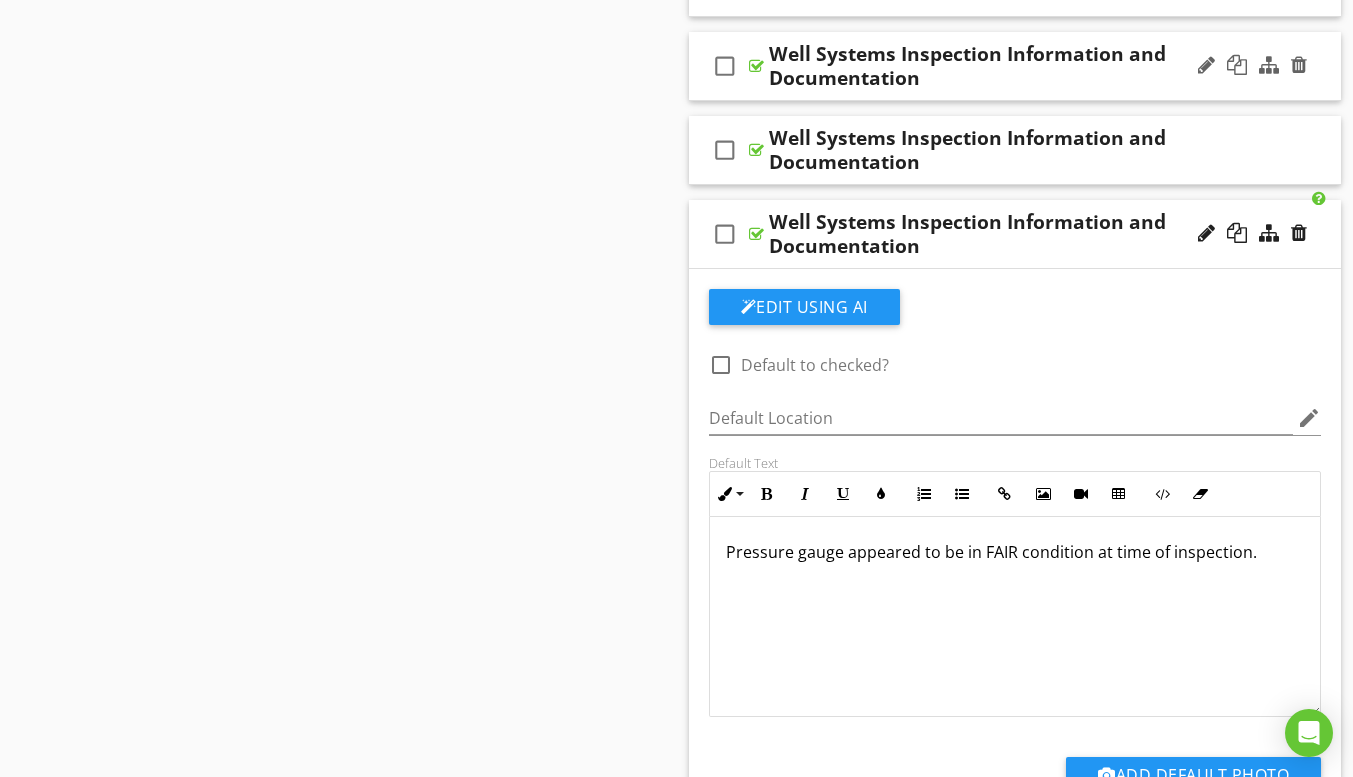 click on "check_box_outline_blank
Well Systems Inspection Information and Documentation" at bounding box center (1015, 66) 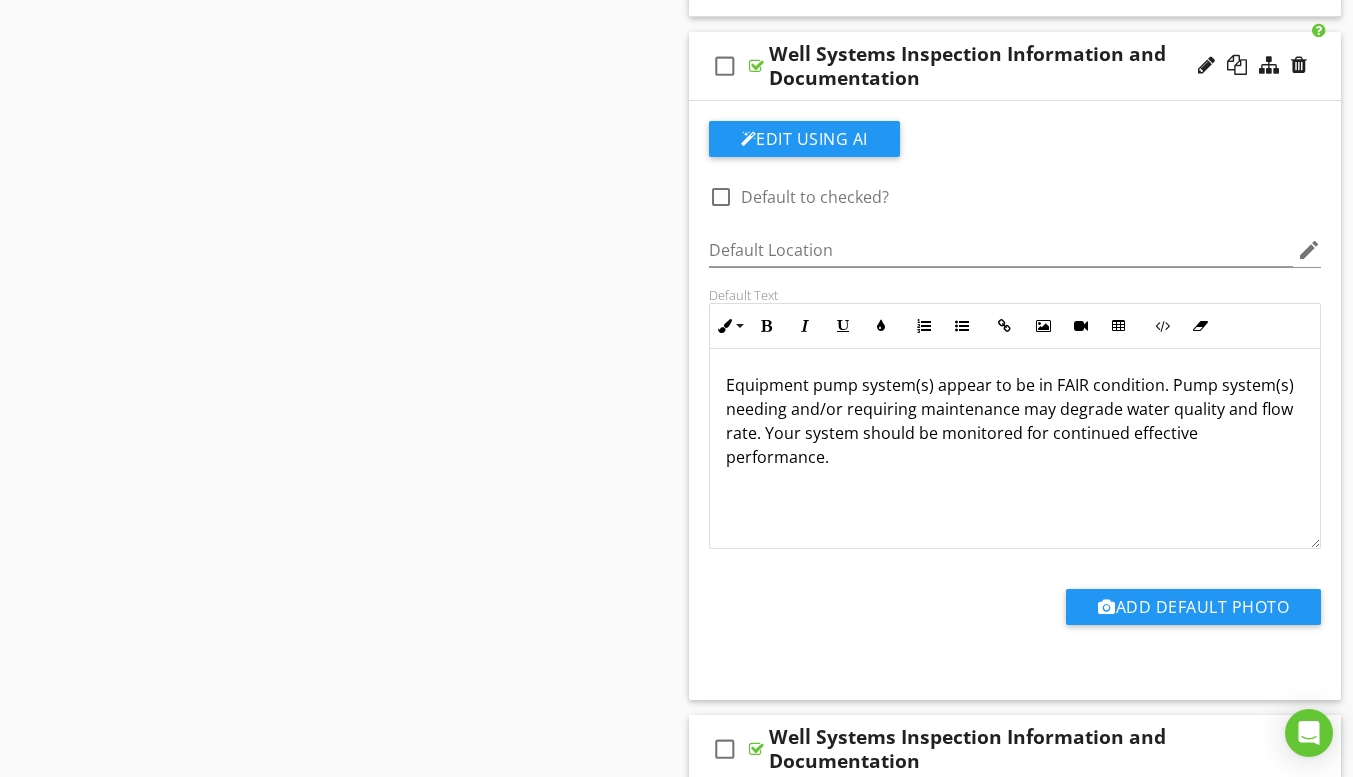 click on "check_box_outline_blank
Well Systems Inspection Information and Documentation" at bounding box center [1015, 66] 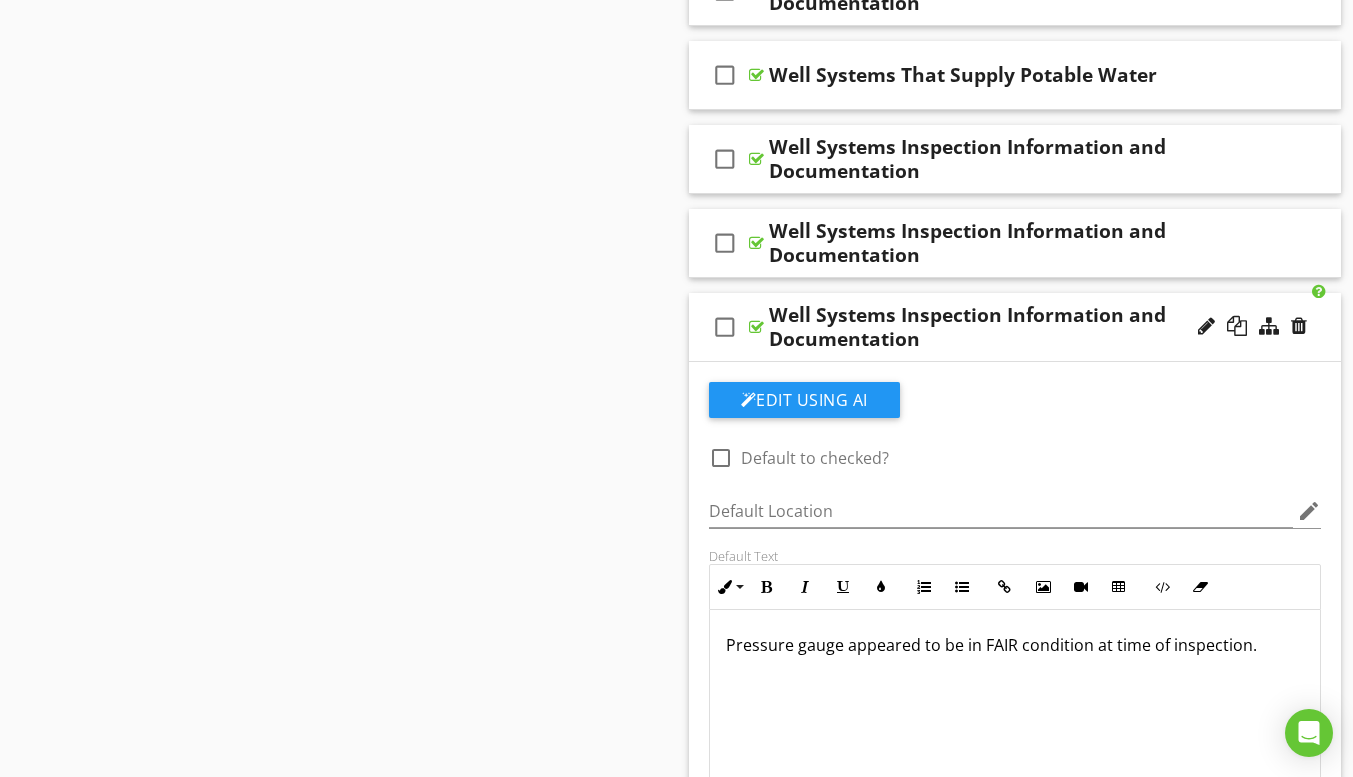 scroll, scrollTop: 1400, scrollLeft: 0, axis: vertical 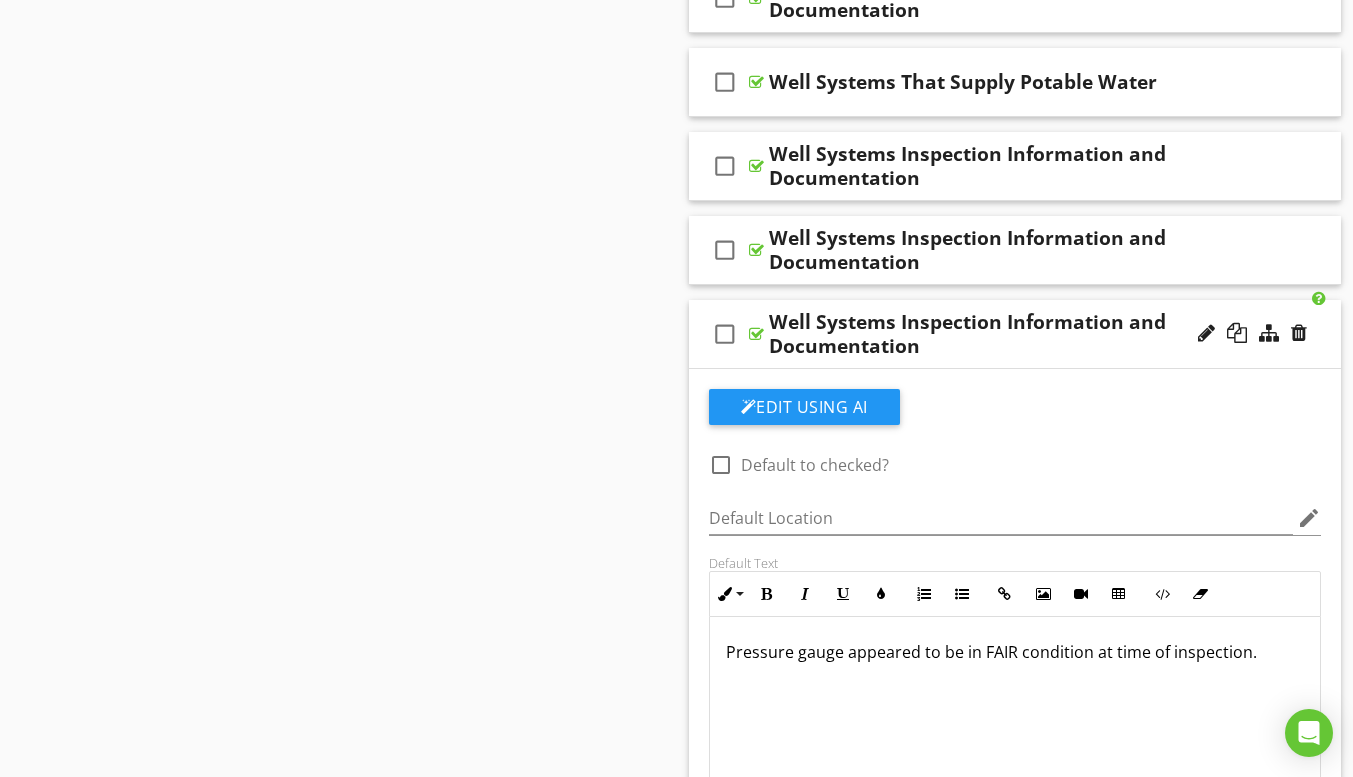click on "check_box_outline_blank
Well Systems That Supply Potable Water" at bounding box center (1015, 82) 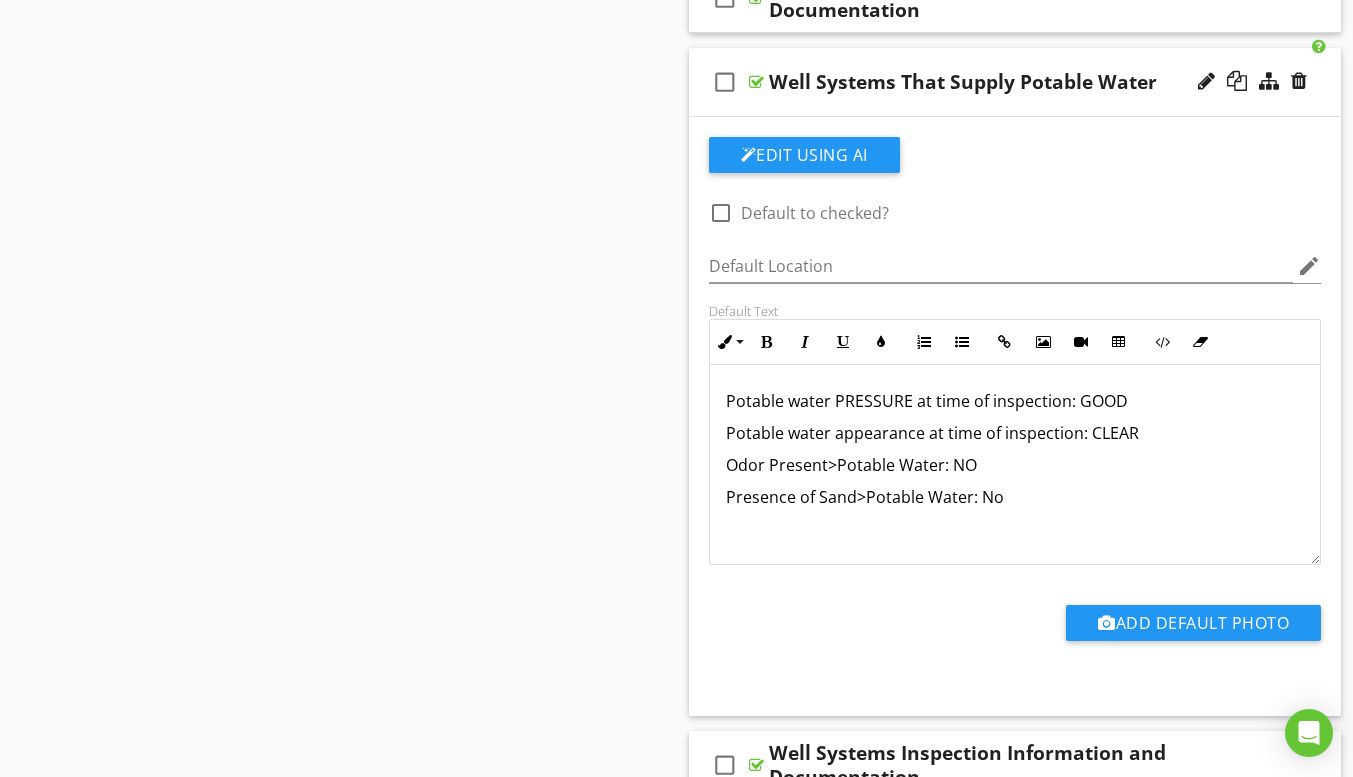 click on "check_box_outline_blank
Well Systems That Supply Potable Water" at bounding box center [1015, 82] 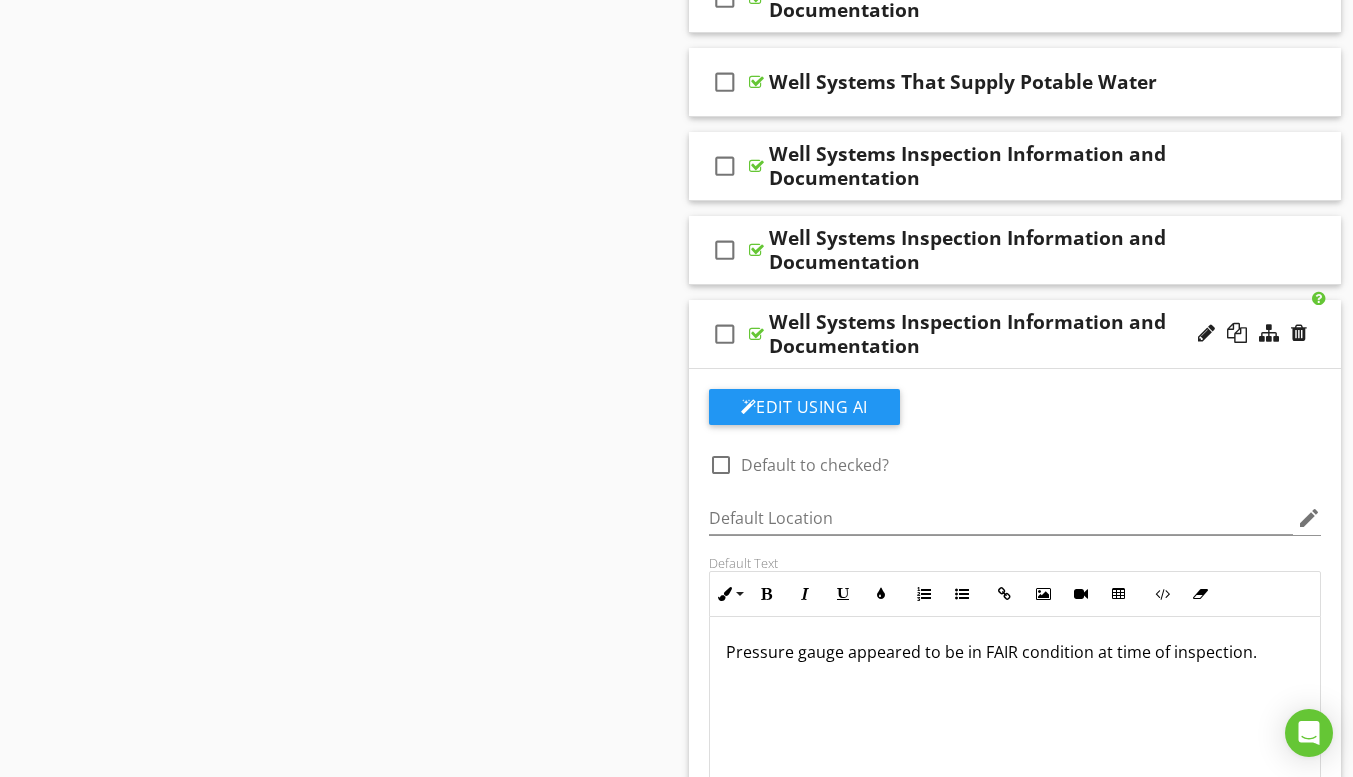 scroll, scrollTop: 1300, scrollLeft: 0, axis: vertical 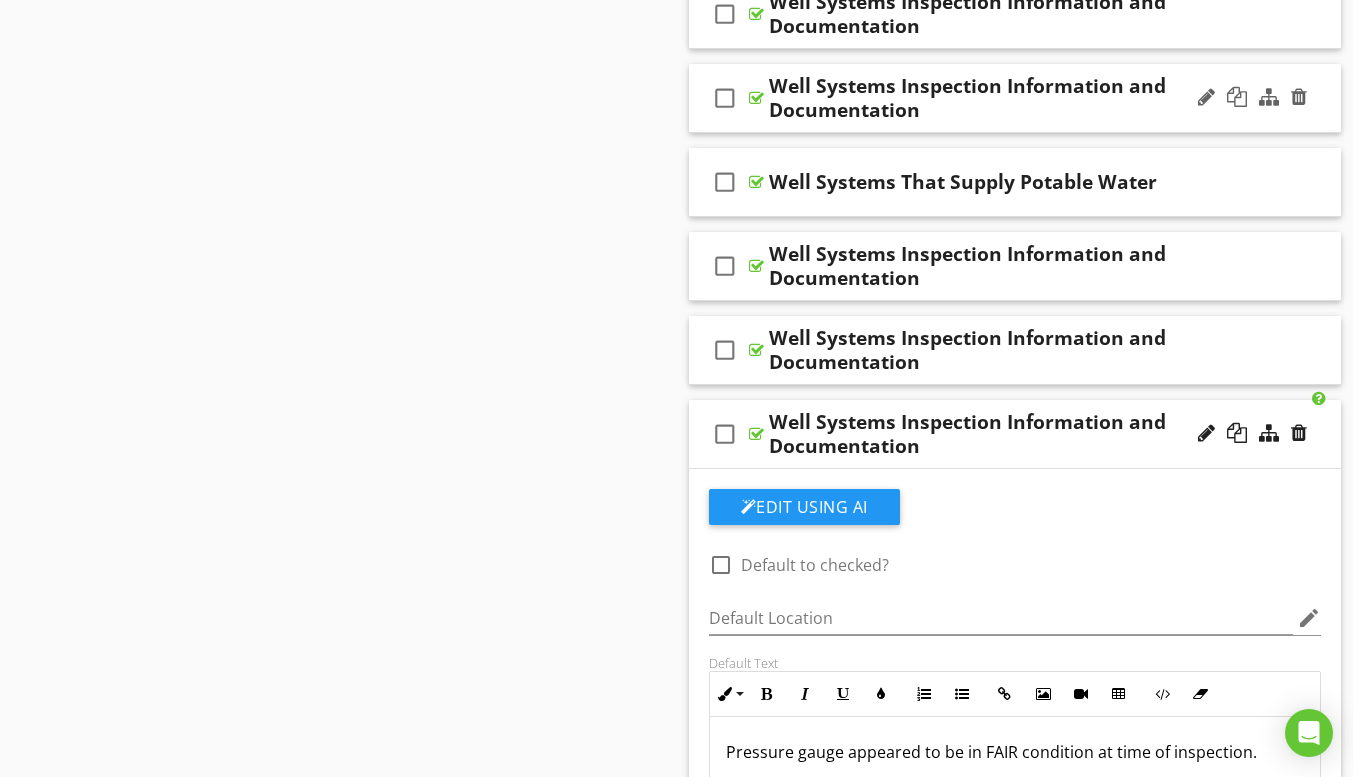 click on "Well Systems Inspection Information and Documentation" at bounding box center [998, 98] 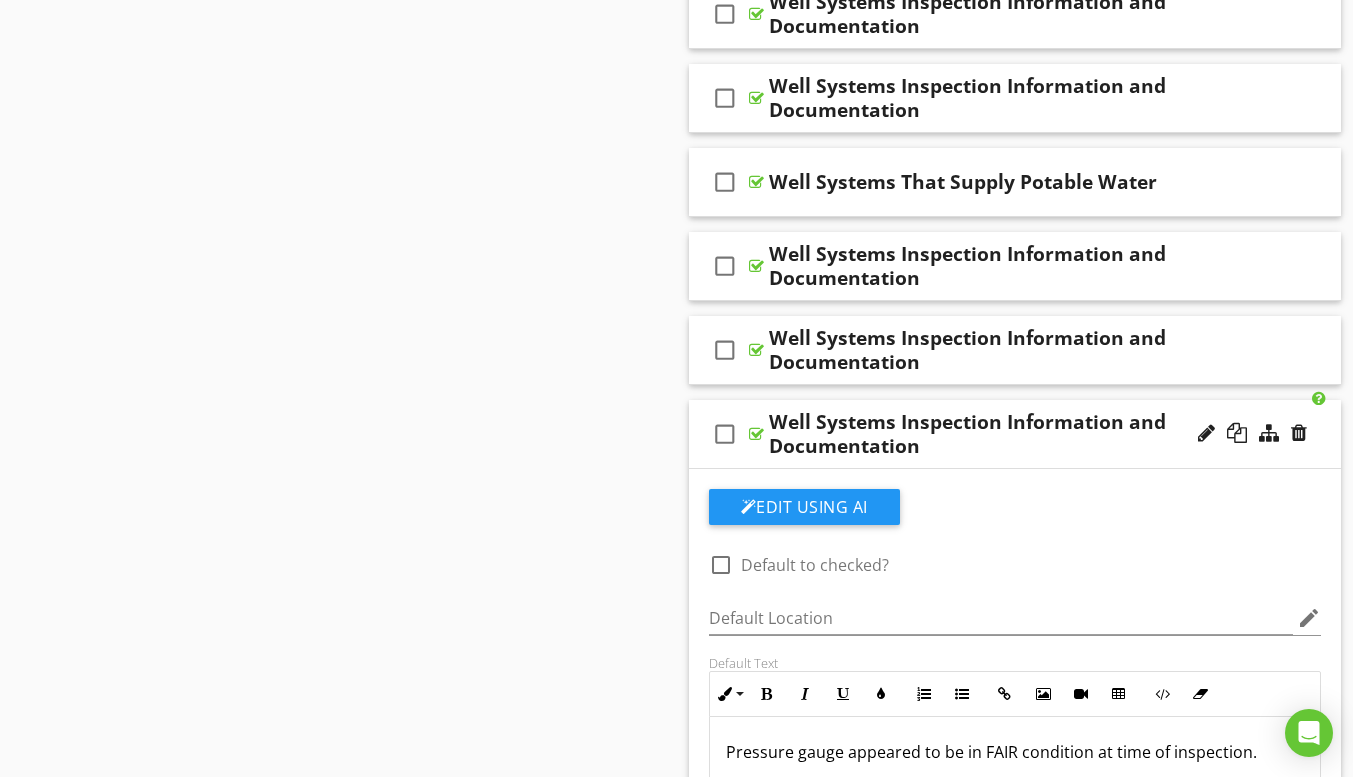 click on "check_box_outline_blank
Well Systems Inspection Information and Documentation" at bounding box center (1015, 98) 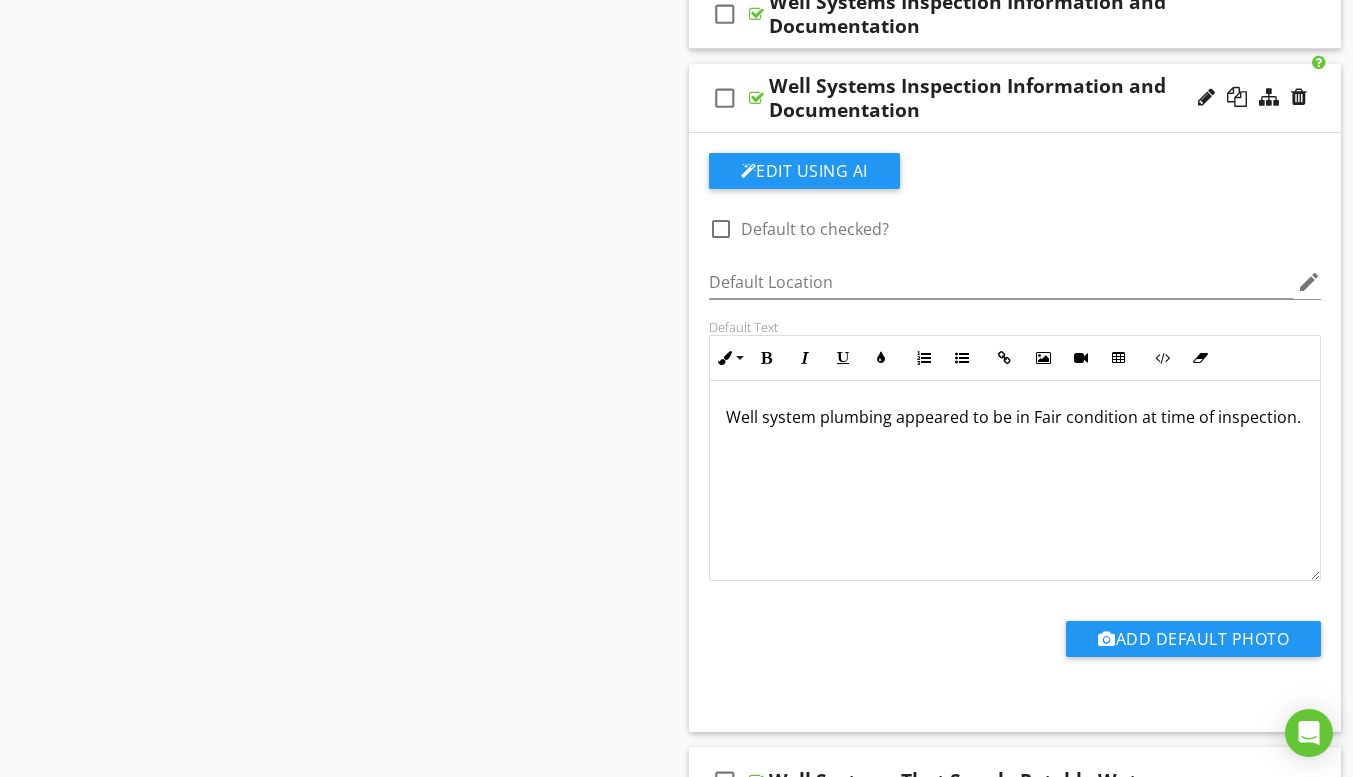 click on "check_box_outline_blank
Well Systems Inspection Information and Documentation" at bounding box center [1015, 98] 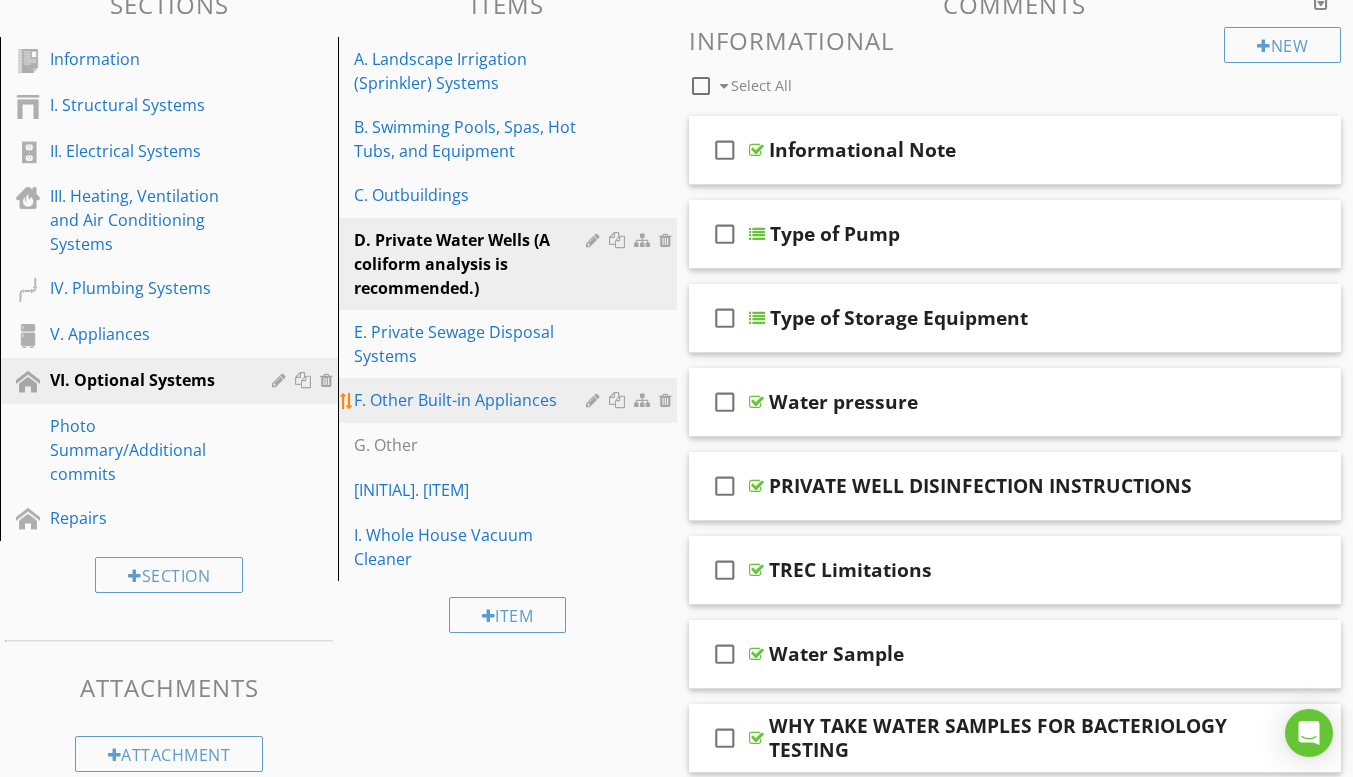 scroll, scrollTop: 200, scrollLeft: 0, axis: vertical 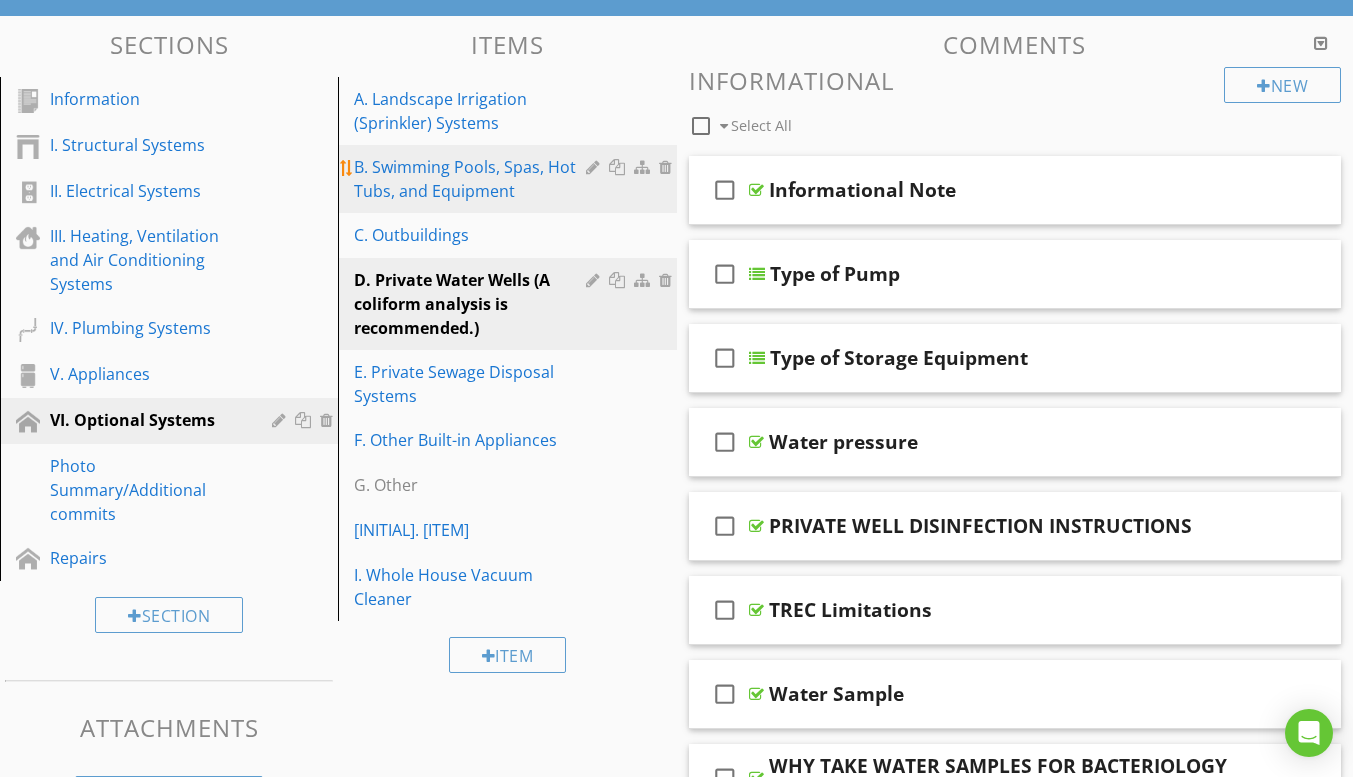 click on "B. Swimming Pools, Spas, Hot Tubs, and Equipment" at bounding box center (472, 179) 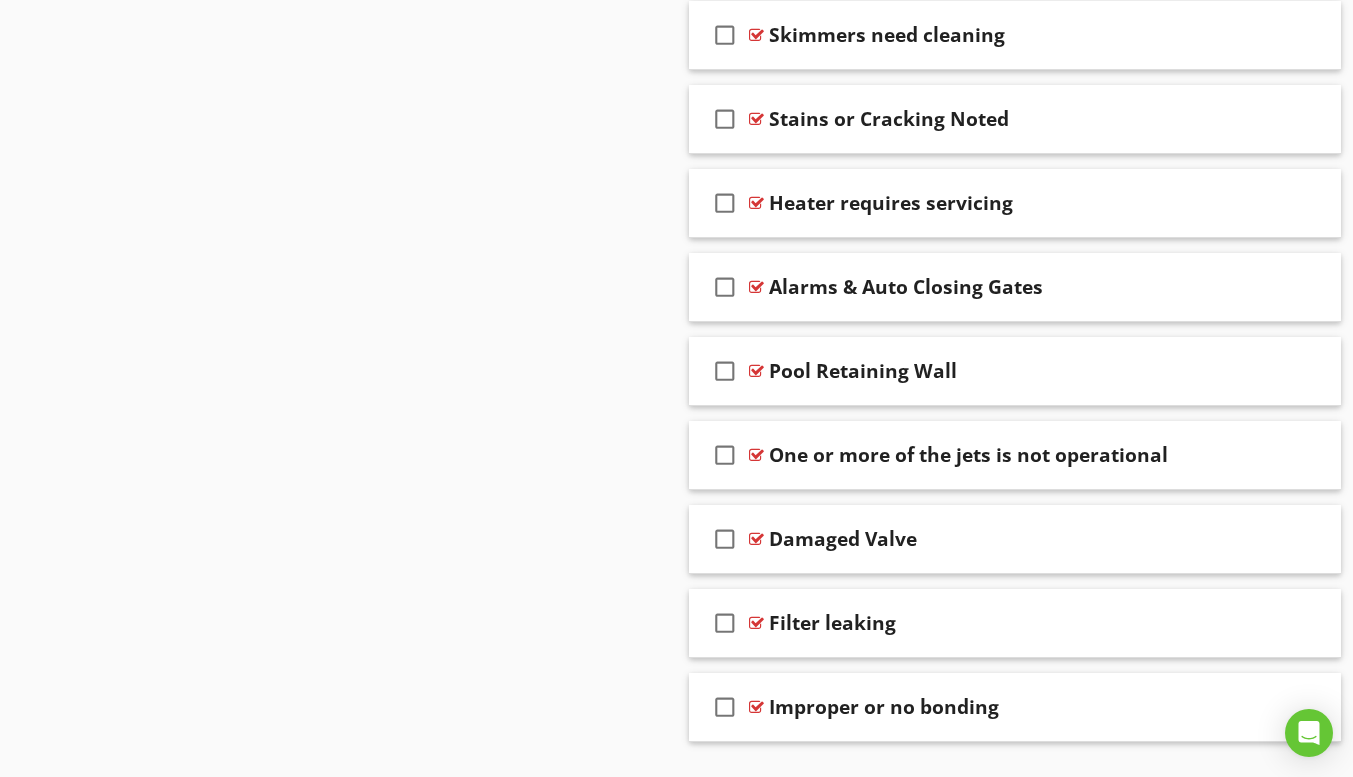 scroll, scrollTop: 2392, scrollLeft: 0, axis: vertical 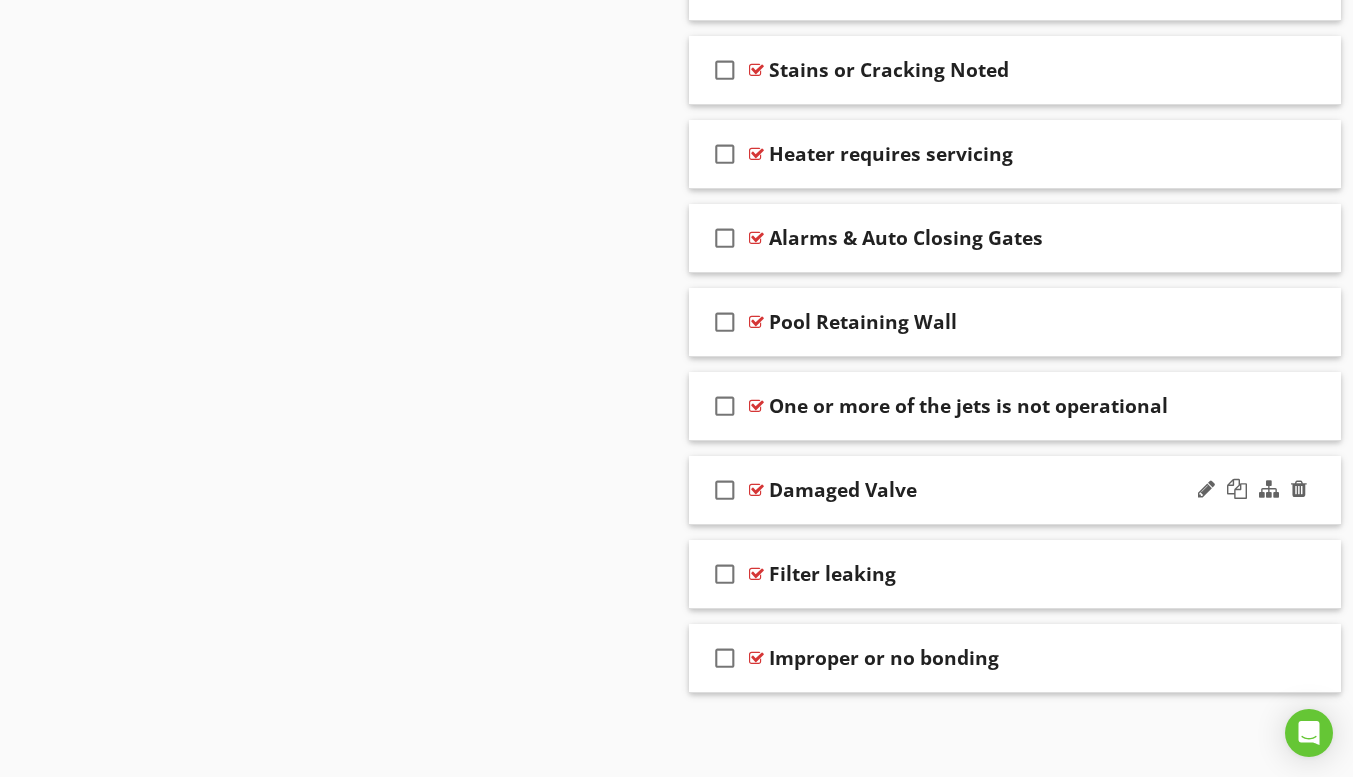 click on "check_box_outline_blank
Damaged Valve" at bounding box center [1015, 490] 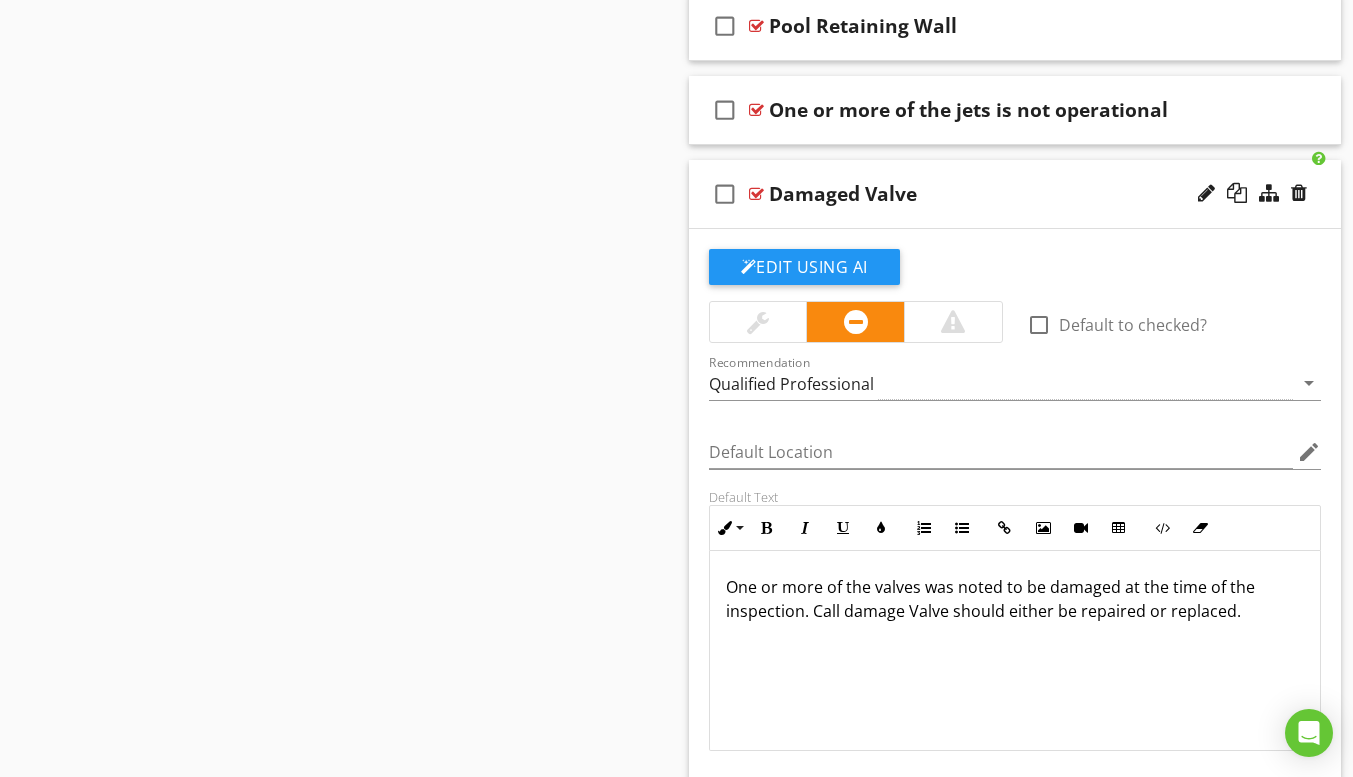 scroll, scrollTop: 2692, scrollLeft: 0, axis: vertical 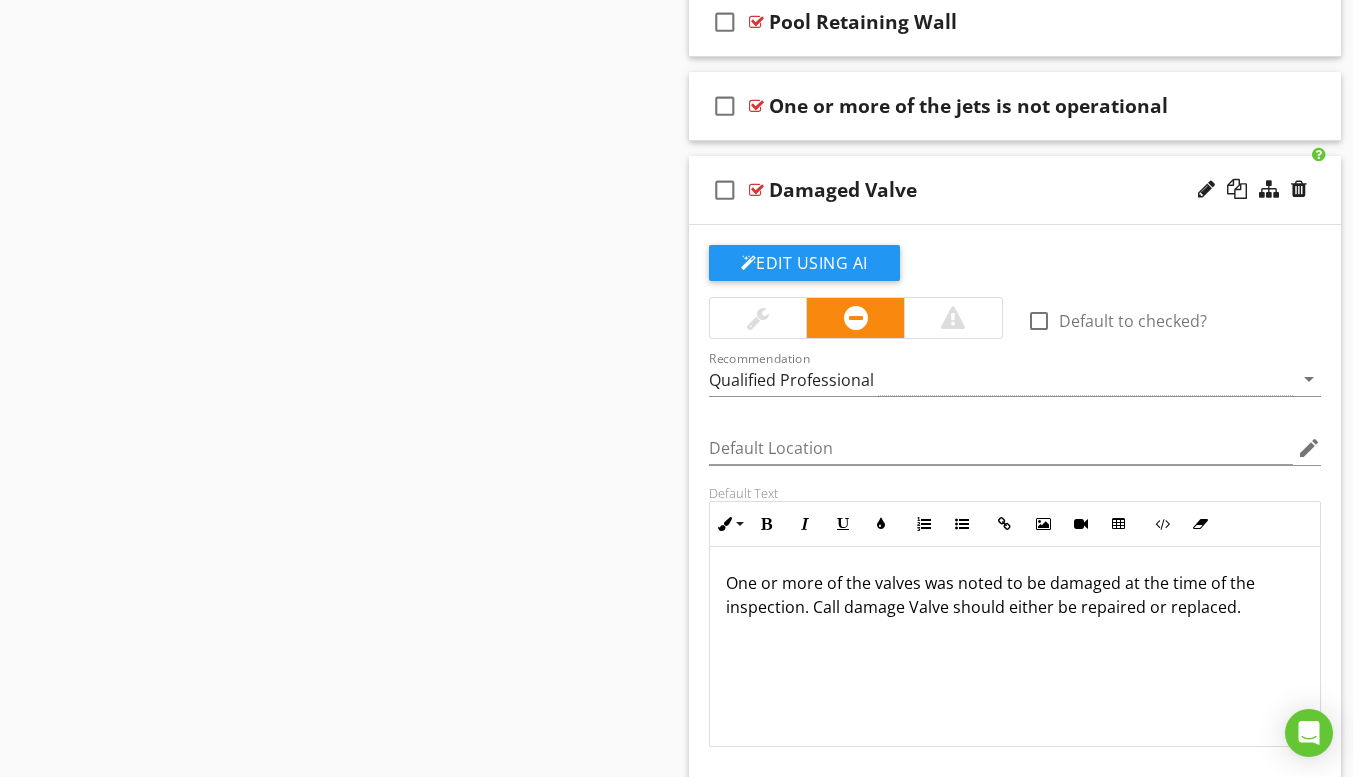 click on "One or more of the valves was noted to be damaged at the time of the inspection. Call damage Valve should either be repaired or replaced." at bounding box center (1015, 595) 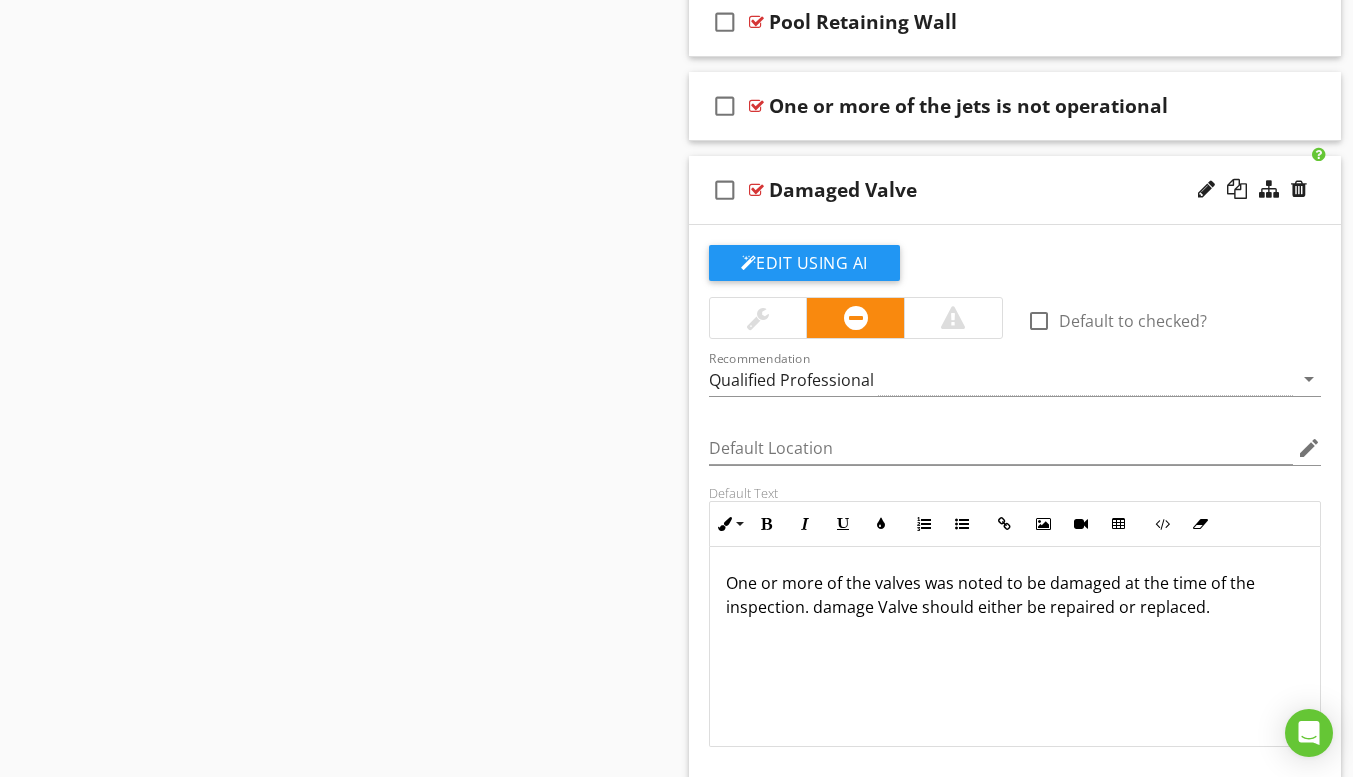 type 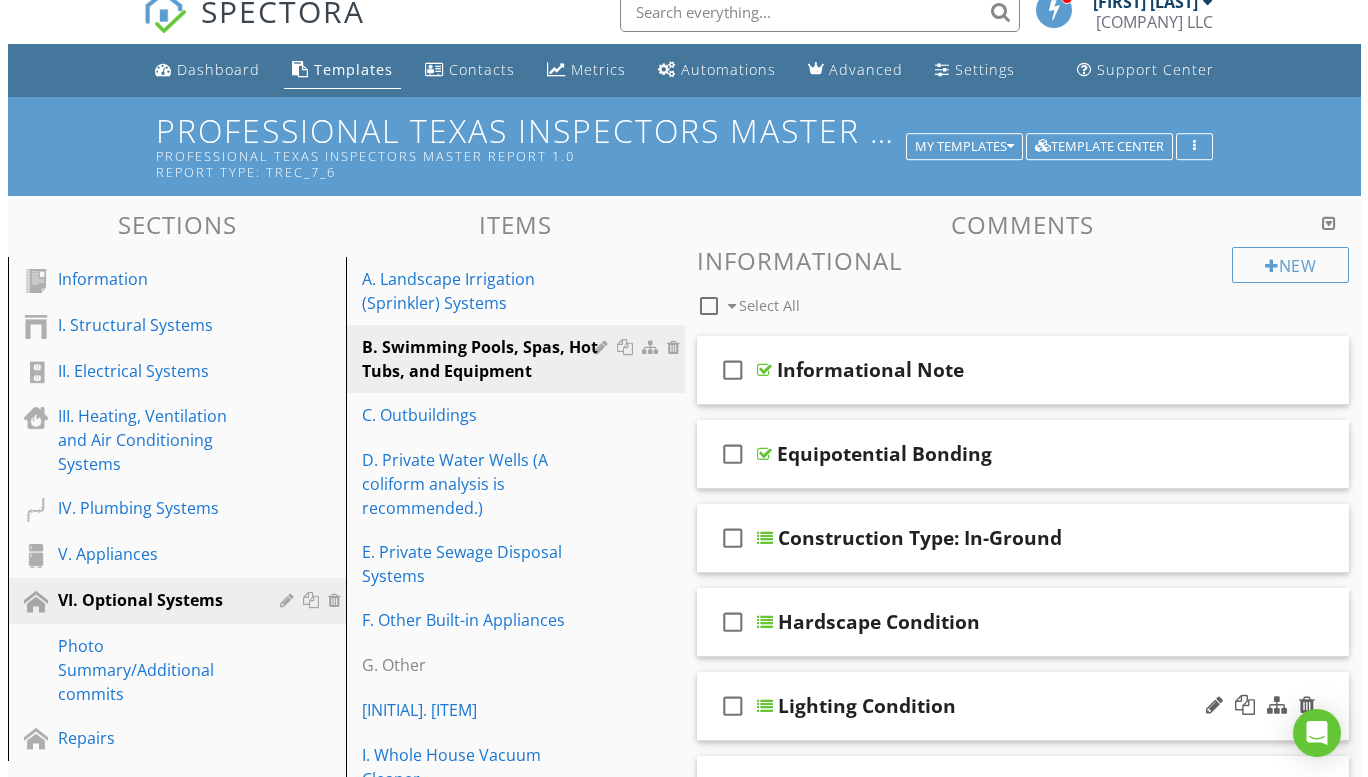 scroll, scrollTop: 0, scrollLeft: 0, axis: both 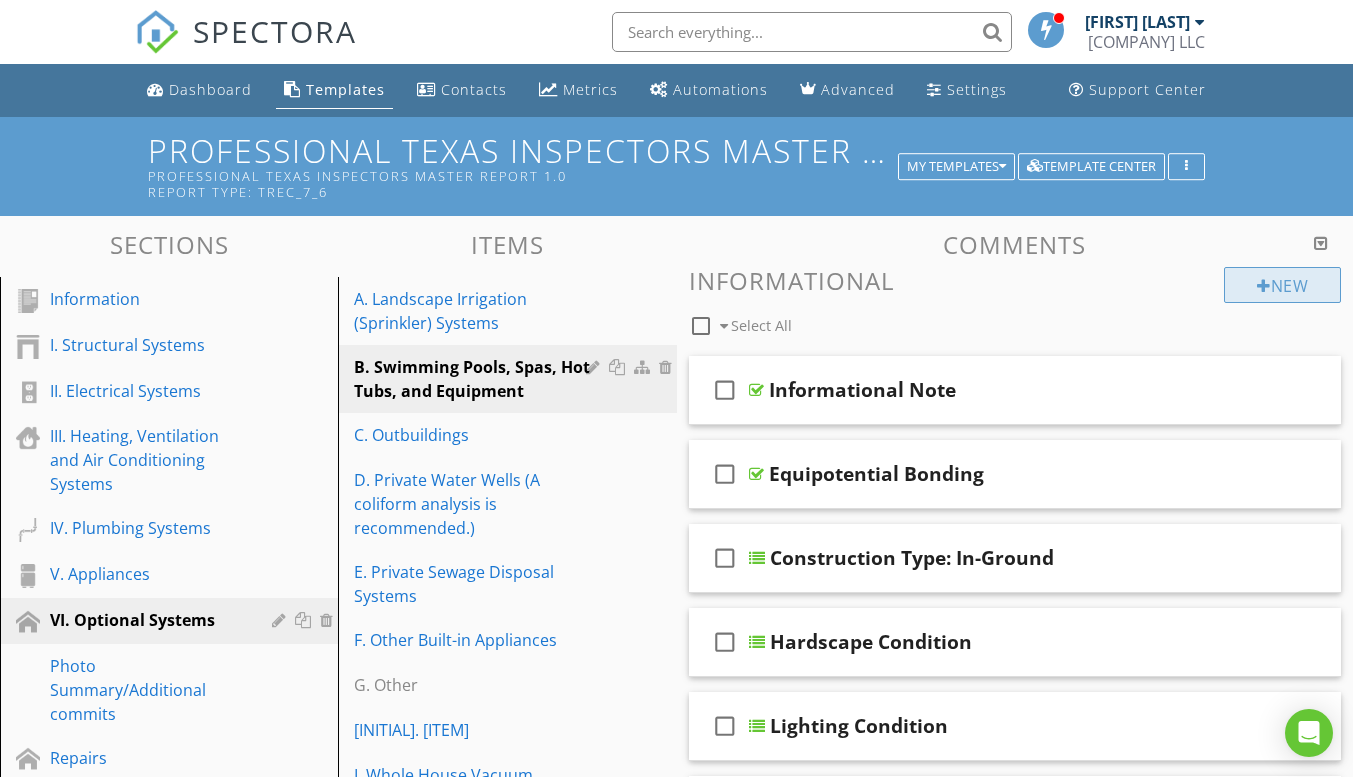 click at bounding box center [1264, 286] 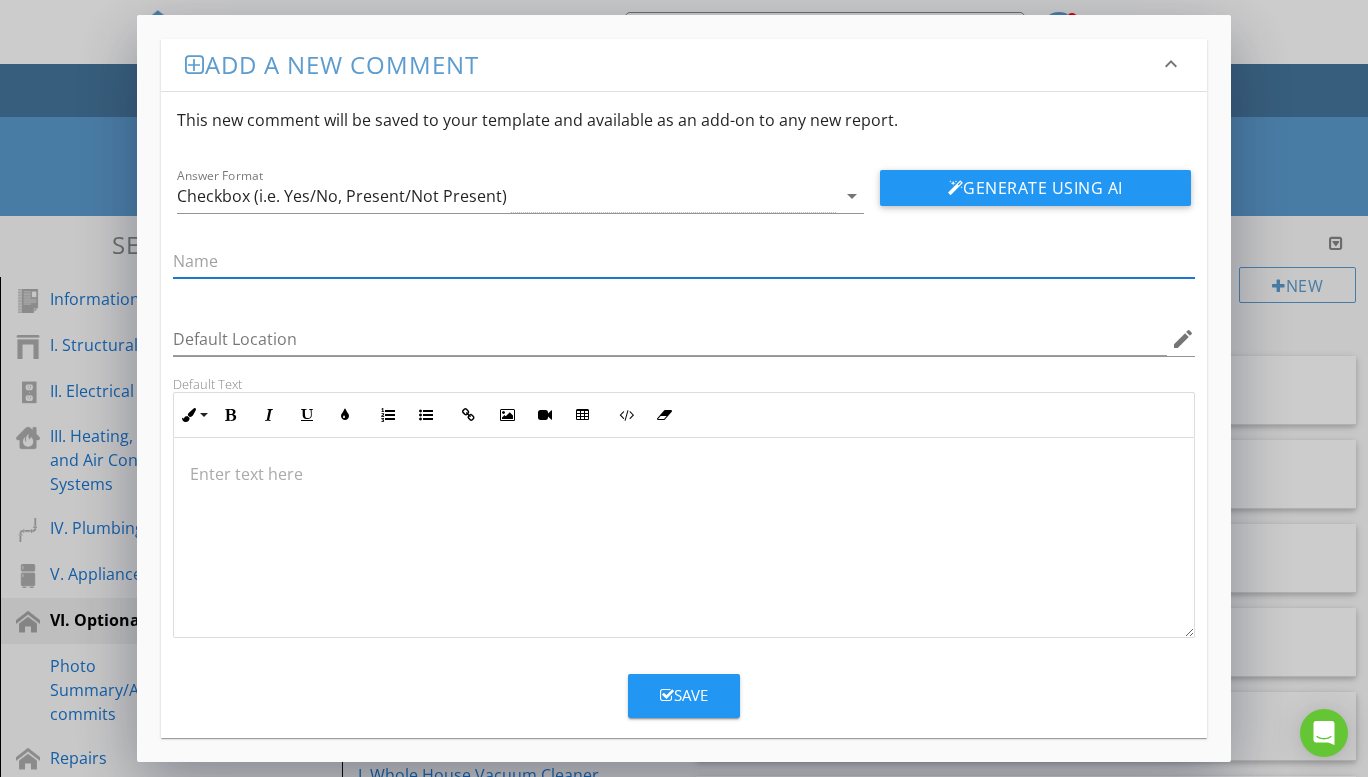 click at bounding box center (684, 261) 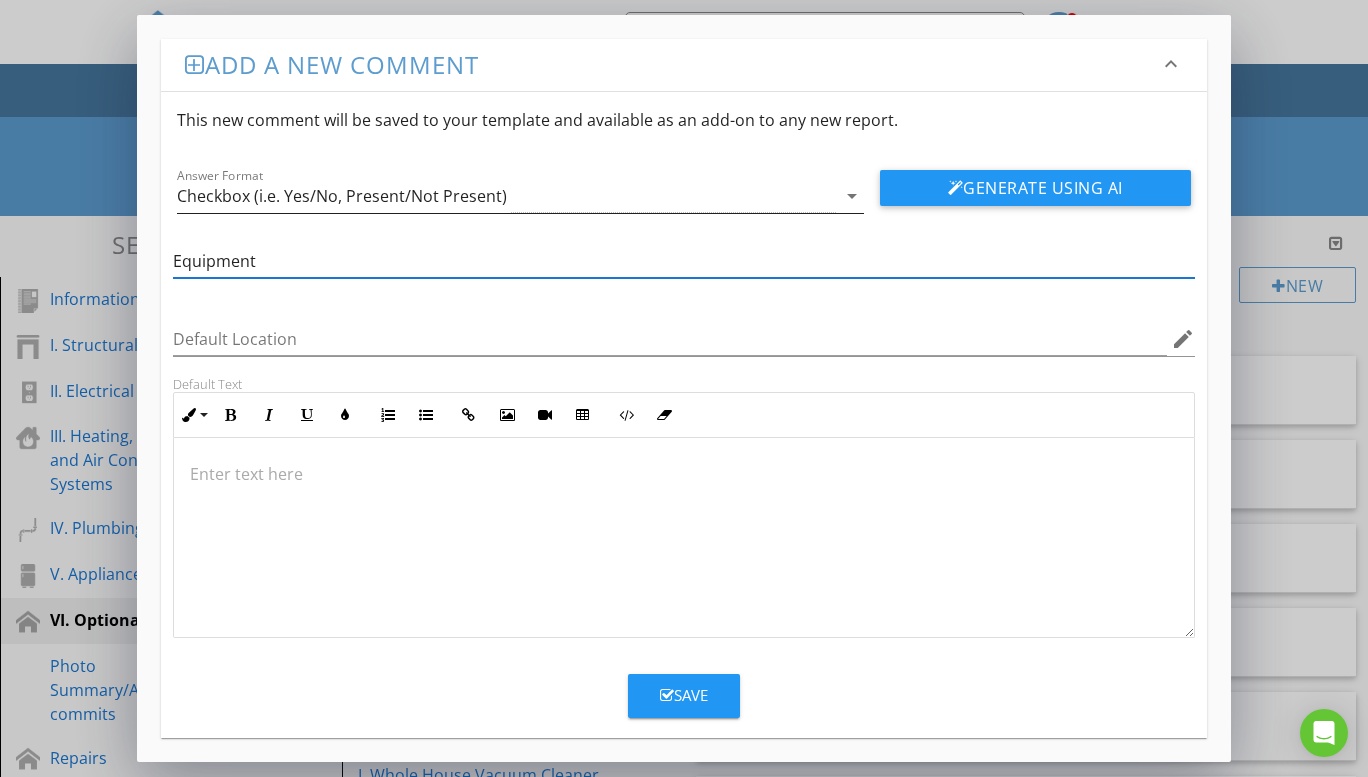 type on "Equipment" 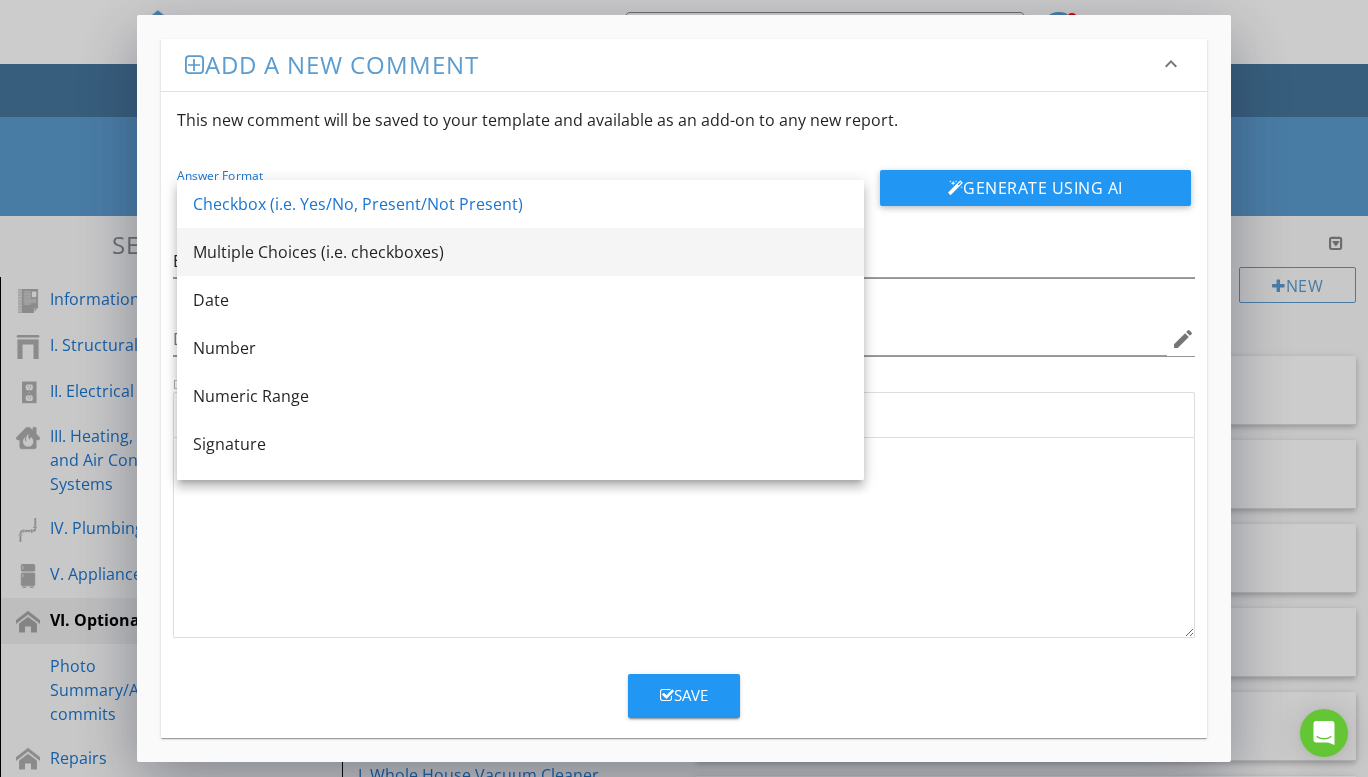 click on "Multiple Choices (i.e. checkboxes)" at bounding box center [520, 252] 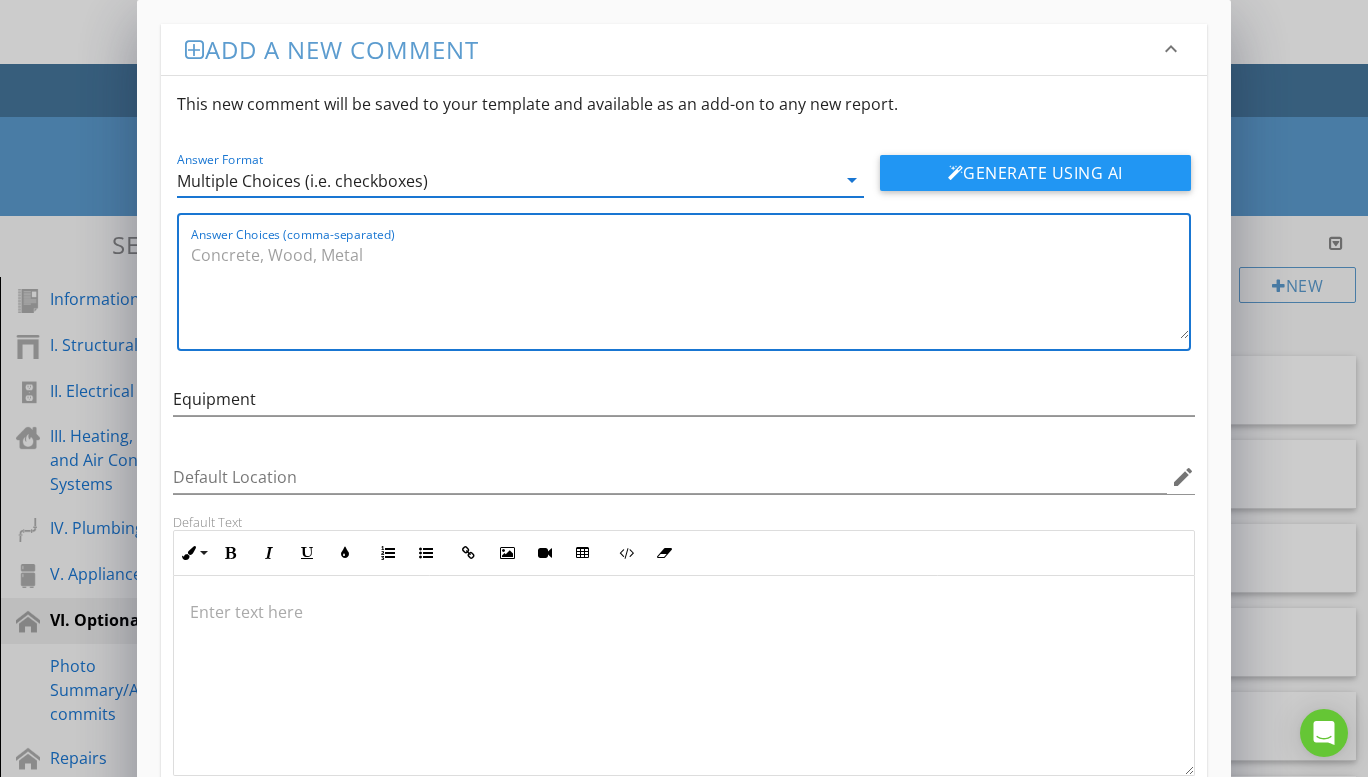 click on "Answer Choices (comma-separated)" at bounding box center (690, 289) 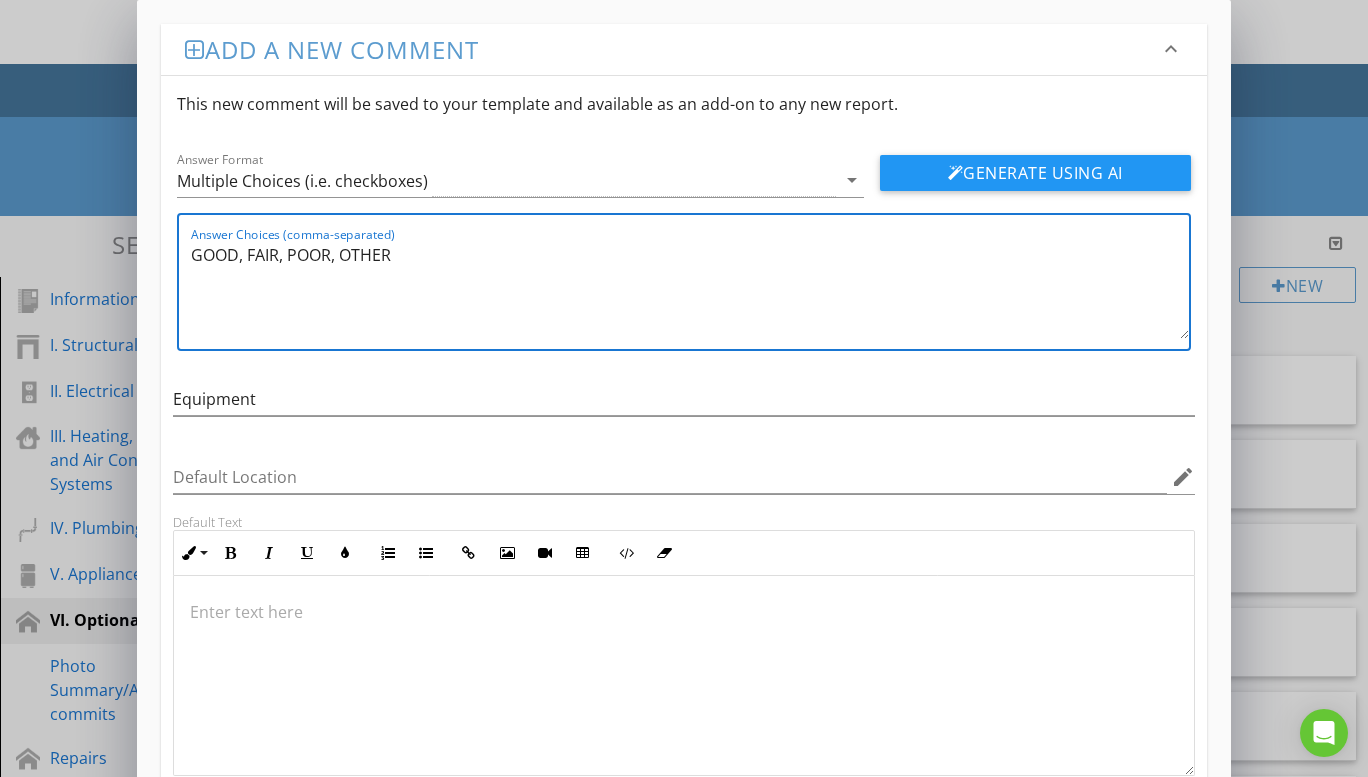 type on "GOOD, FAIR, POOR, OTHER" 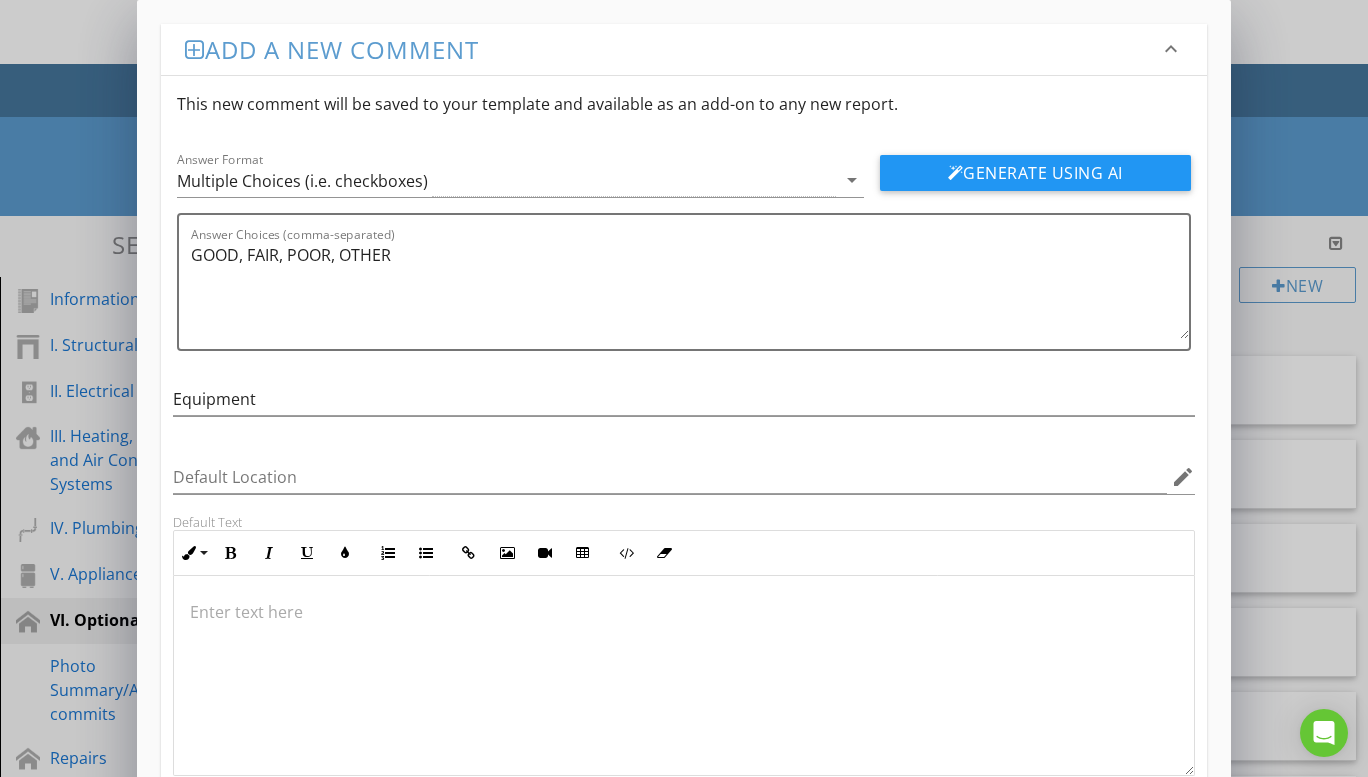 click at bounding box center [684, 612] 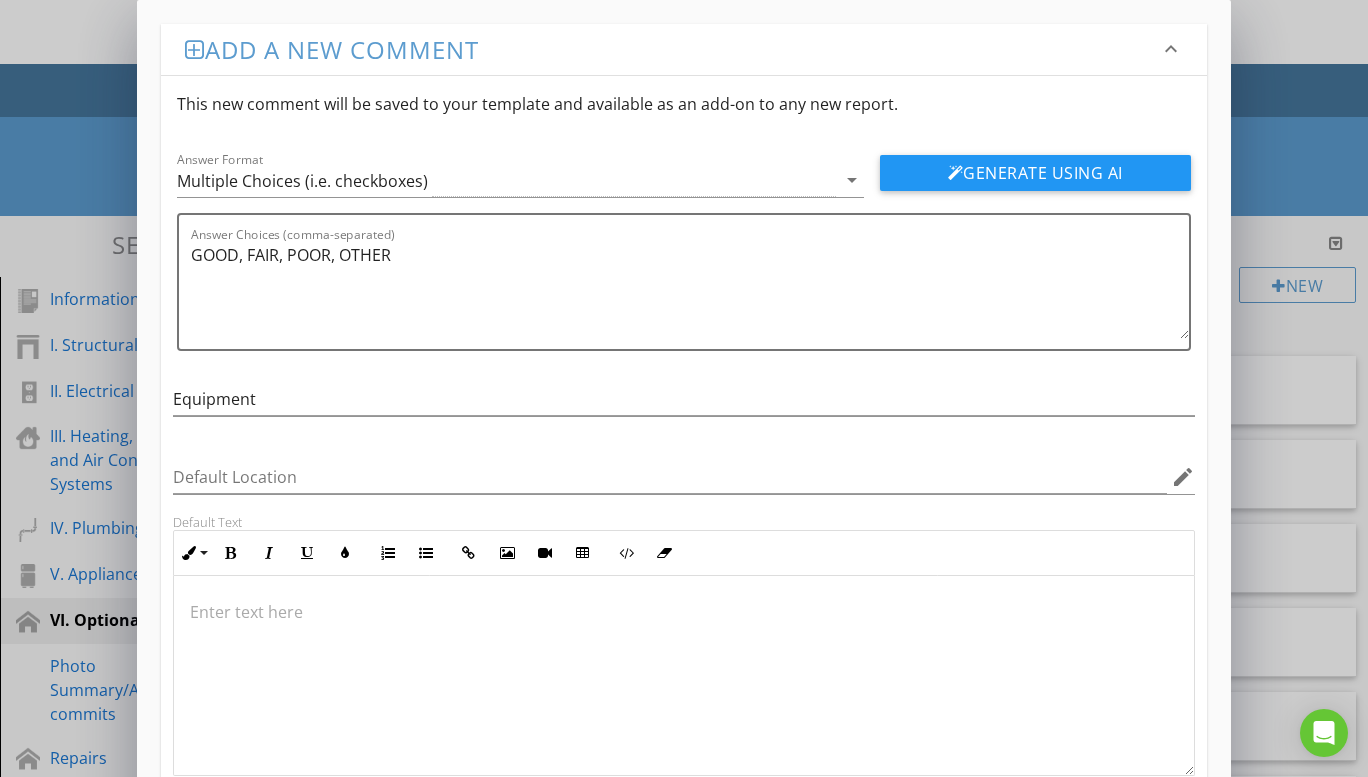 type 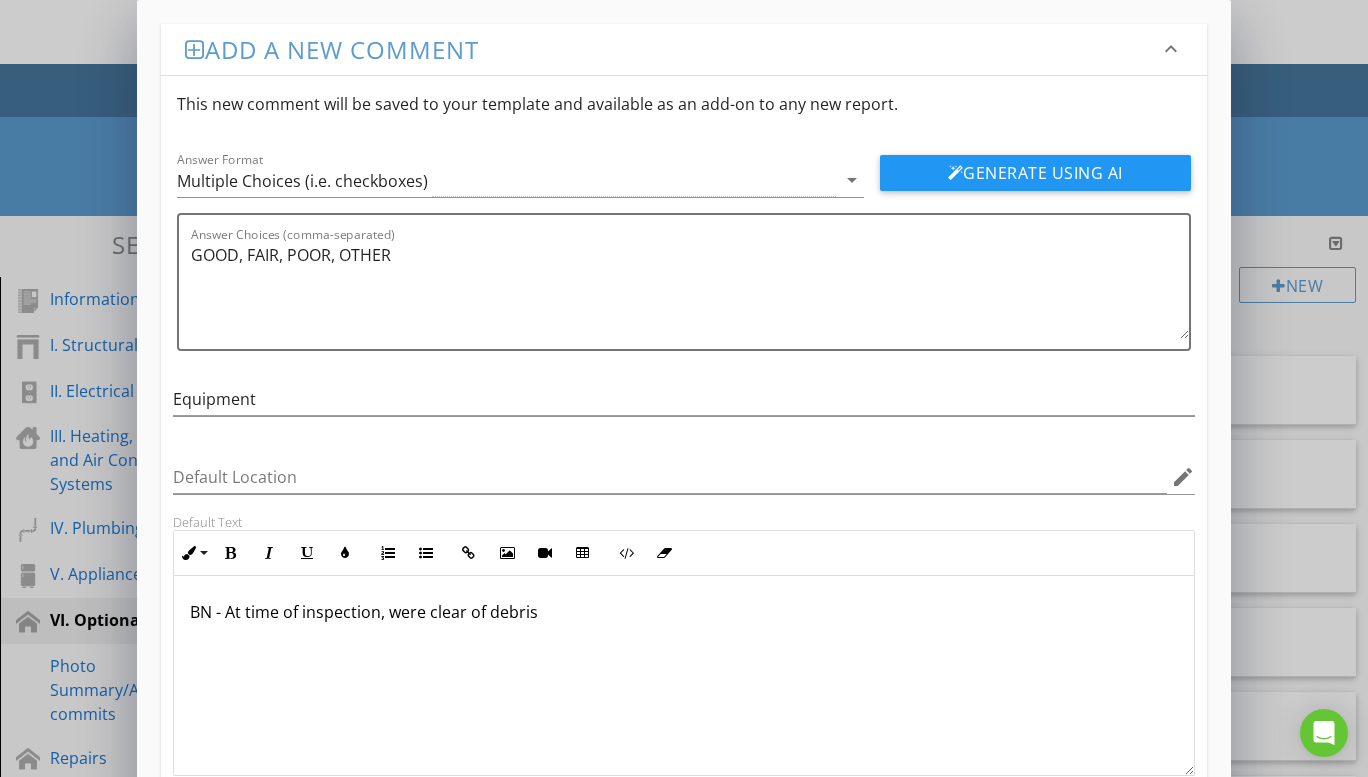 click on "BN - At time of inspection, were clear of debris" at bounding box center [684, 612] 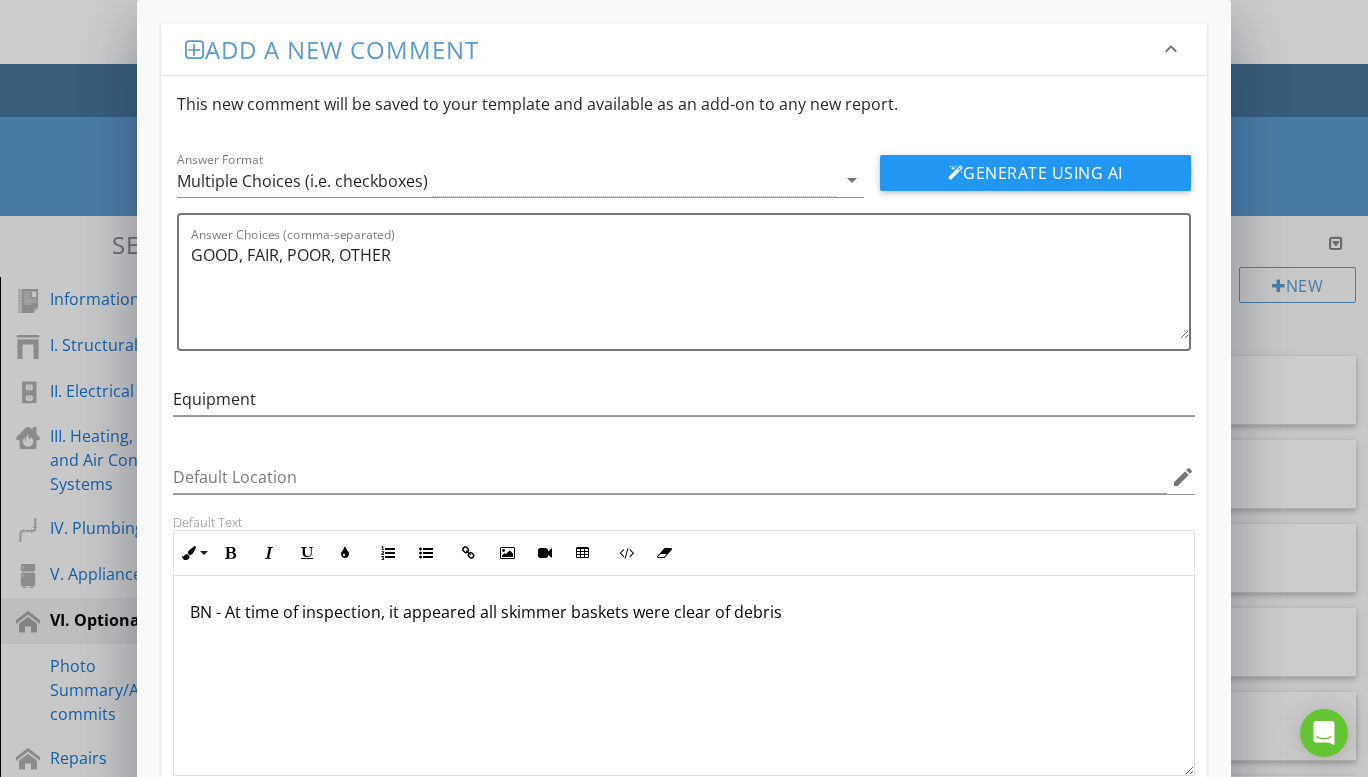 click on "BN - At time of inspection, it appeared all skimmer baskets were clear of debris" at bounding box center [684, 612] 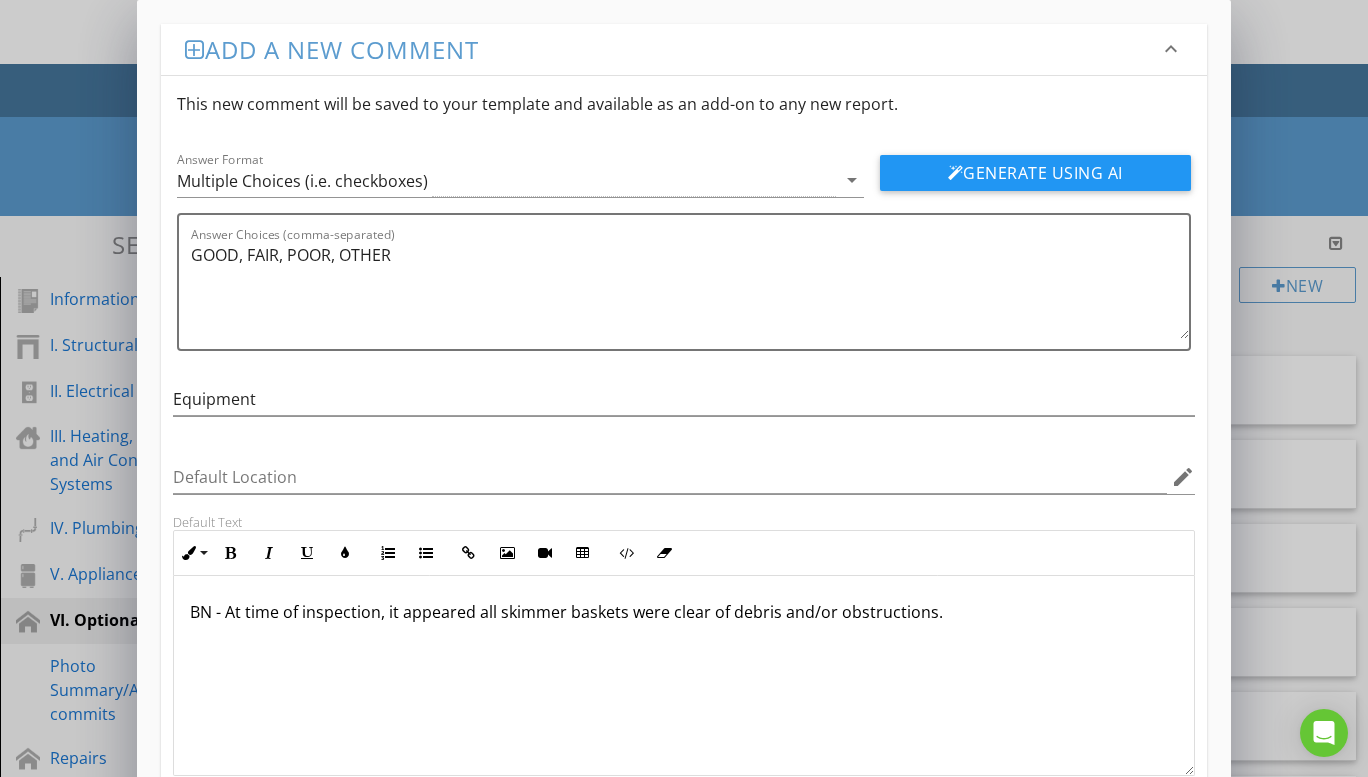 click on "BN - At time of inspection, it appeared all skimmer baskets were clear of debris and/or obstructions." at bounding box center [684, 612] 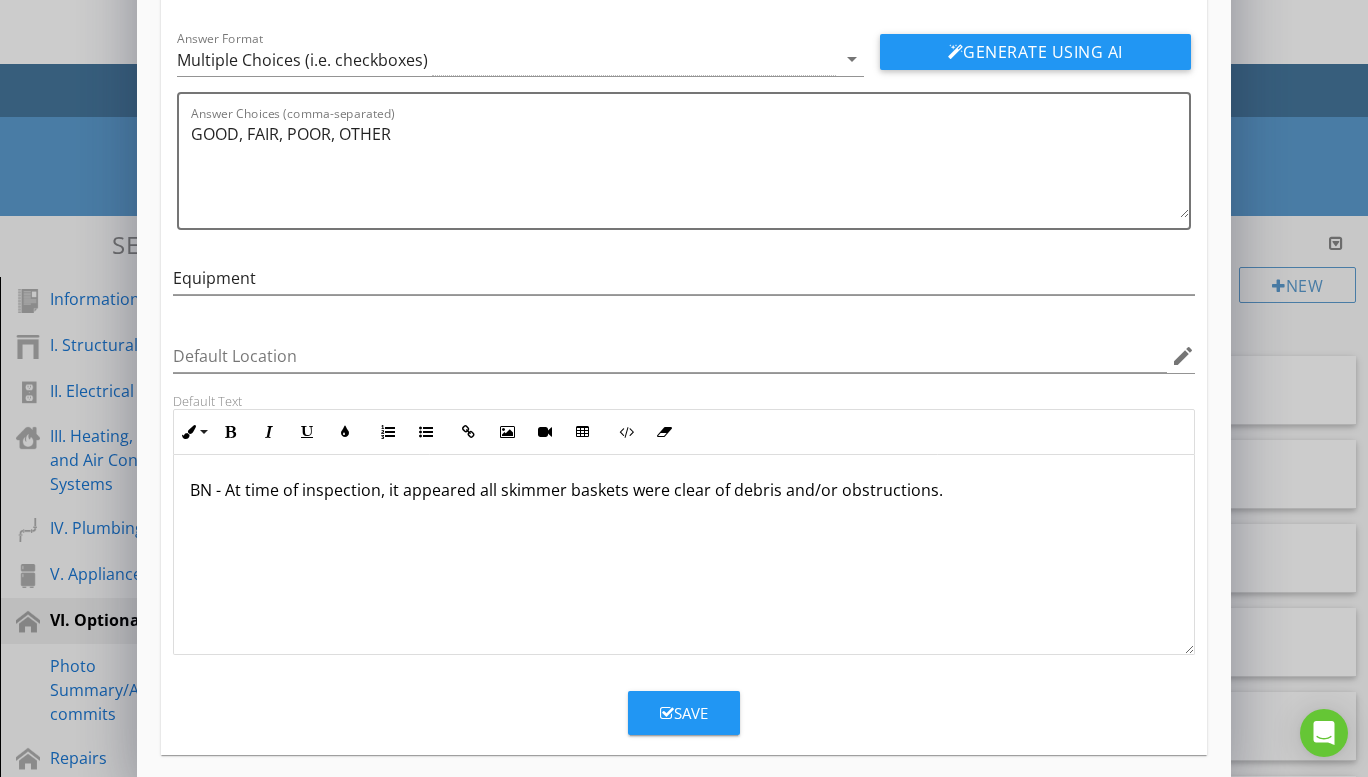 scroll, scrollTop: 135, scrollLeft: 0, axis: vertical 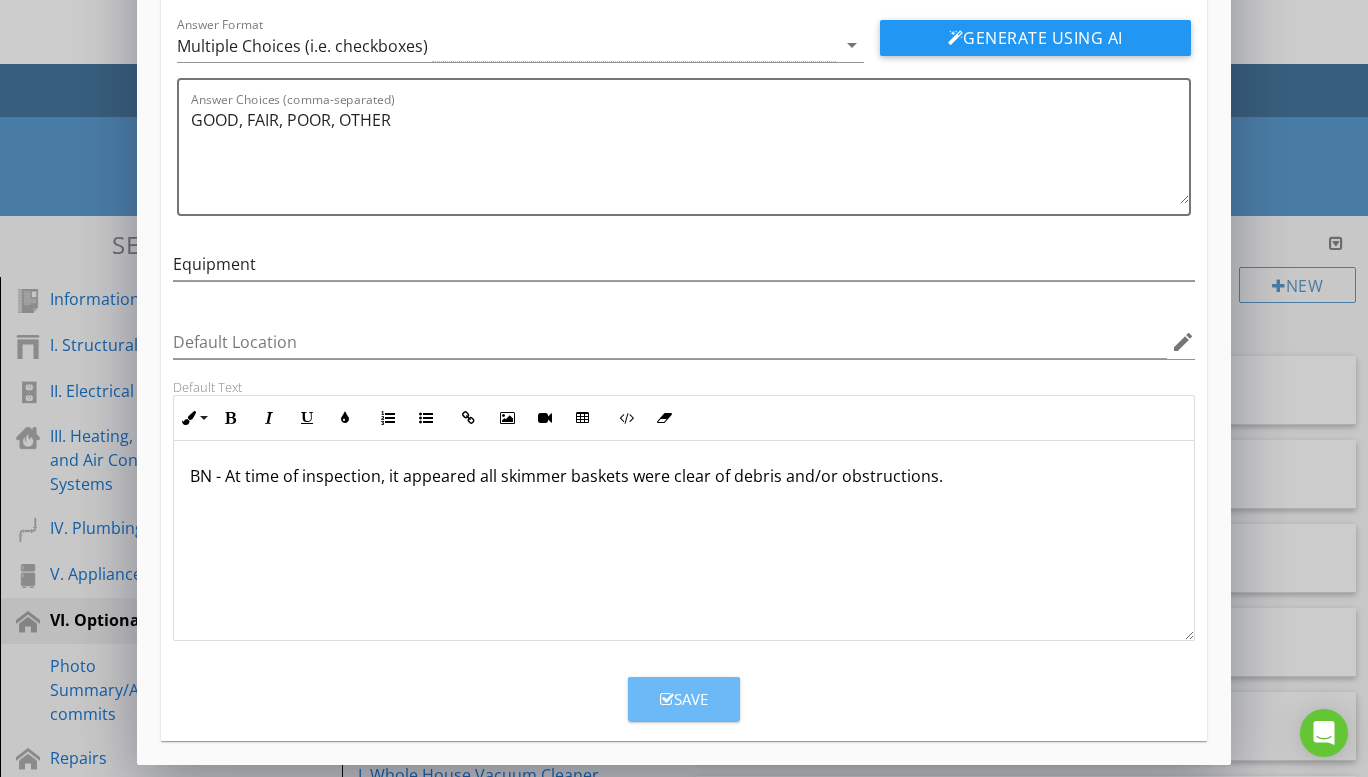 click on "Save" at bounding box center (684, 699) 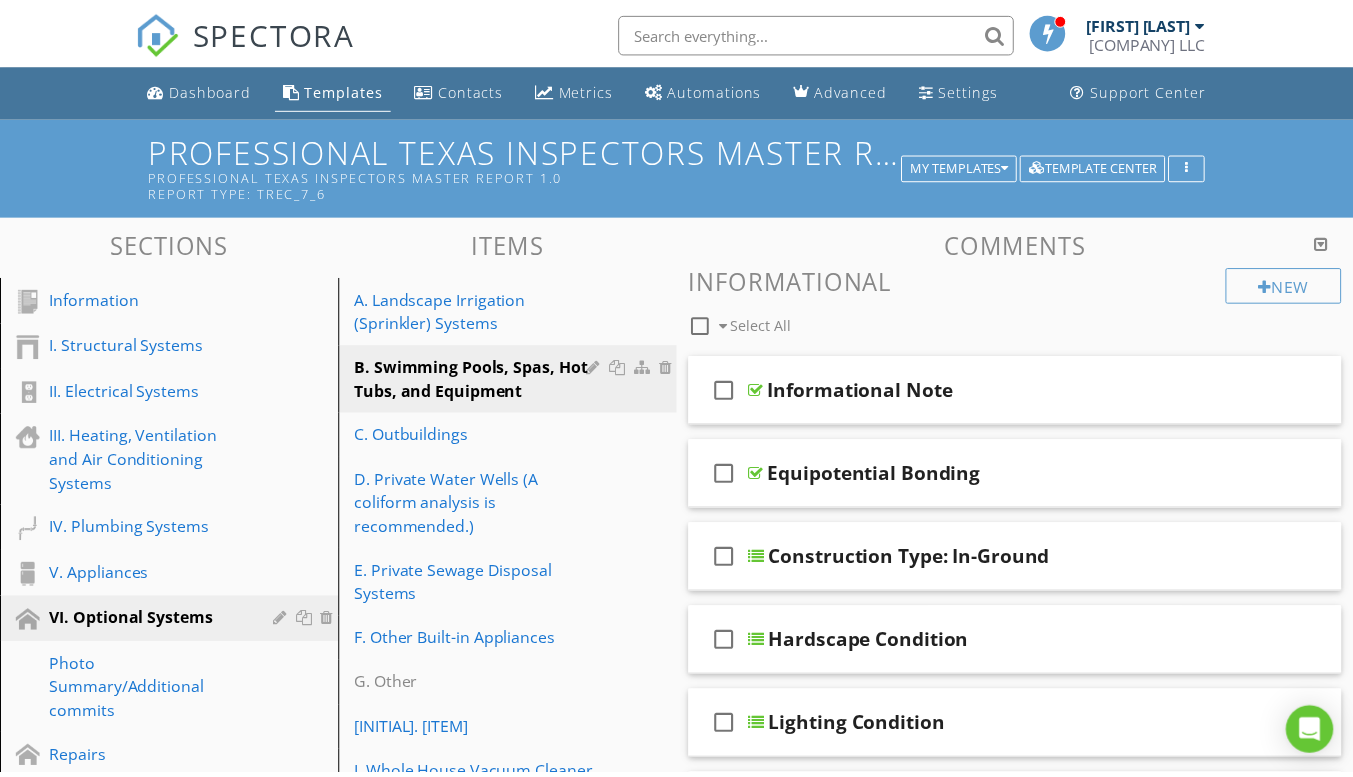 scroll, scrollTop: 38, scrollLeft: 0, axis: vertical 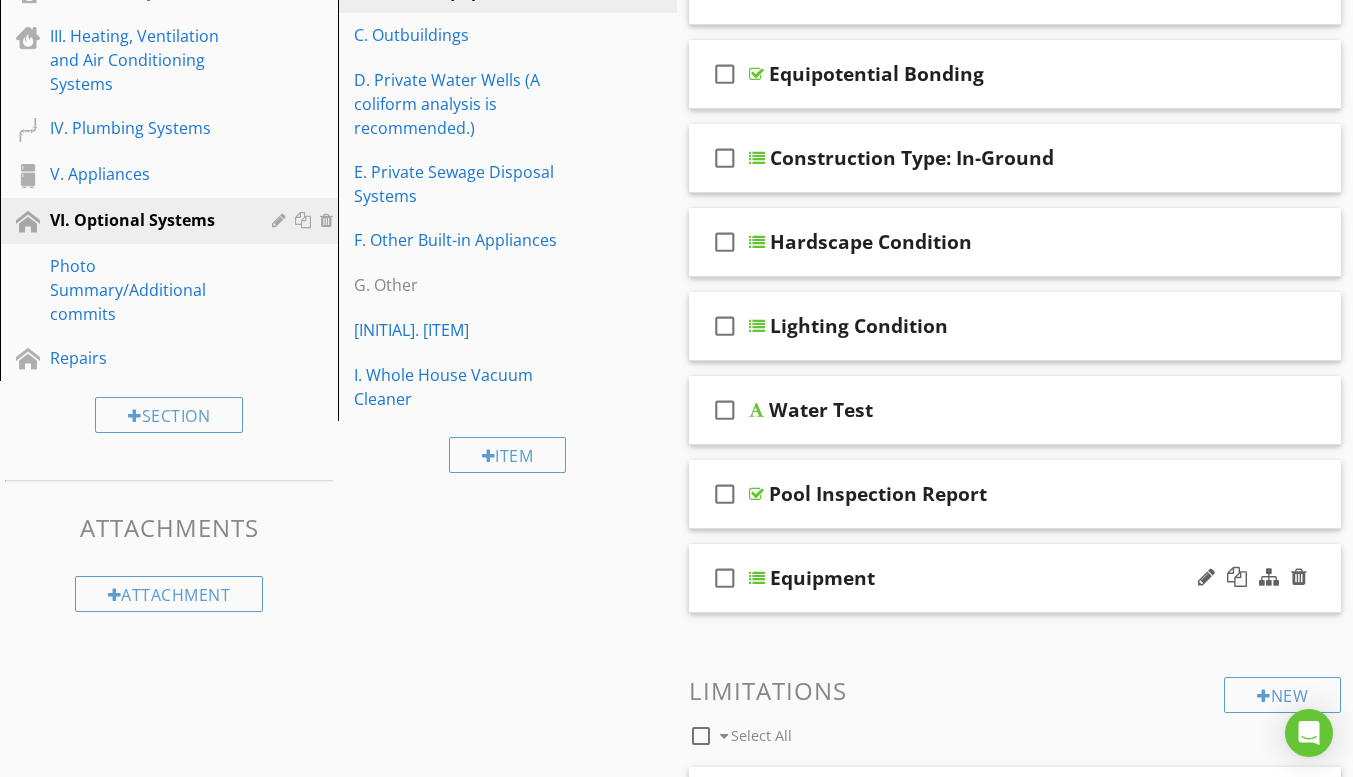 type 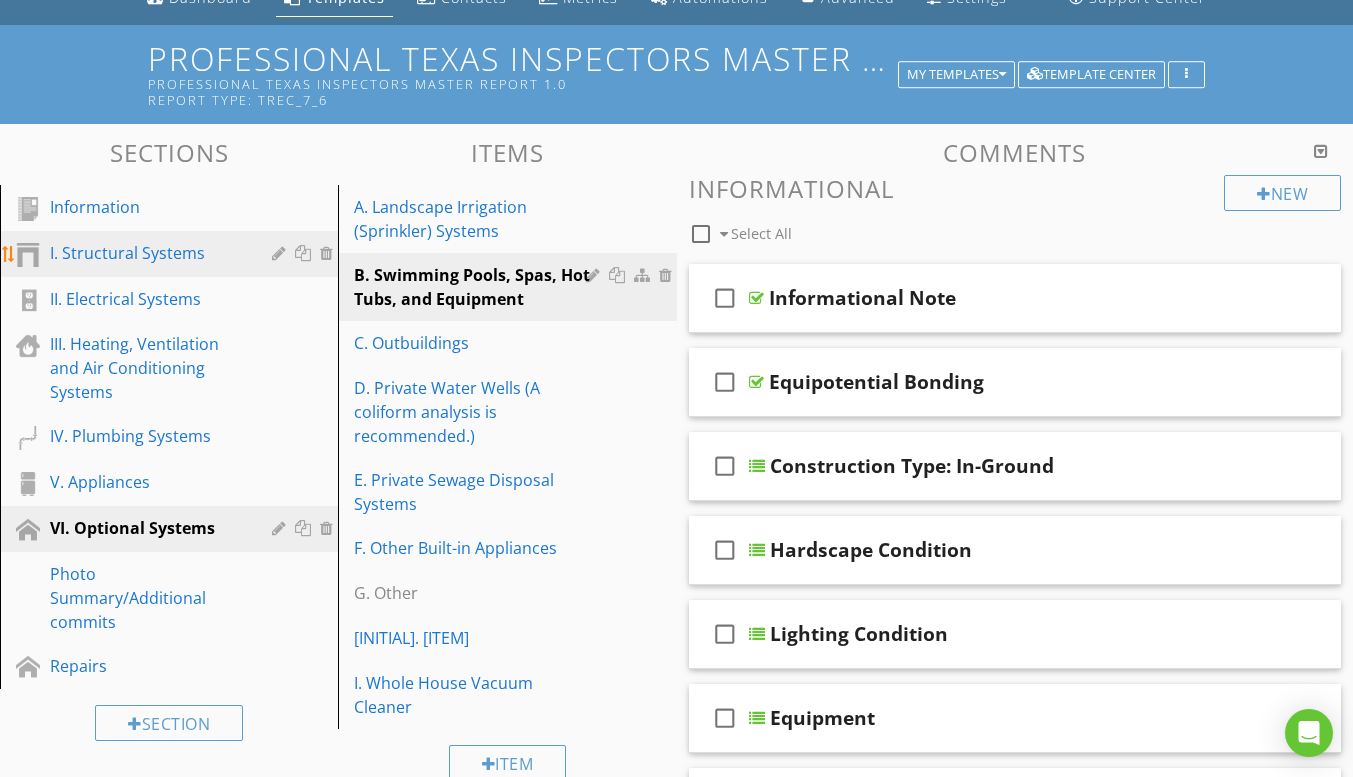scroll, scrollTop: 0, scrollLeft: 0, axis: both 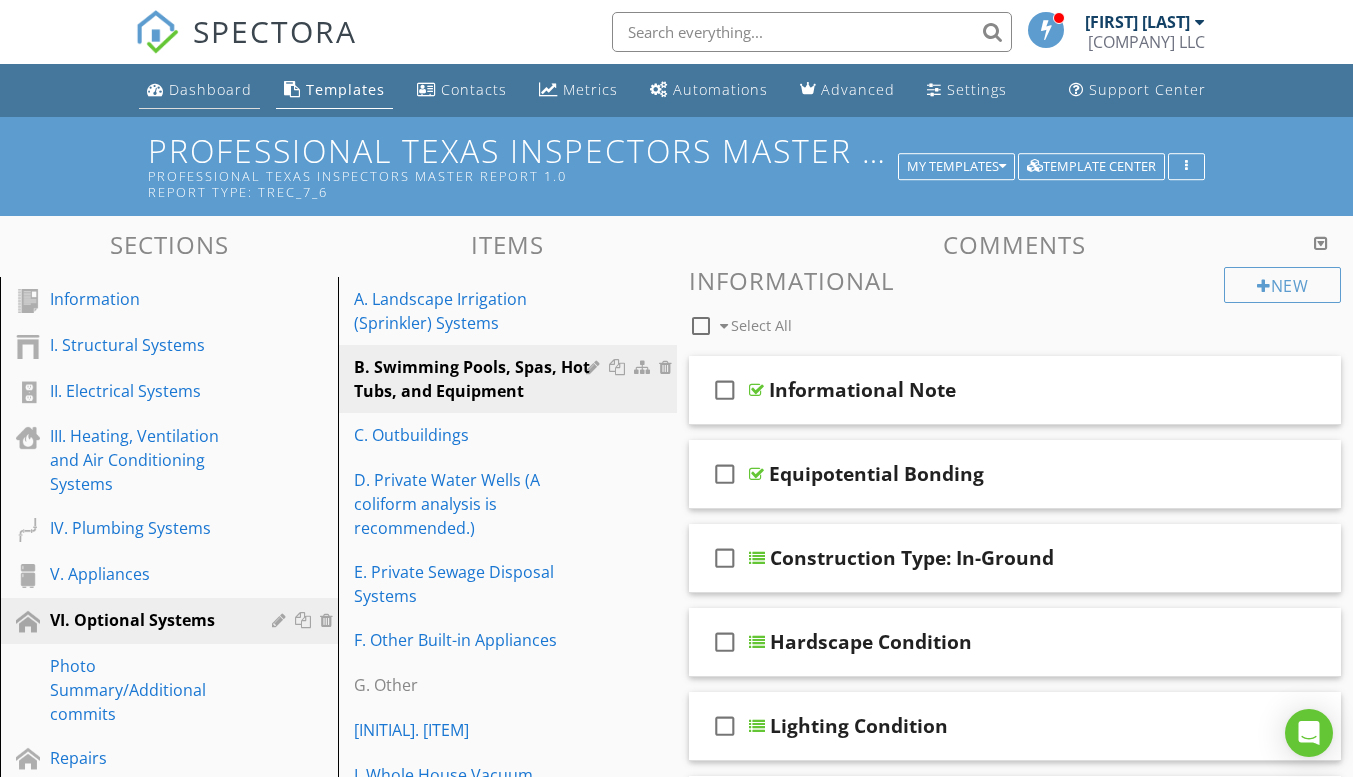 click on "Dashboard" at bounding box center [210, 89] 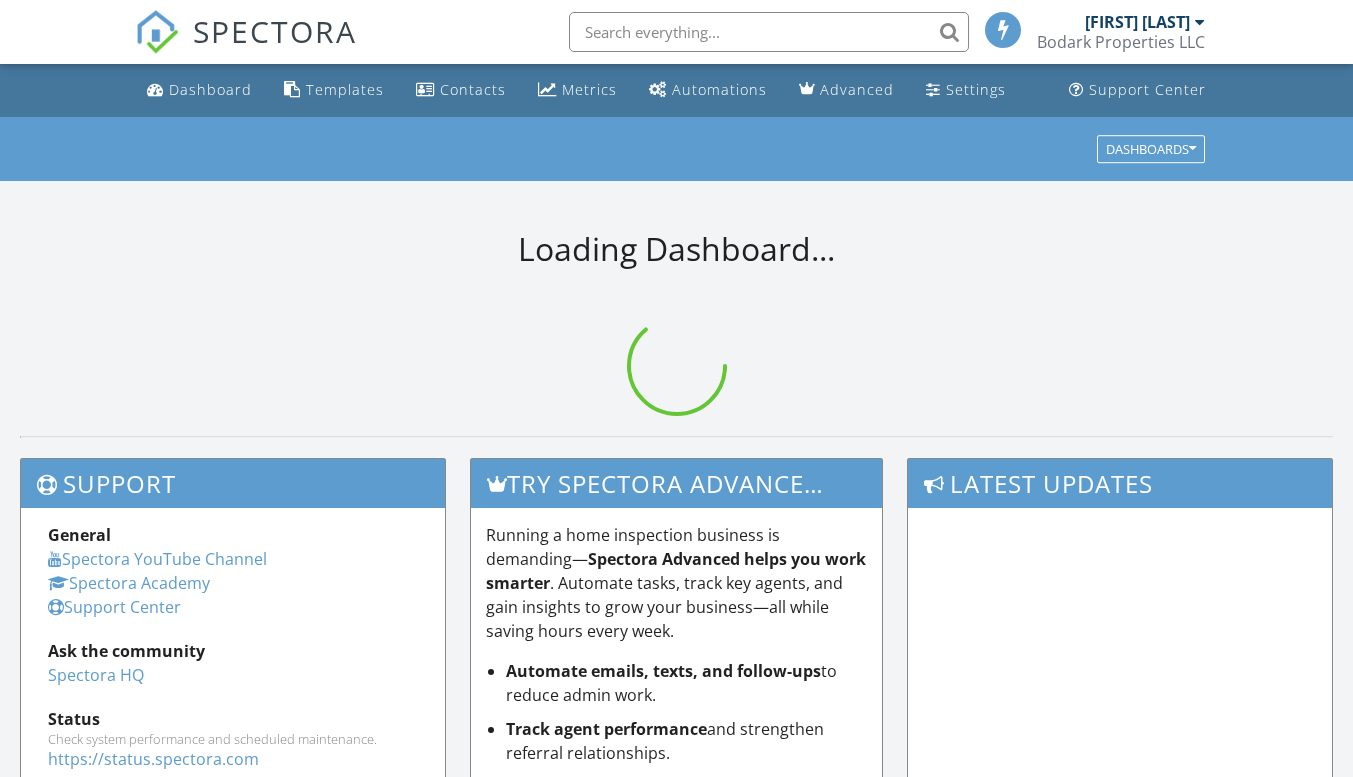 scroll, scrollTop: 0, scrollLeft: 0, axis: both 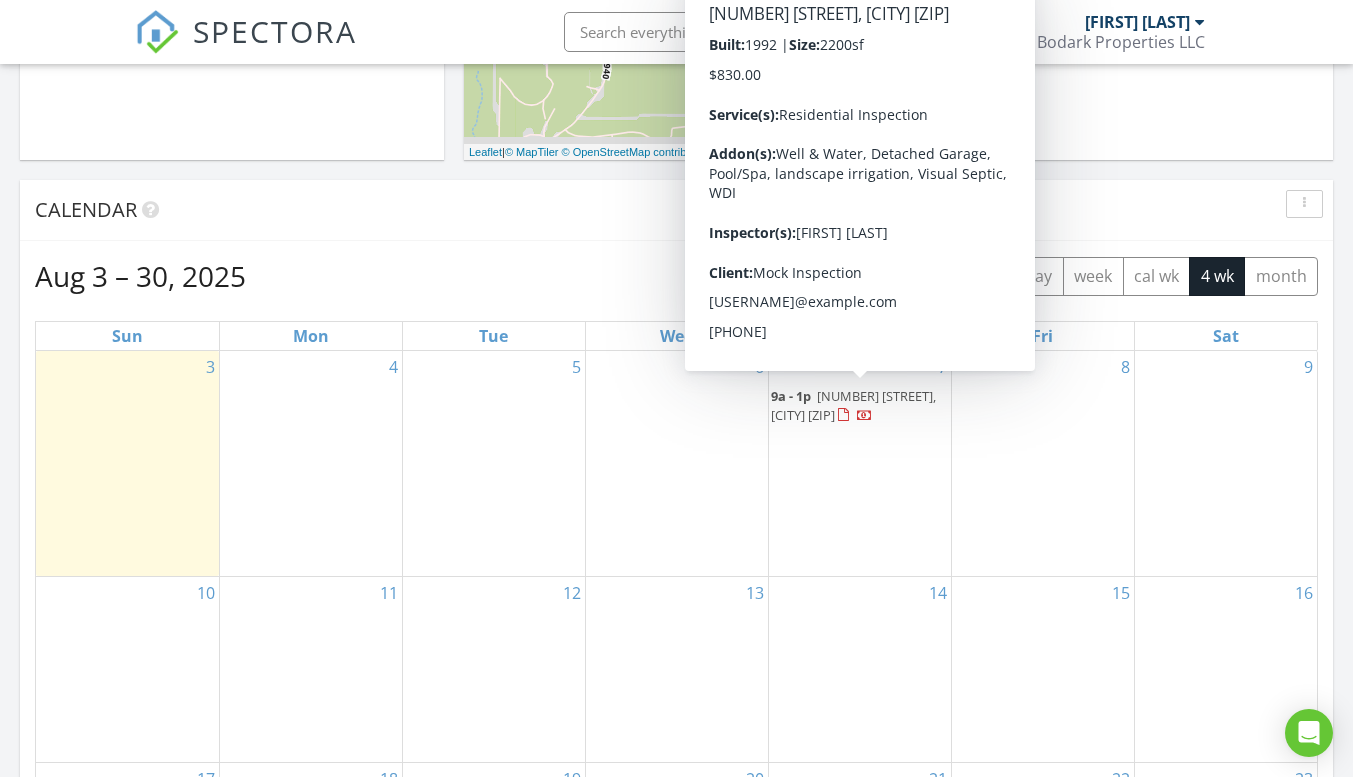 click on "[NUMBER] [STREET], [CITY] [ZIP]" at bounding box center (853, 405) 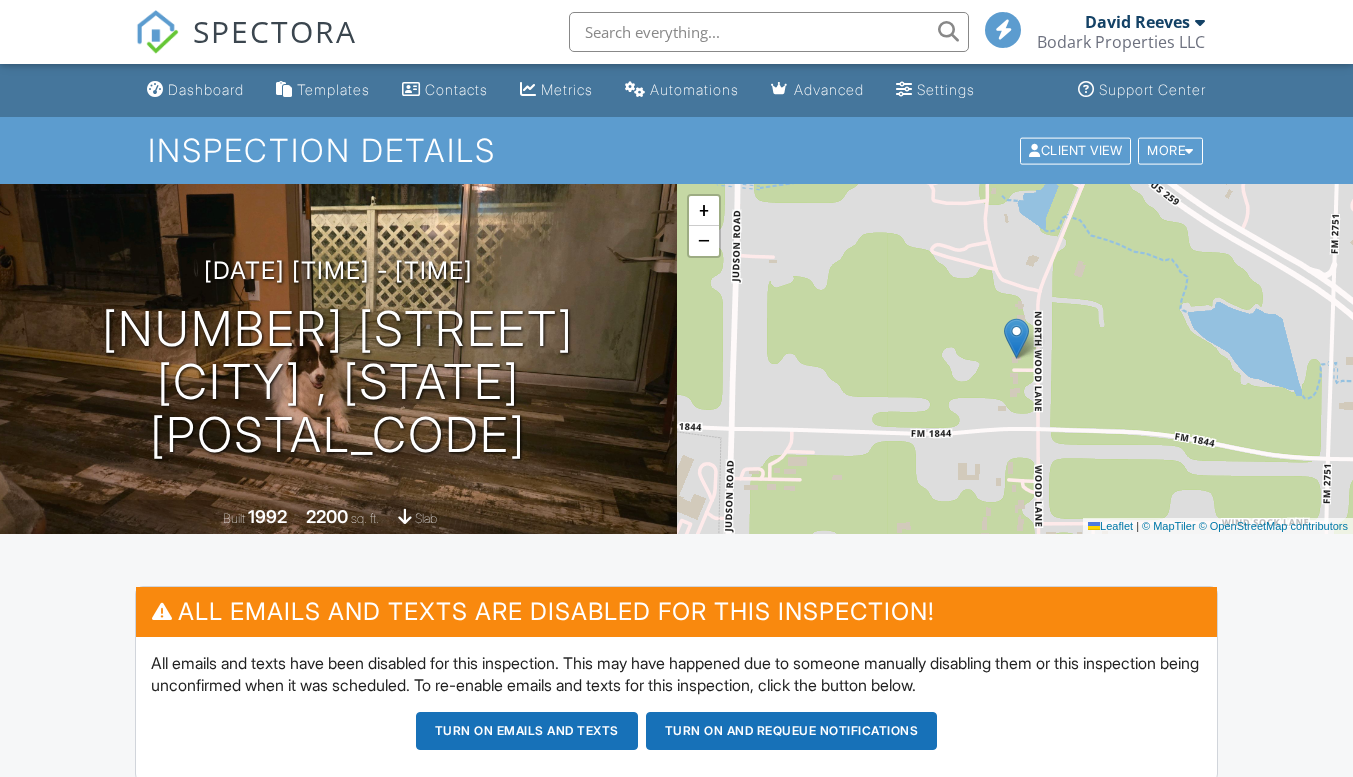 scroll, scrollTop: 600, scrollLeft: 0, axis: vertical 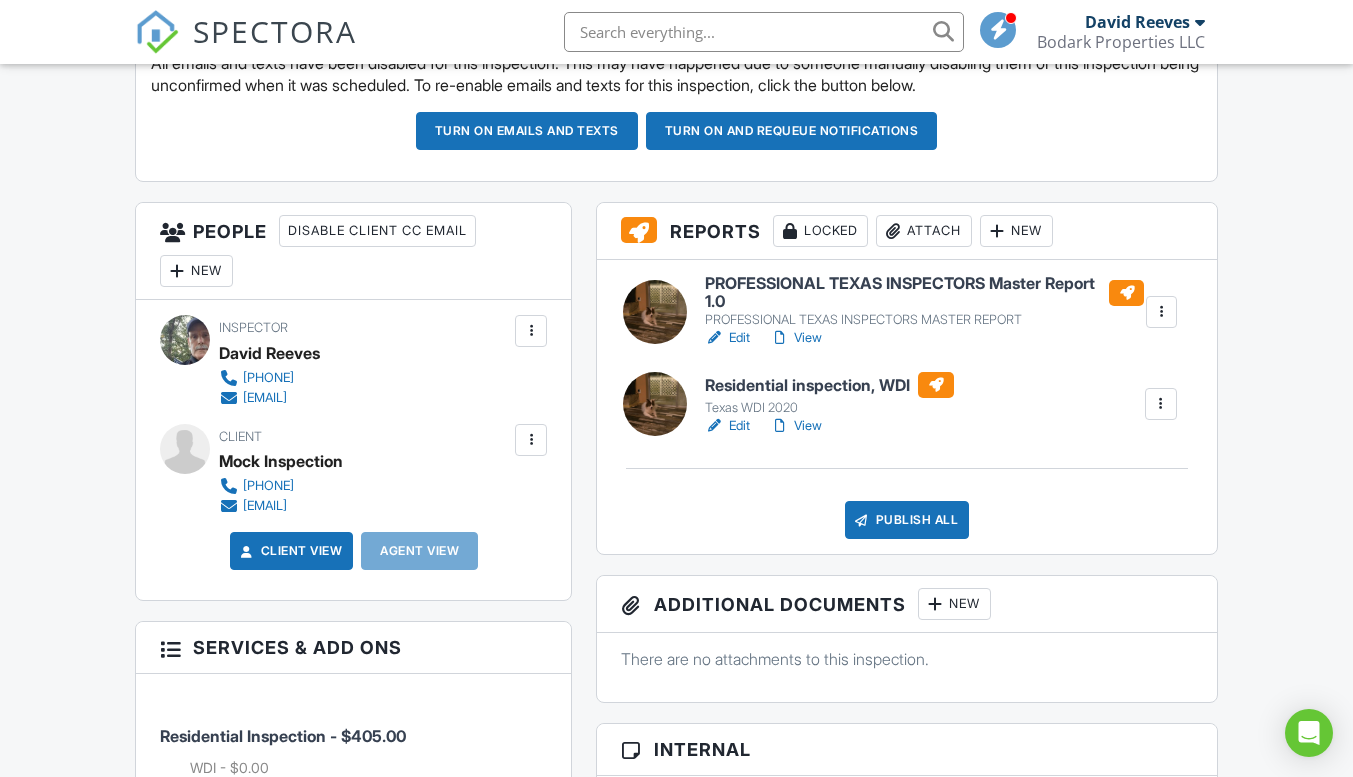click on "Edit" at bounding box center (727, 338) 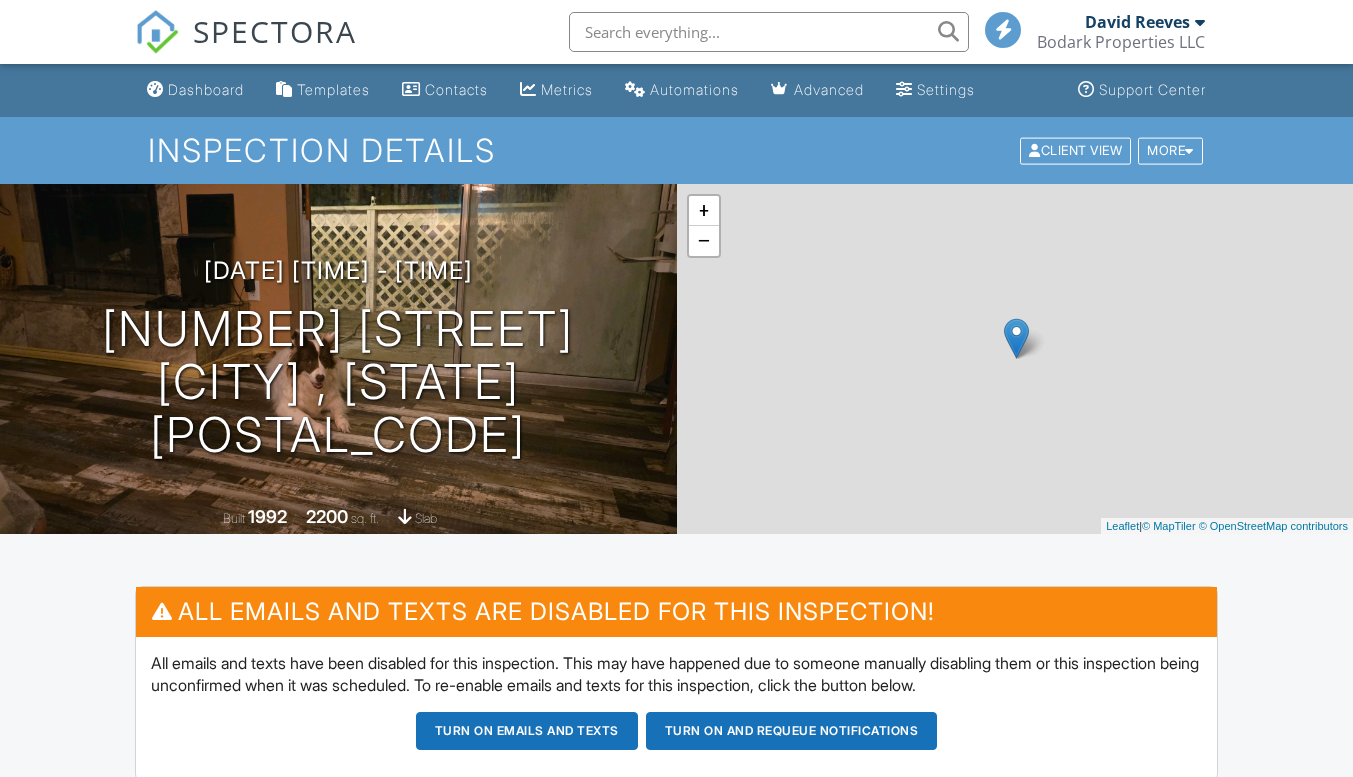 scroll, scrollTop: 0, scrollLeft: 0, axis: both 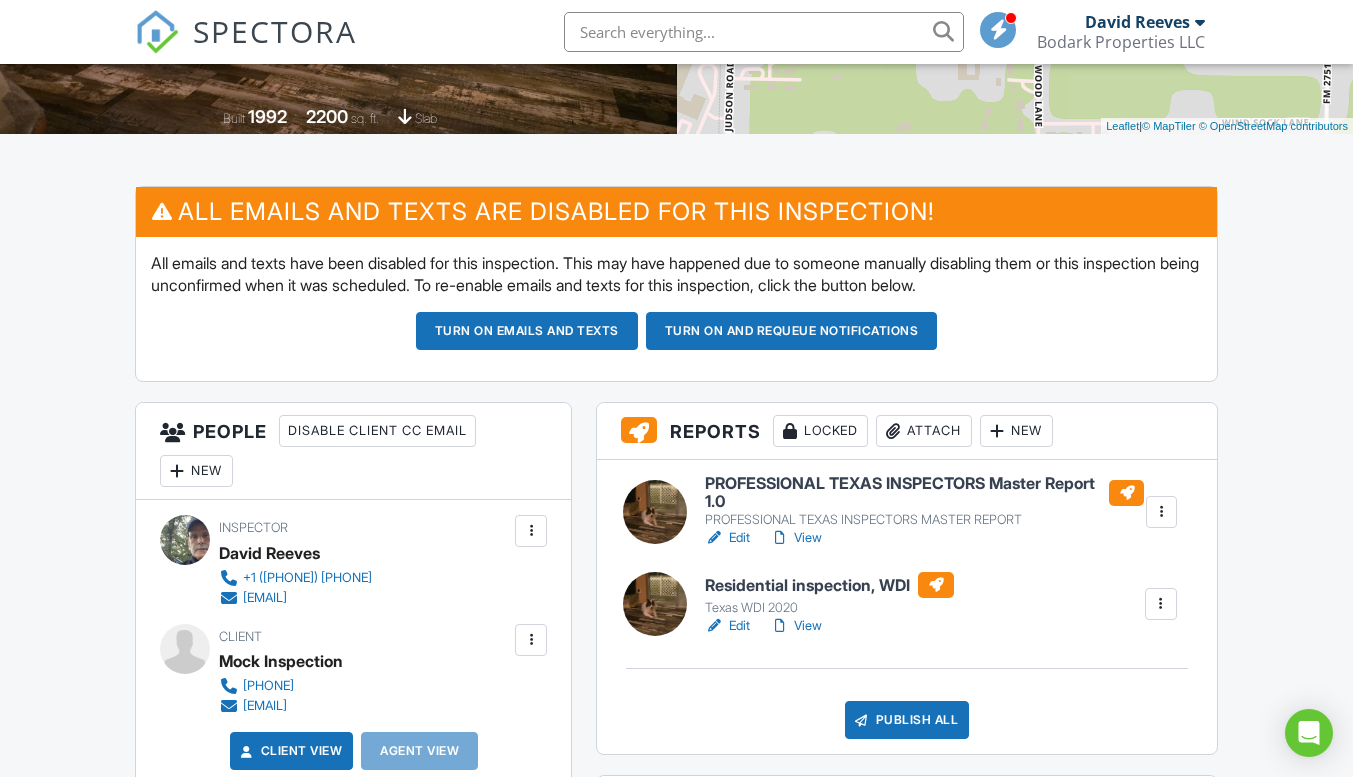 click on "View" at bounding box center [796, 538] 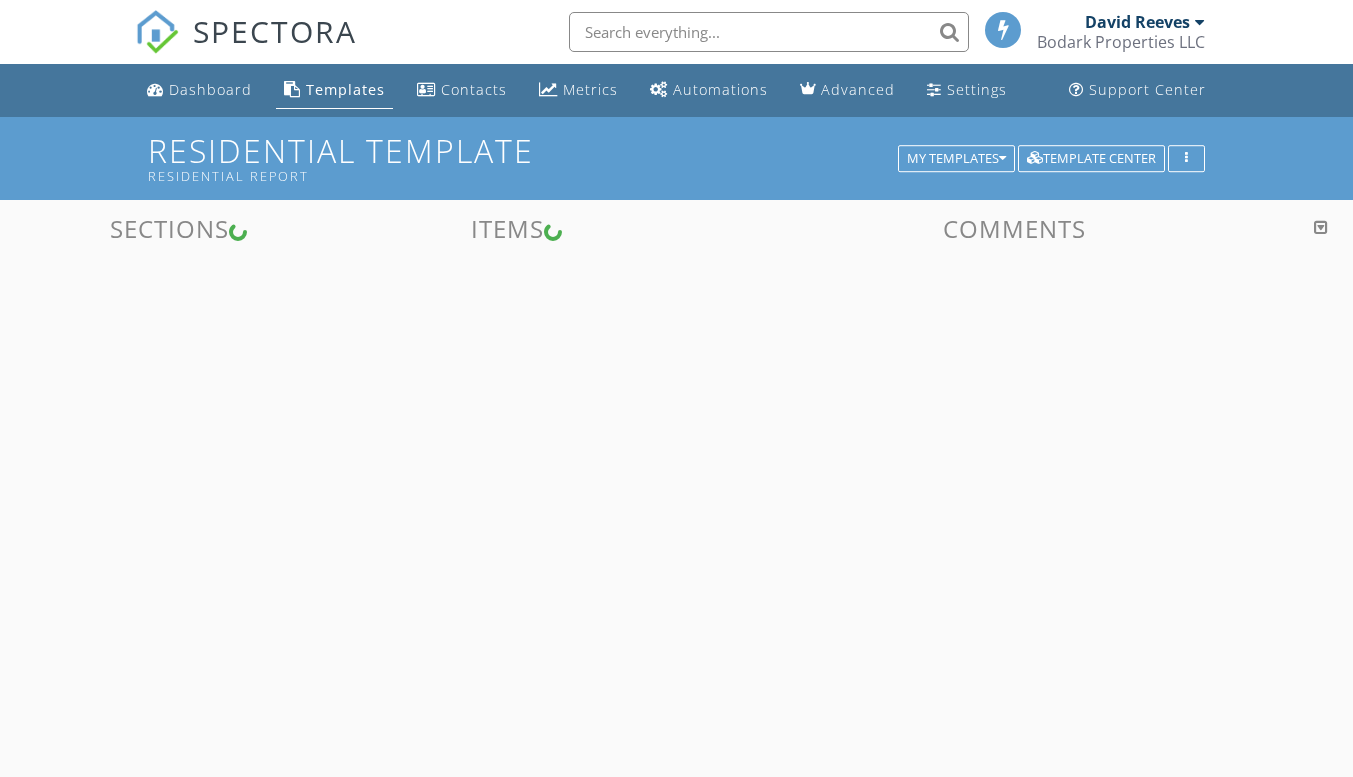 scroll, scrollTop: 0, scrollLeft: 0, axis: both 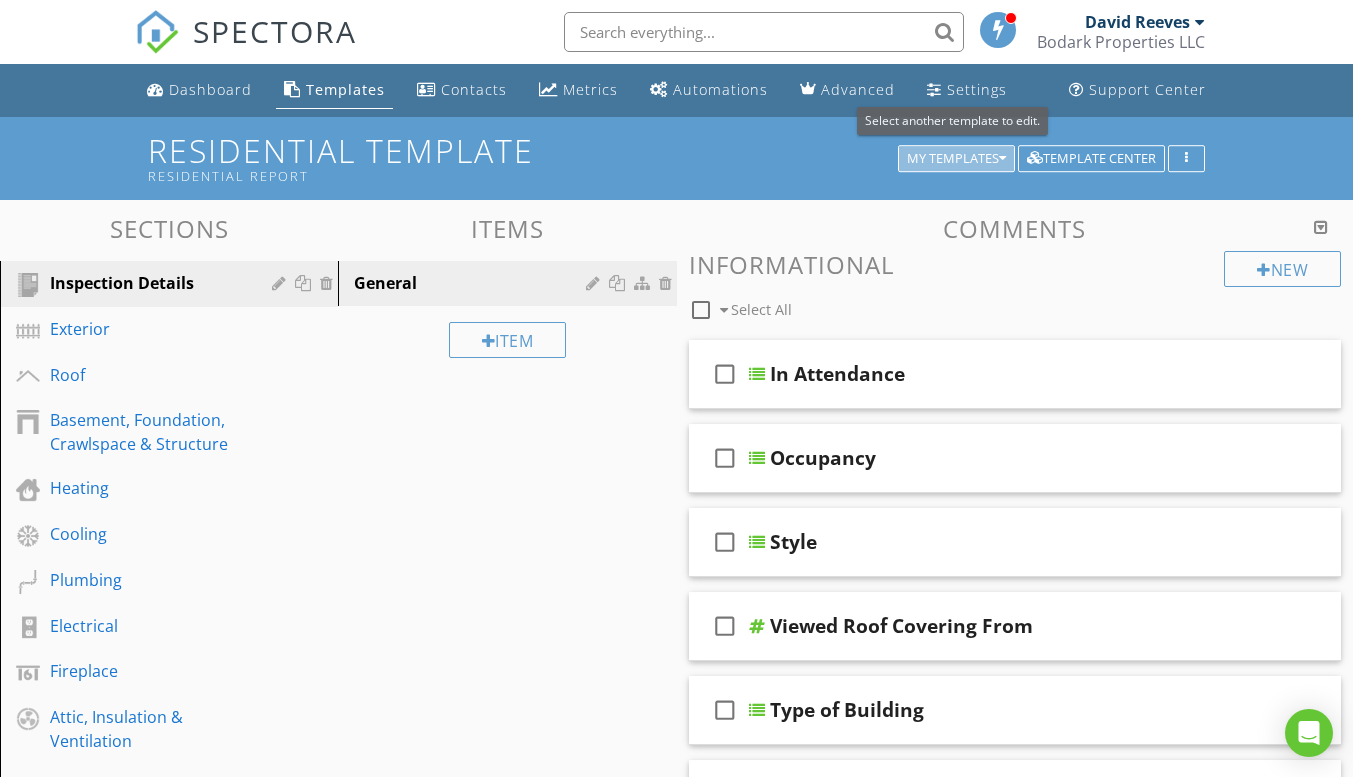 click on "My Templates" at bounding box center [956, 159] 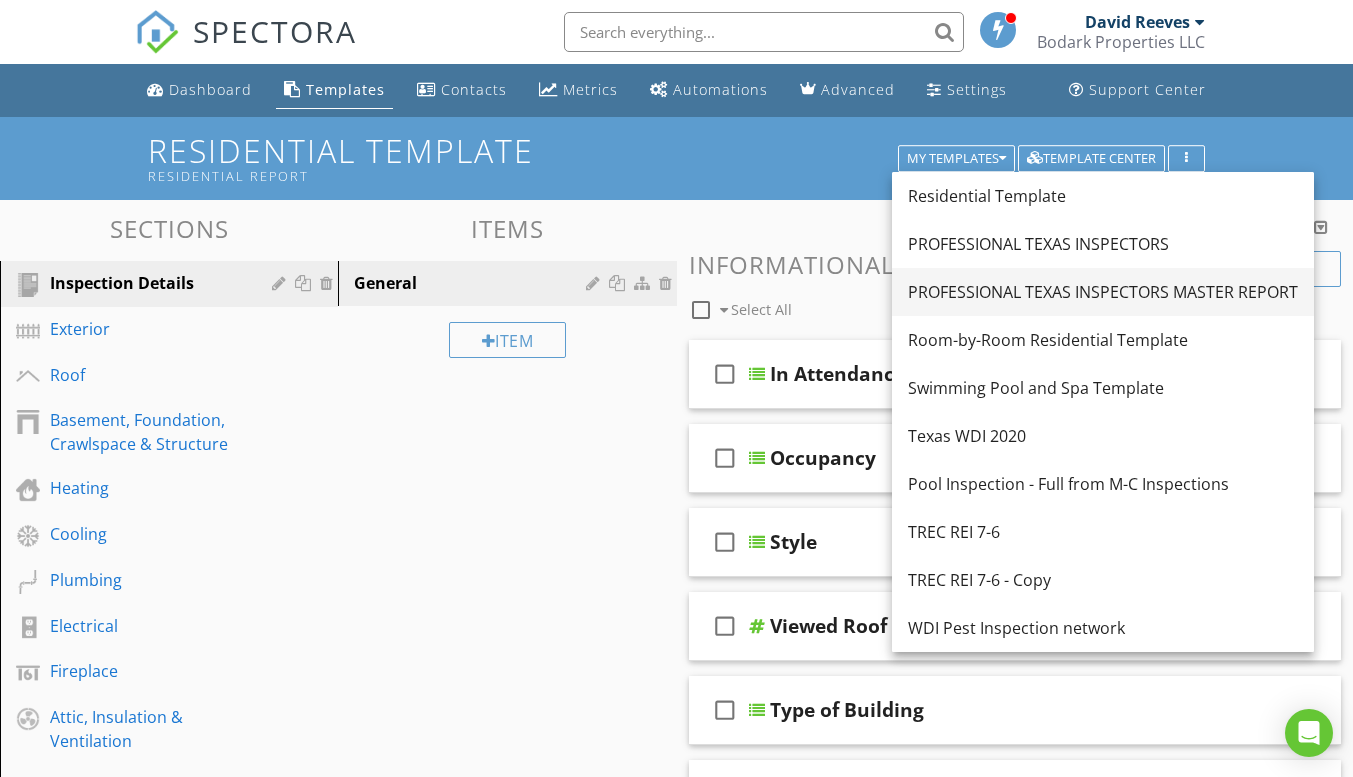 click on "PROFESSIONAL TEXAS INSPECTORS MASTER REPORT" at bounding box center [1103, 292] 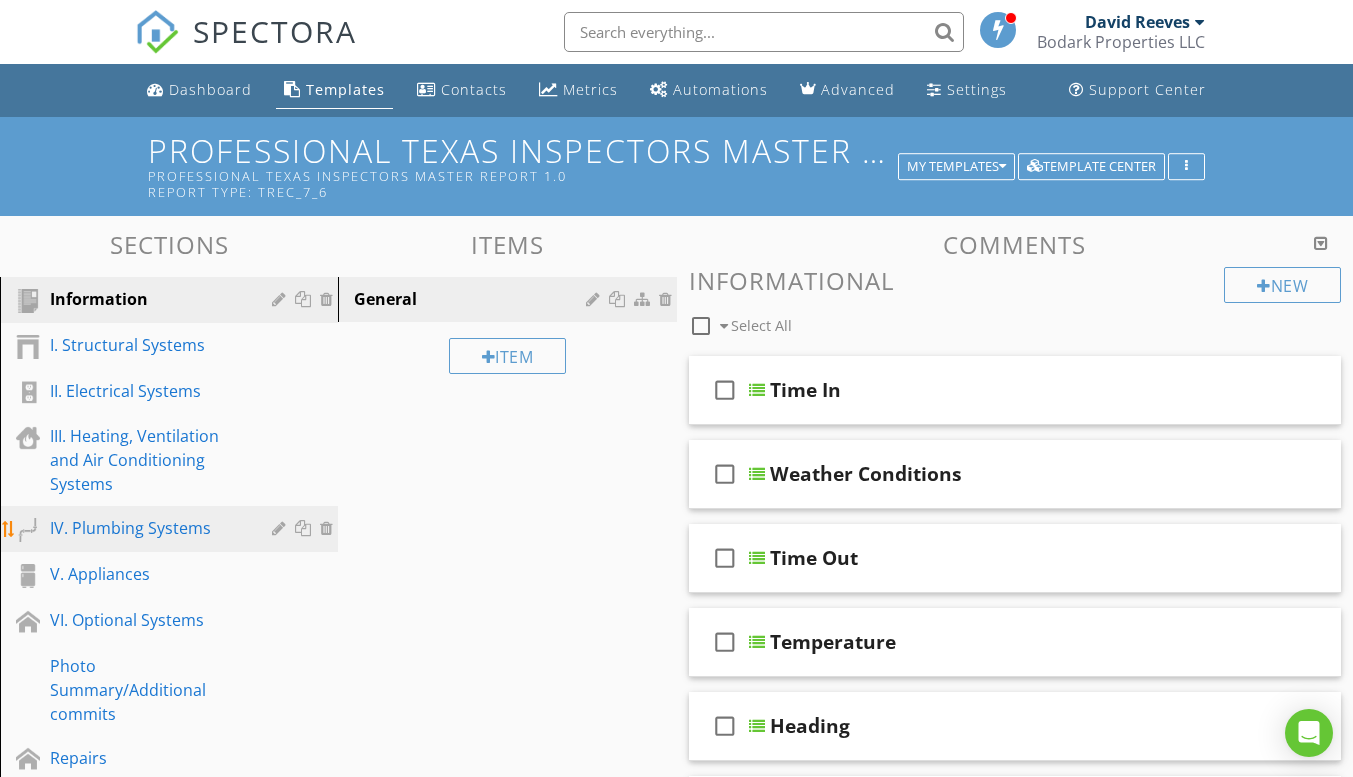 click on "IV. Plumbing Systems" at bounding box center [146, 528] 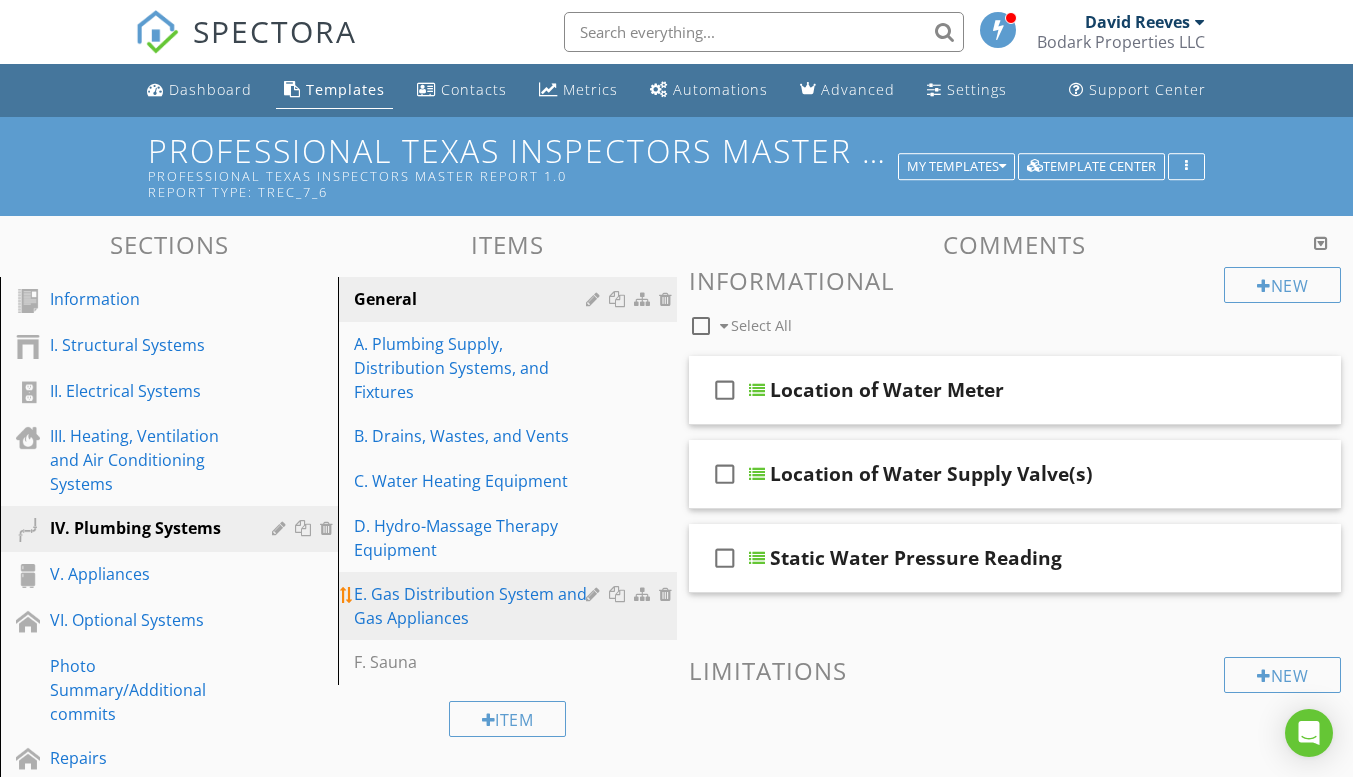 click on "E. Gas Distribution System and Gas Appliances" at bounding box center (472, 606) 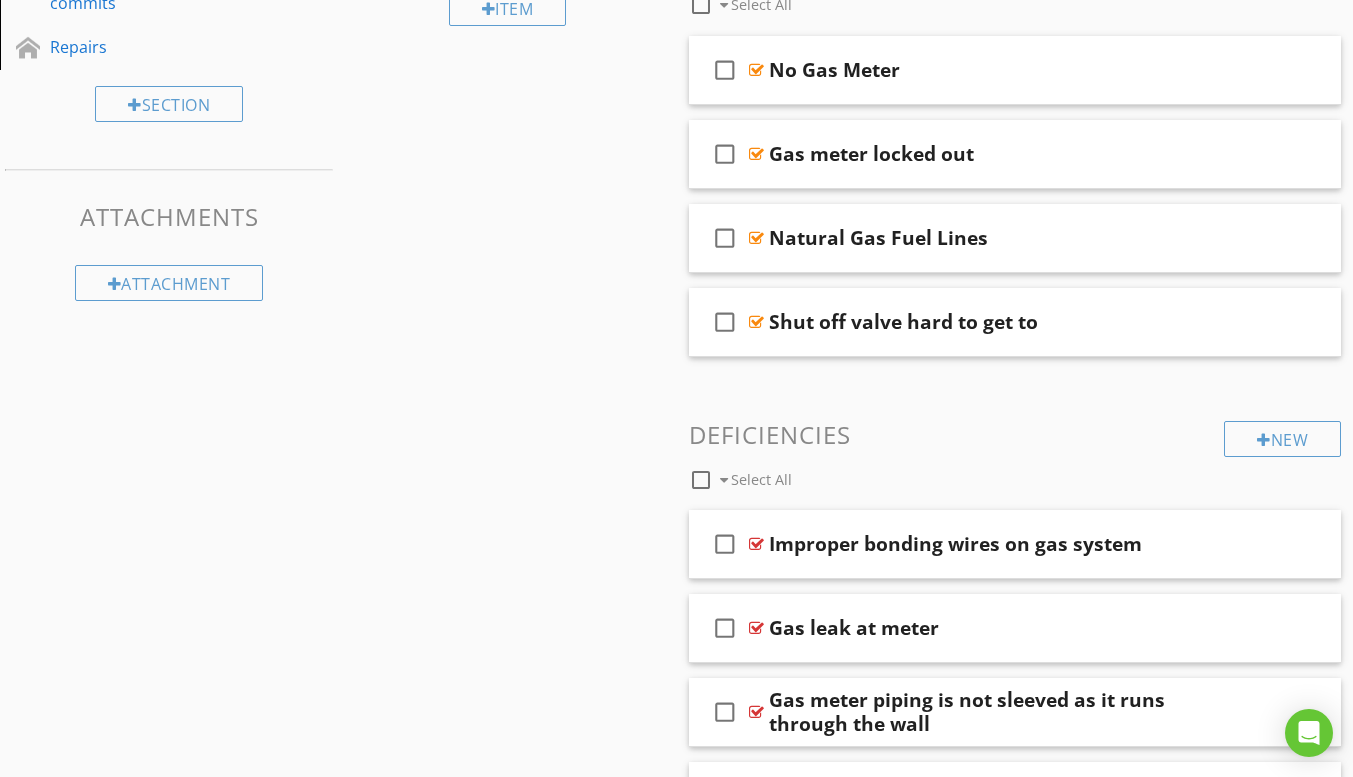 scroll, scrollTop: 709, scrollLeft: 0, axis: vertical 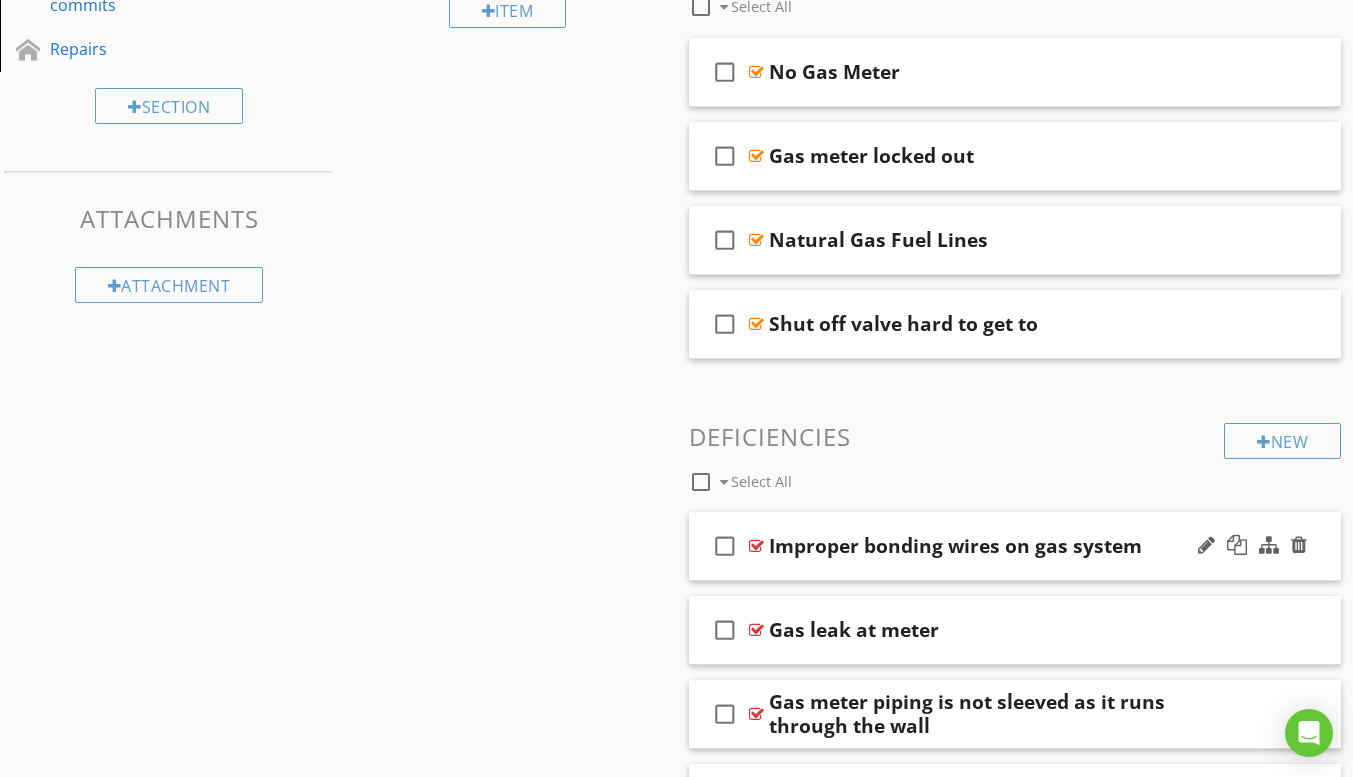 click on "check_box_outline_blank
Improper bonding wires on gas system" at bounding box center (1015, 546) 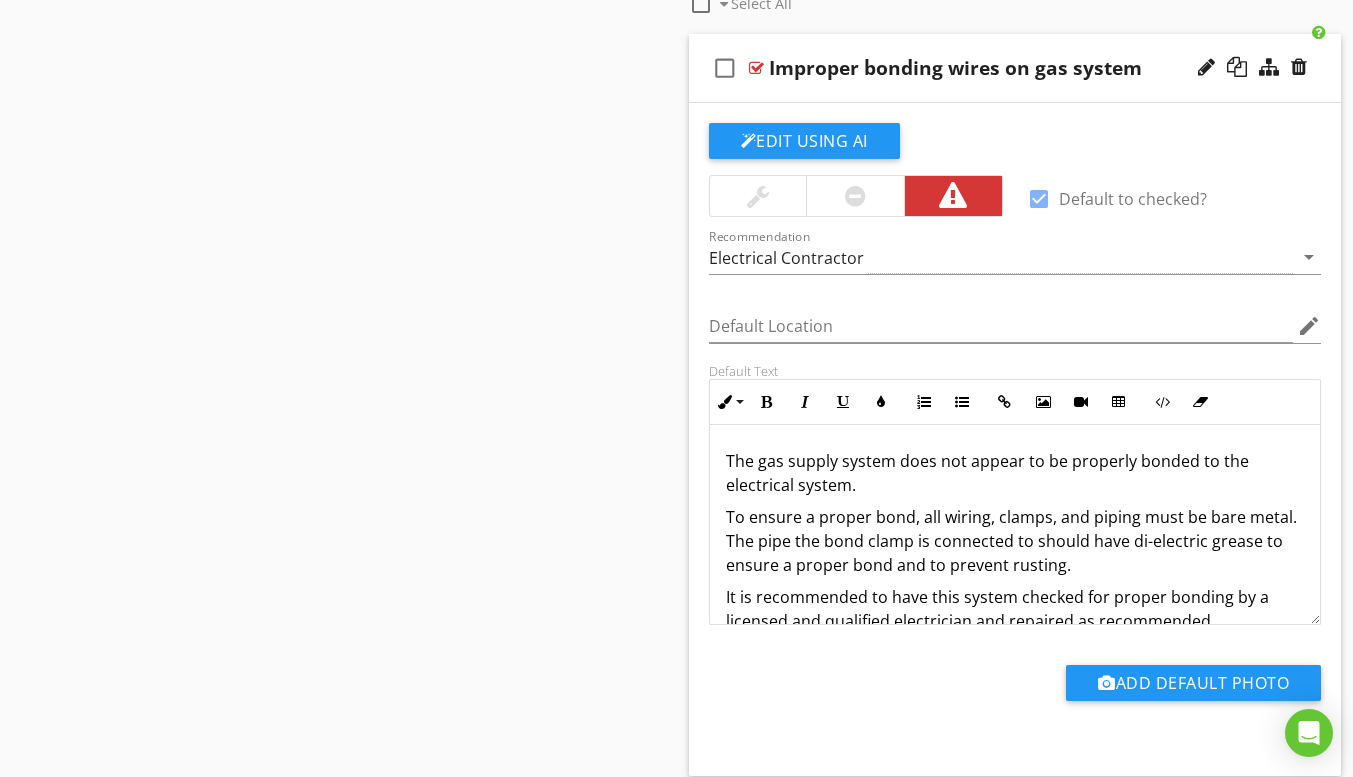 scroll, scrollTop: 1209, scrollLeft: 0, axis: vertical 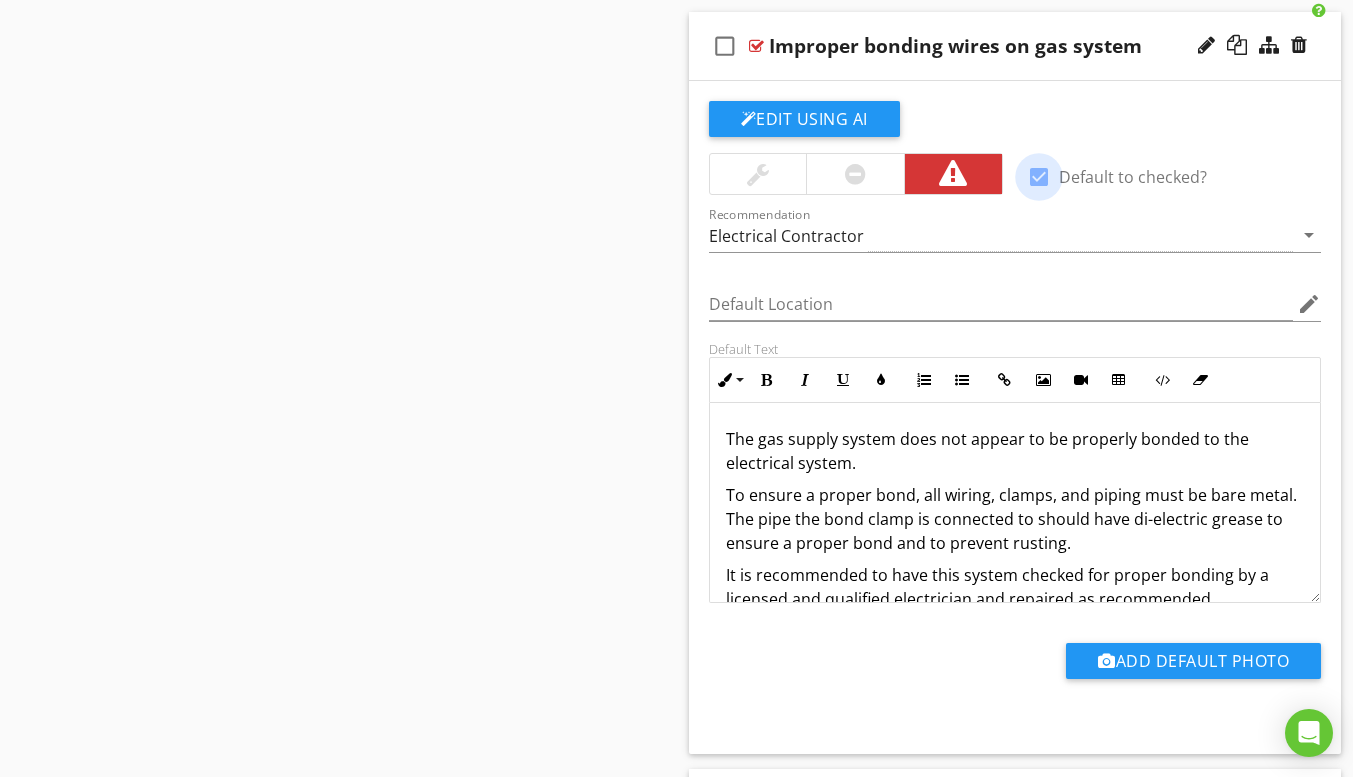click at bounding box center (1039, 177) 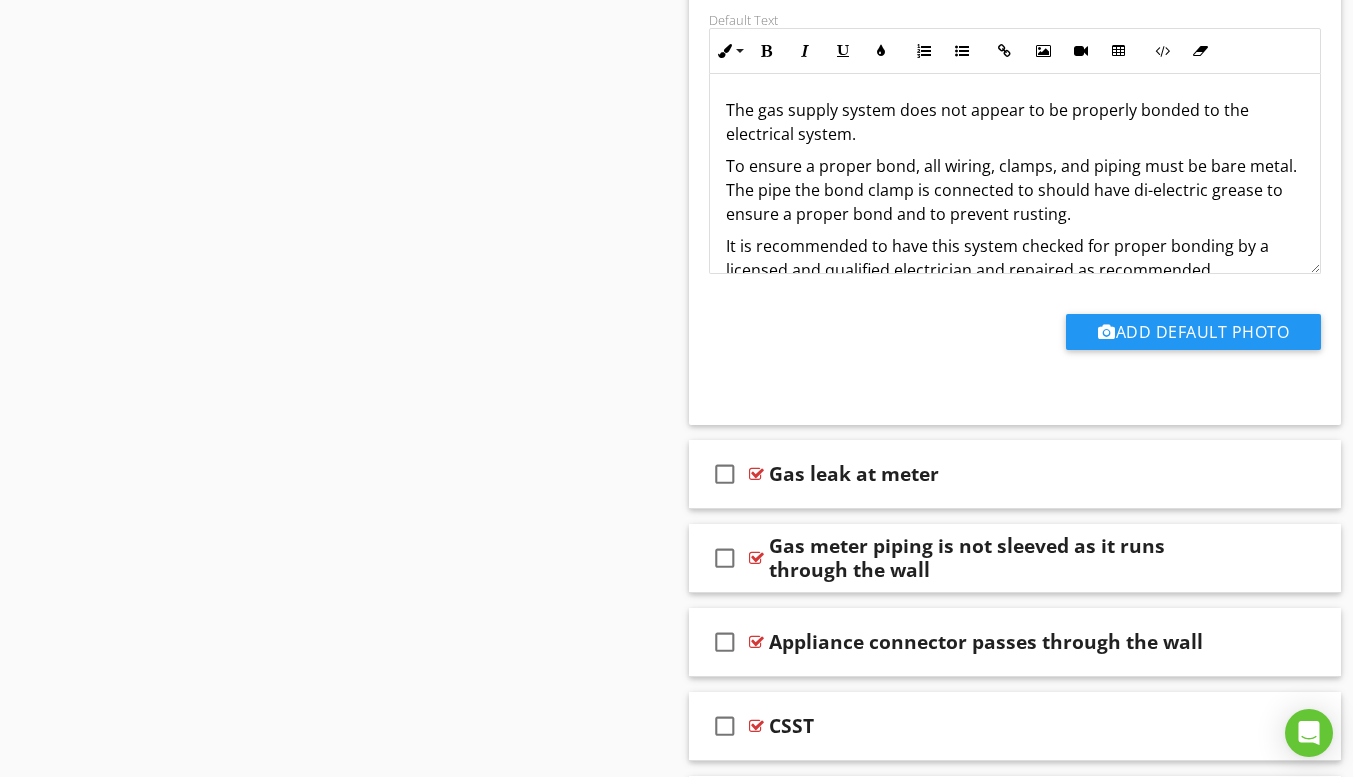 scroll, scrollTop: 1609, scrollLeft: 0, axis: vertical 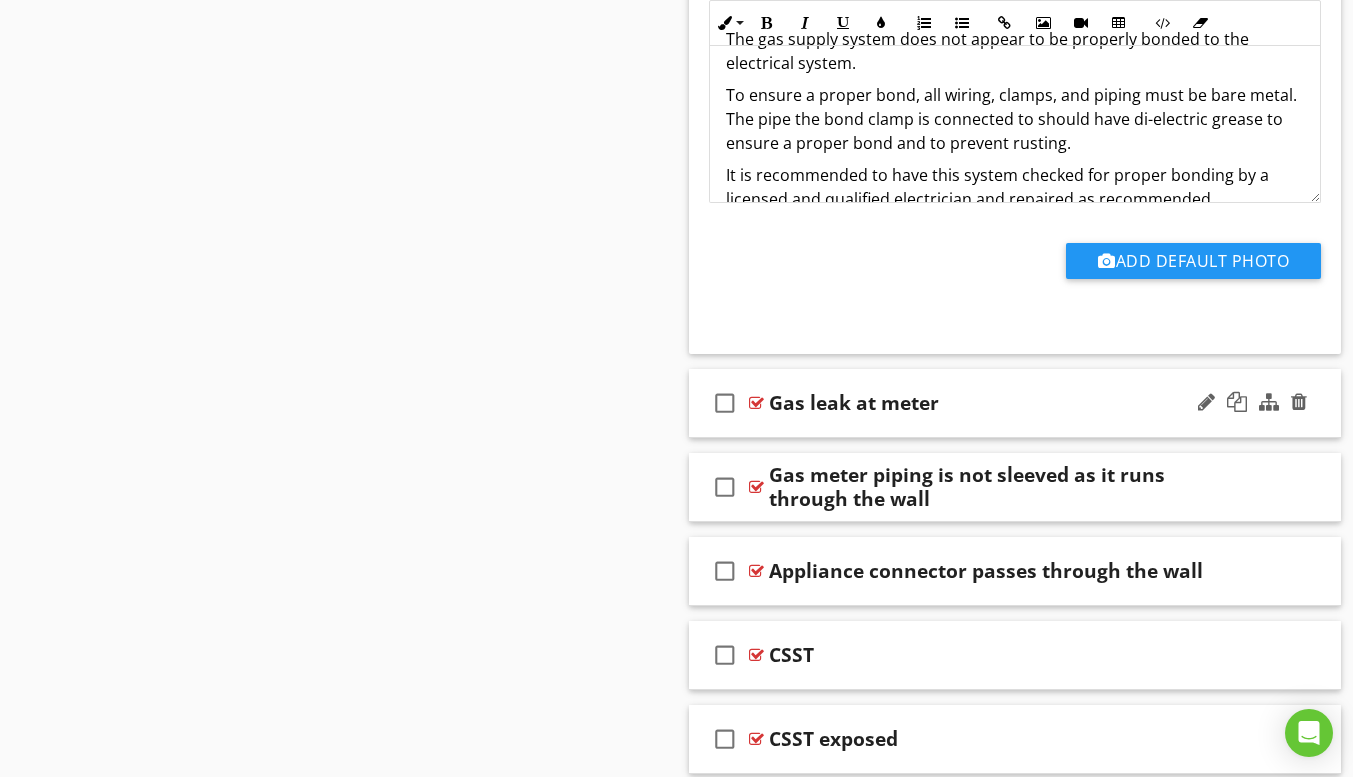 click on "check_box_outline_blank
Gas leak at meter" at bounding box center (1015, 403) 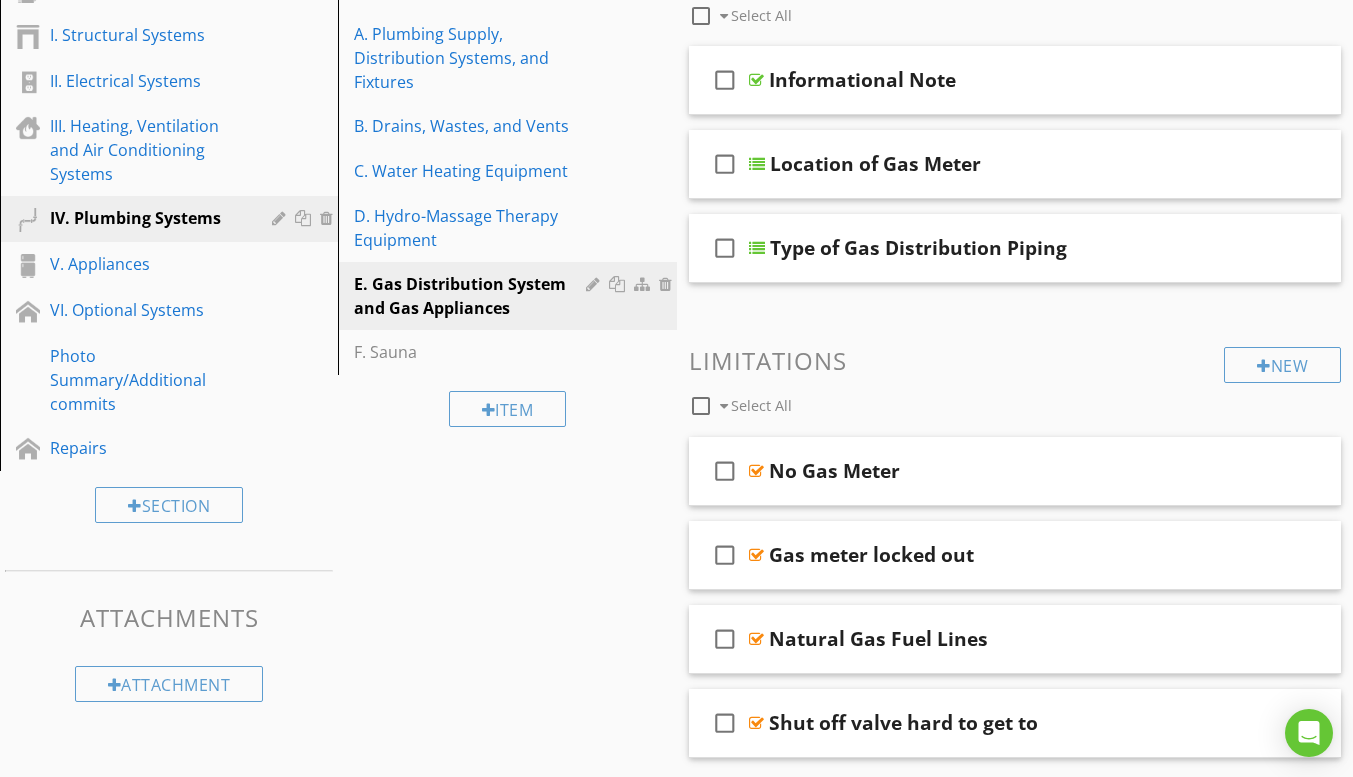 scroll, scrollTop: 309, scrollLeft: 0, axis: vertical 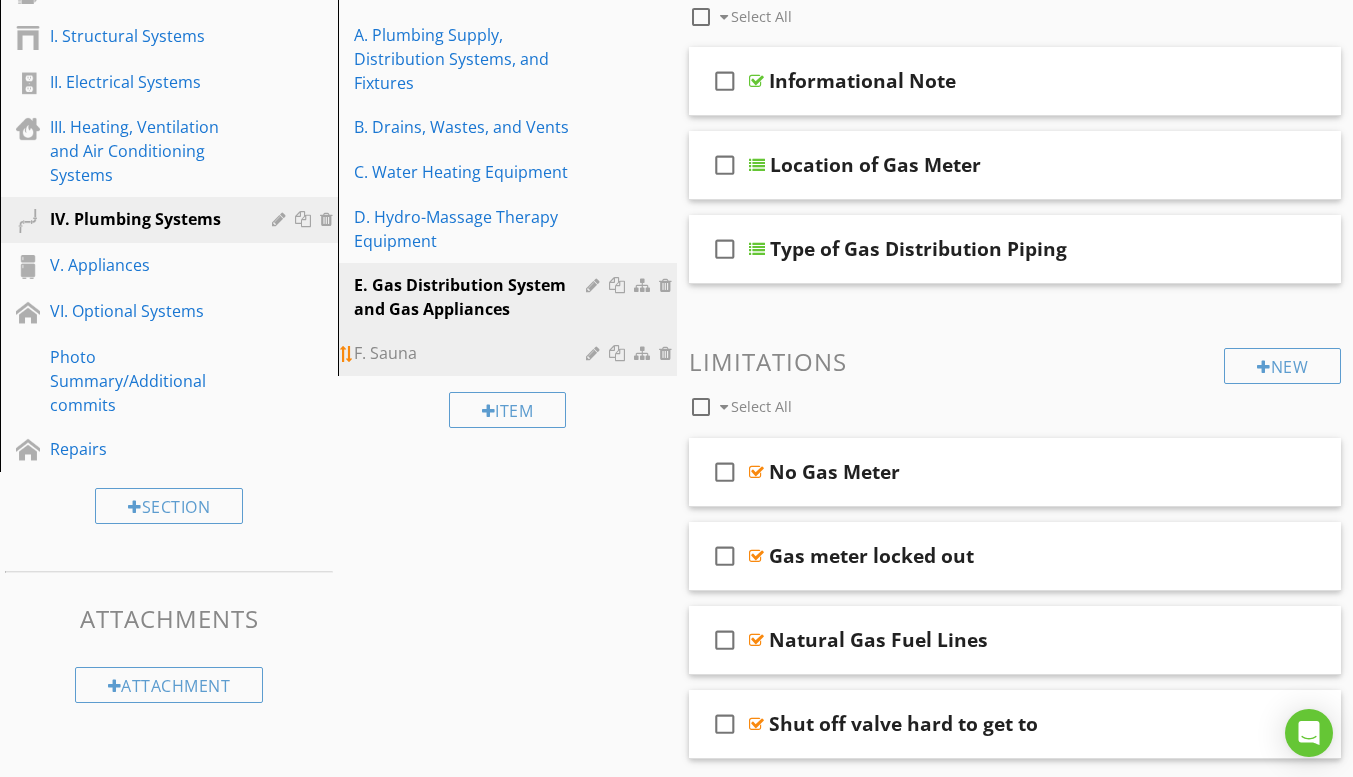 click on "F. Sauna" at bounding box center [472, 353] 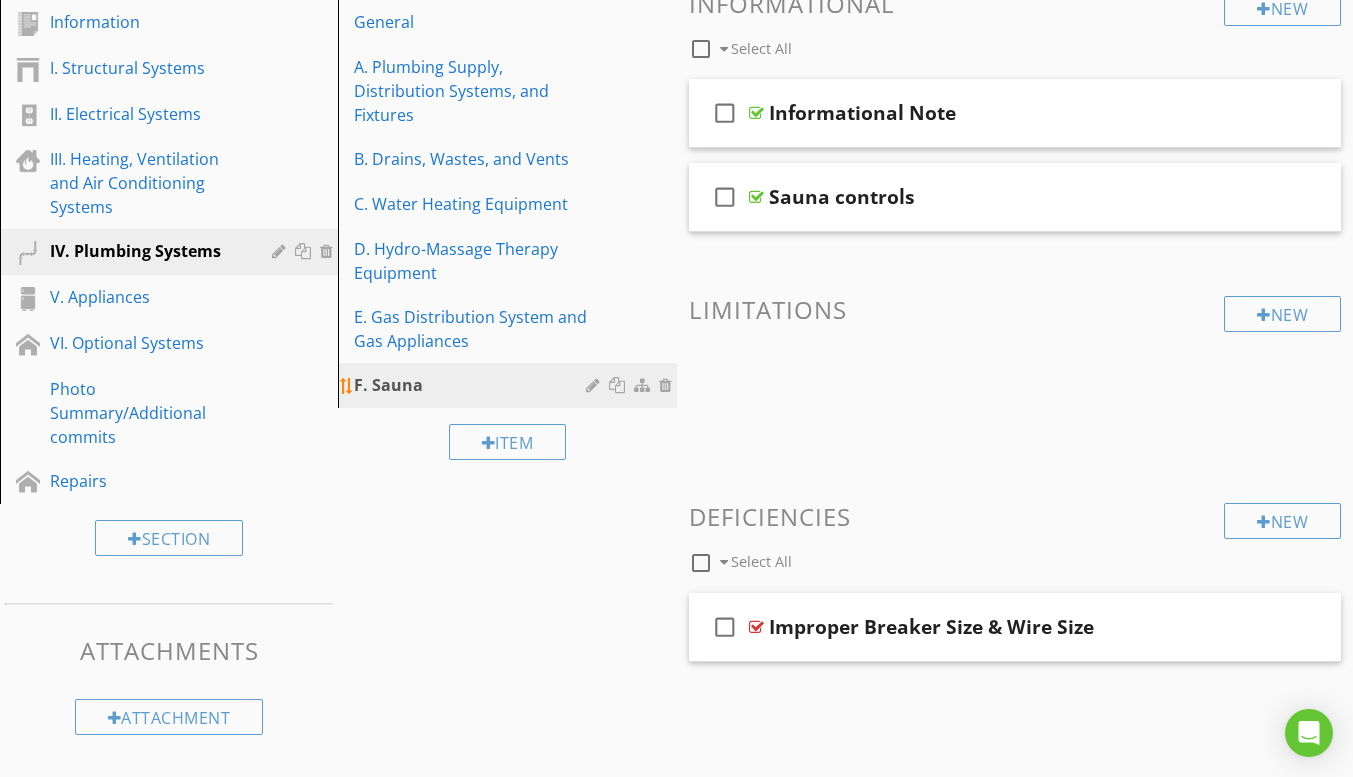 scroll, scrollTop: 277, scrollLeft: 0, axis: vertical 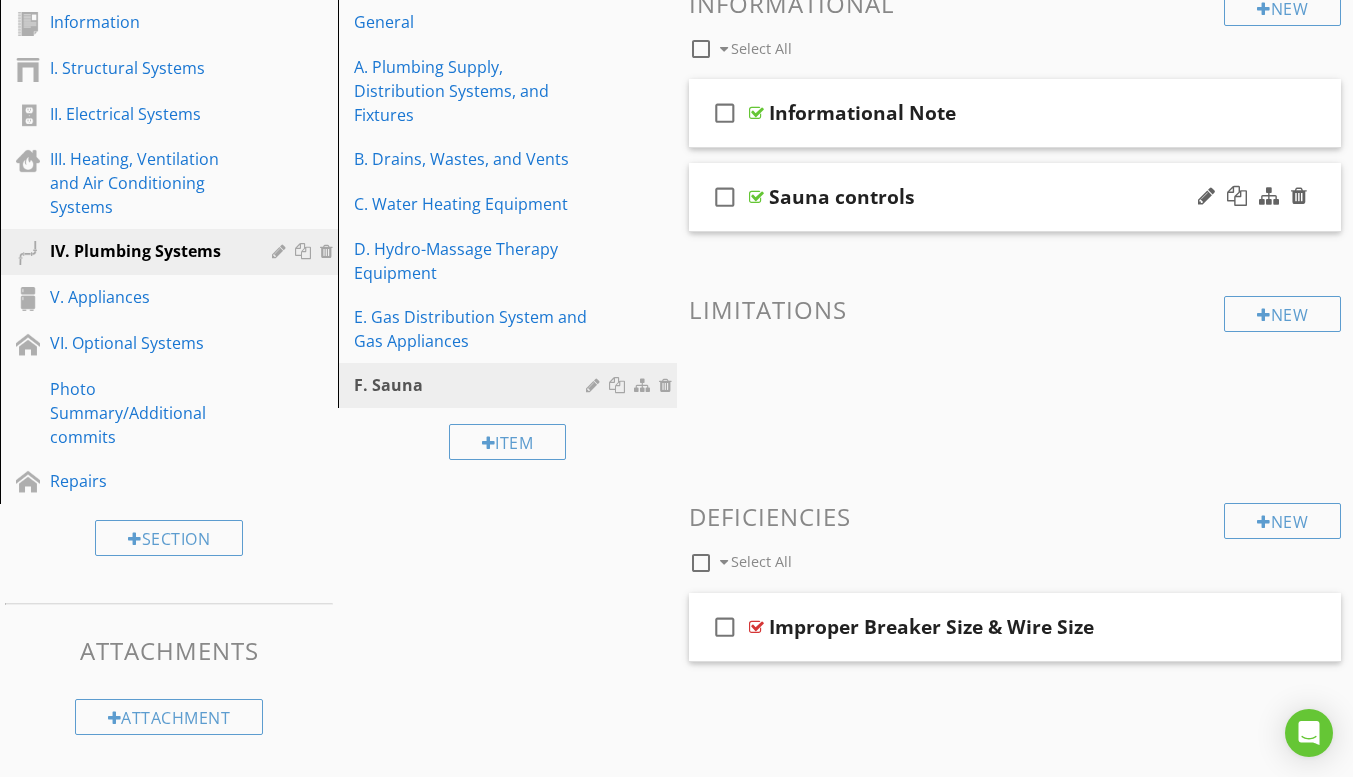 click on "check_box_outline_blank
Sauna controls" at bounding box center (1015, 197) 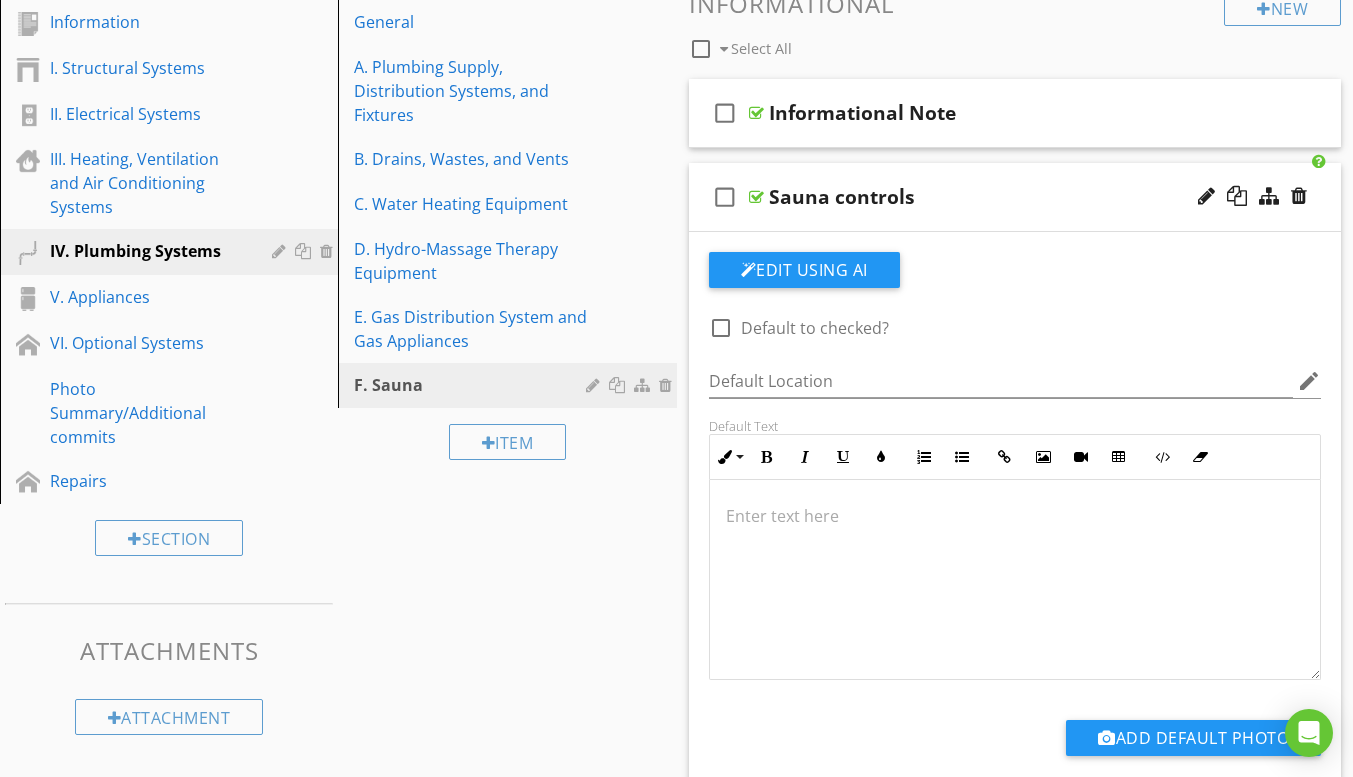 scroll, scrollTop: 309, scrollLeft: 0, axis: vertical 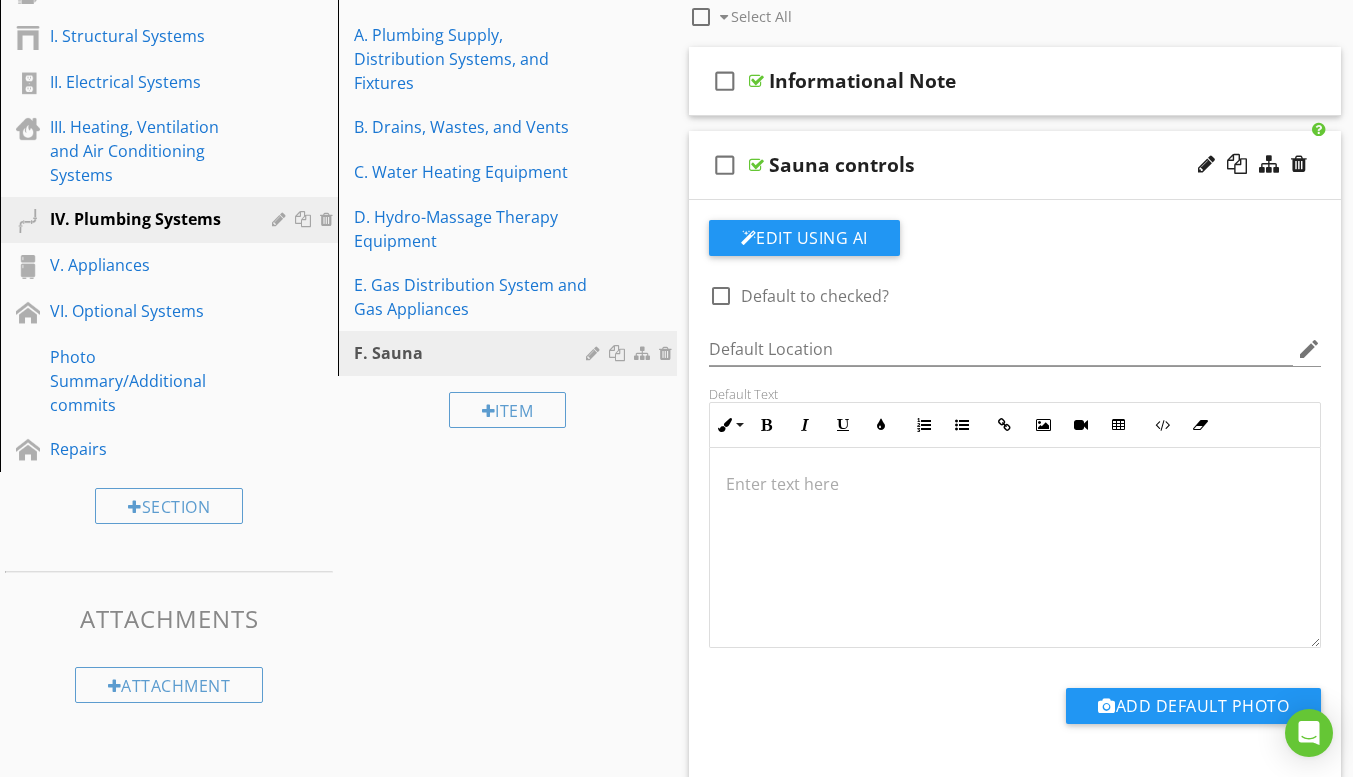 click on "check_box_outline_blank
Sauna controls" at bounding box center (1015, 165) 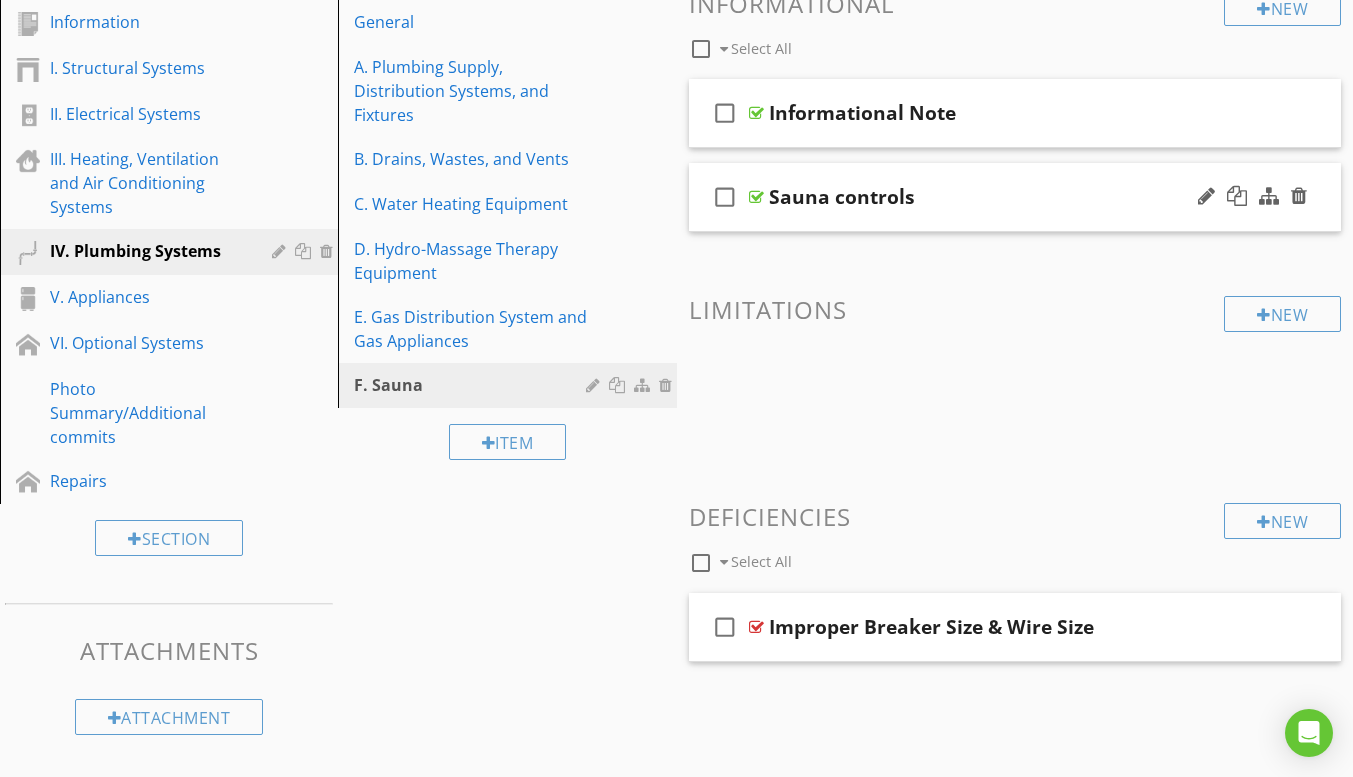 scroll, scrollTop: 277, scrollLeft: 0, axis: vertical 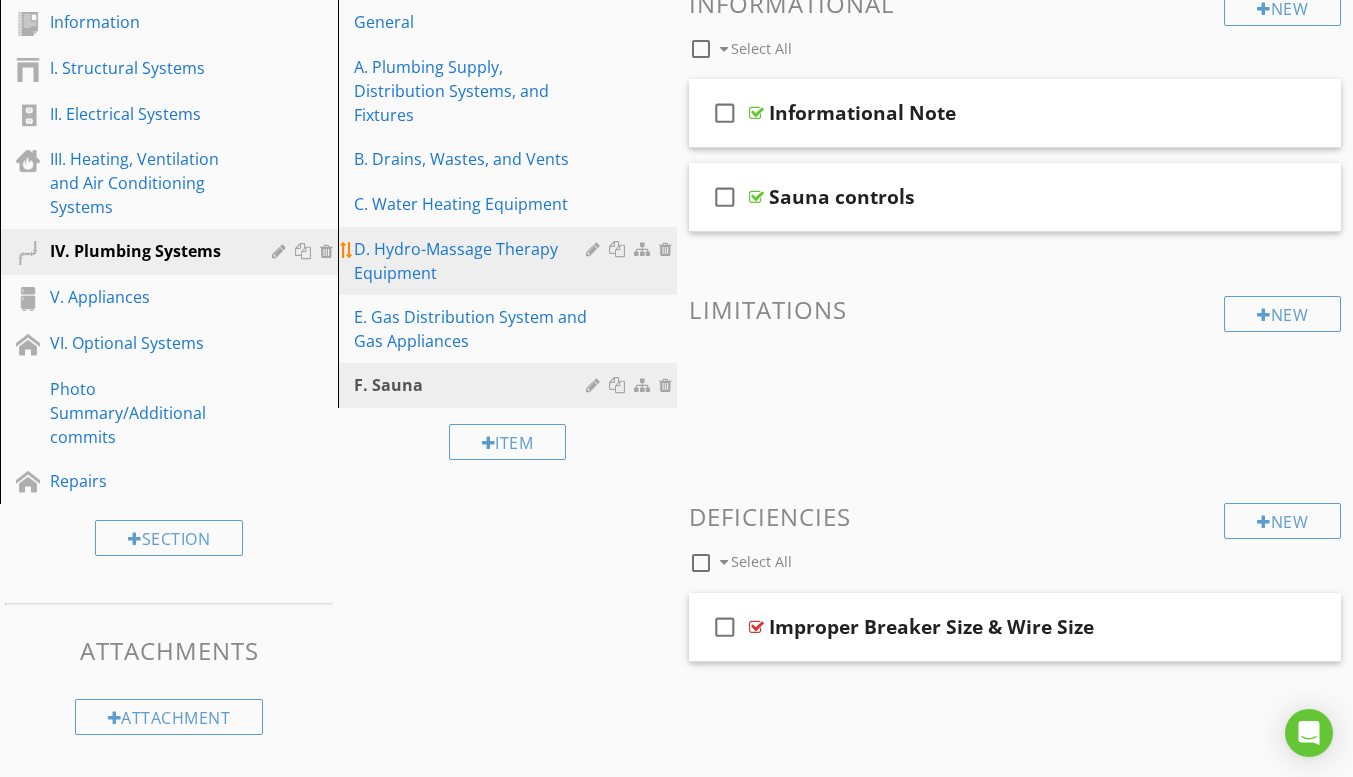 click on "D. Hydro-Massage Therapy Equipment" at bounding box center [472, 261] 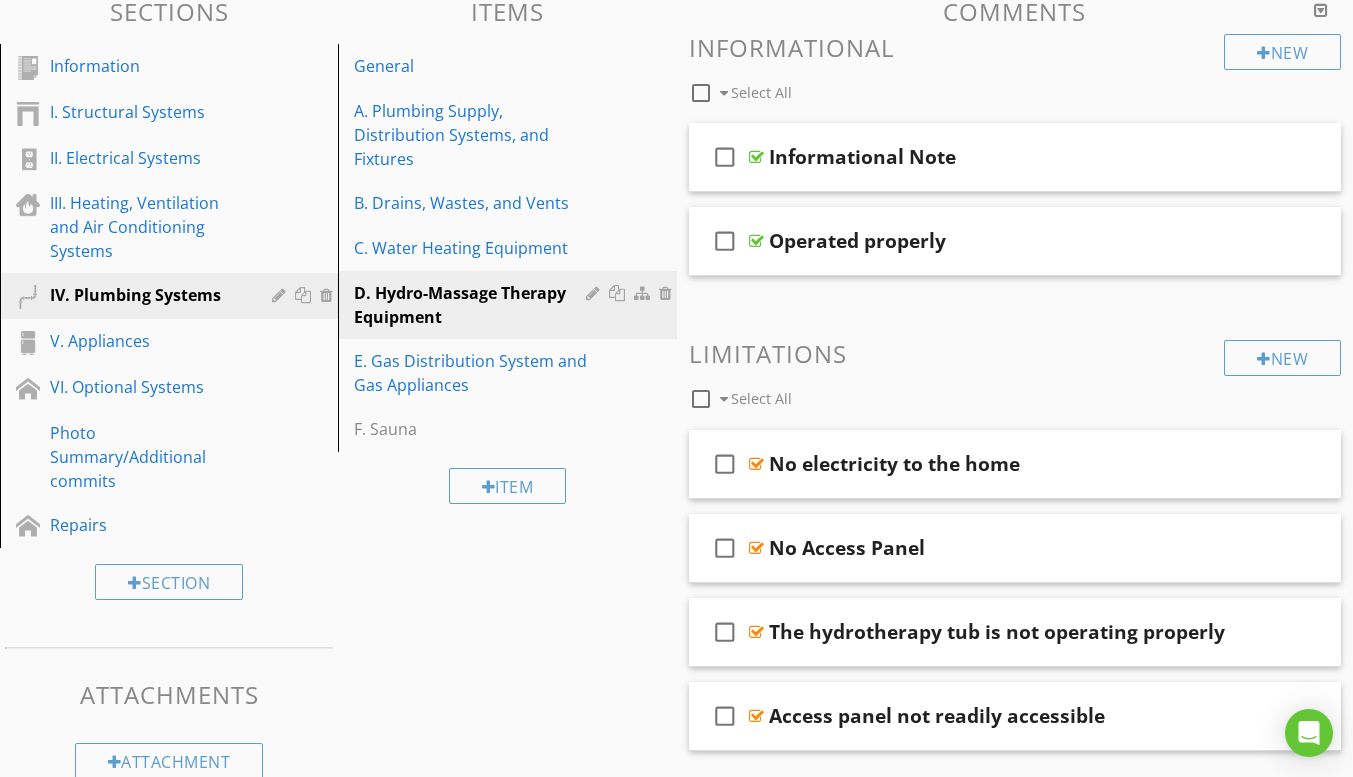 scroll, scrollTop: 209, scrollLeft: 0, axis: vertical 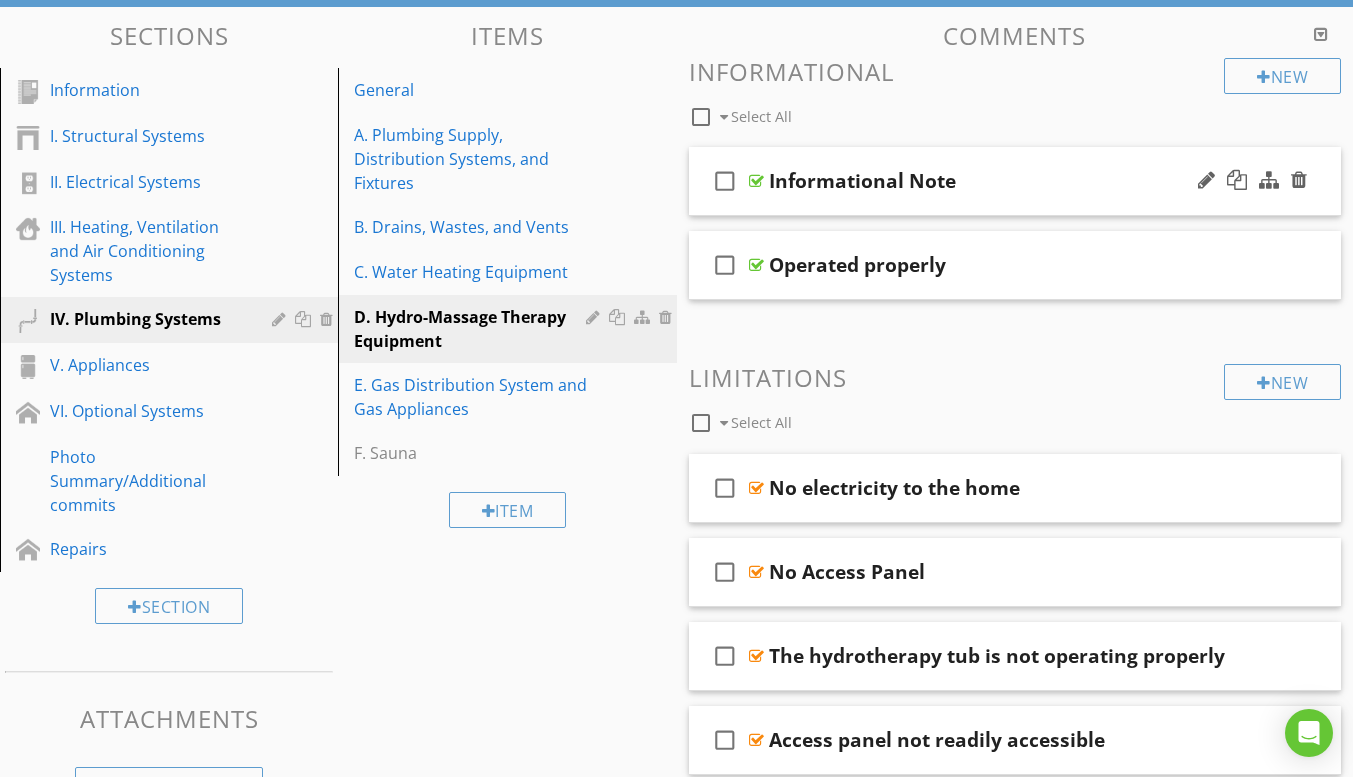 click on "check_box_outline_blank
Informational Note" at bounding box center (1015, 181) 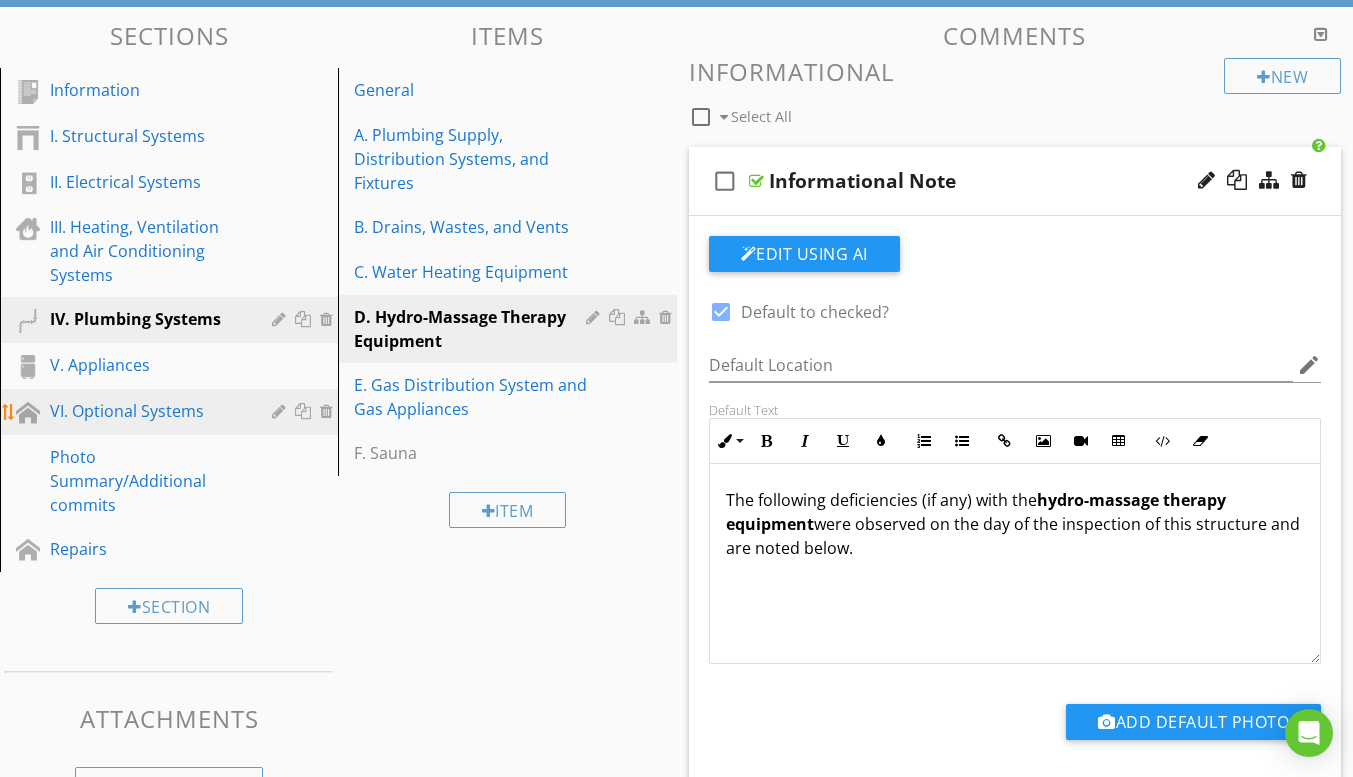 click on "VI. Optional Systems" at bounding box center [146, 411] 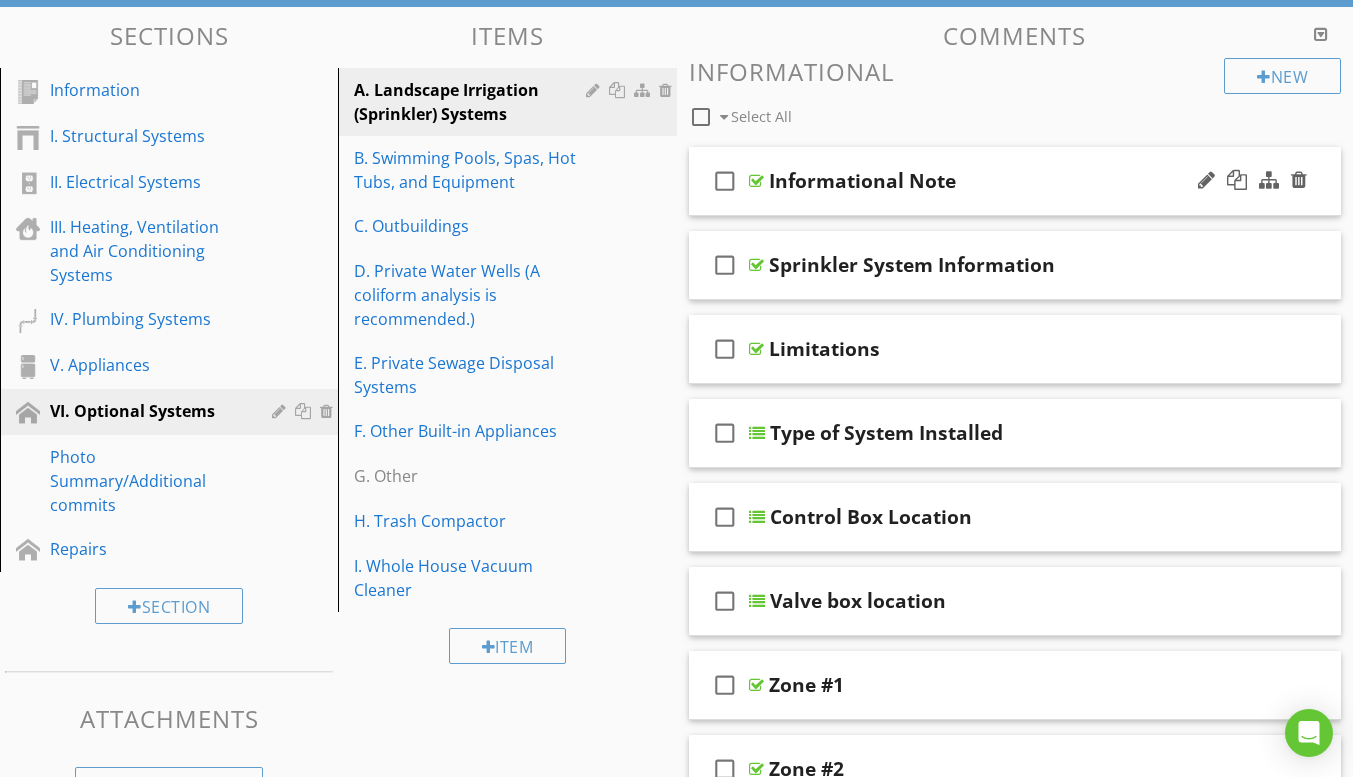click on "check_box_outline_blank
Informational Note" at bounding box center [1015, 181] 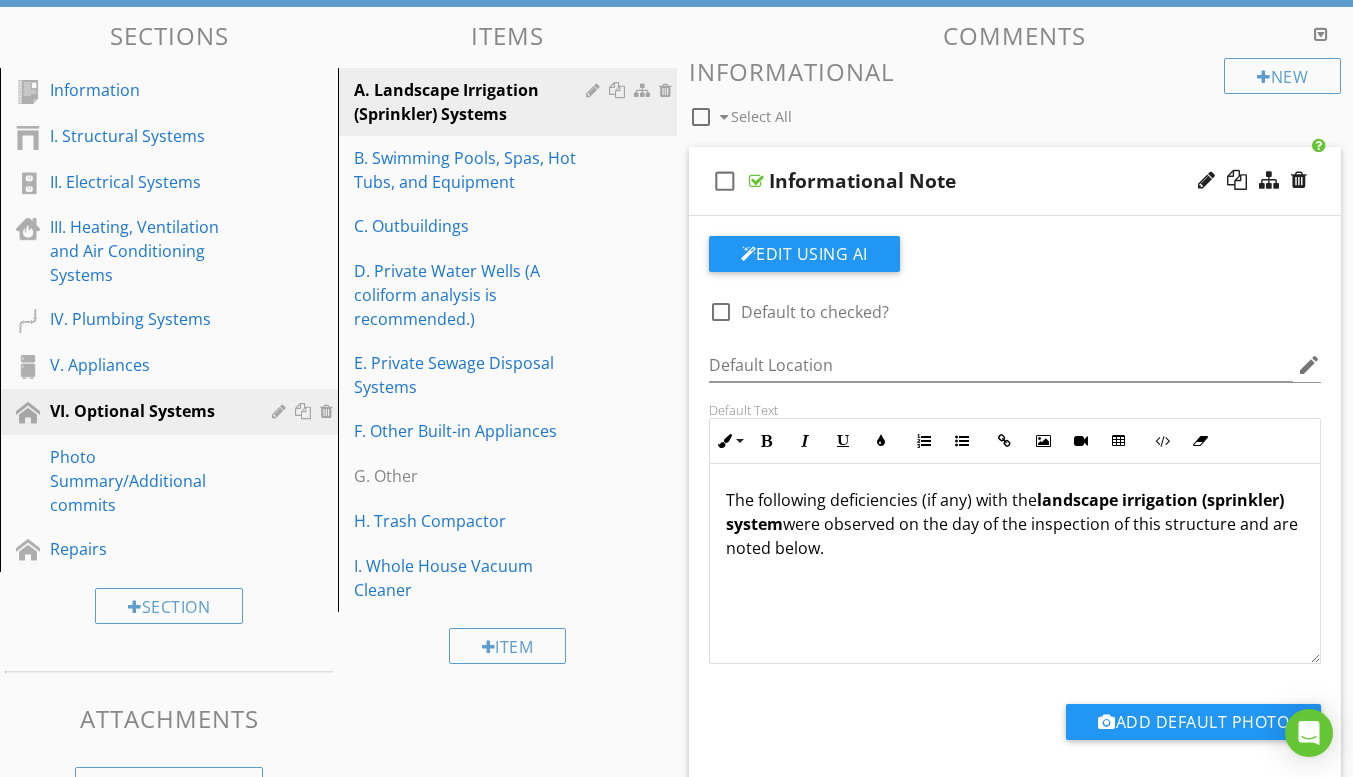 click on "check_box_outline_blank" at bounding box center [725, 181] 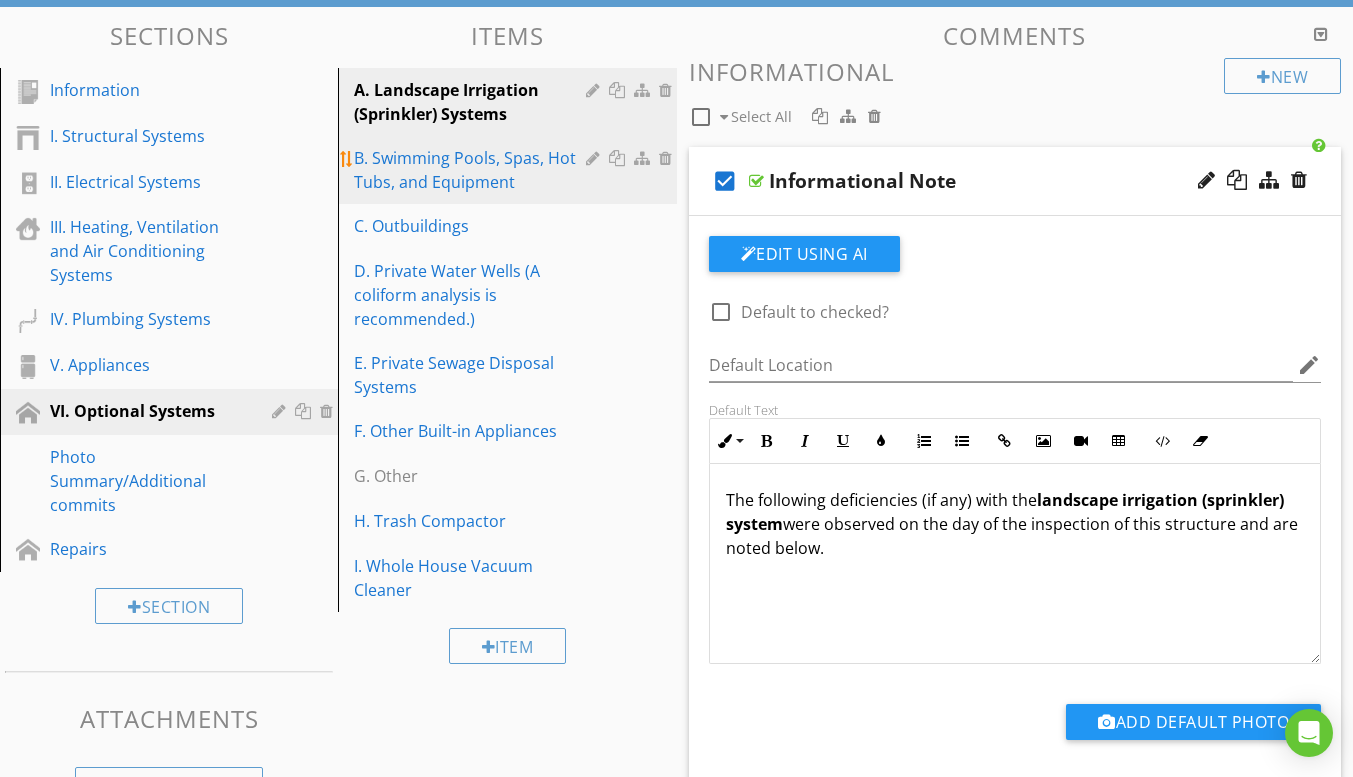 click on "B. Swimming Pools, Spas, Hot Tubs, and Equipment" at bounding box center [472, 170] 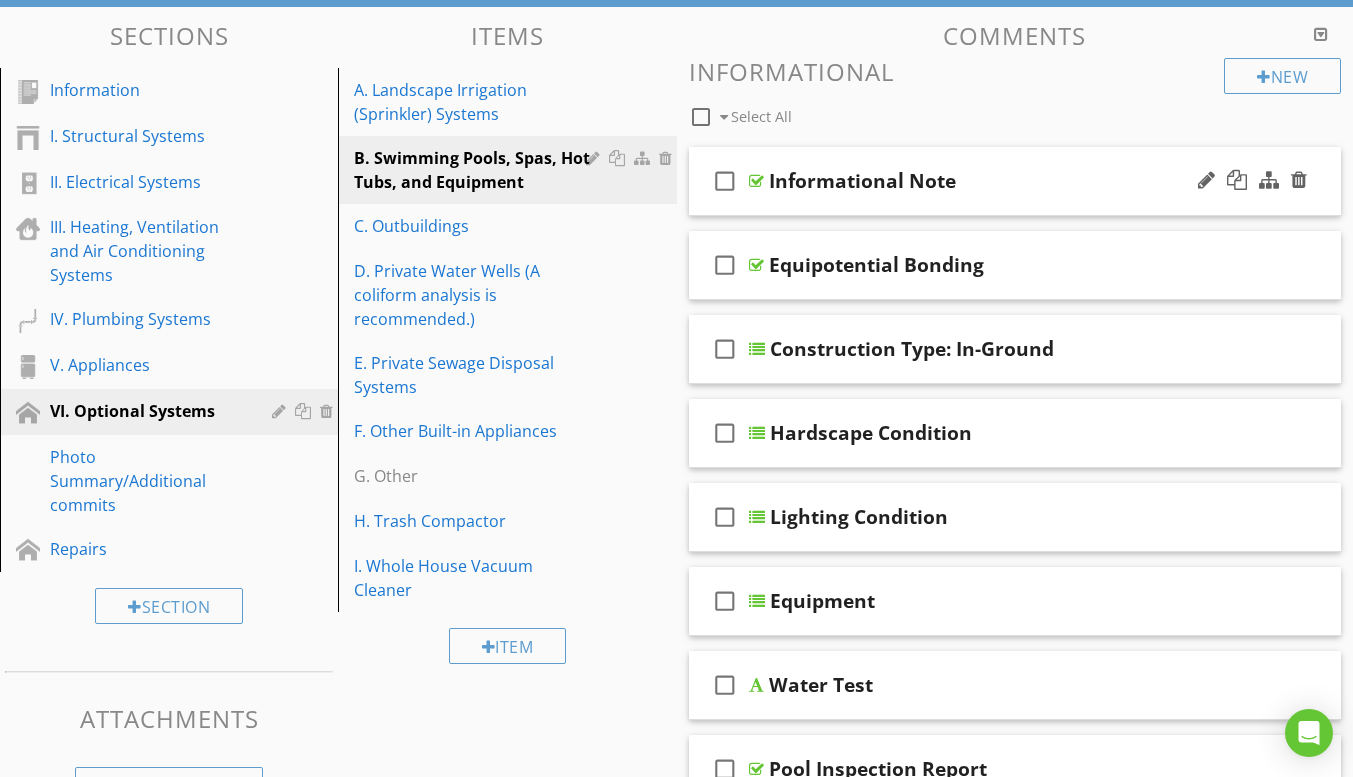 click on "check_box_outline_blank" at bounding box center (725, 181) 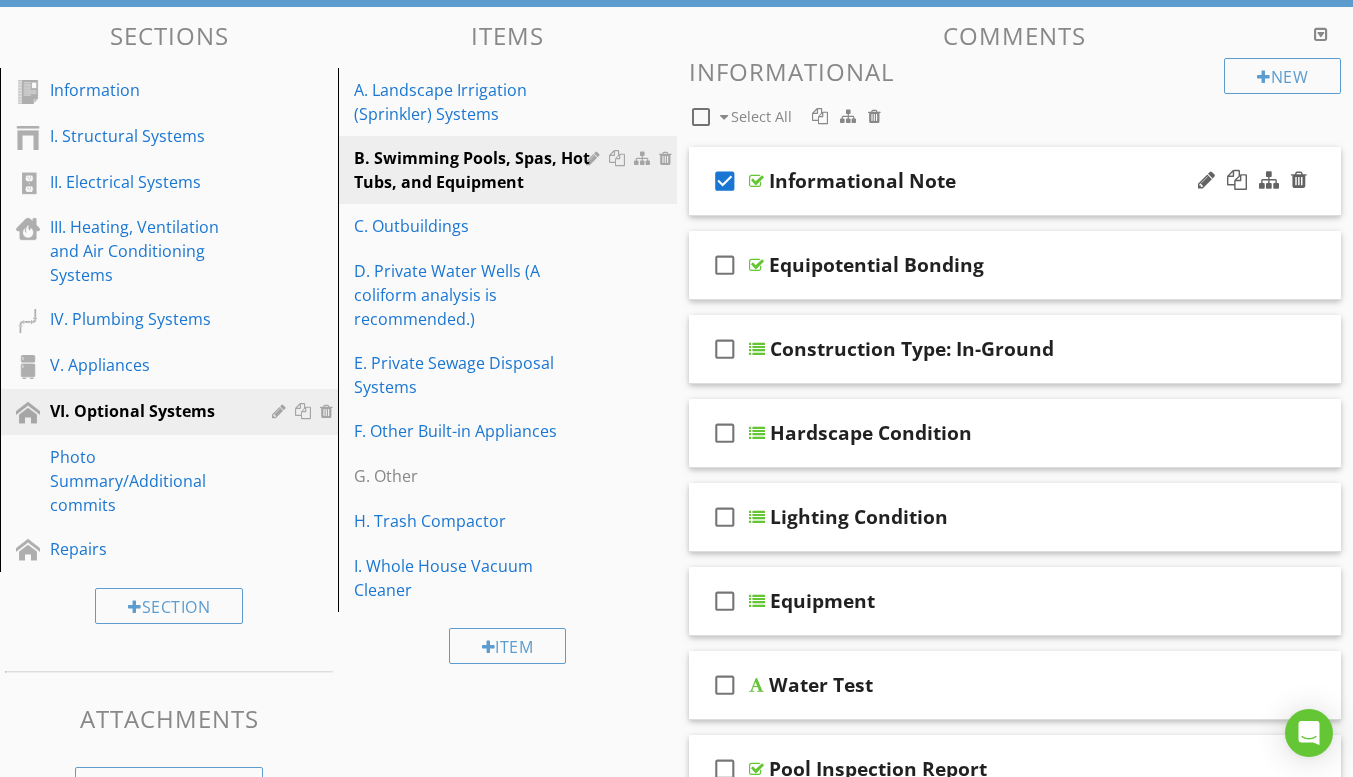 click on "check_box
Informational Note" at bounding box center [1015, 181] 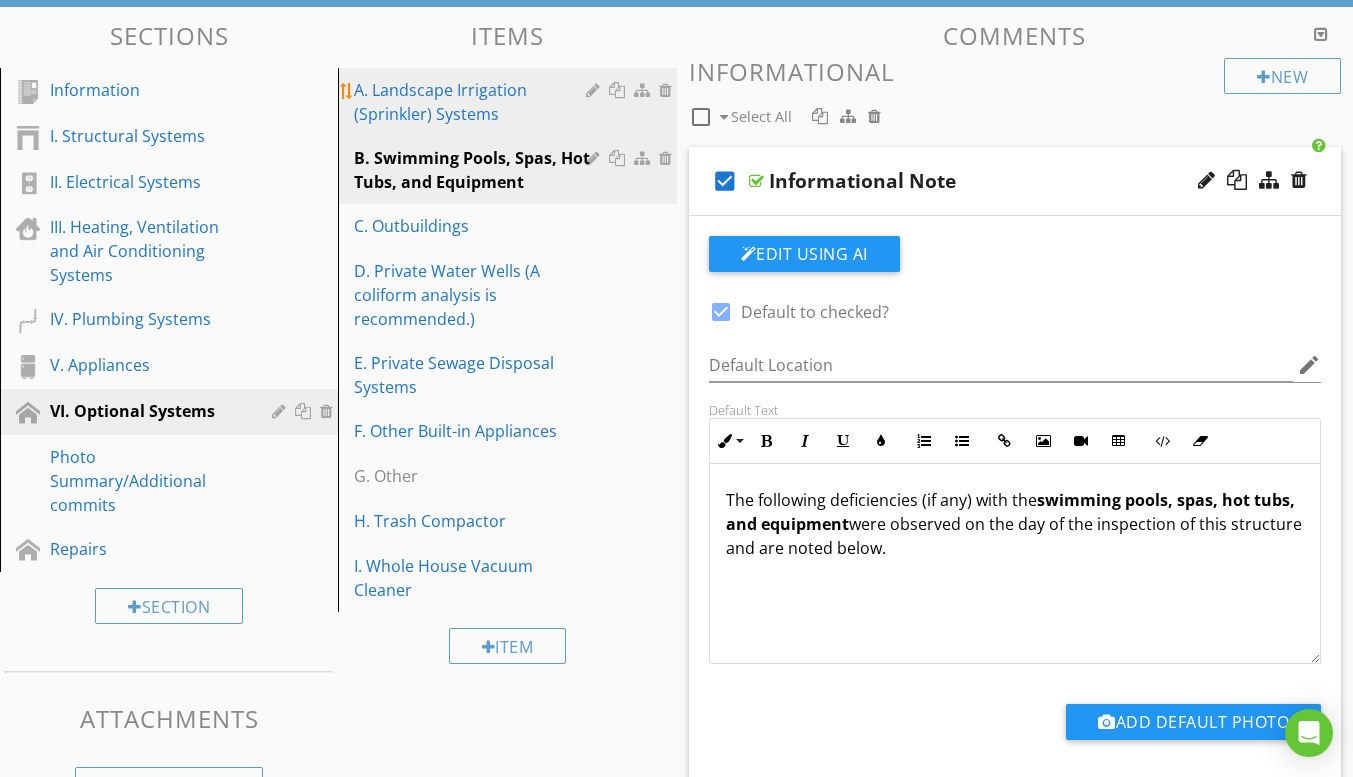 click on "A. Landscape Irrigation (Sprinkler) Systems" at bounding box center [472, 102] 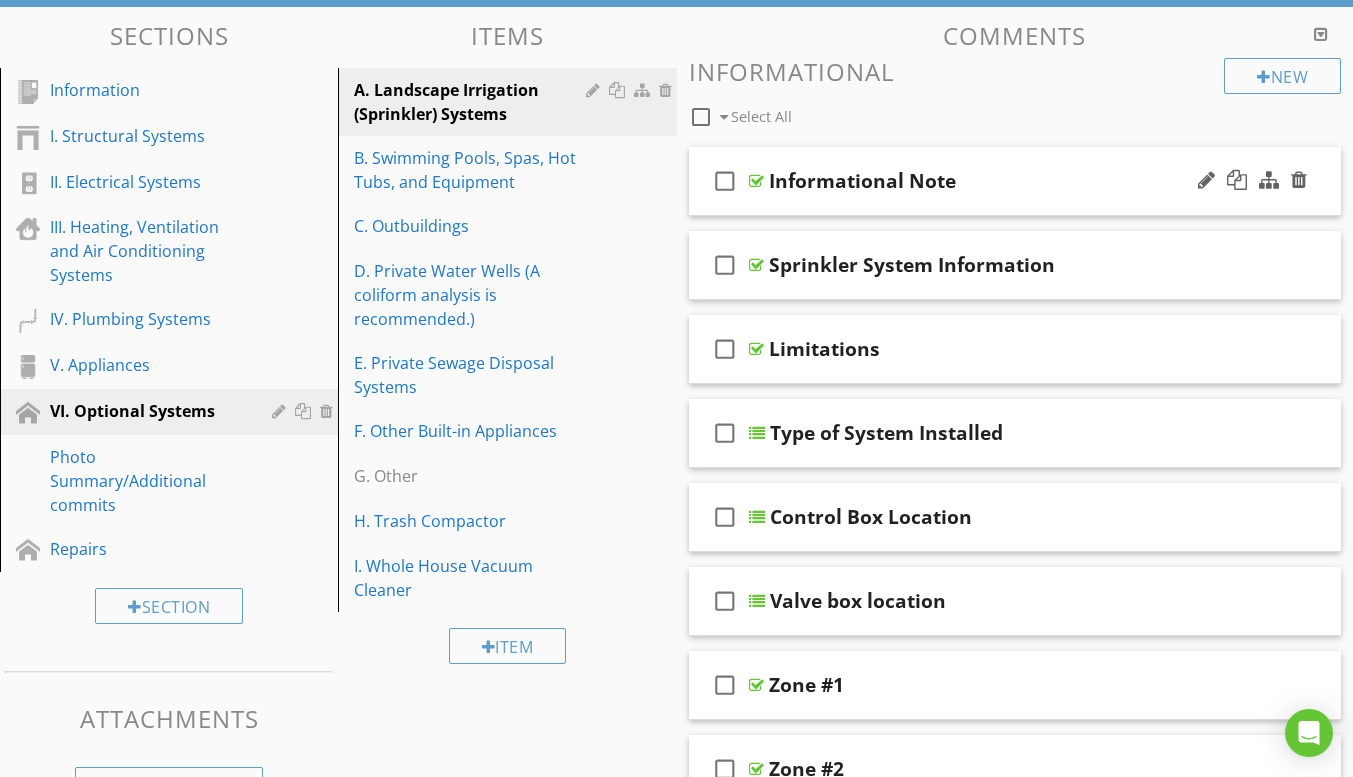 click on "check_box_outline_blank
Informational Note" at bounding box center [1015, 181] 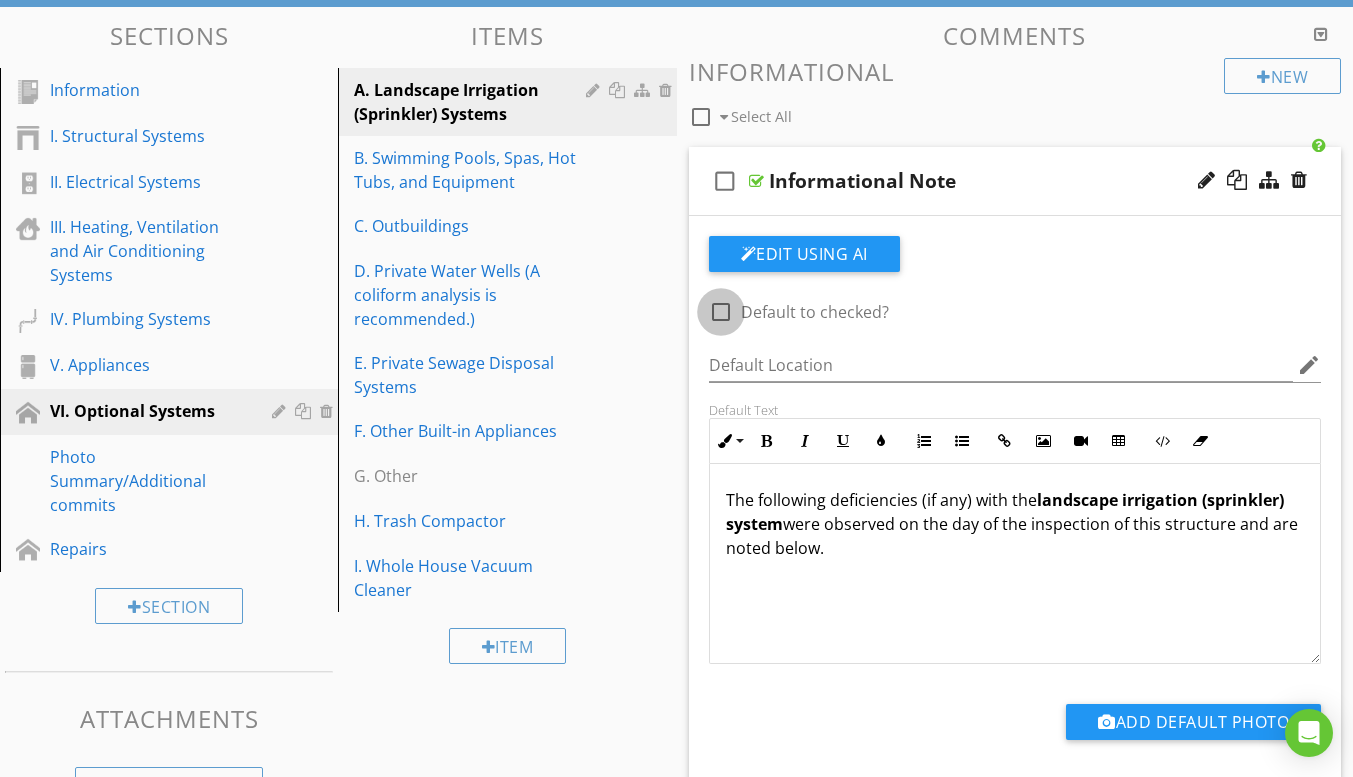 click at bounding box center (721, 312) 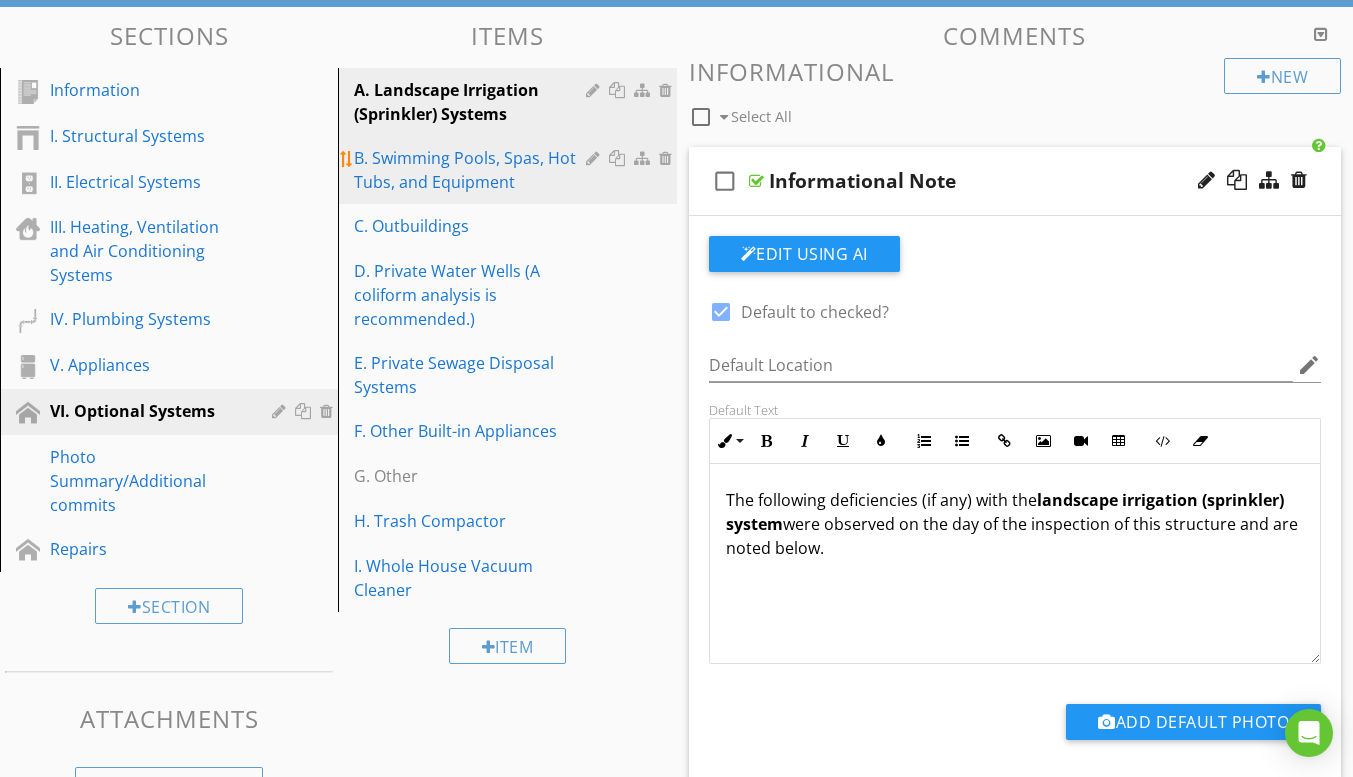 click on "B. Swimming Pools, Spas, Hot Tubs, and Equipment" at bounding box center (472, 170) 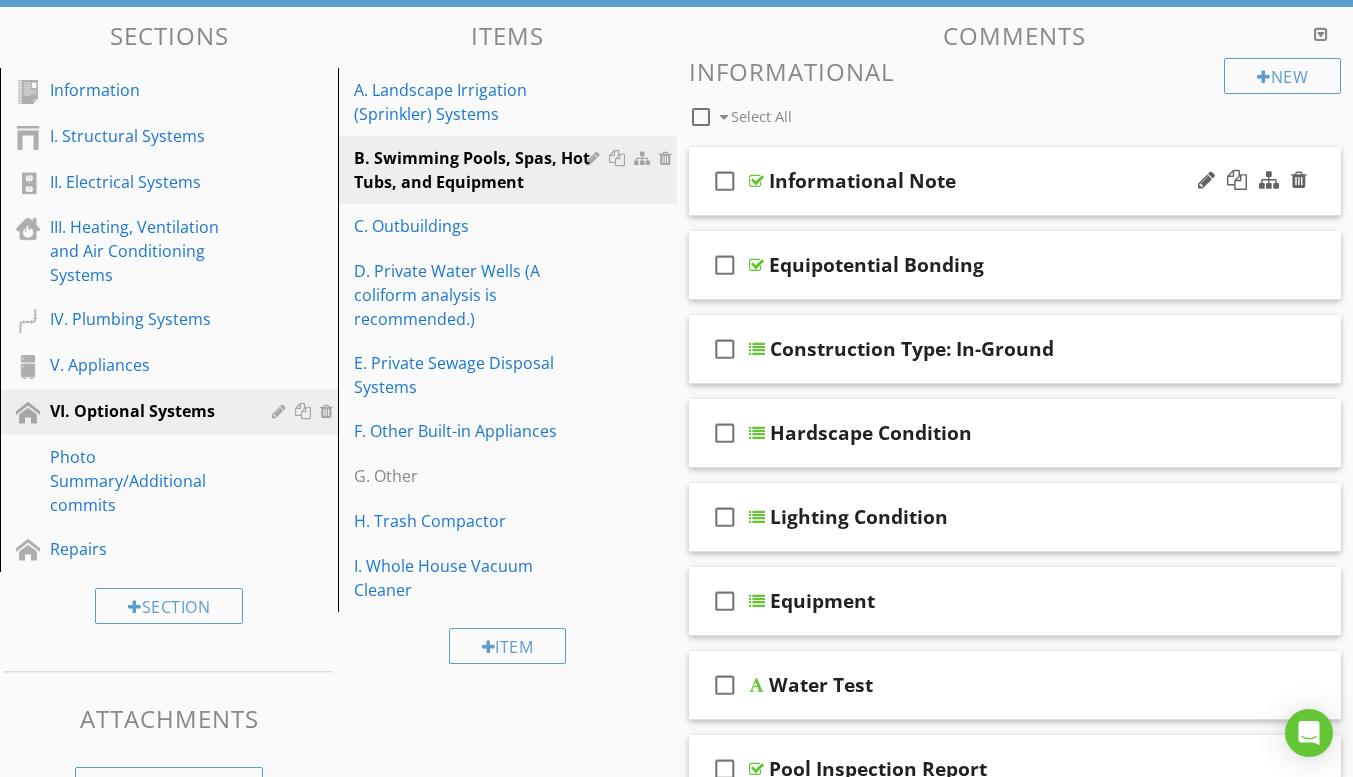 click on "check_box_outline_blank
Informational Note" at bounding box center (1015, 181) 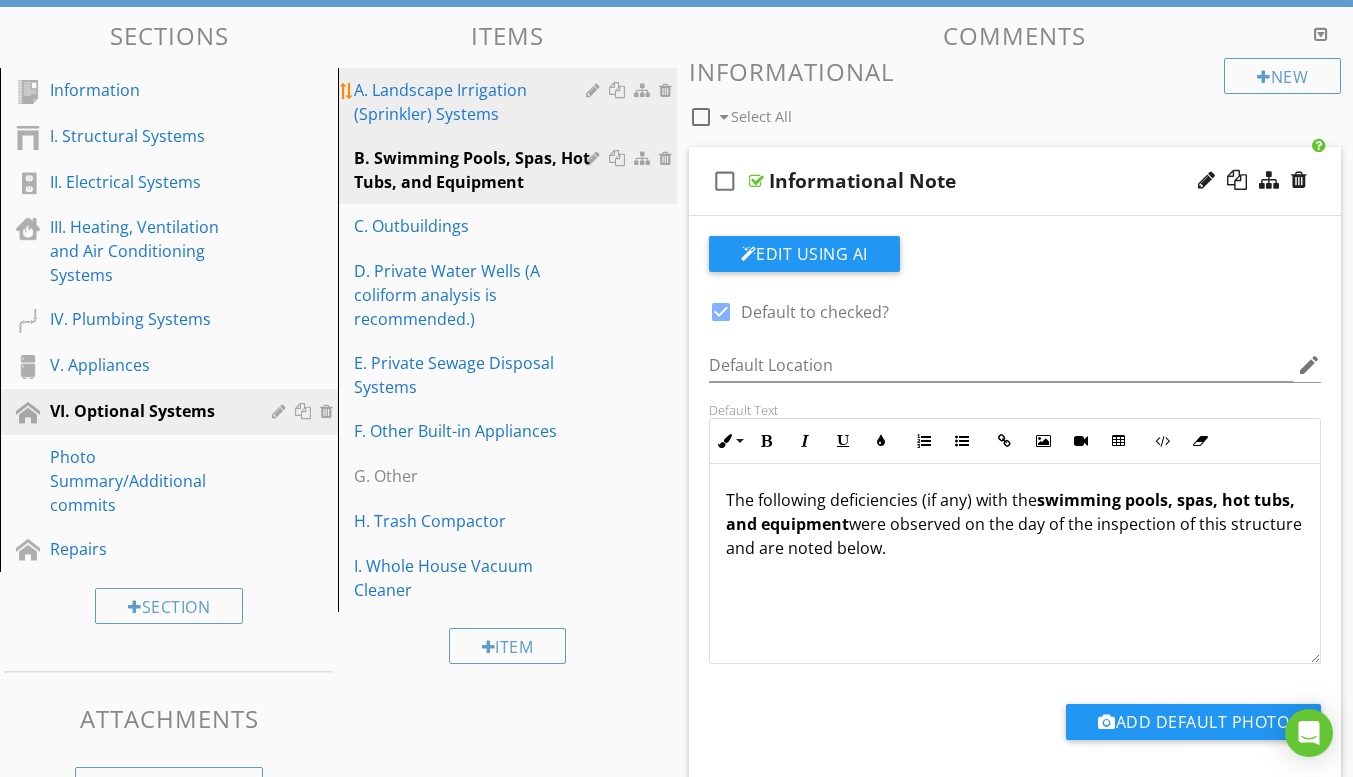 click on "A. Landscape Irrigation (Sprinkler) Systems" at bounding box center [472, 102] 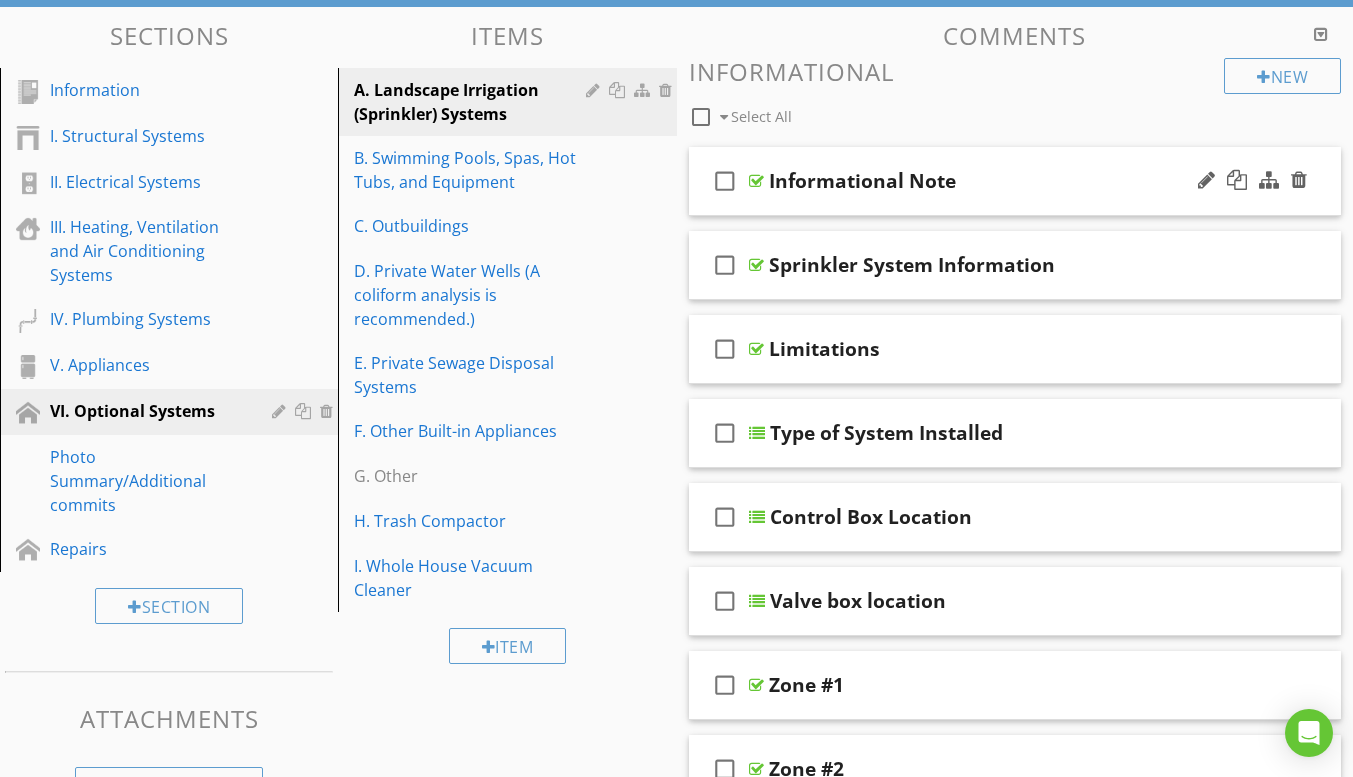 click on "check_box_outline_blank
Informational Note" at bounding box center [1015, 181] 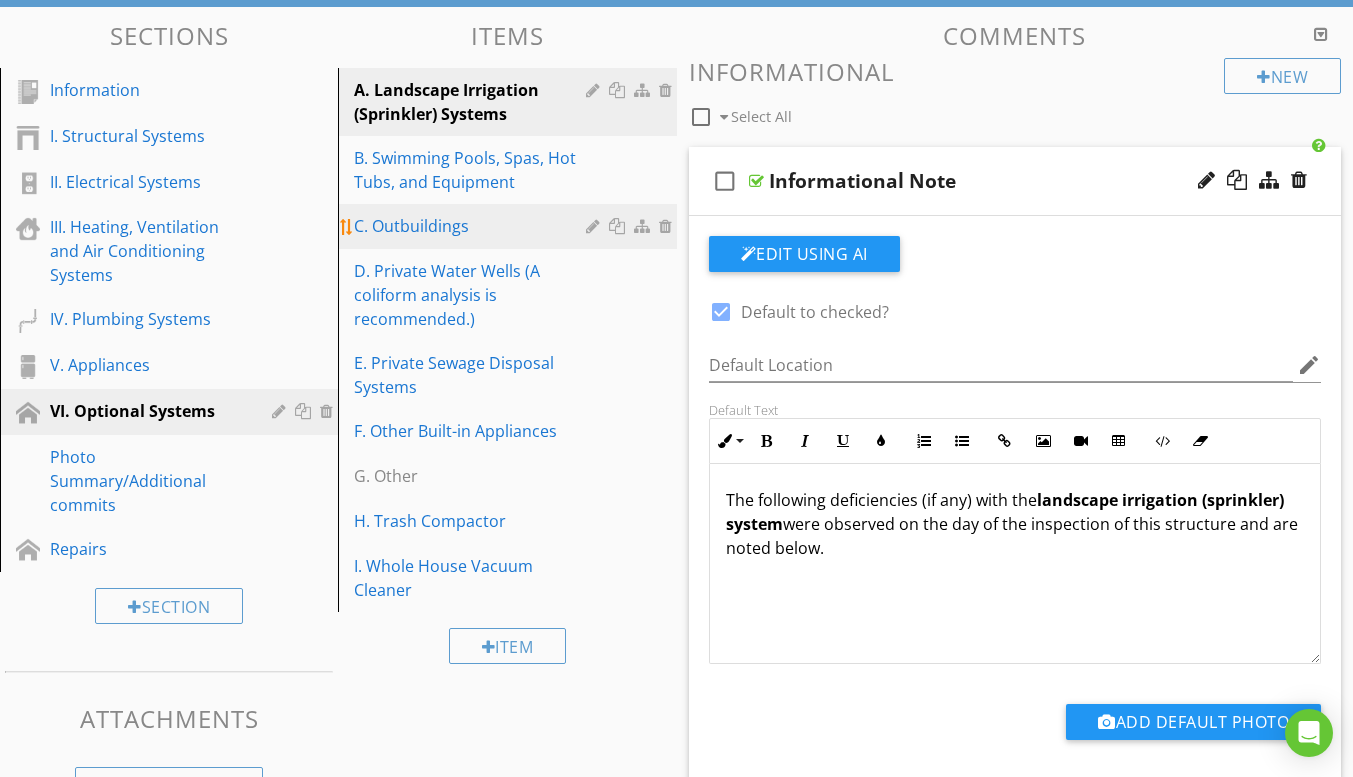 click on "C. Outbuildings" at bounding box center (472, 226) 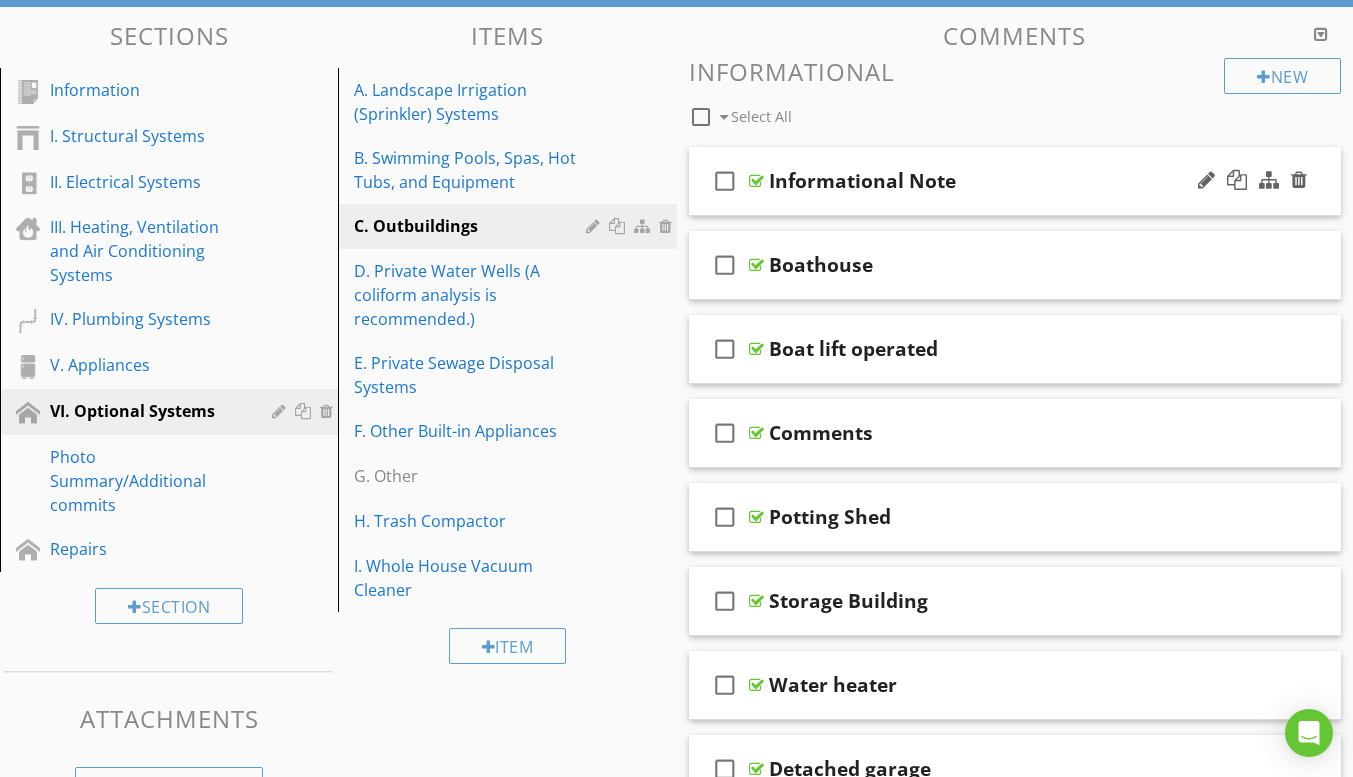click on "check_box_outline_blank
Informational Note" at bounding box center [1015, 181] 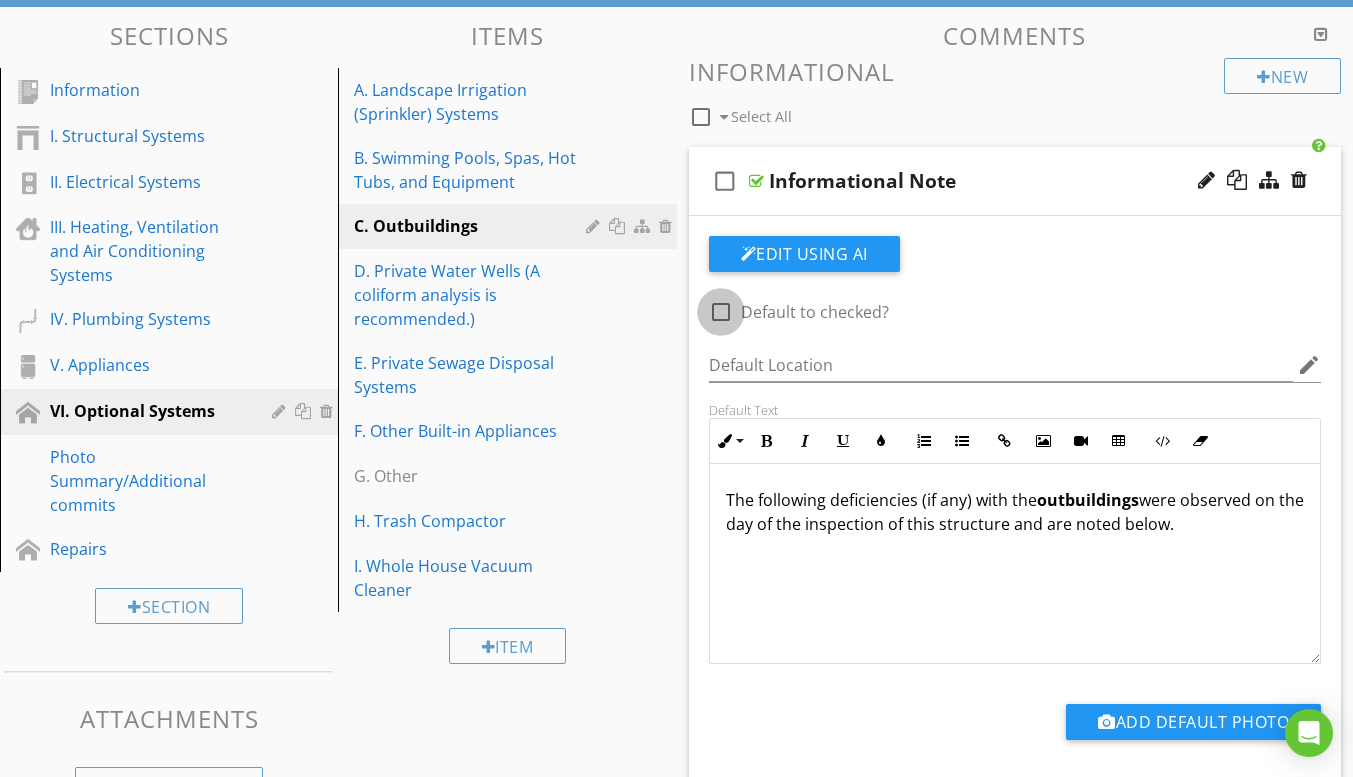 click at bounding box center (721, 312) 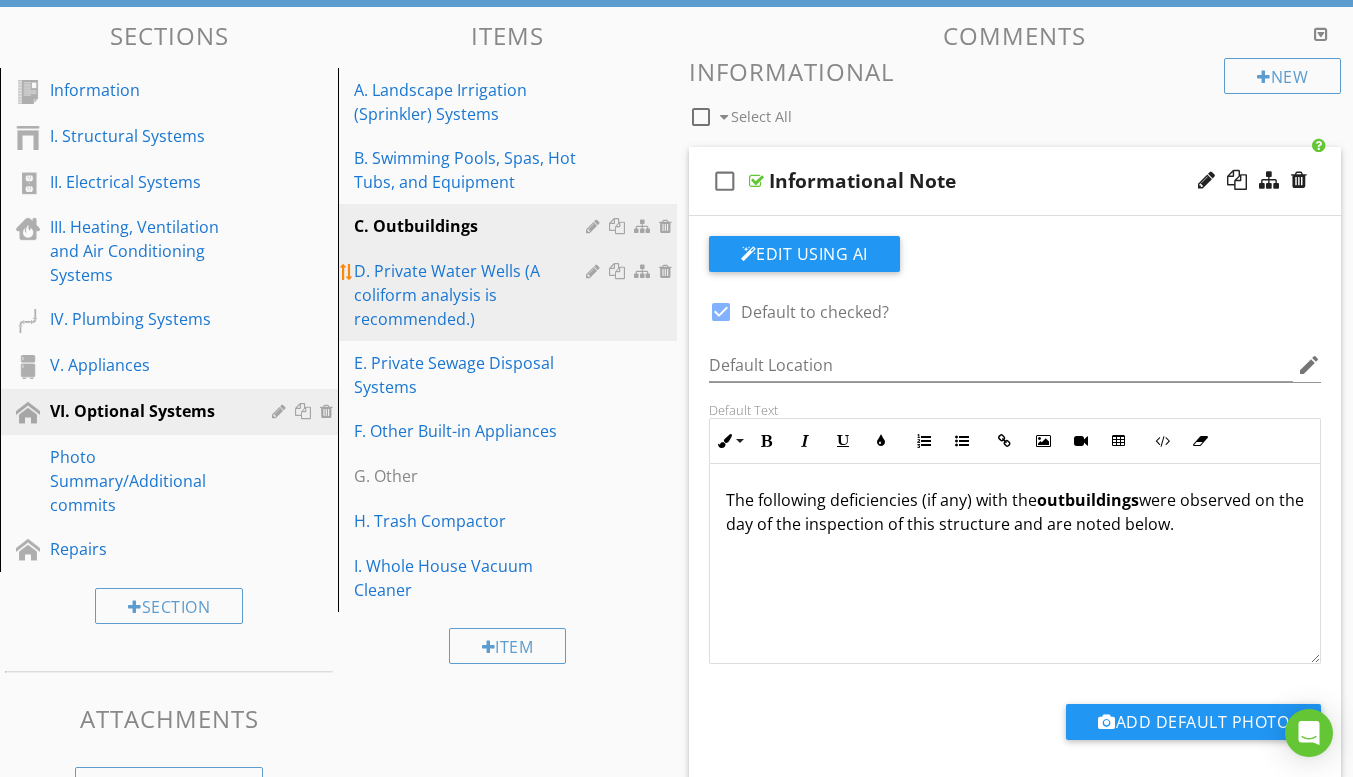 click on "D. Private Water Wells (A coliform analysis is recommended.)" at bounding box center [472, 295] 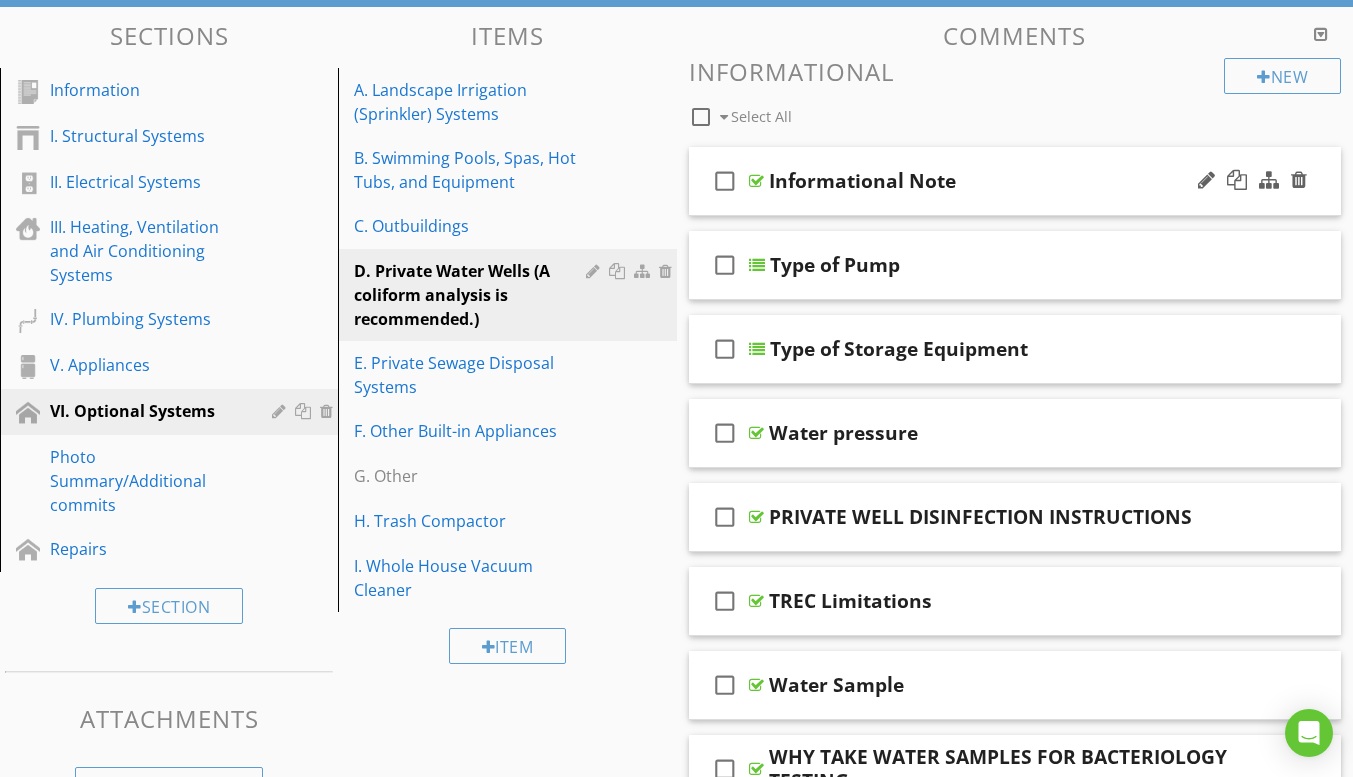 click on "check_box_outline_blank
Informational Note" at bounding box center [1015, 181] 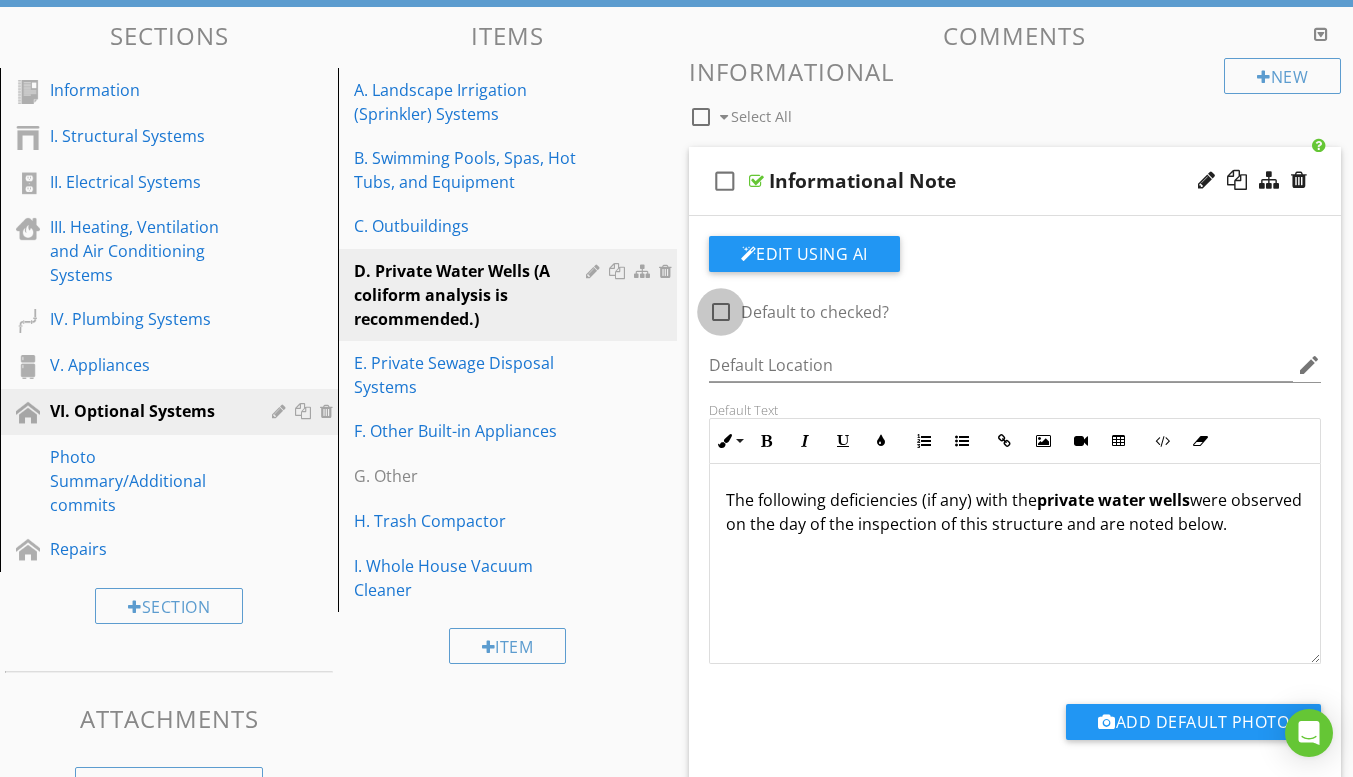 click at bounding box center [721, 312] 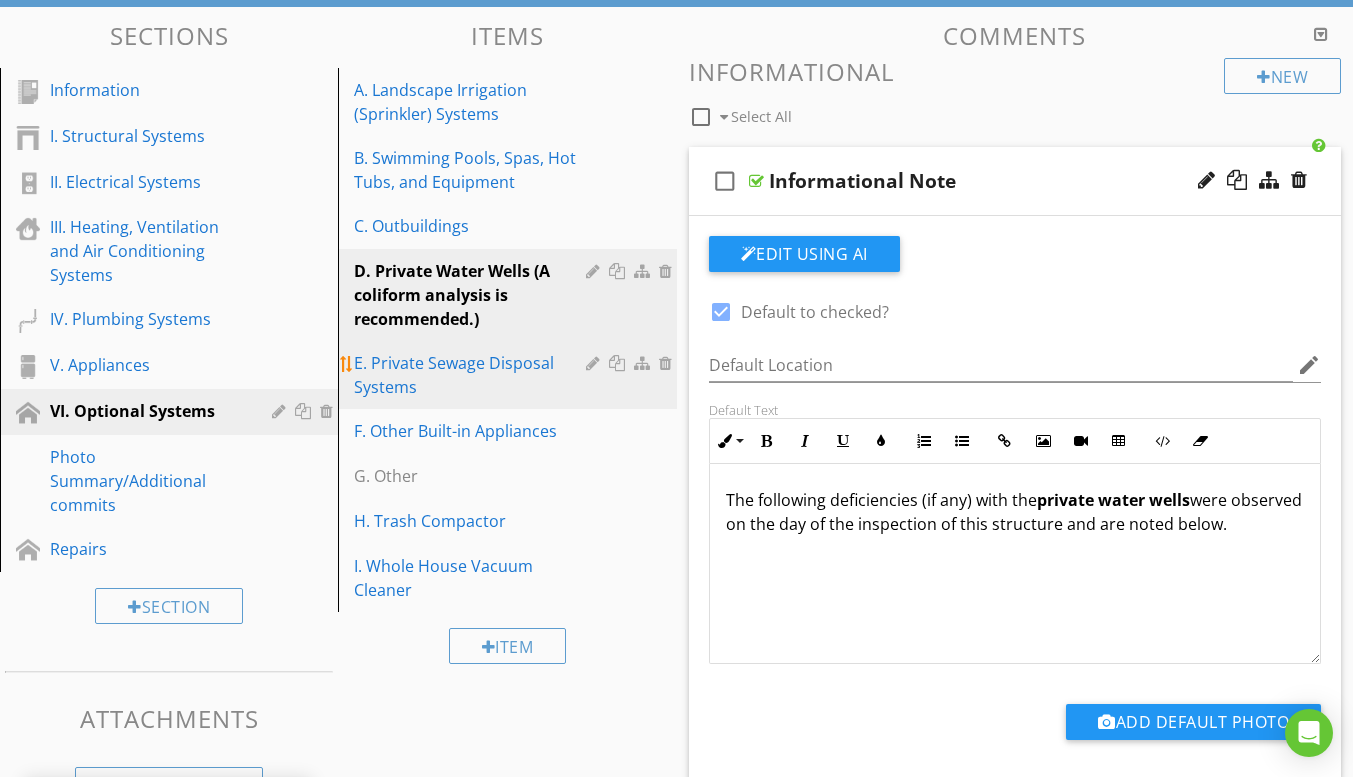 click on "E. Private Sewage Disposal Systems" at bounding box center (472, 375) 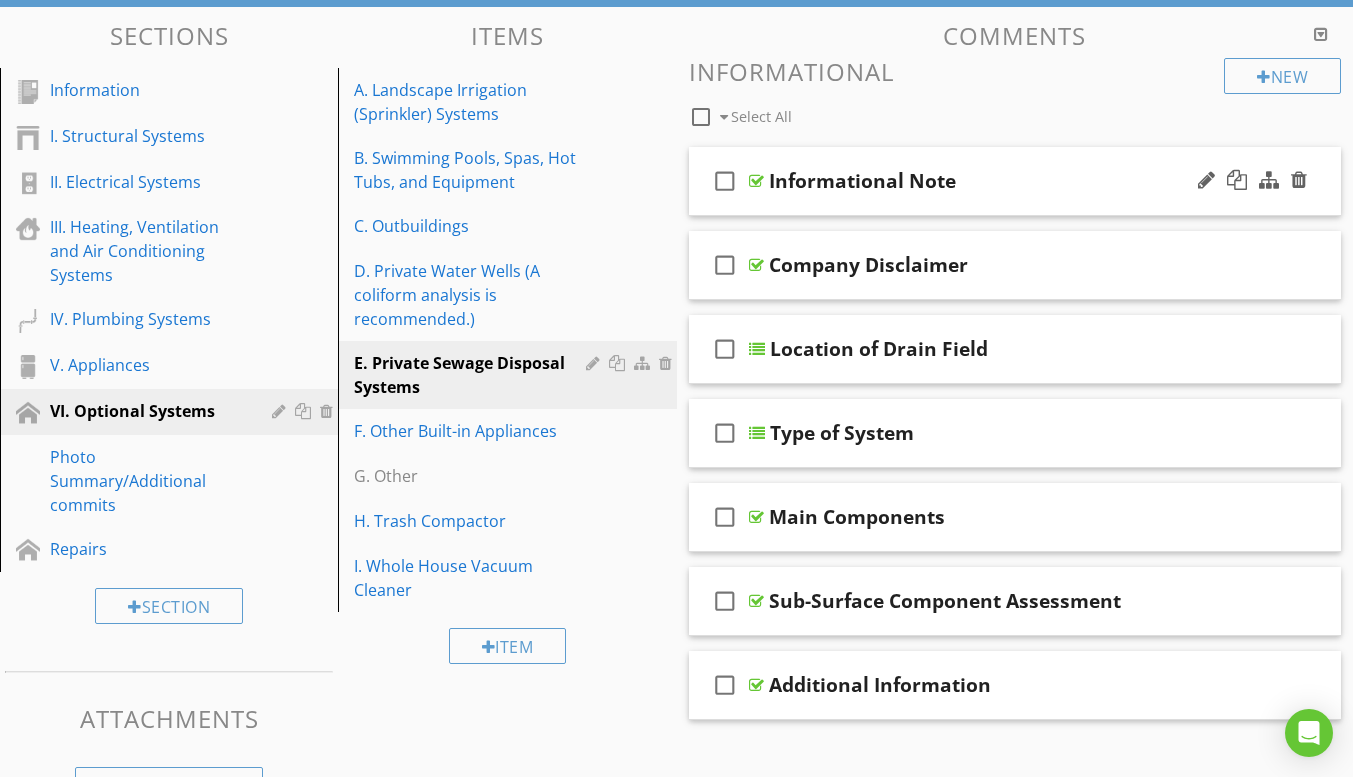 click on "check_box_outline_blank
Informational Note" at bounding box center [1015, 181] 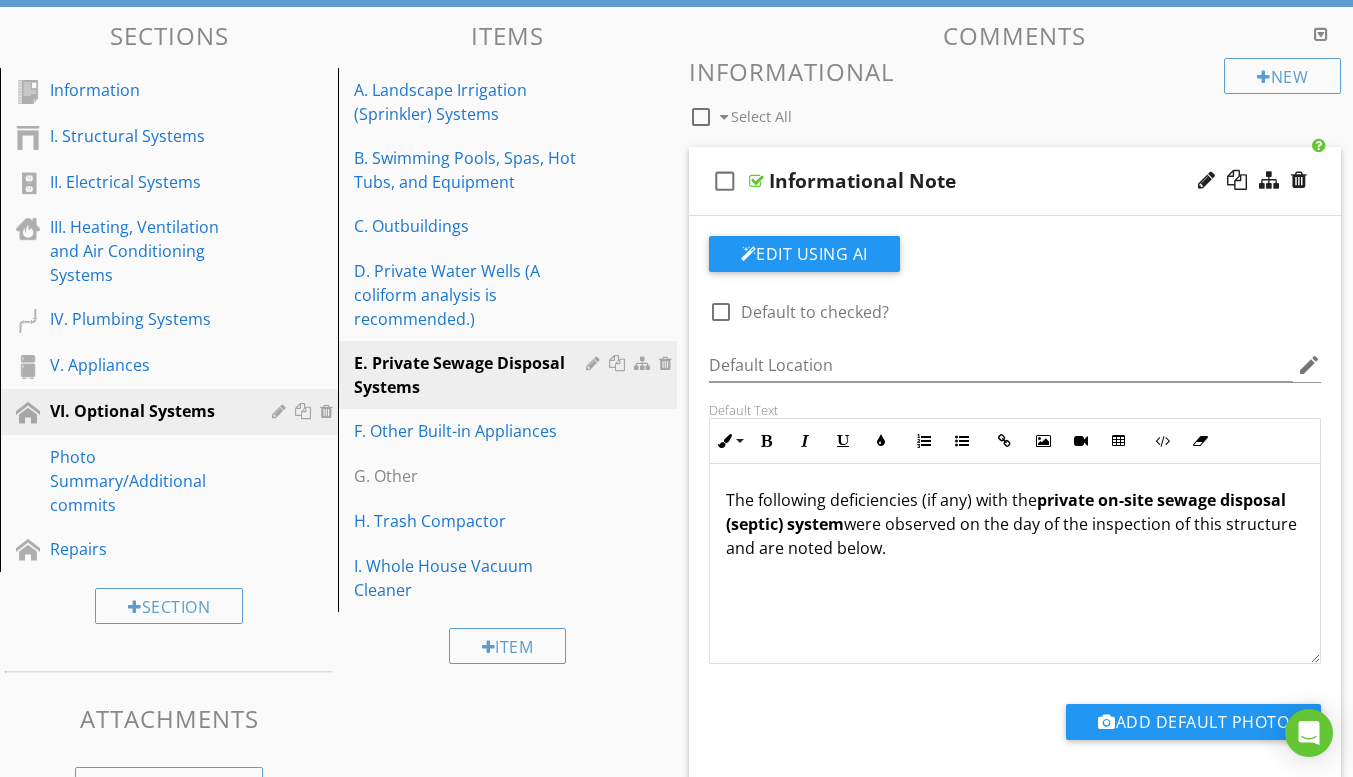 click at bounding box center (721, 312) 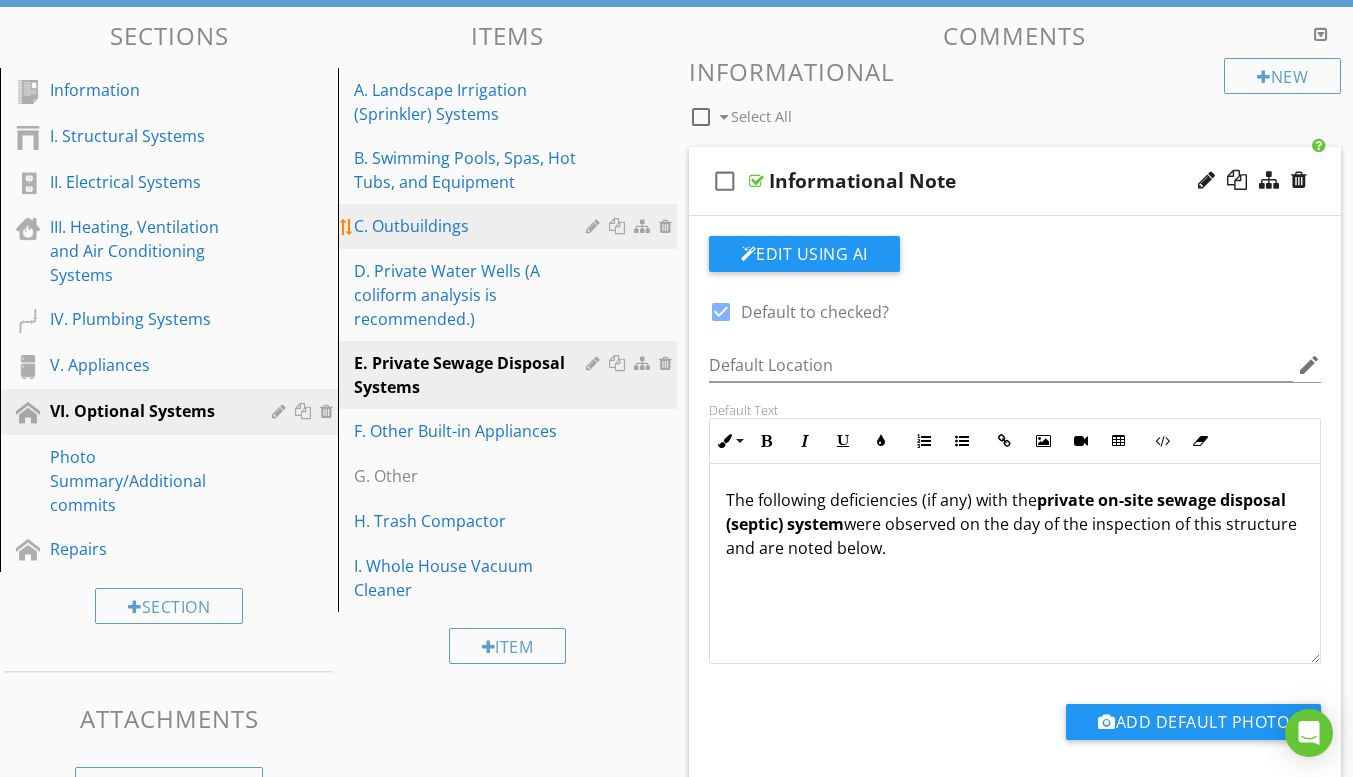 click on "C. Outbuildings" at bounding box center (472, 226) 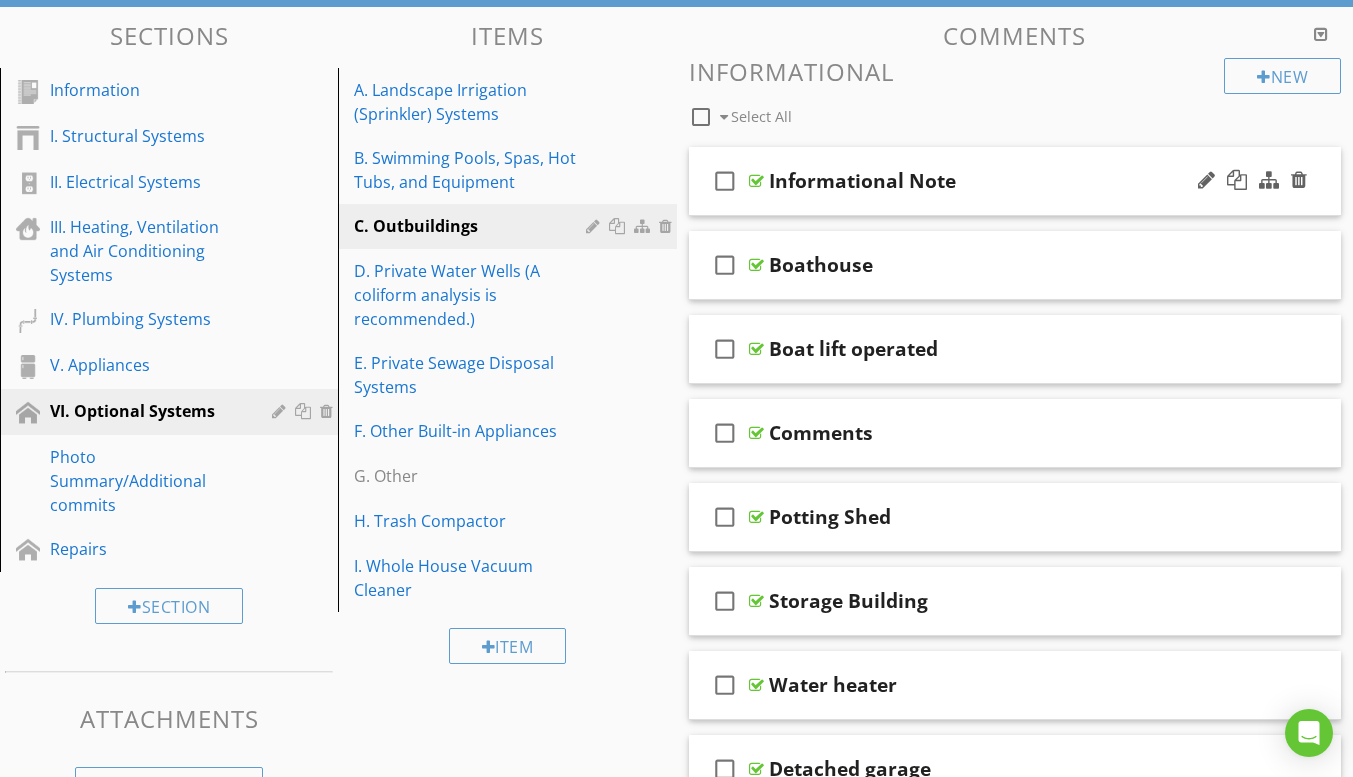 click on "check_box_outline_blank
Informational Note" at bounding box center [1015, 181] 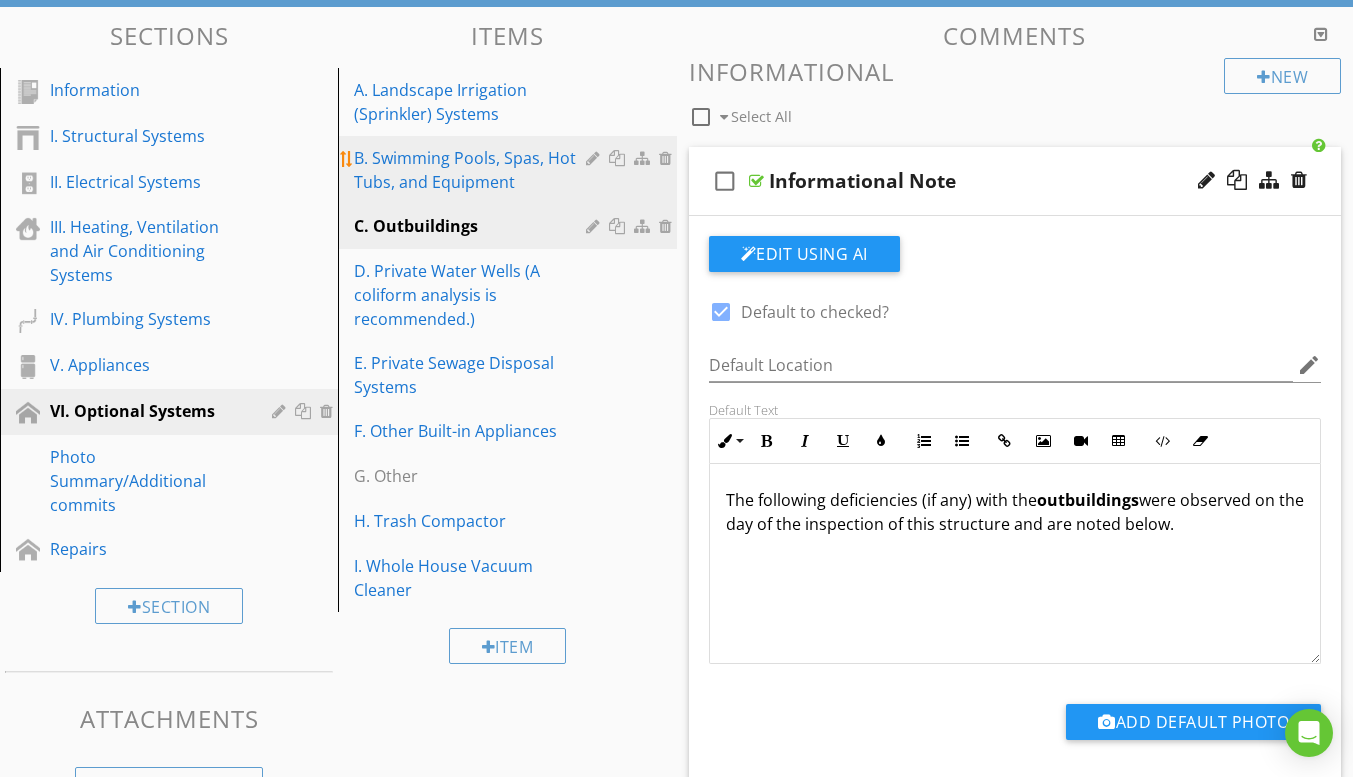 click on "B. Swimming Pools, Spas, Hot Tubs, and Equipment" at bounding box center (472, 170) 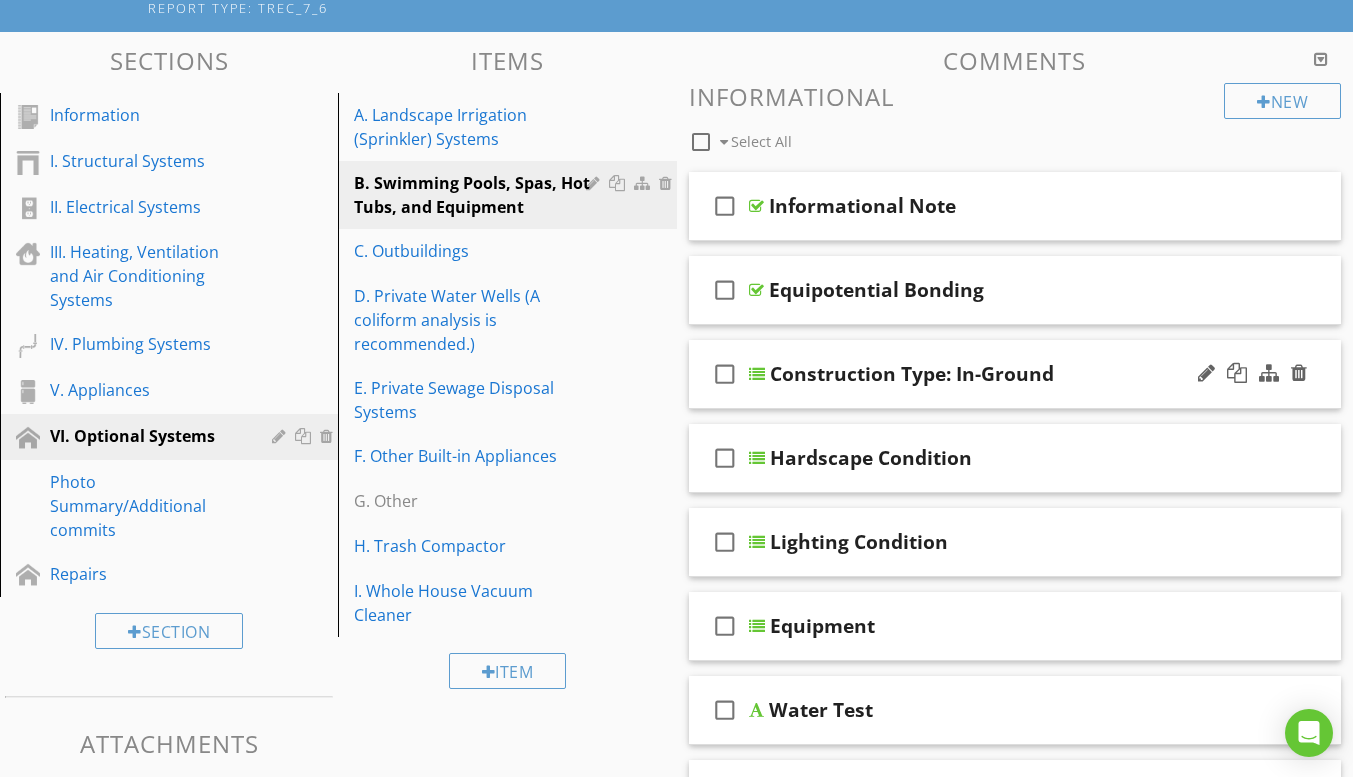 scroll, scrollTop: 9, scrollLeft: 0, axis: vertical 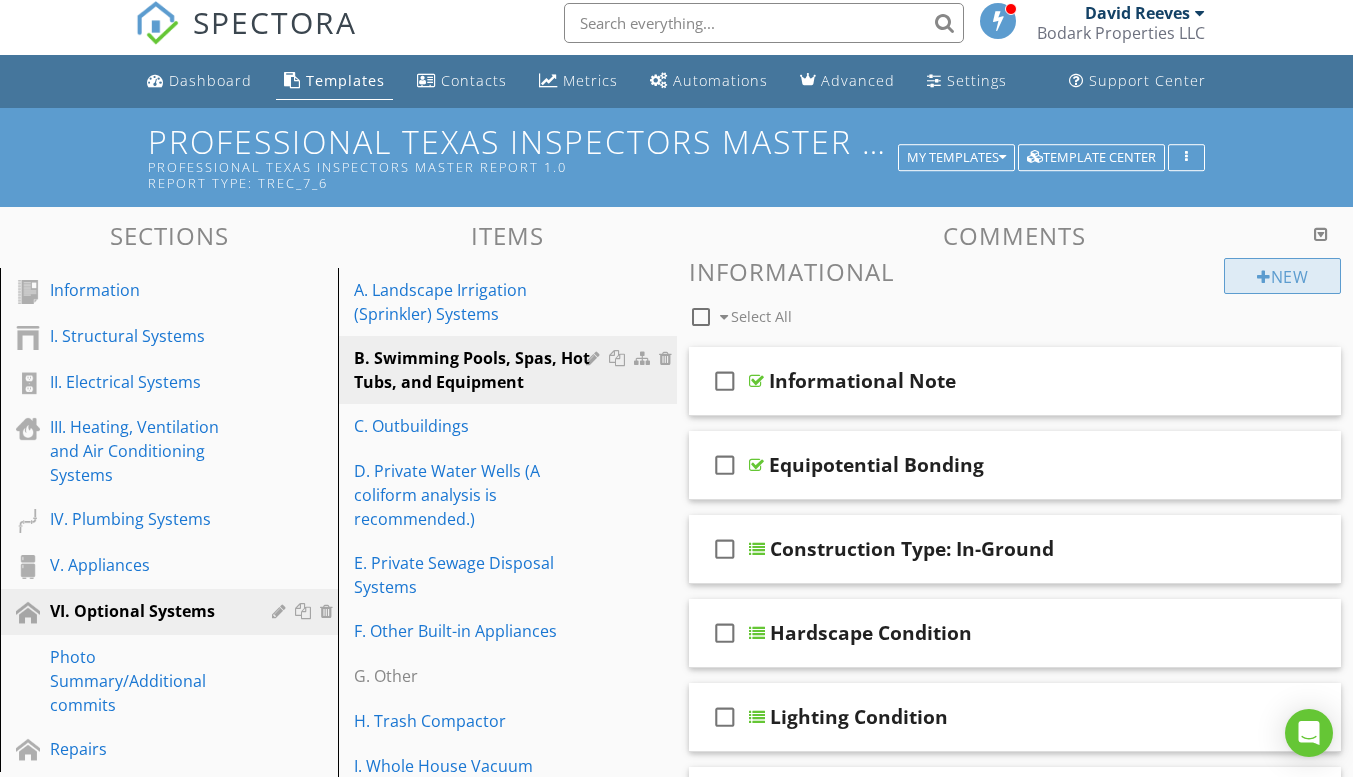 click on "New" at bounding box center (1282, 276) 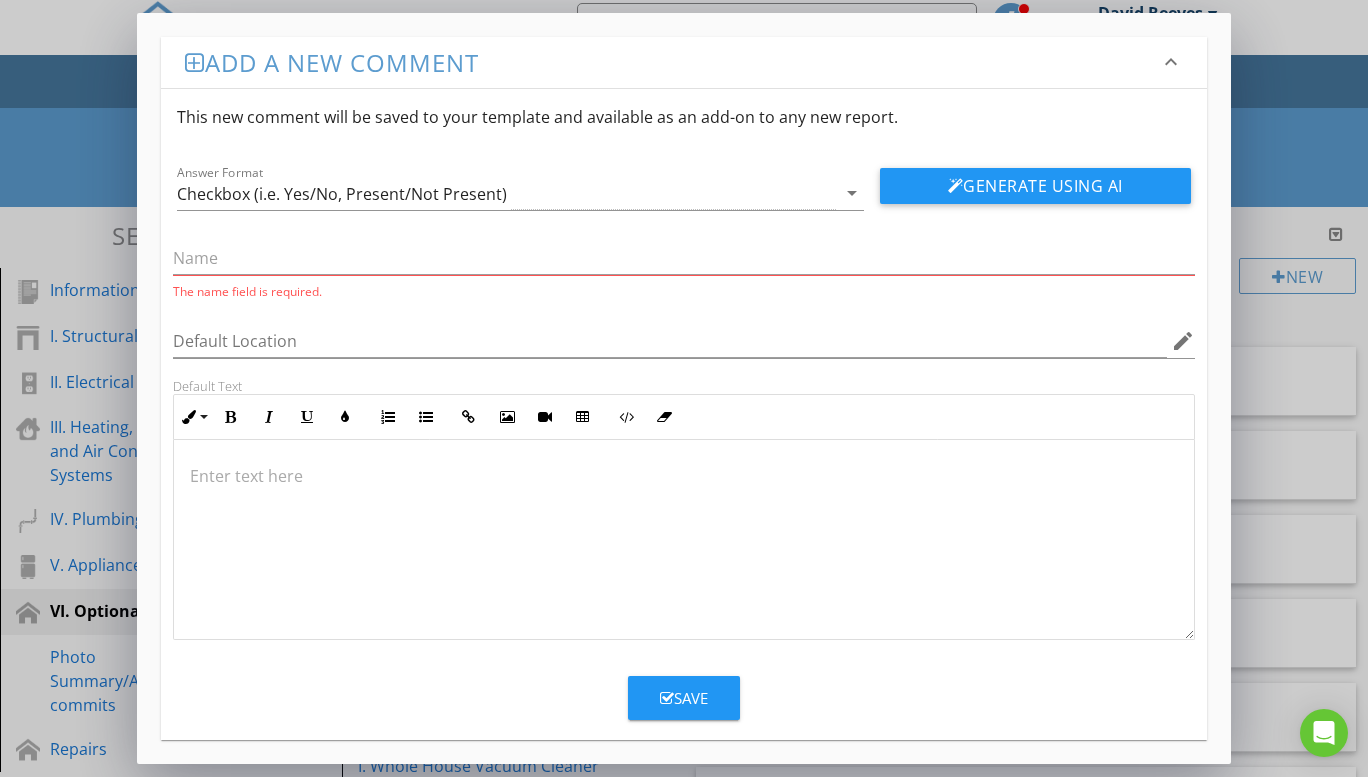click at bounding box center (684, 540) 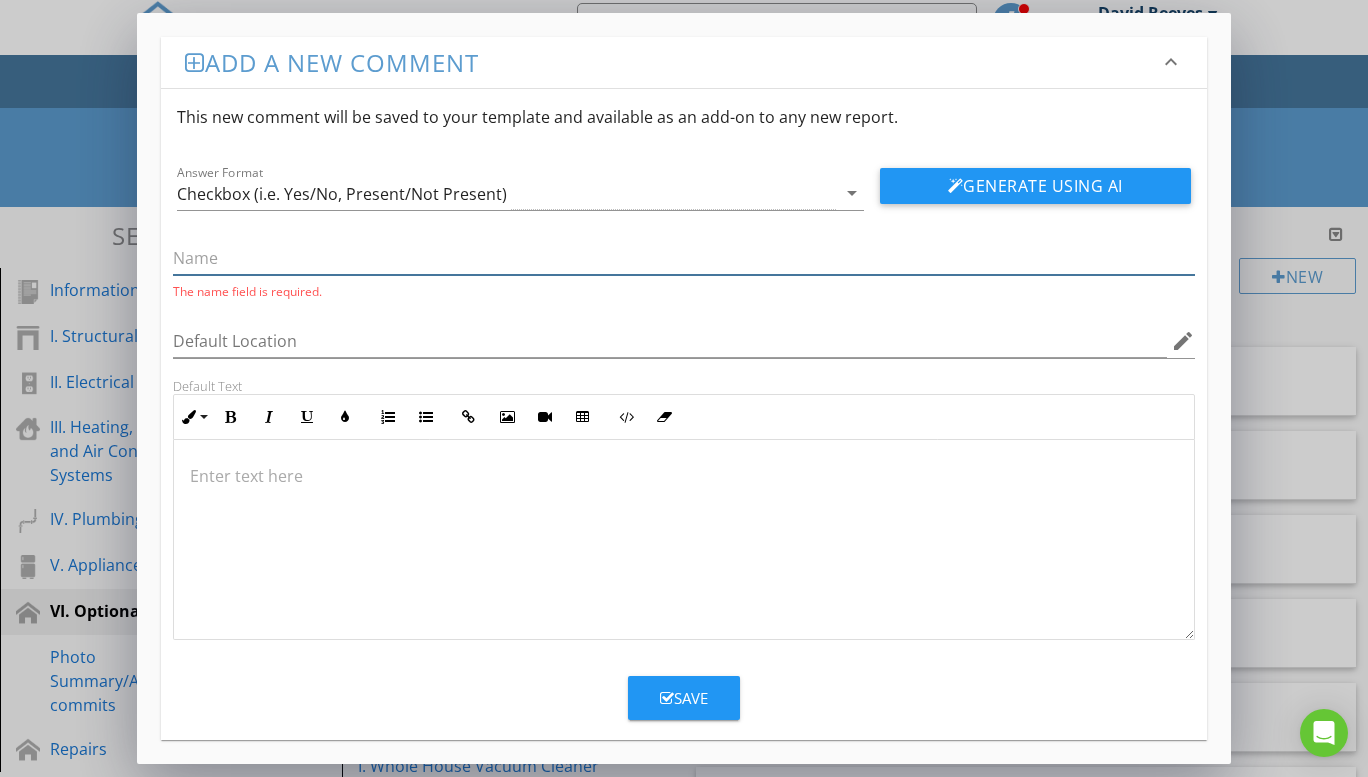 click at bounding box center [684, 258] 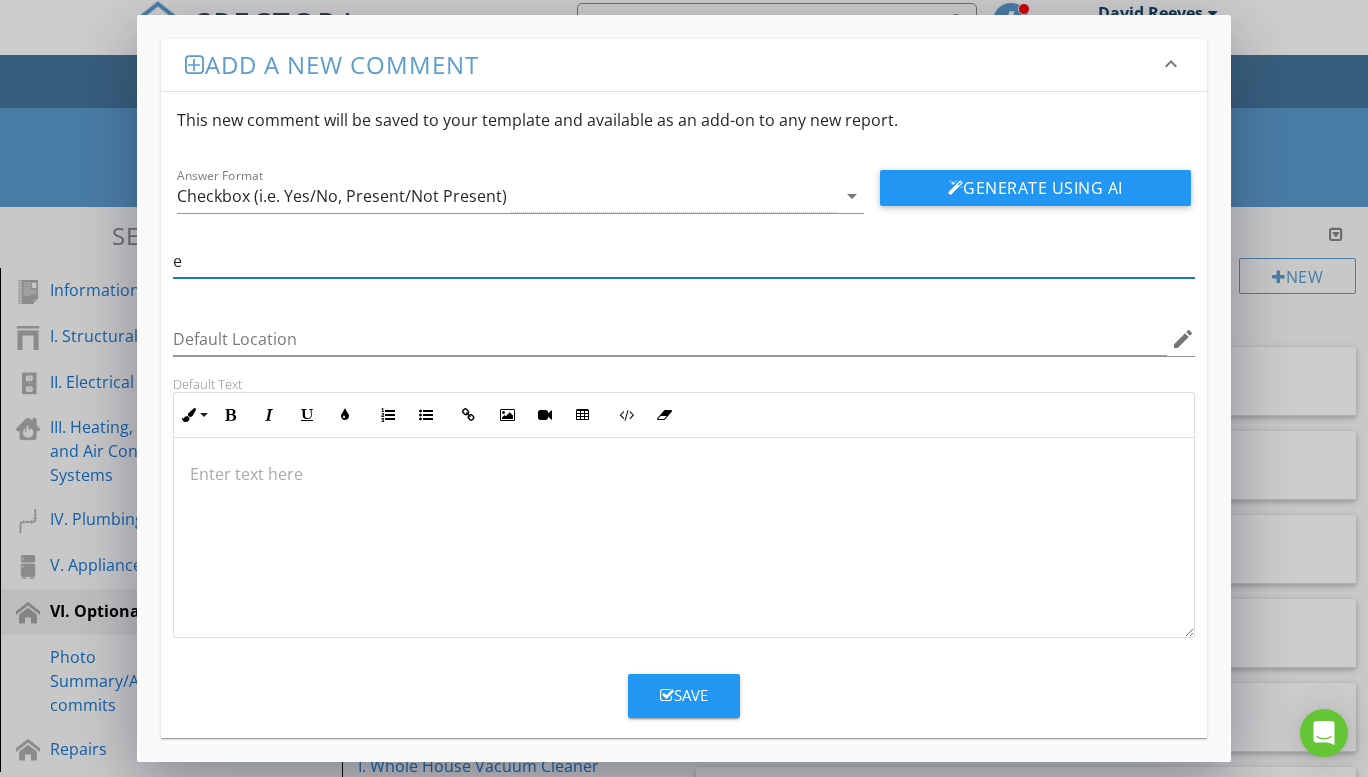 type on "Equipment" 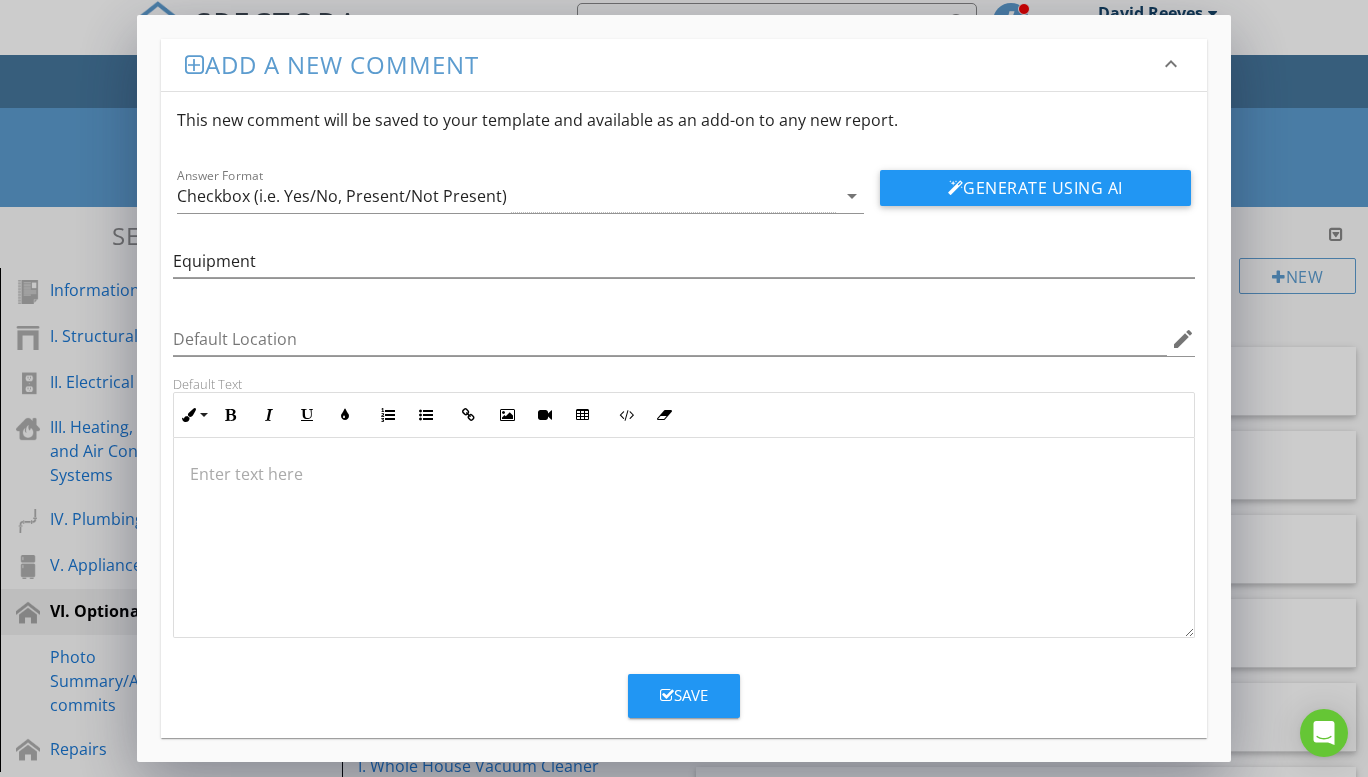 click at bounding box center [684, 474] 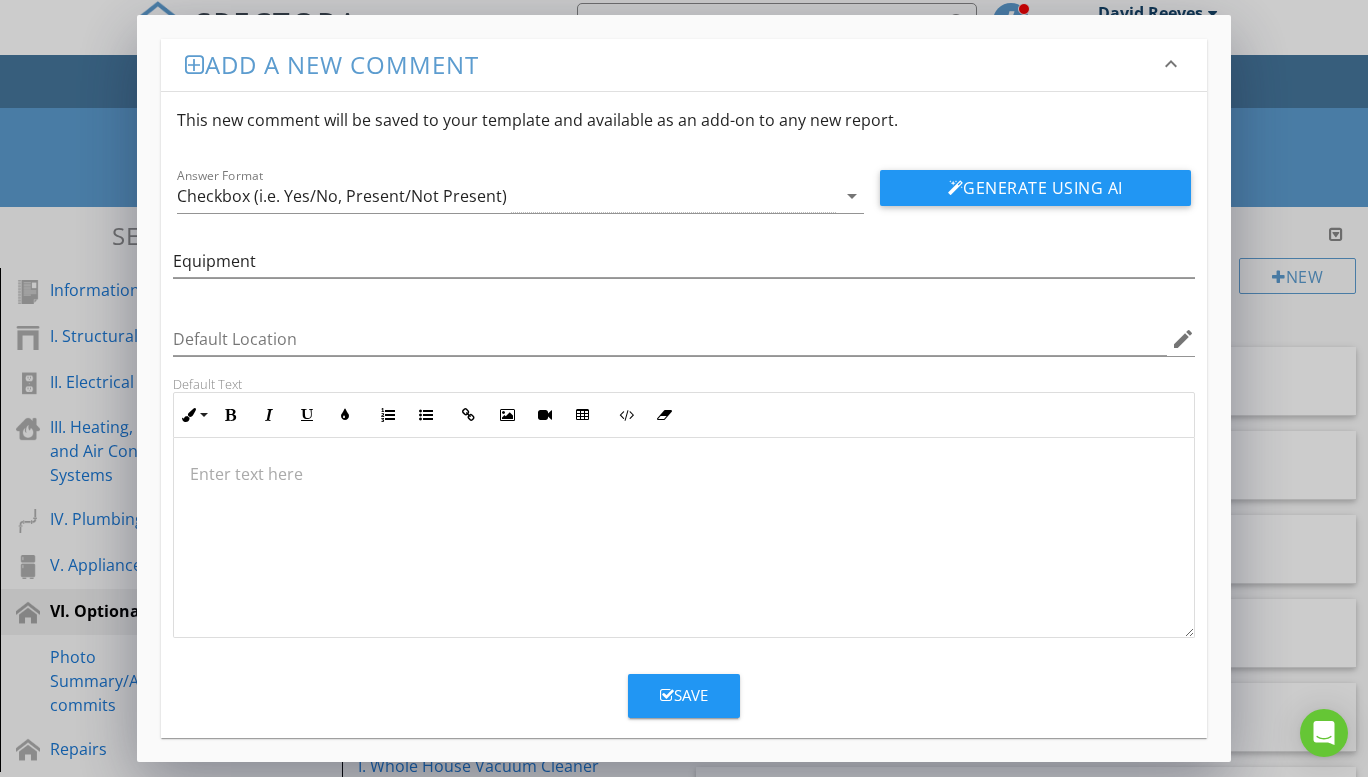 click on "Add a new comment" at bounding box center [672, 64] 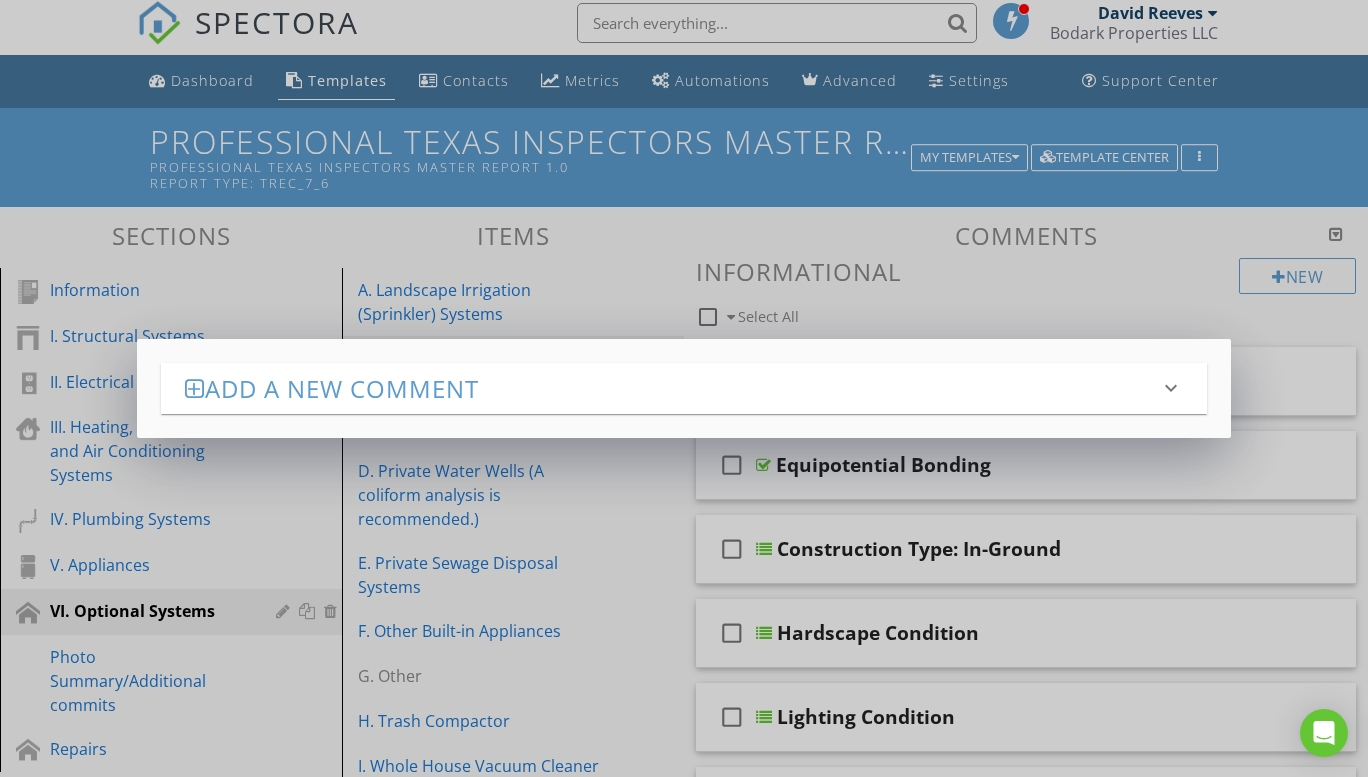 click on "keyboard_arrow_down" at bounding box center [1171, 388] 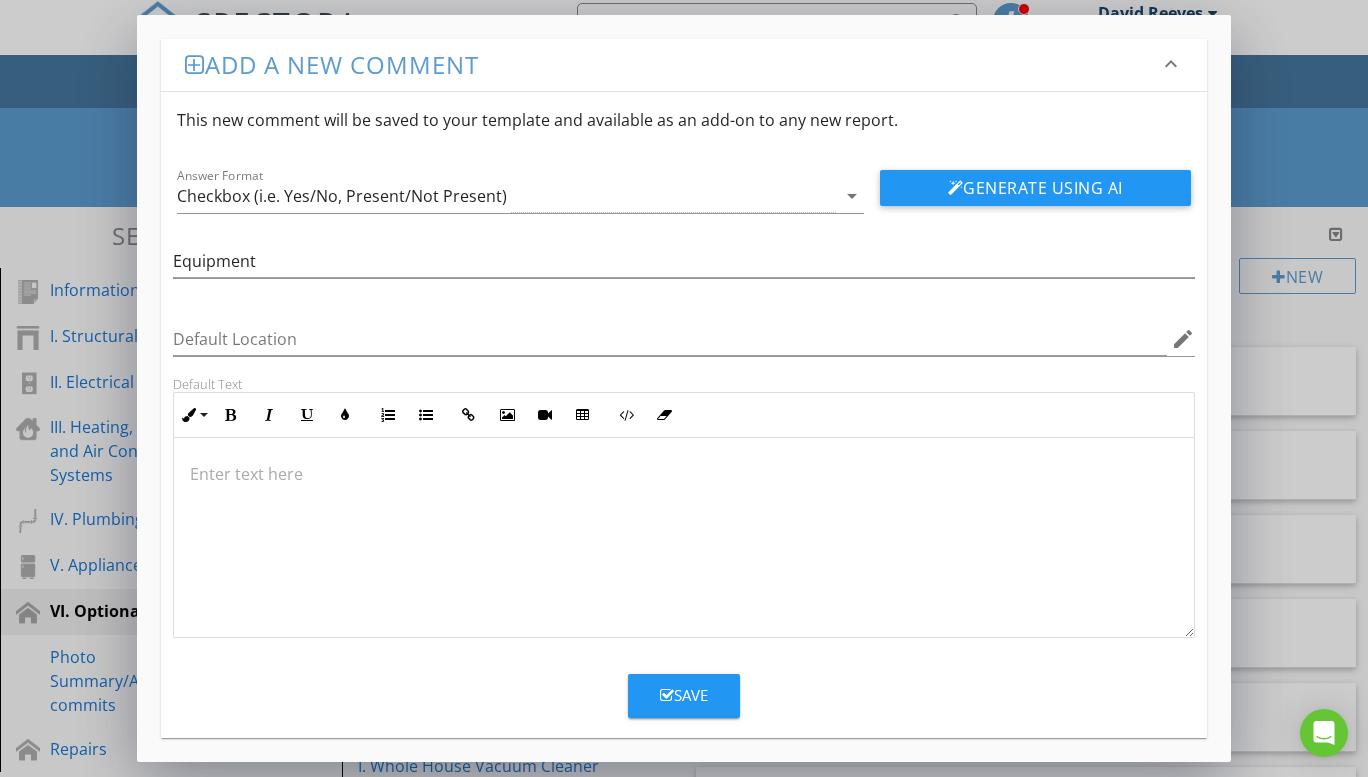 click at bounding box center [684, 474] 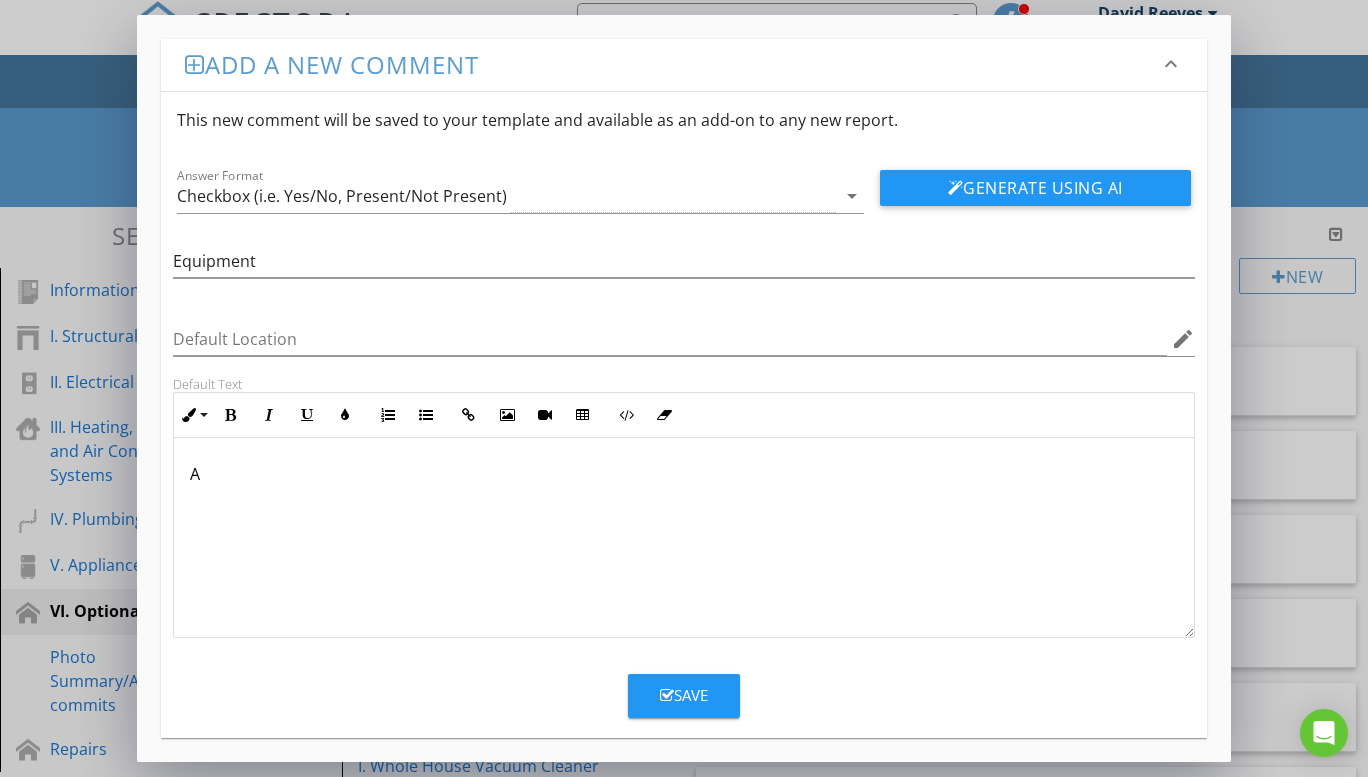 type 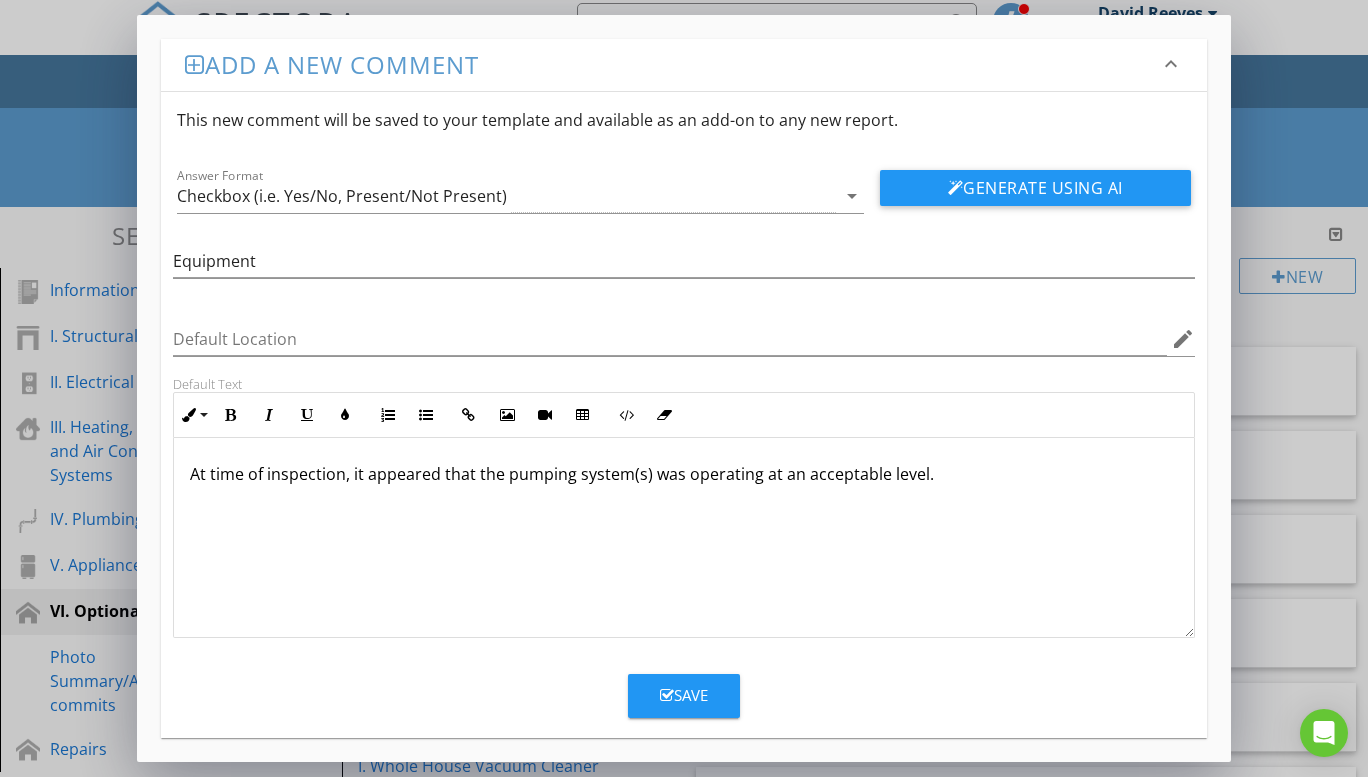 click on "Save" at bounding box center [684, 695] 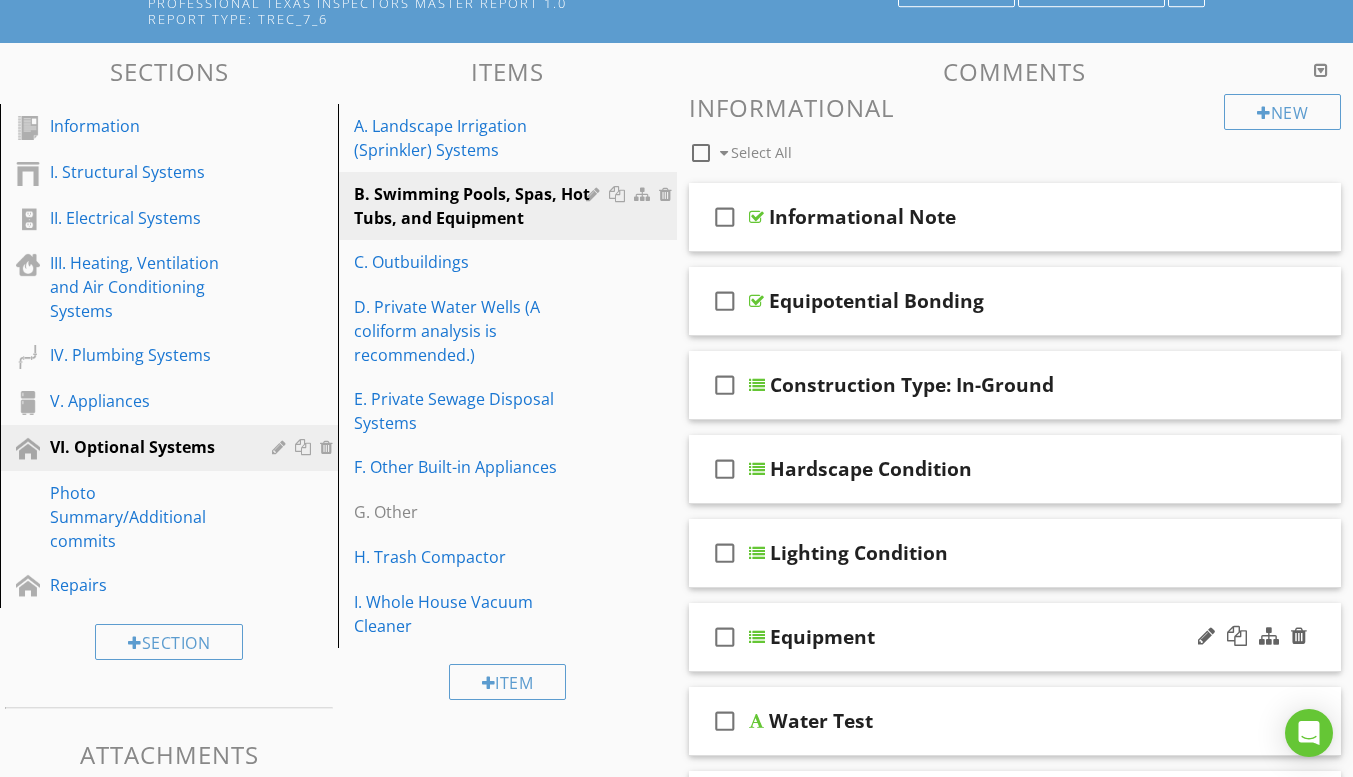 scroll, scrollTop: 209, scrollLeft: 0, axis: vertical 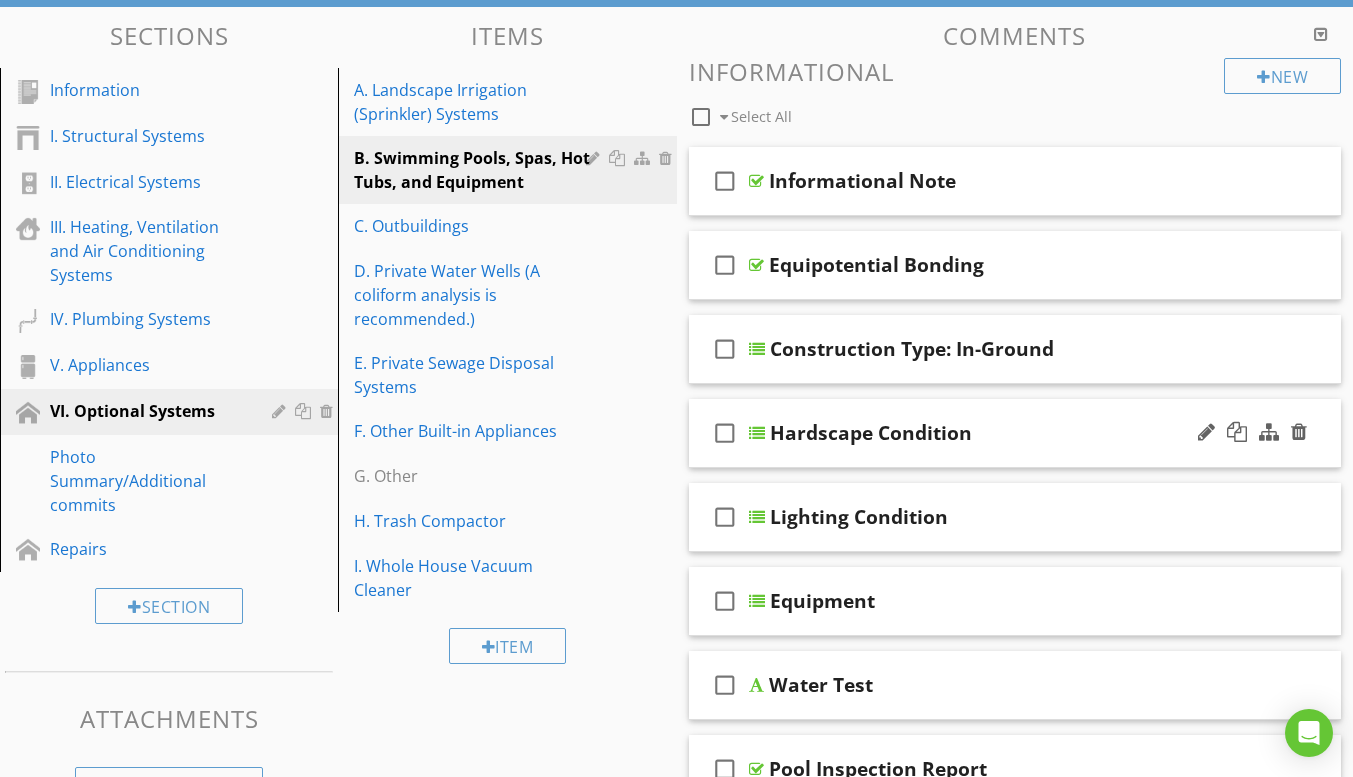 click on "check_box_outline_blank
Hardscape Condition" at bounding box center [1015, 433] 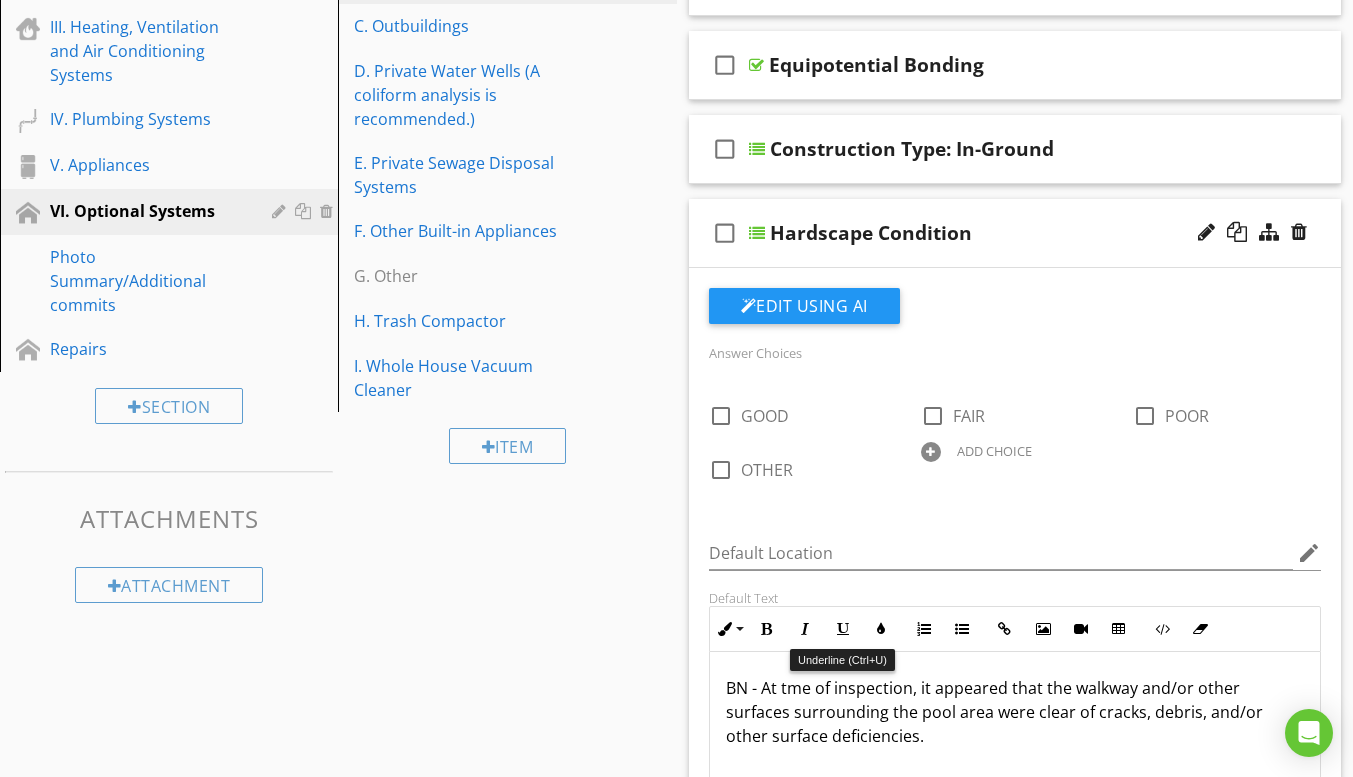 scroll, scrollTop: 509, scrollLeft: 0, axis: vertical 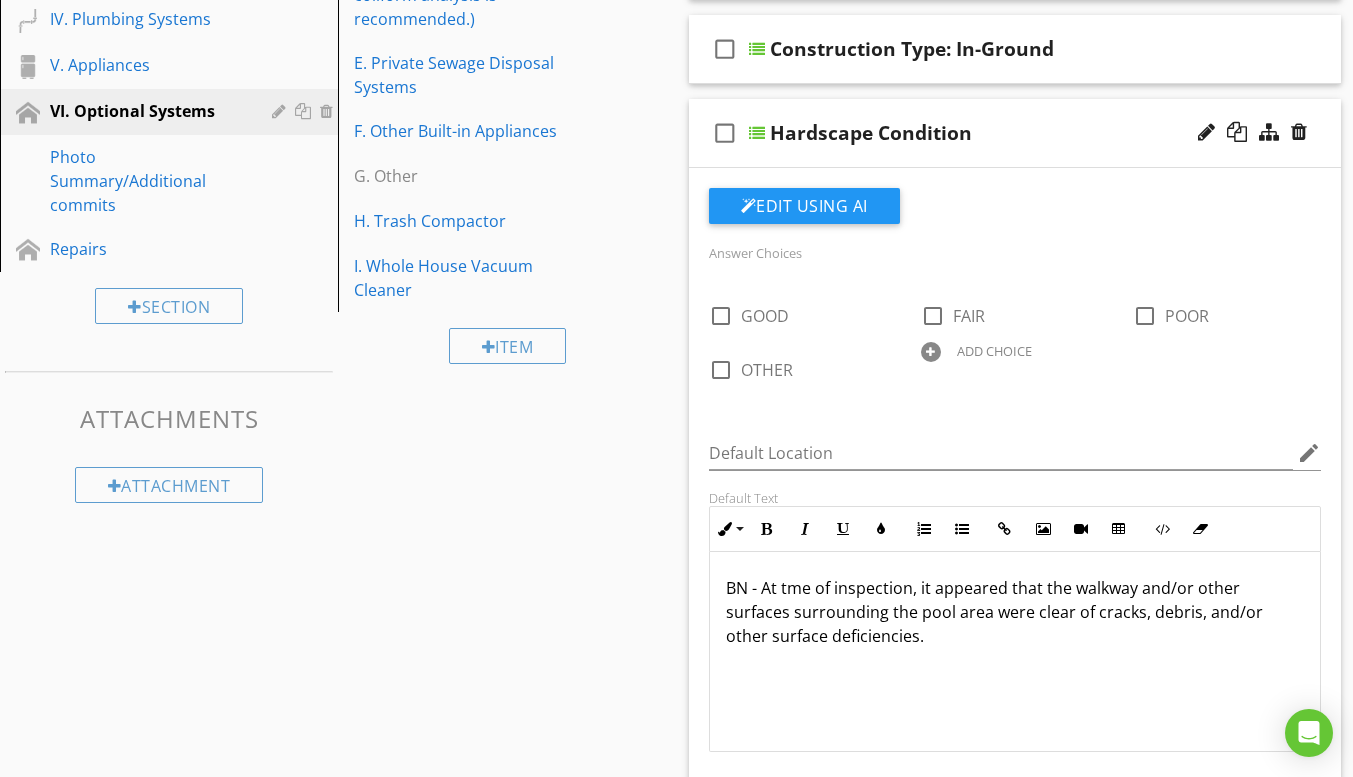 click on "check_box_outline_blank
Hardscape Condition" at bounding box center (1015, 133) 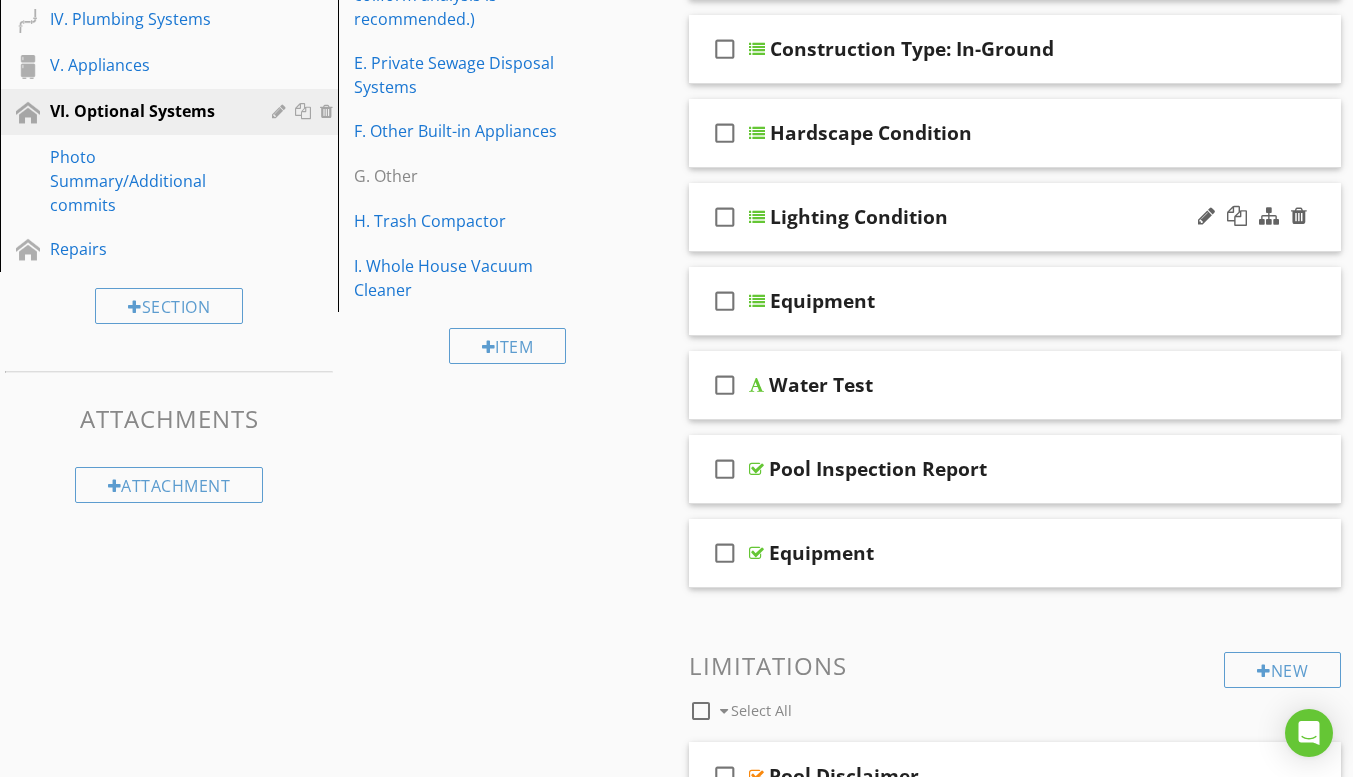 click on "check_box_outline_blank
Lighting Condition" at bounding box center (1015, 217) 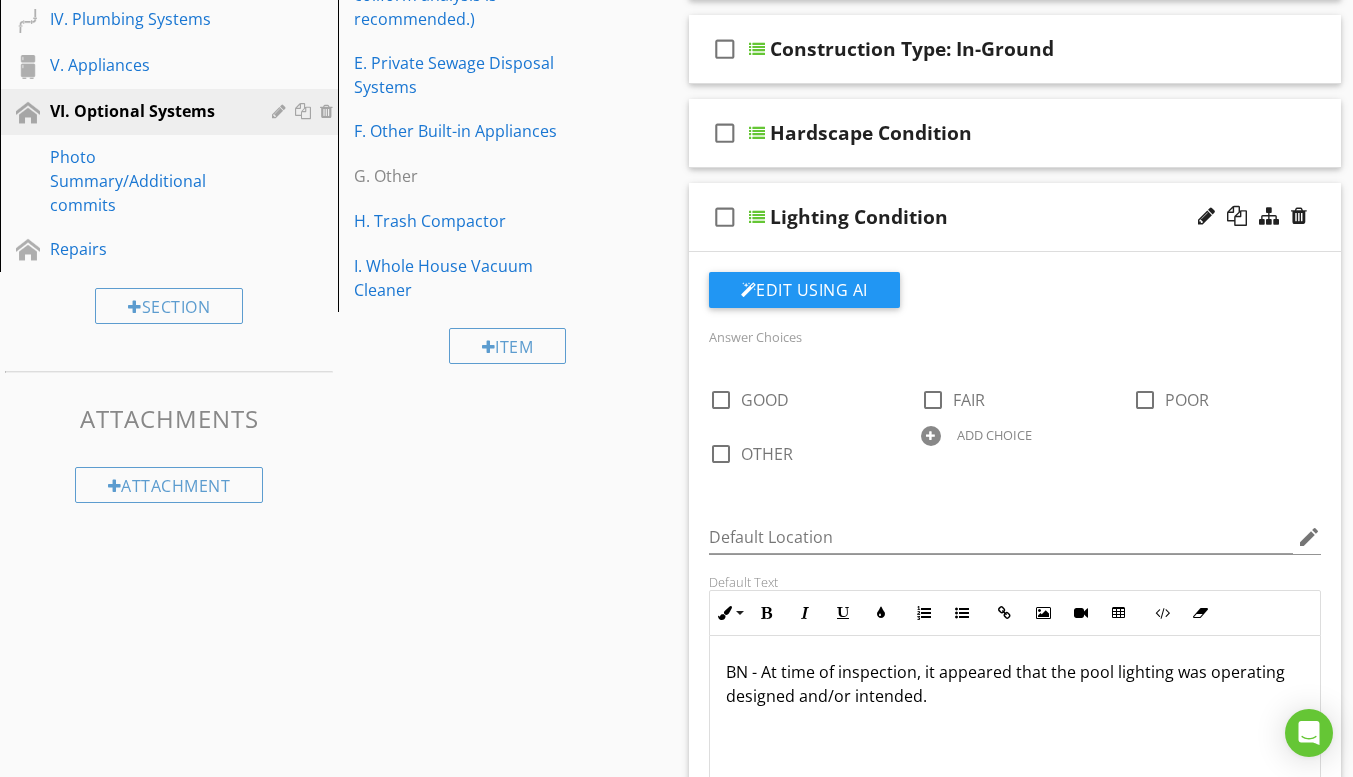 click on "BN - At time of inspection, it appeared that the pool lighting was operating designed and/or intended." at bounding box center [1015, 684] 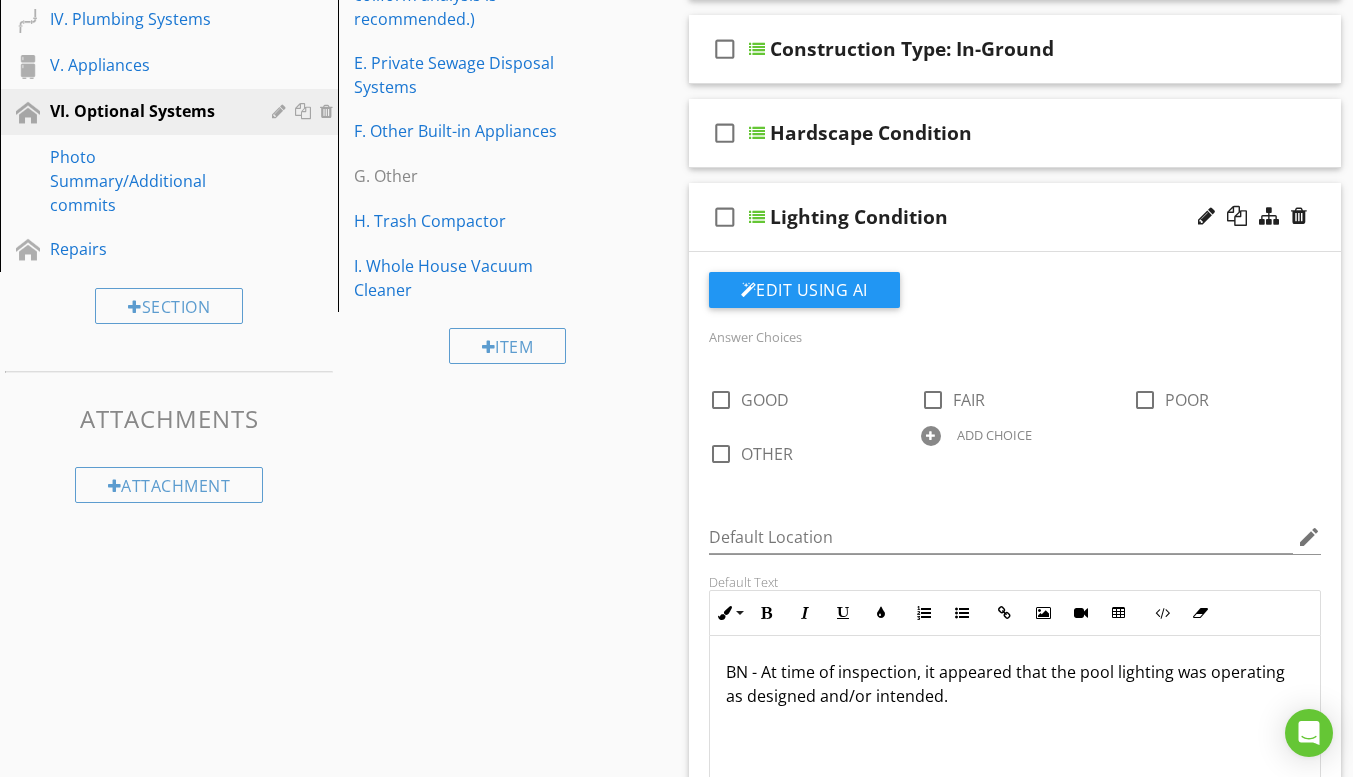 click on "check_box_outline_blank
Lighting Condition" at bounding box center (1015, 217) 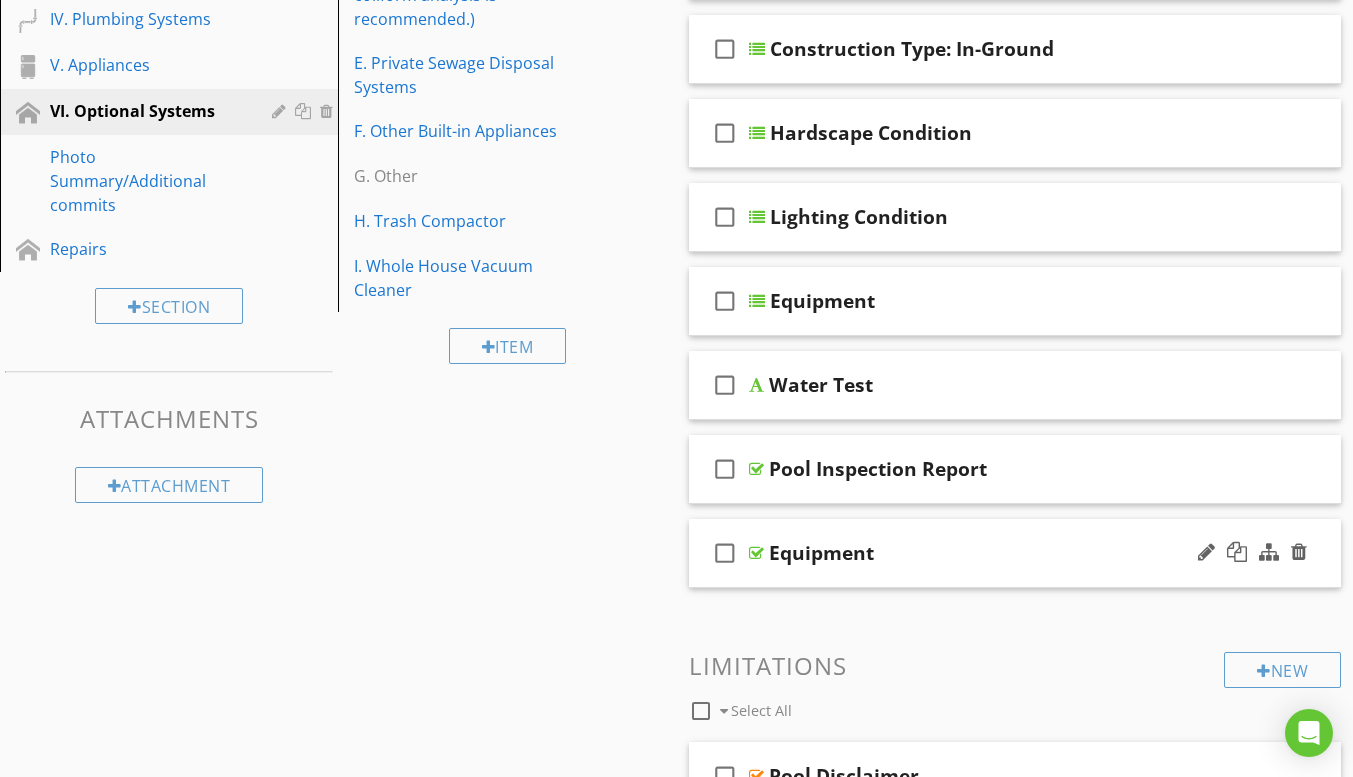 type 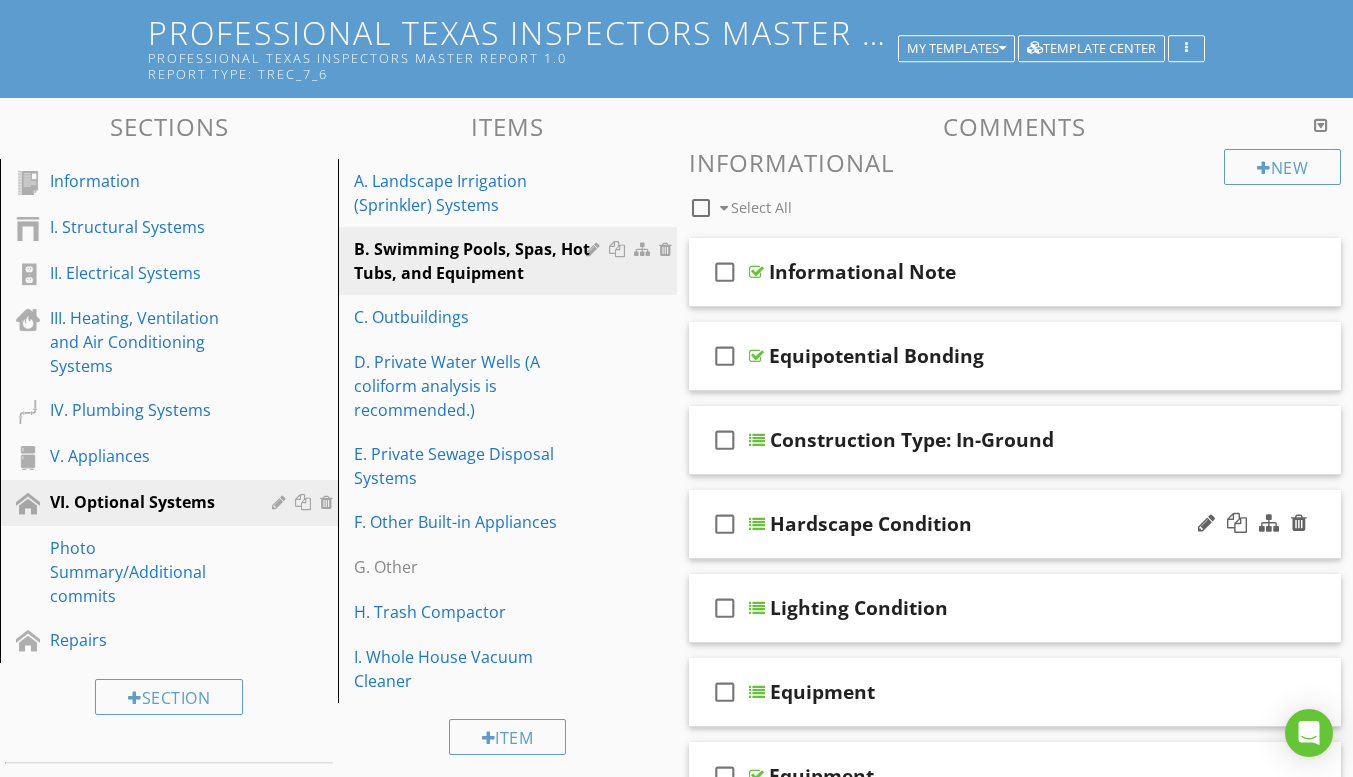 scroll, scrollTop: 109, scrollLeft: 0, axis: vertical 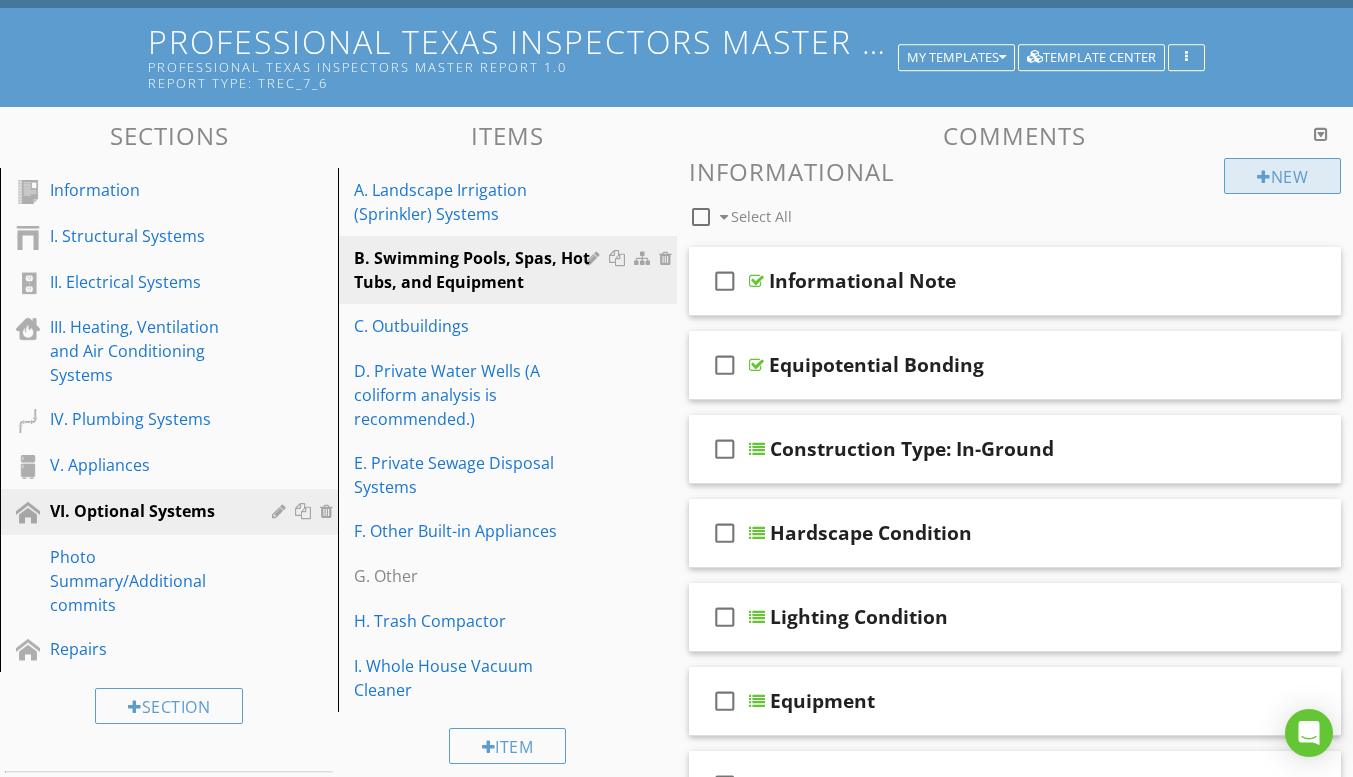 click on "New" at bounding box center (1282, 176) 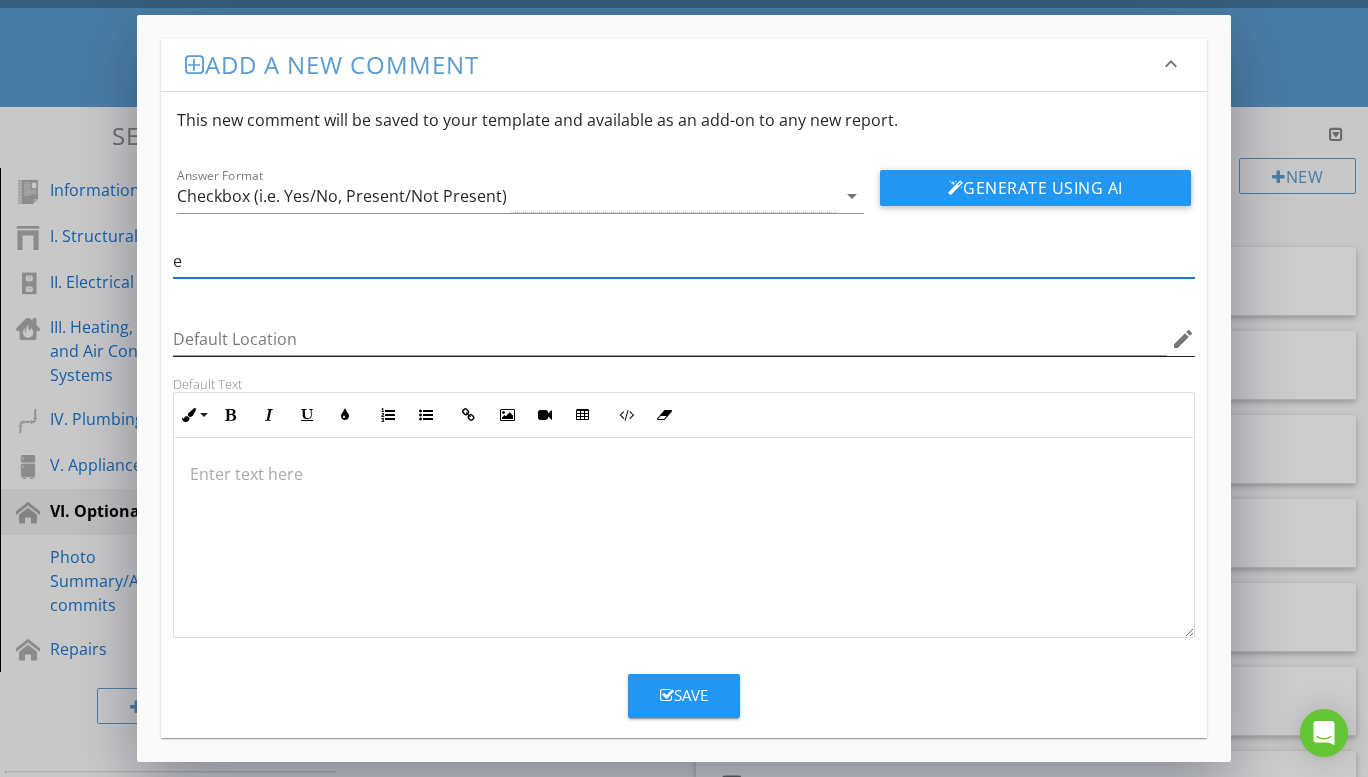 type on "Equipment" 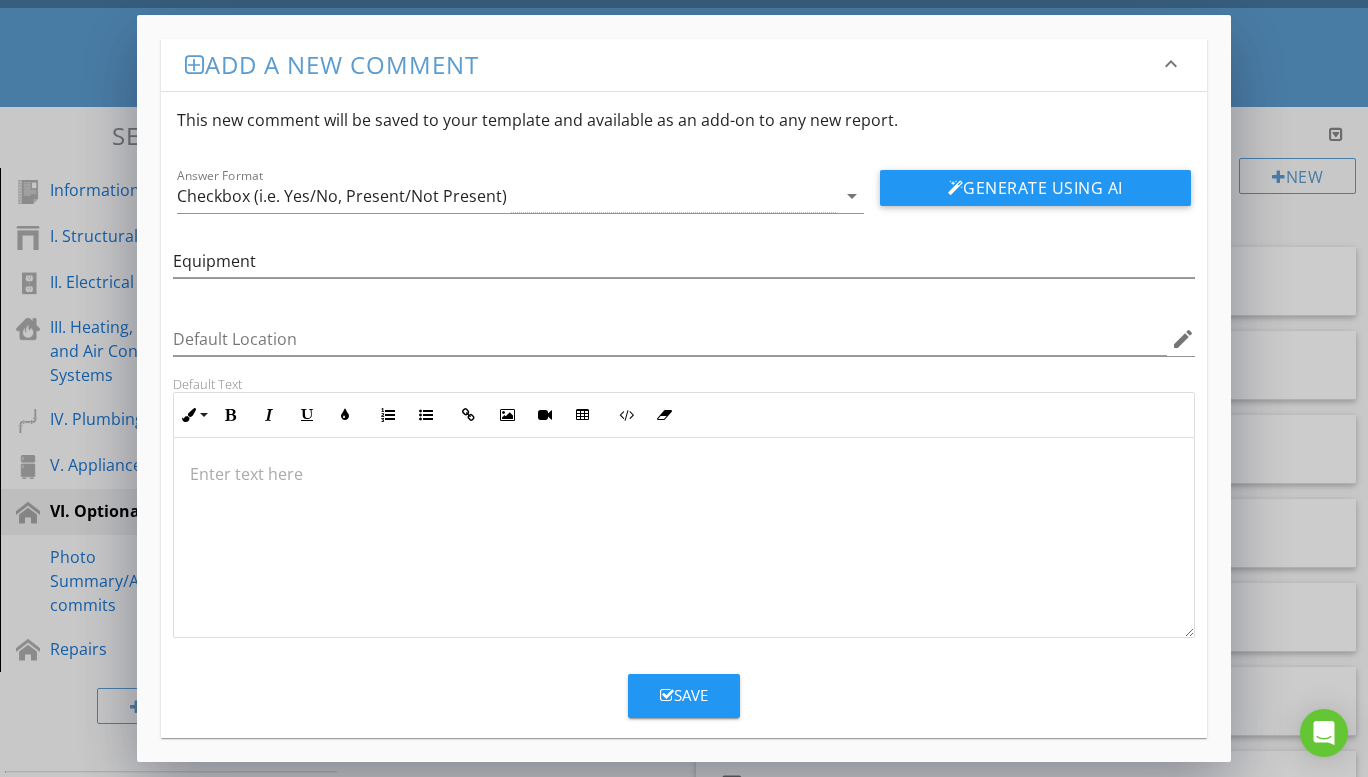 click at bounding box center (684, 474) 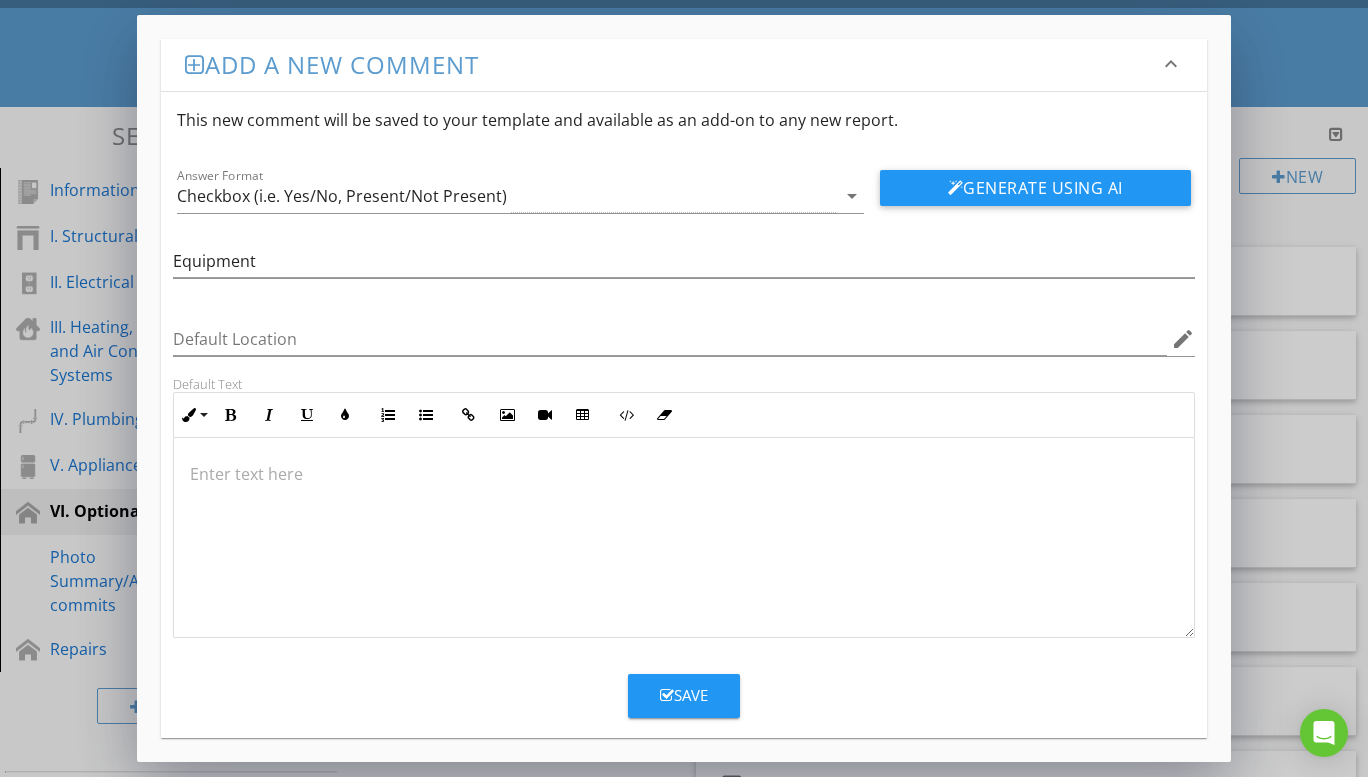 type 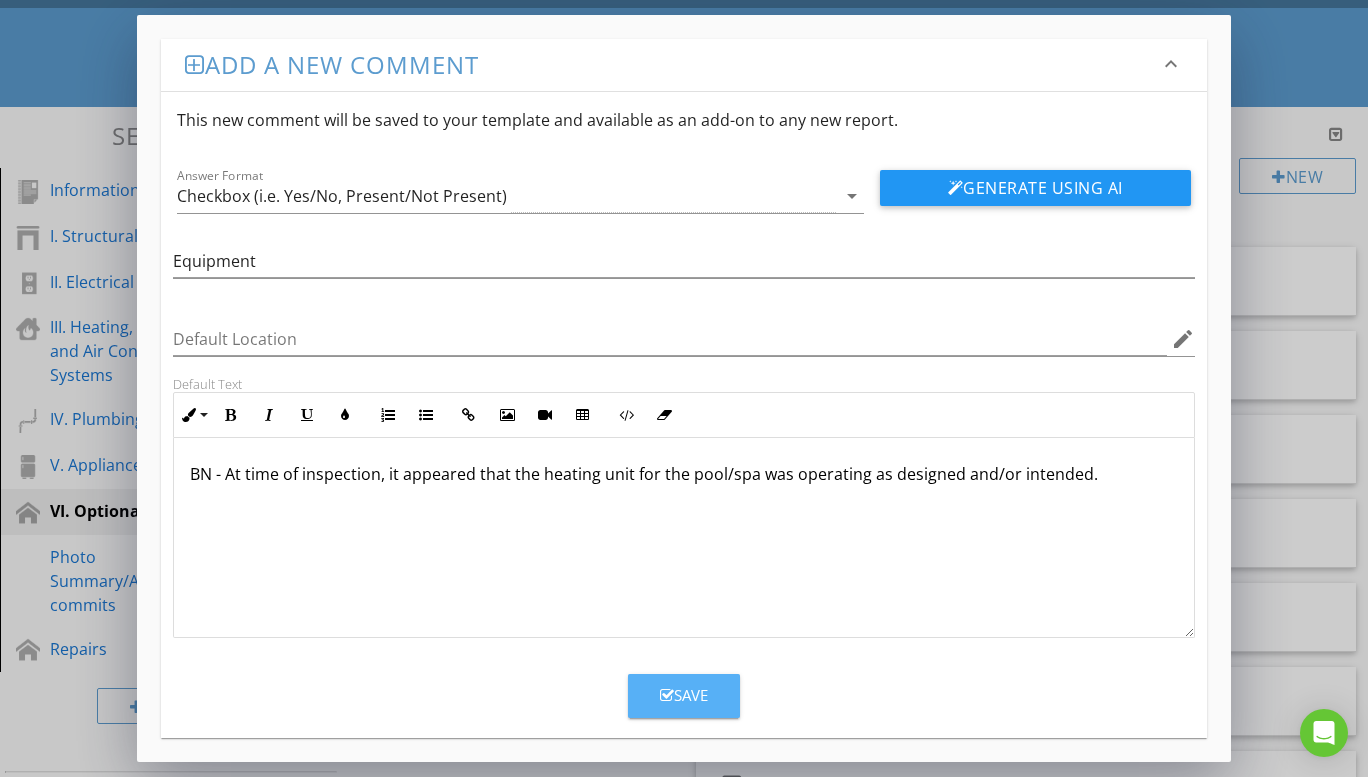 click on "Save" at bounding box center [684, 695] 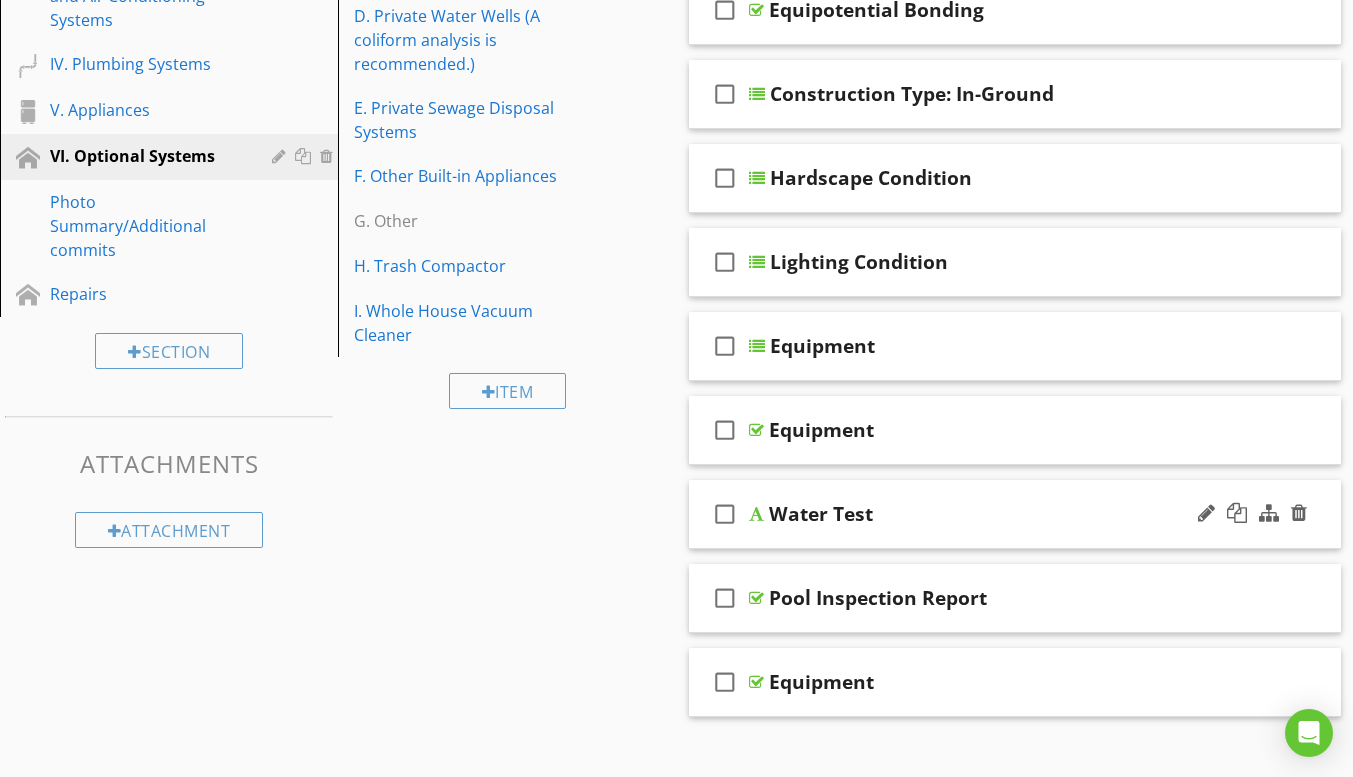 scroll, scrollTop: 509, scrollLeft: 0, axis: vertical 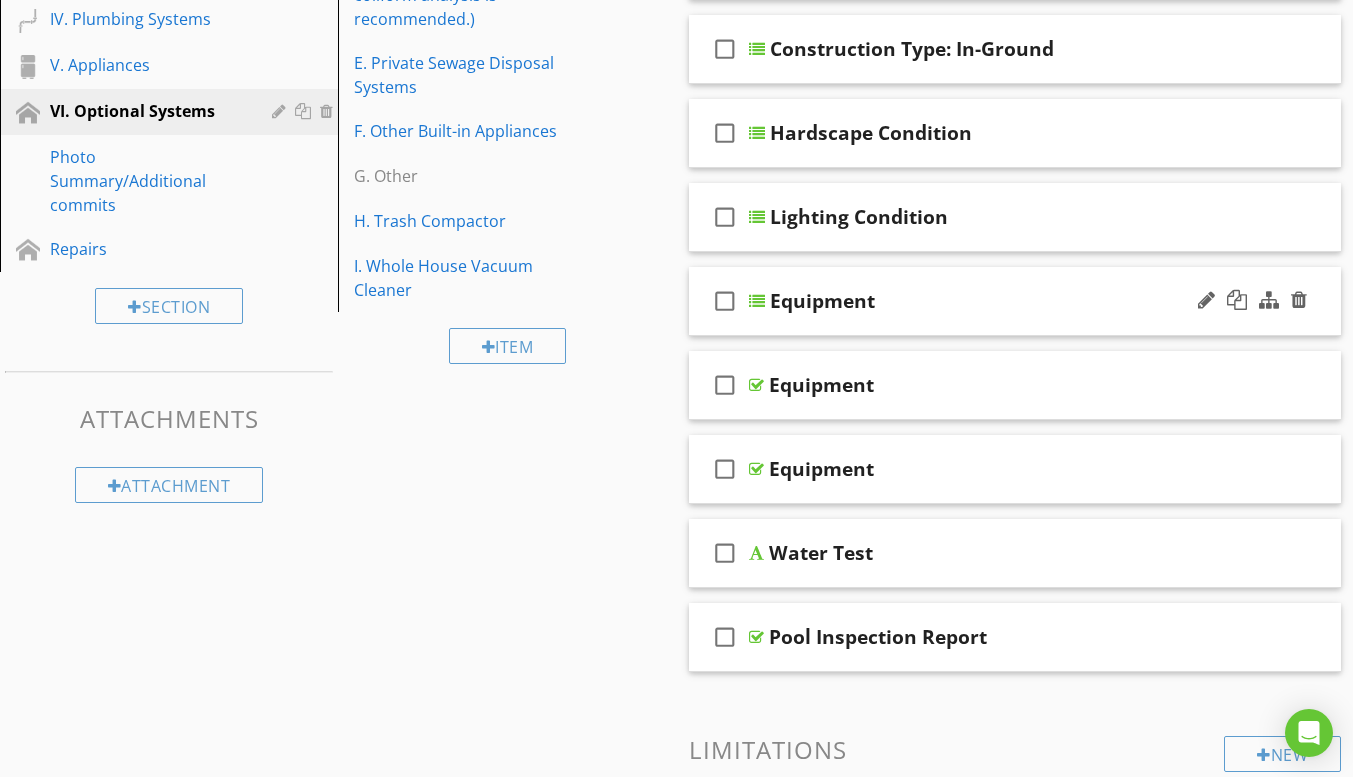 click on "check_box_outline_blank
Equipment" at bounding box center (1015, 301) 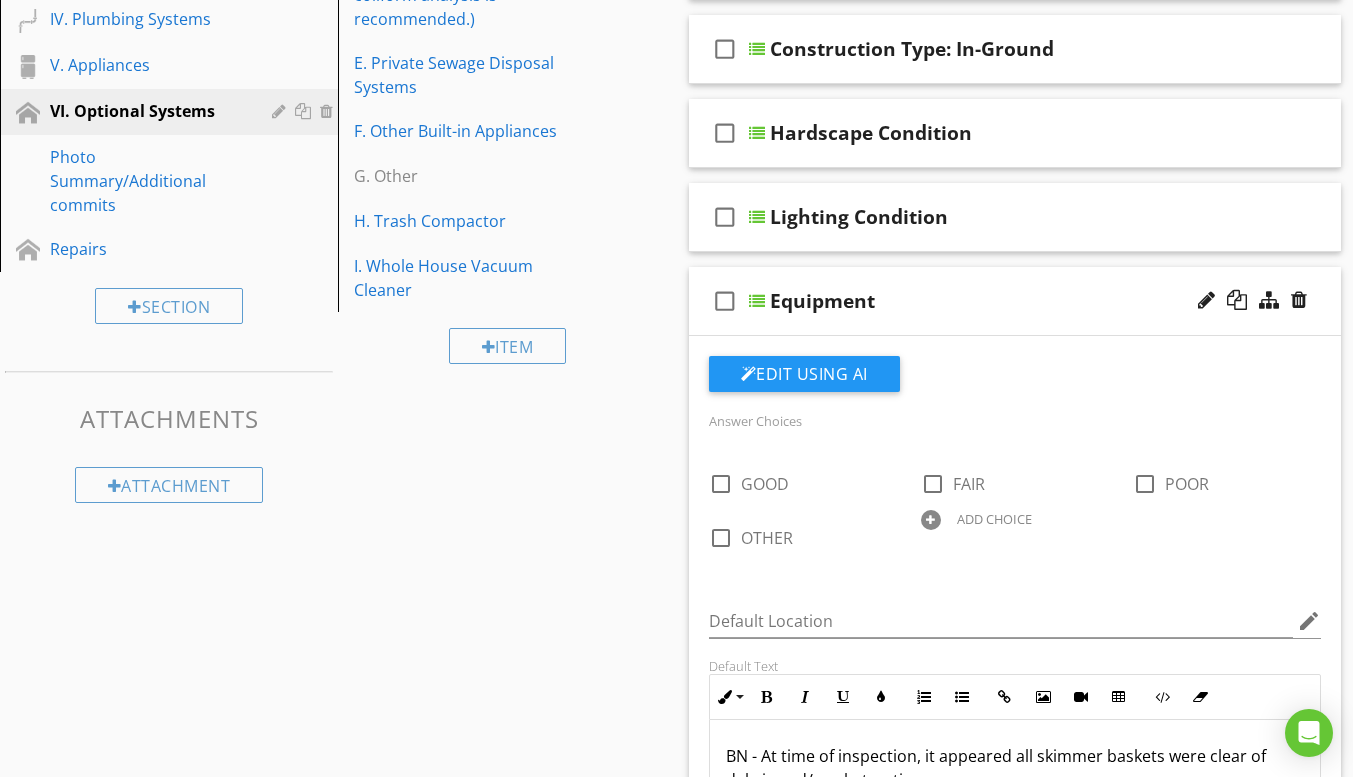 click on "check_box_outline_blank
Equipment" at bounding box center (1015, 301) 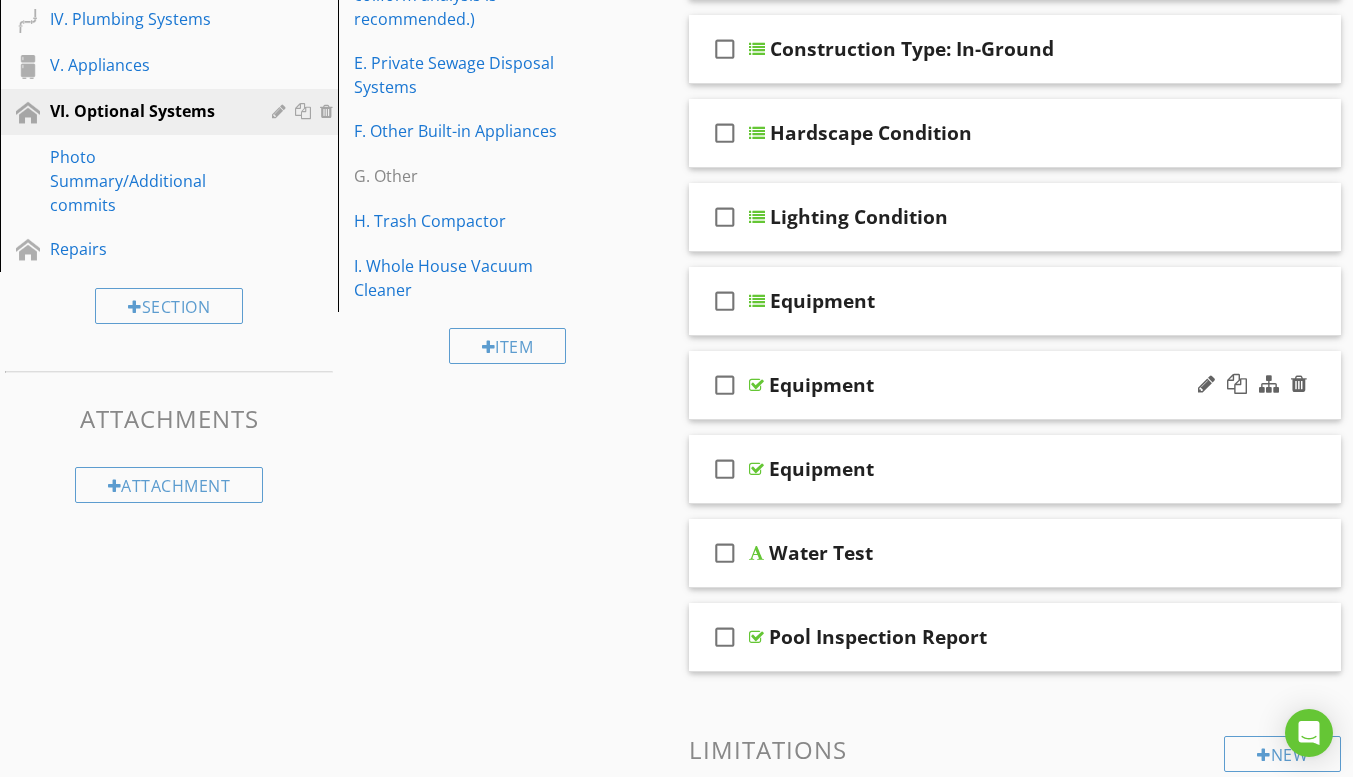 click on "check_box_outline_blank
Equipment" at bounding box center (1015, 385) 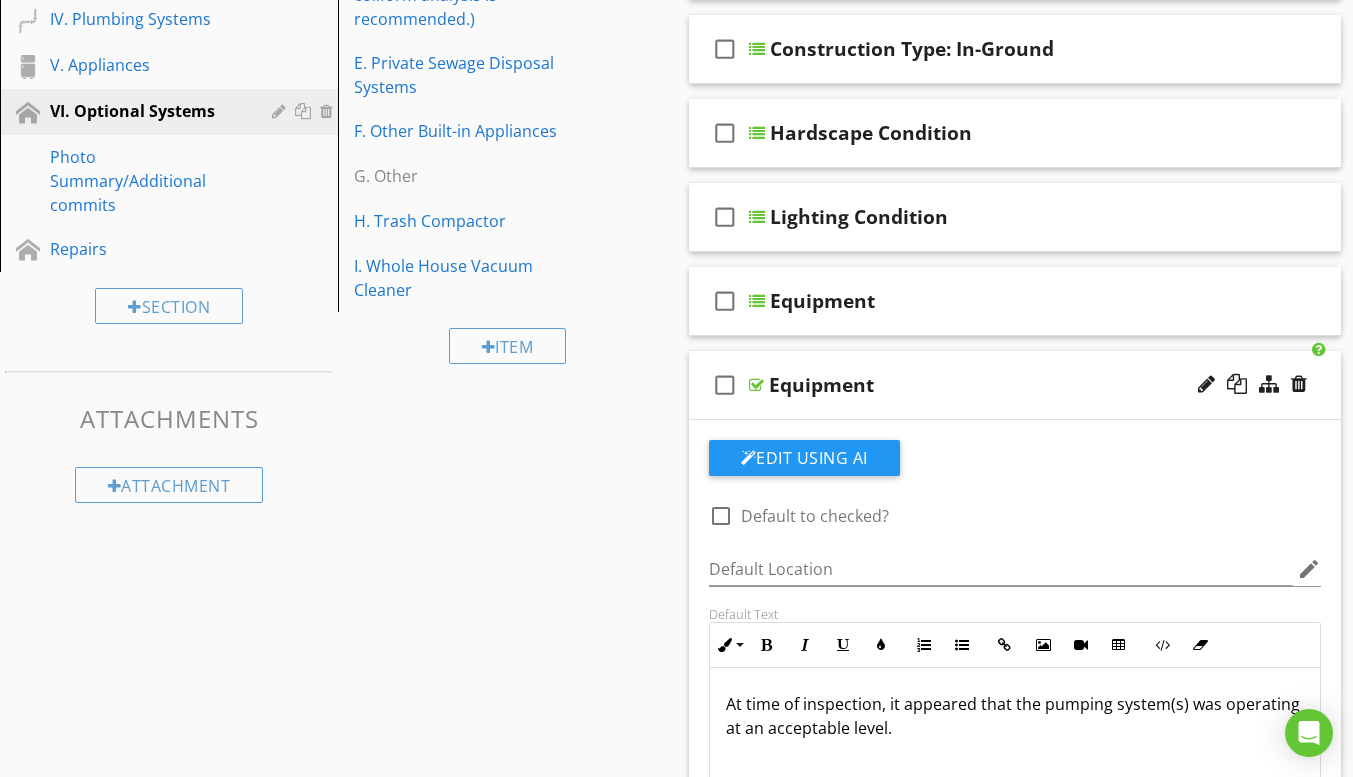 click on "At time of inspection, it appeared that the pumping system(s) was operating at an acceptable level." at bounding box center (1015, 768) 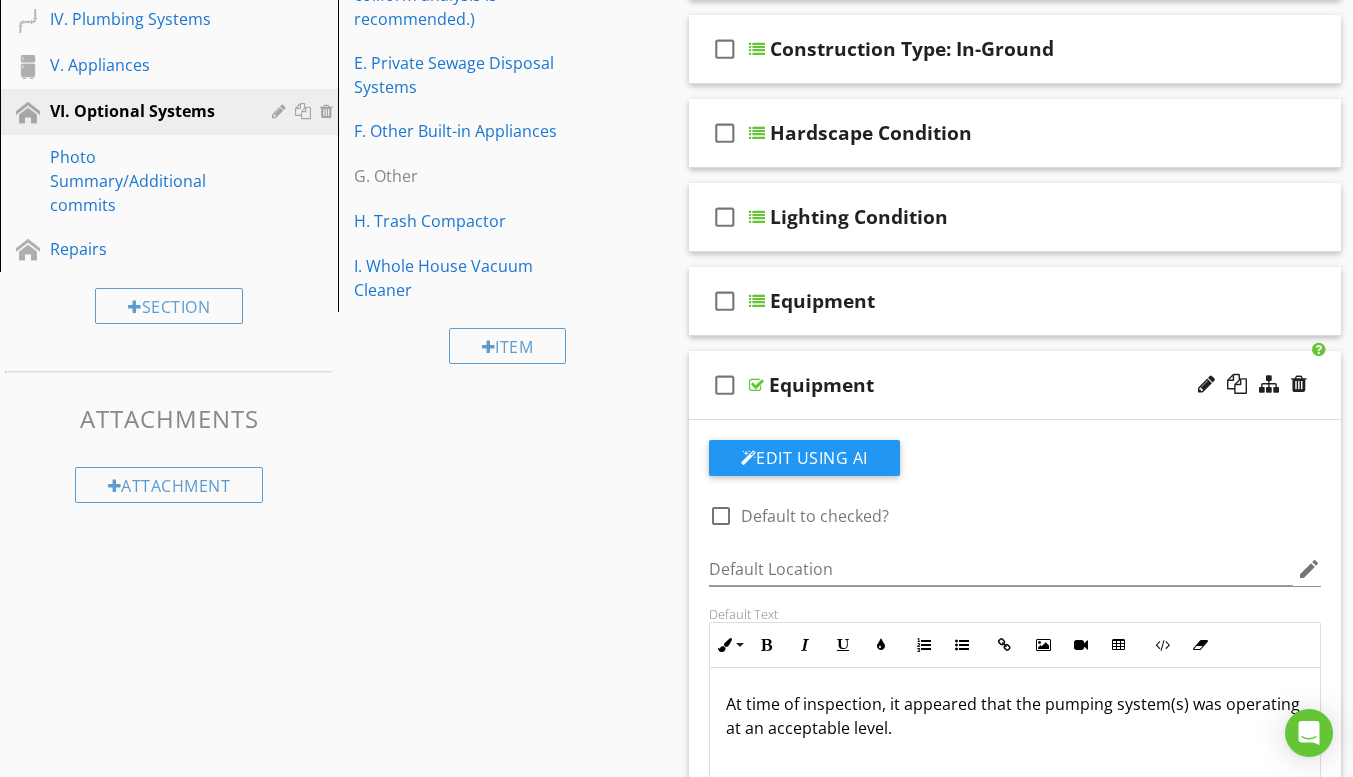 type 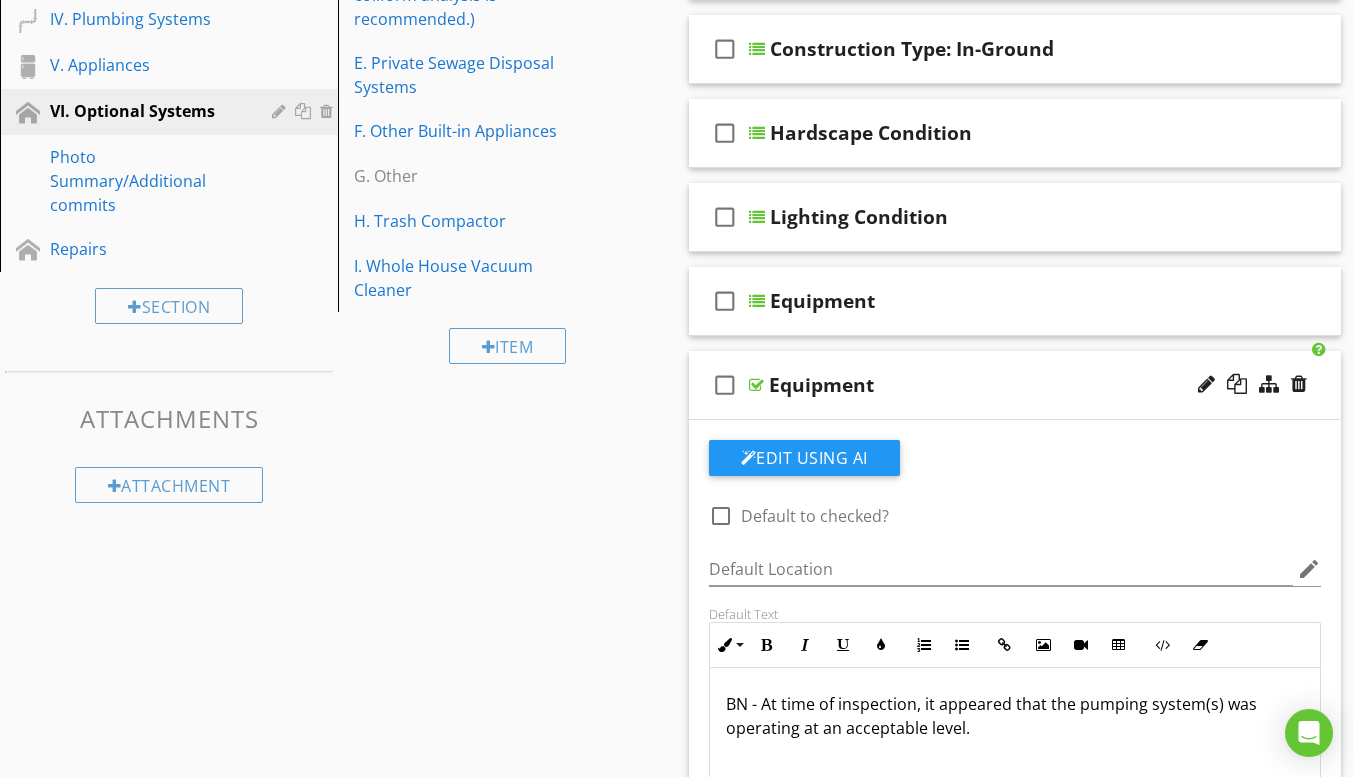 click on "check_box_outline_blank
Equipment" at bounding box center [1015, 385] 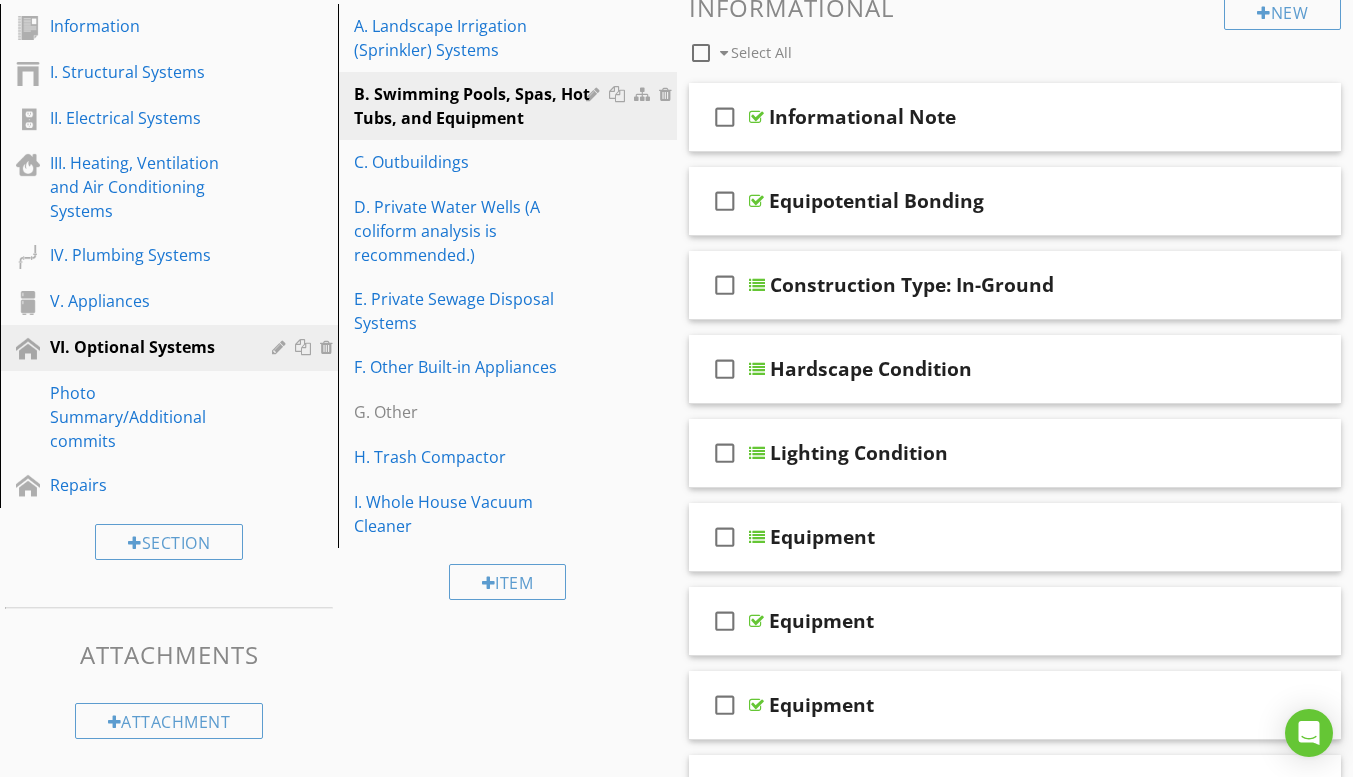 scroll, scrollTop: 209, scrollLeft: 0, axis: vertical 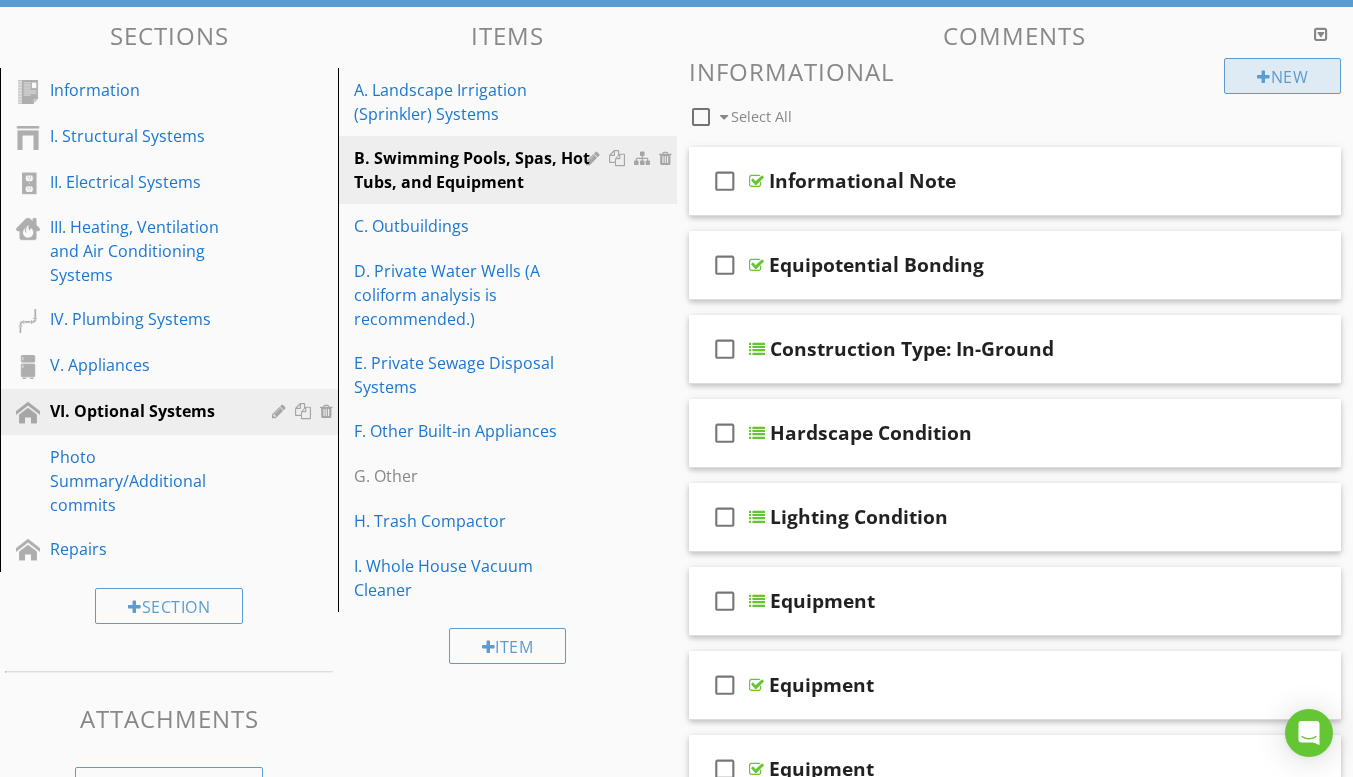 click on "New" at bounding box center (1282, 76) 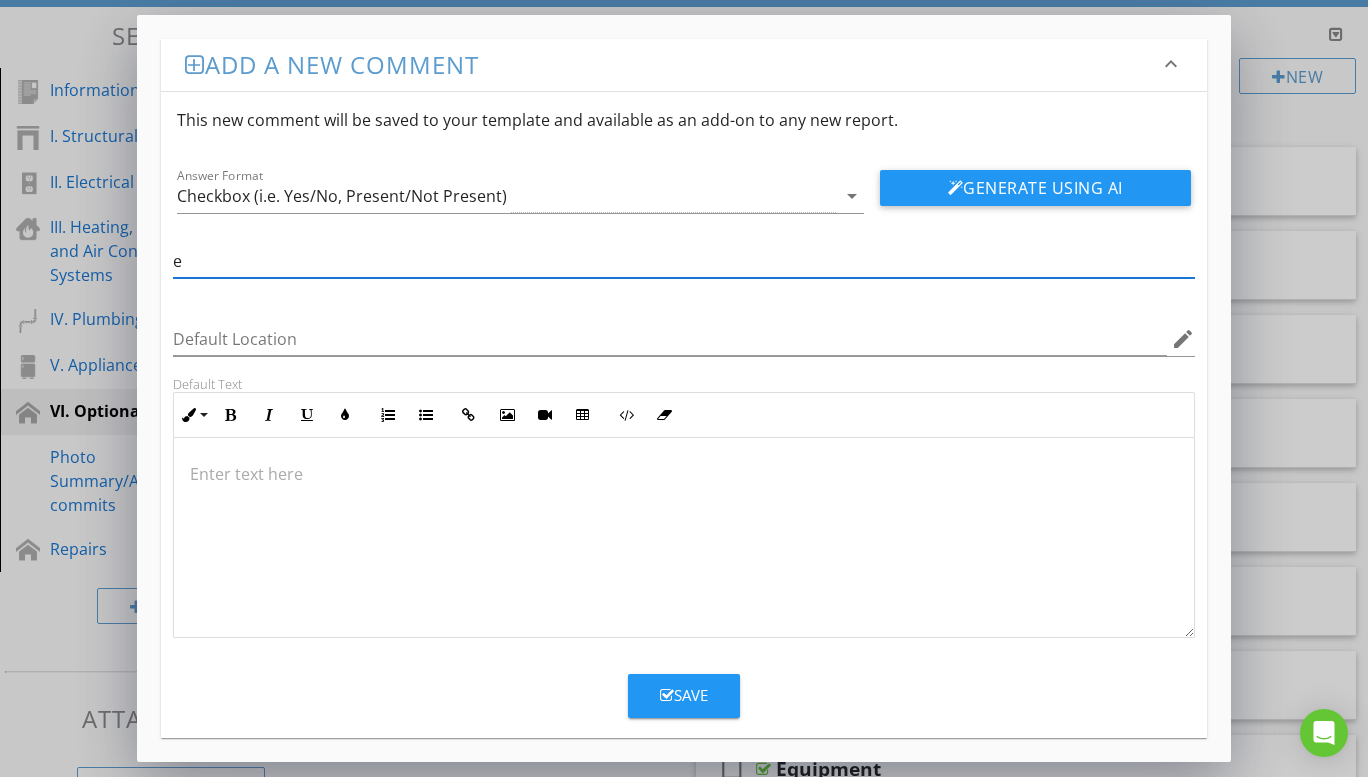 type on "Equipment" 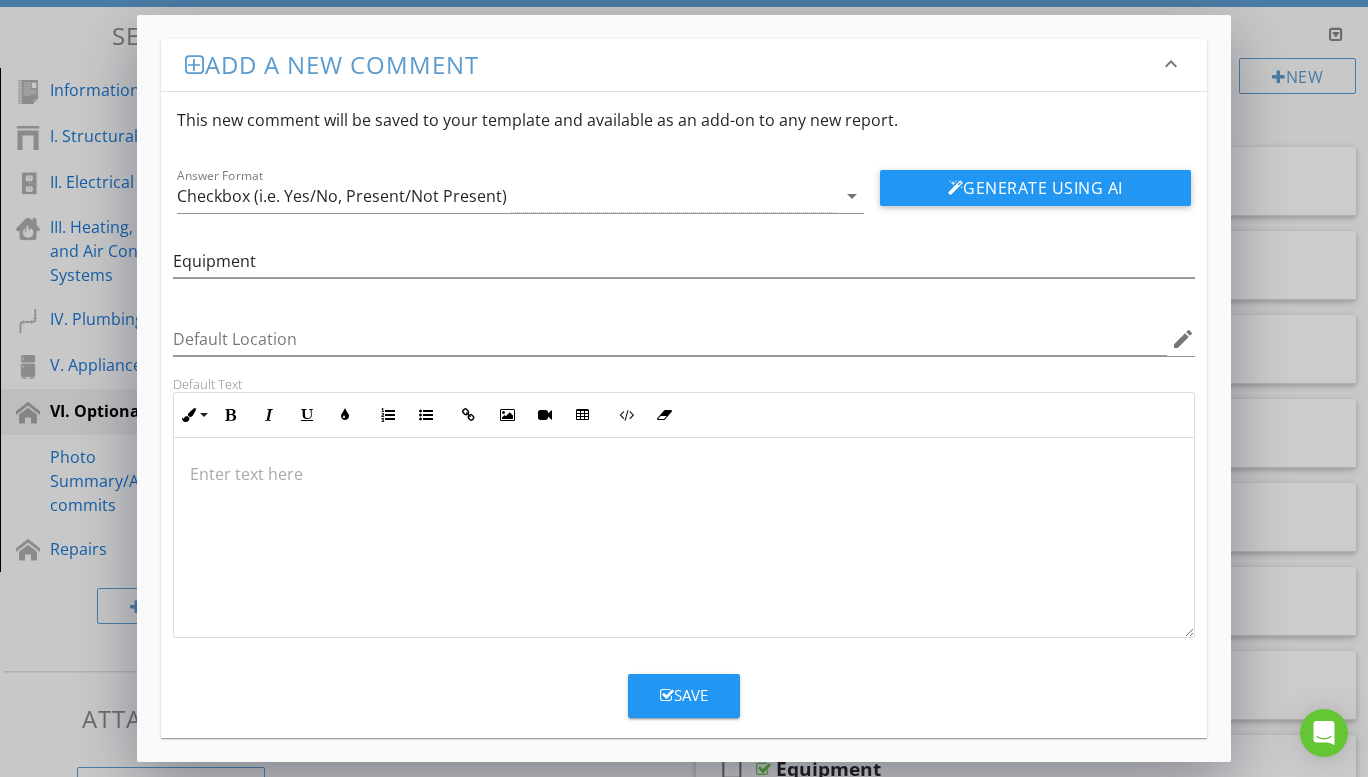 click at bounding box center (684, 474) 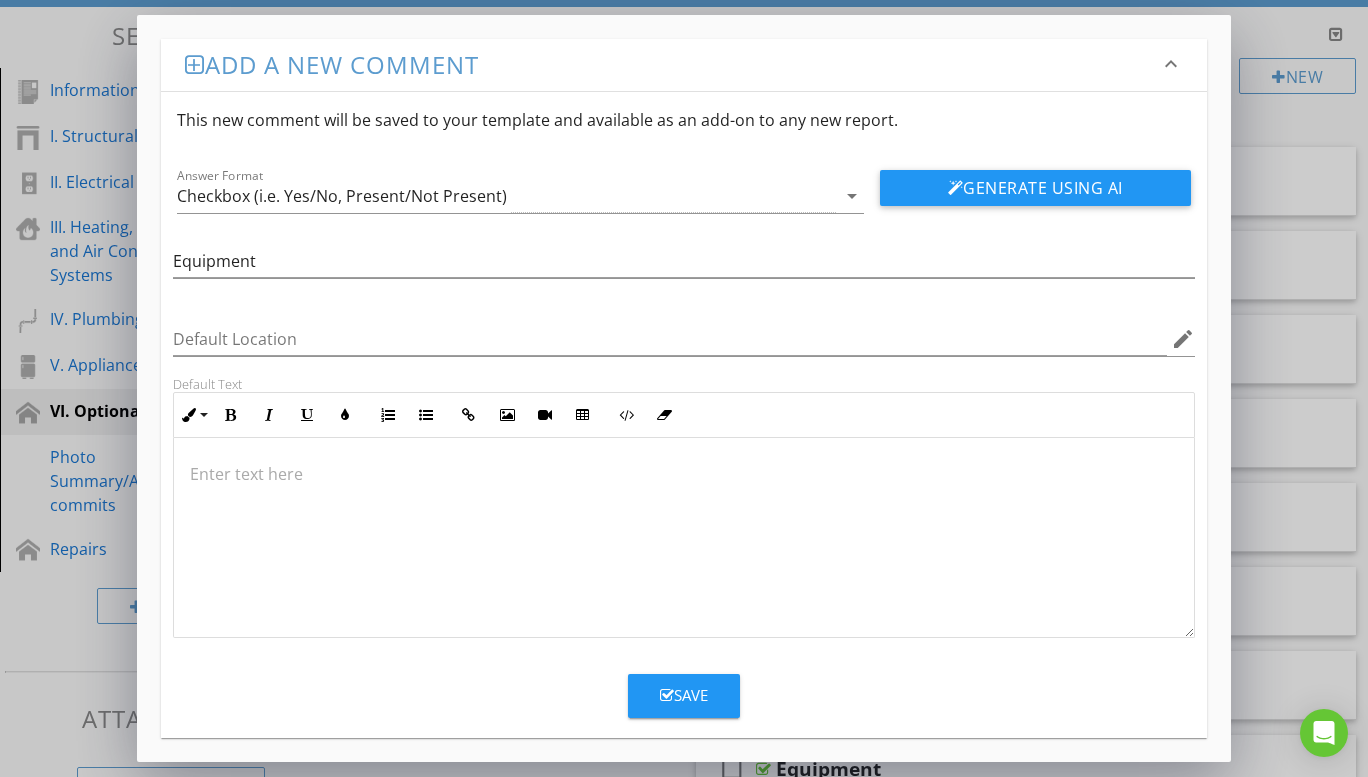 type 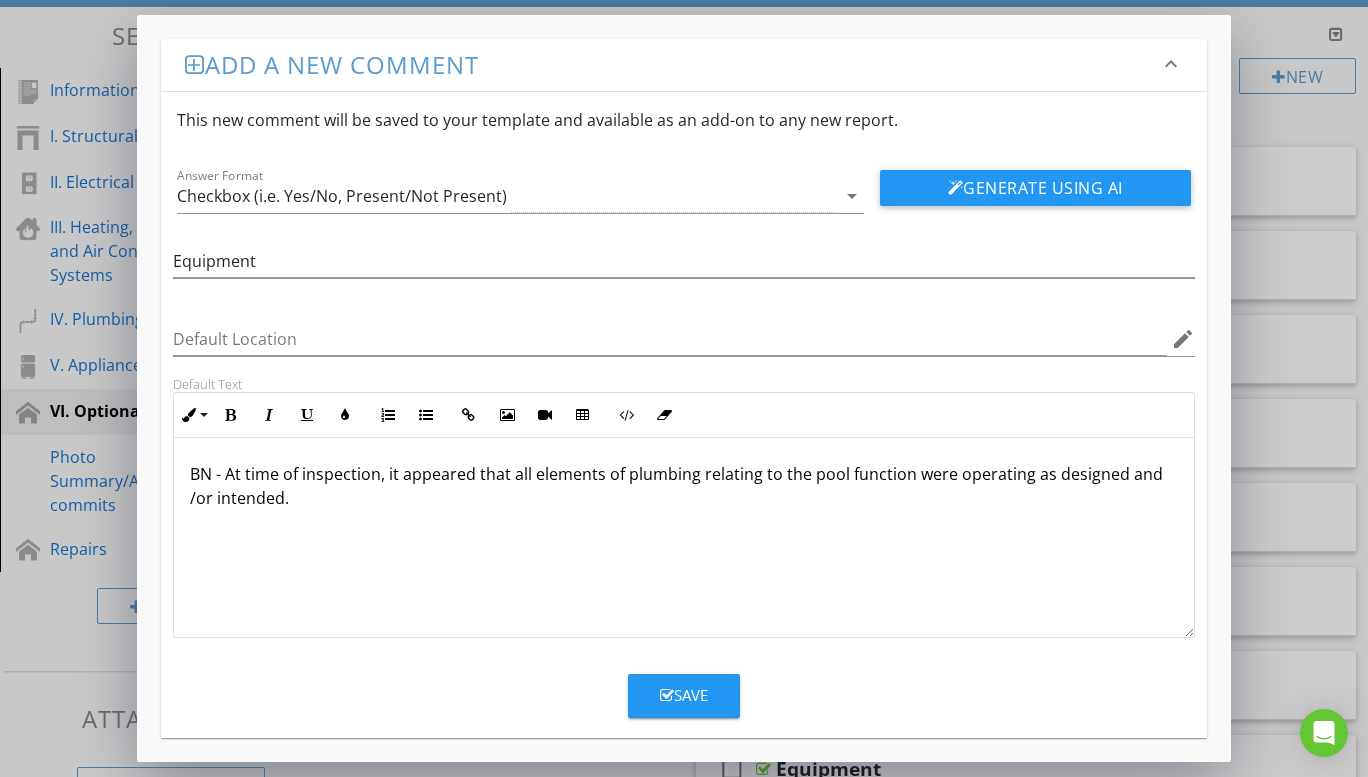 click on "BN - At time of inspection, it appeared that all elements of plumbing relating to the pool function were operating as designed and /or intended." at bounding box center [684, 538] 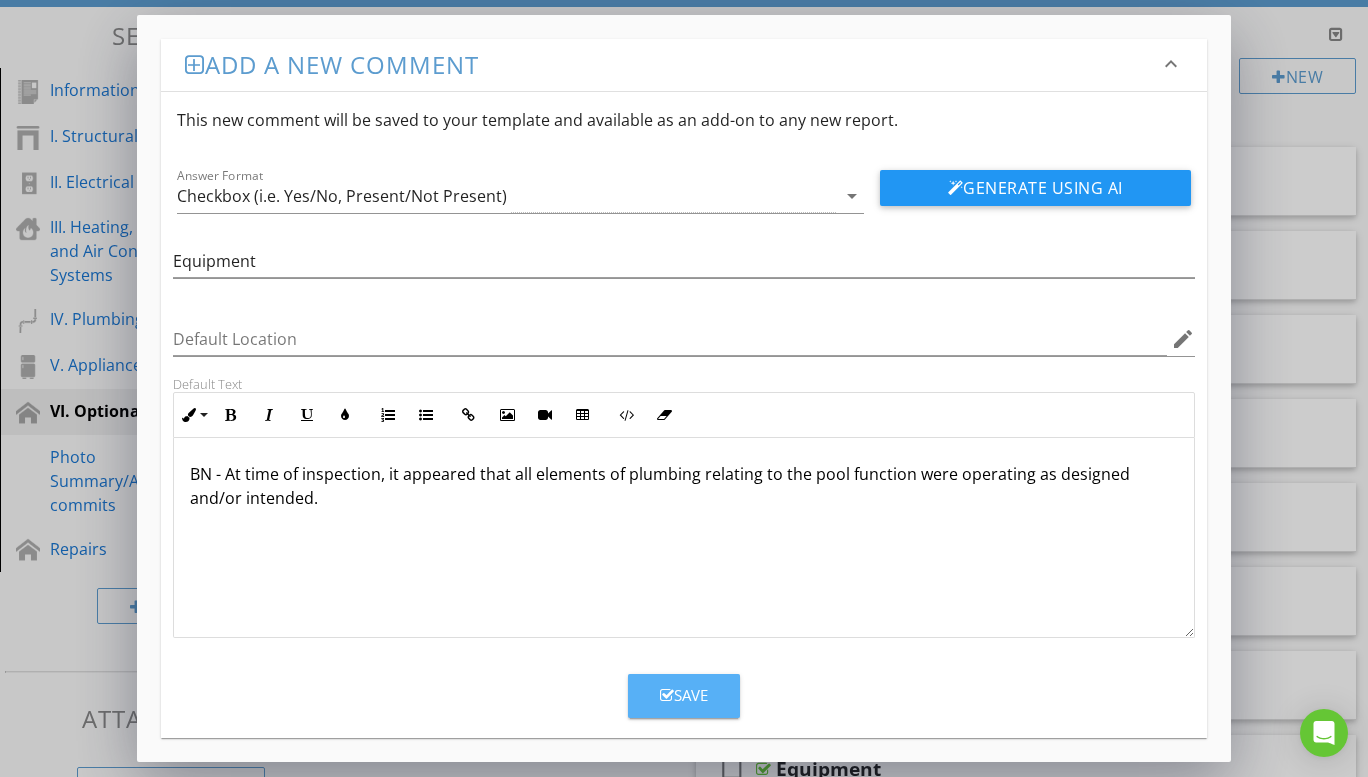 click on "Save" at bounding box center [684, 695] 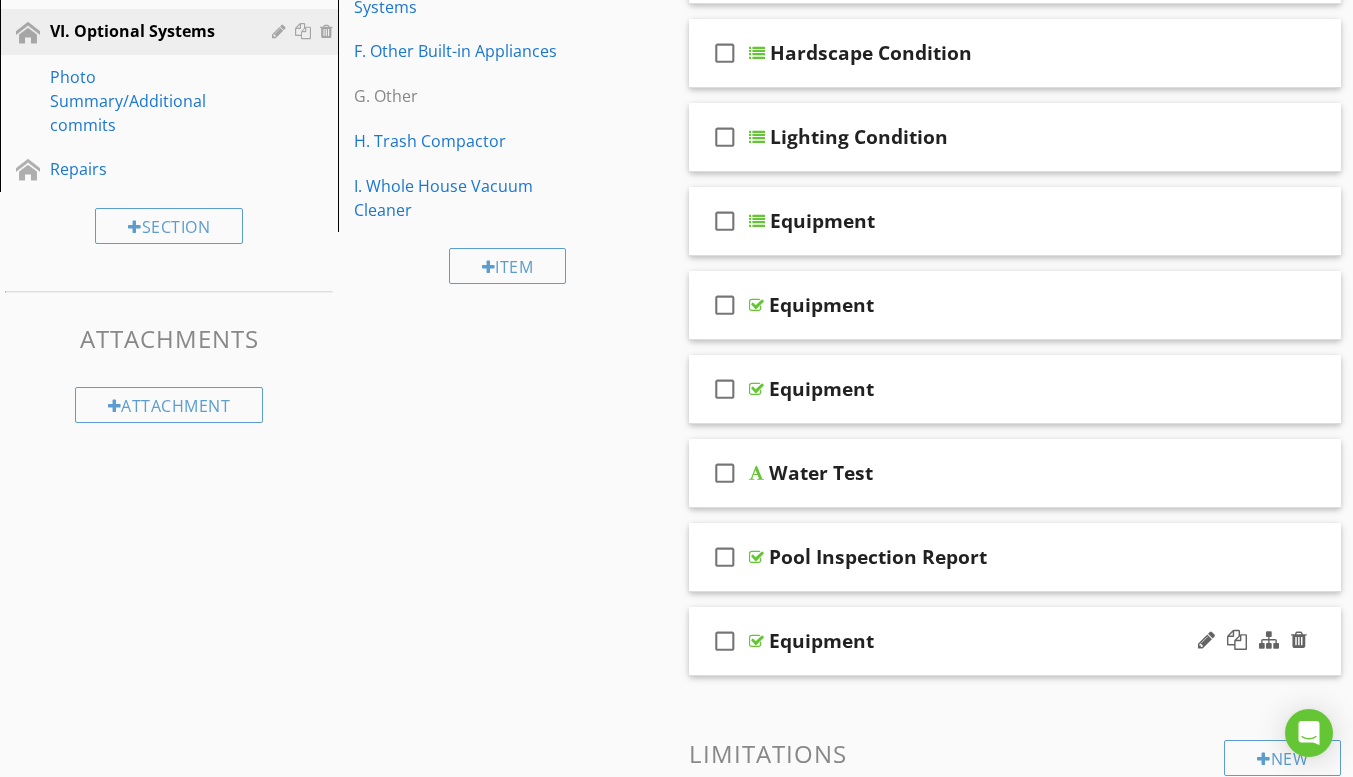 scroll, scrollTop: 609, scrollLeft: 0, axis: vertical 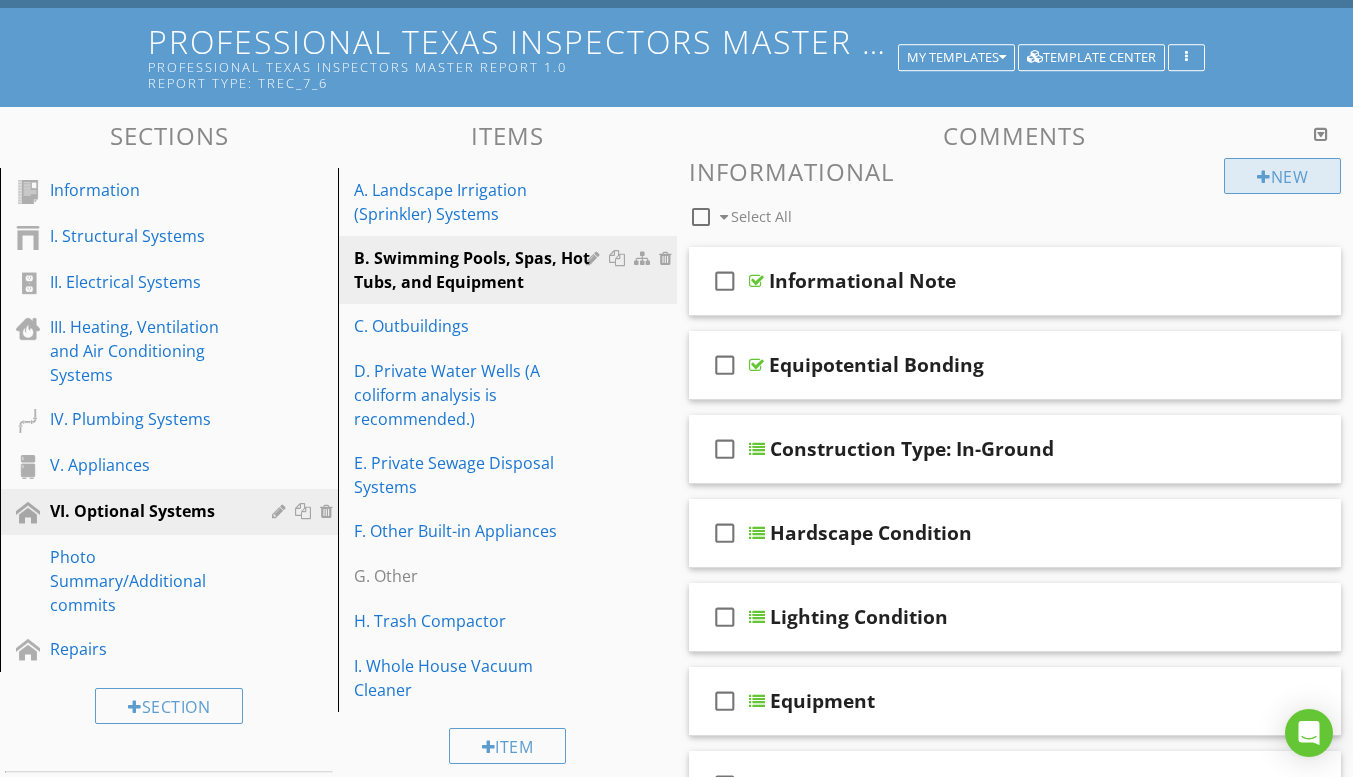 click on "New" at bounding box center (1282, 176) 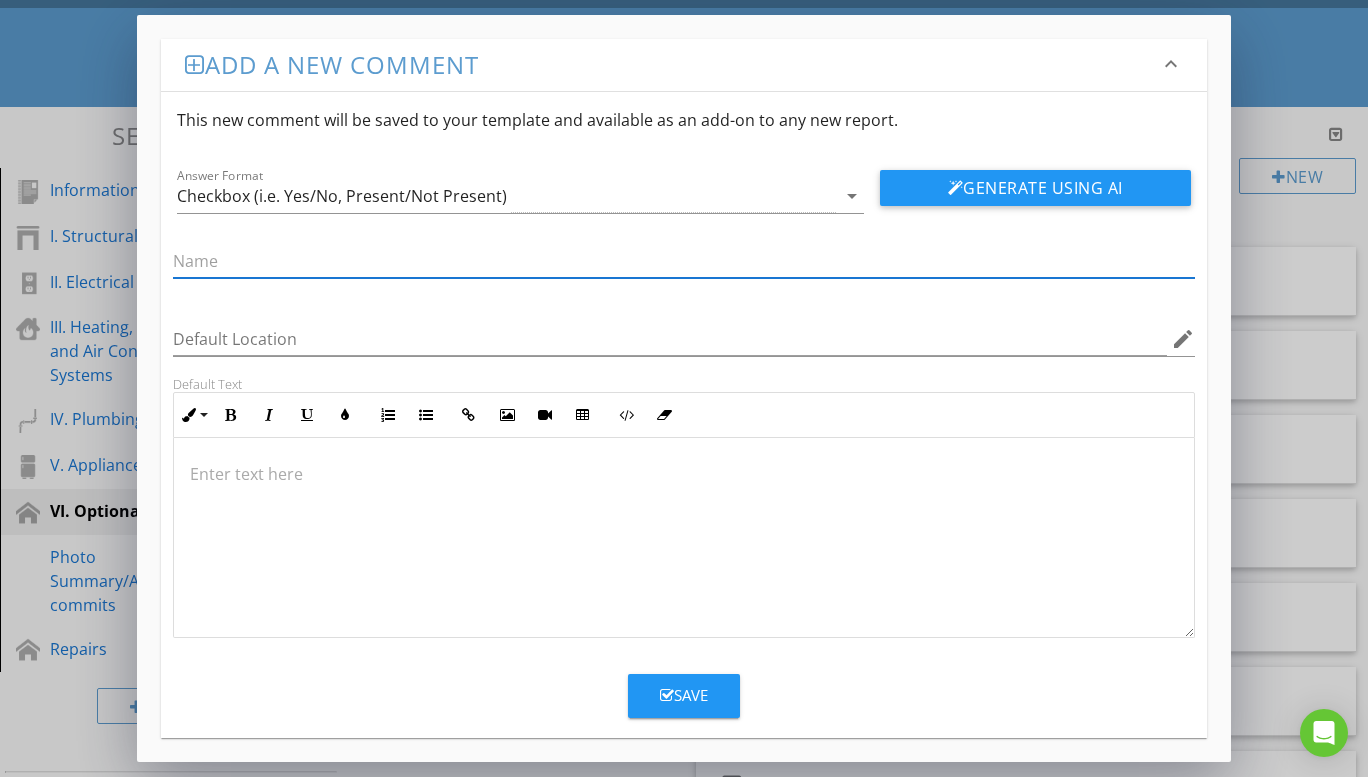 click at bounding box center [684, 261] 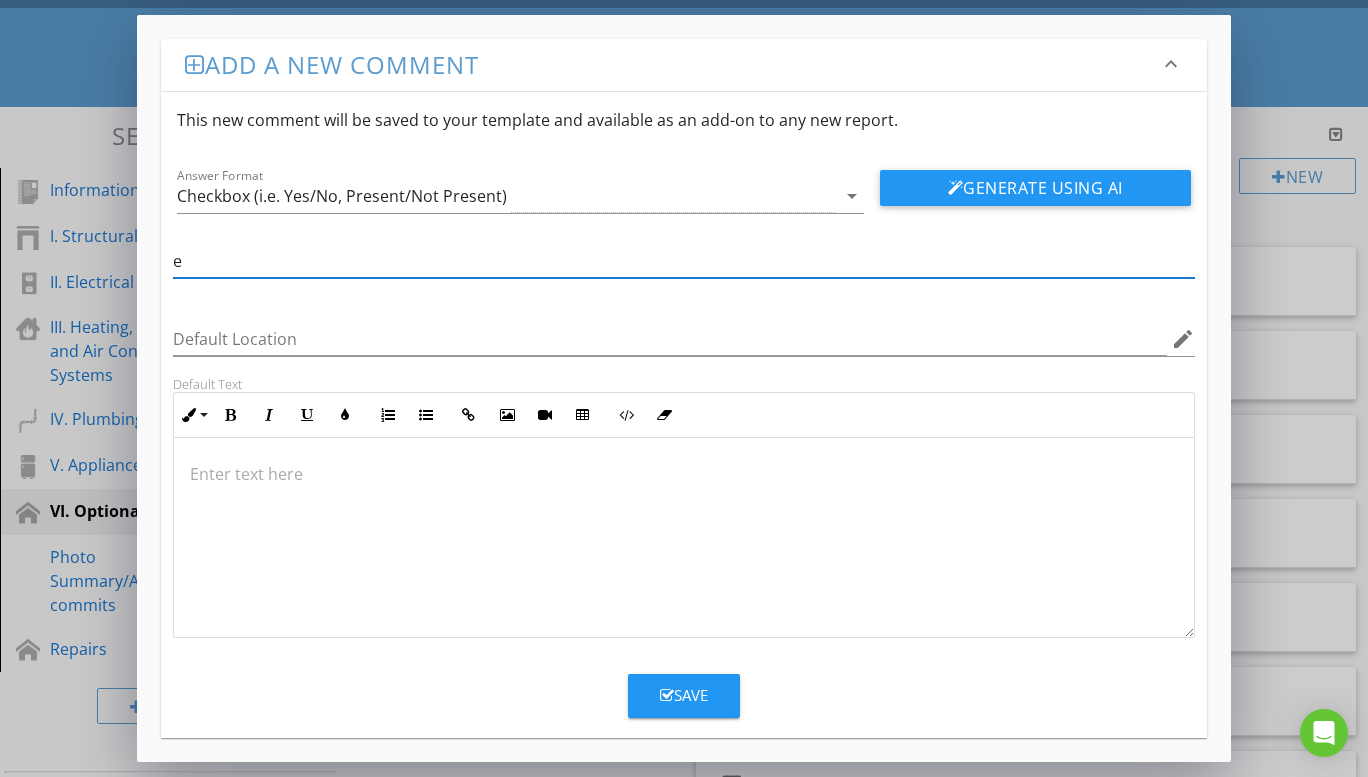 type on "Equipment" 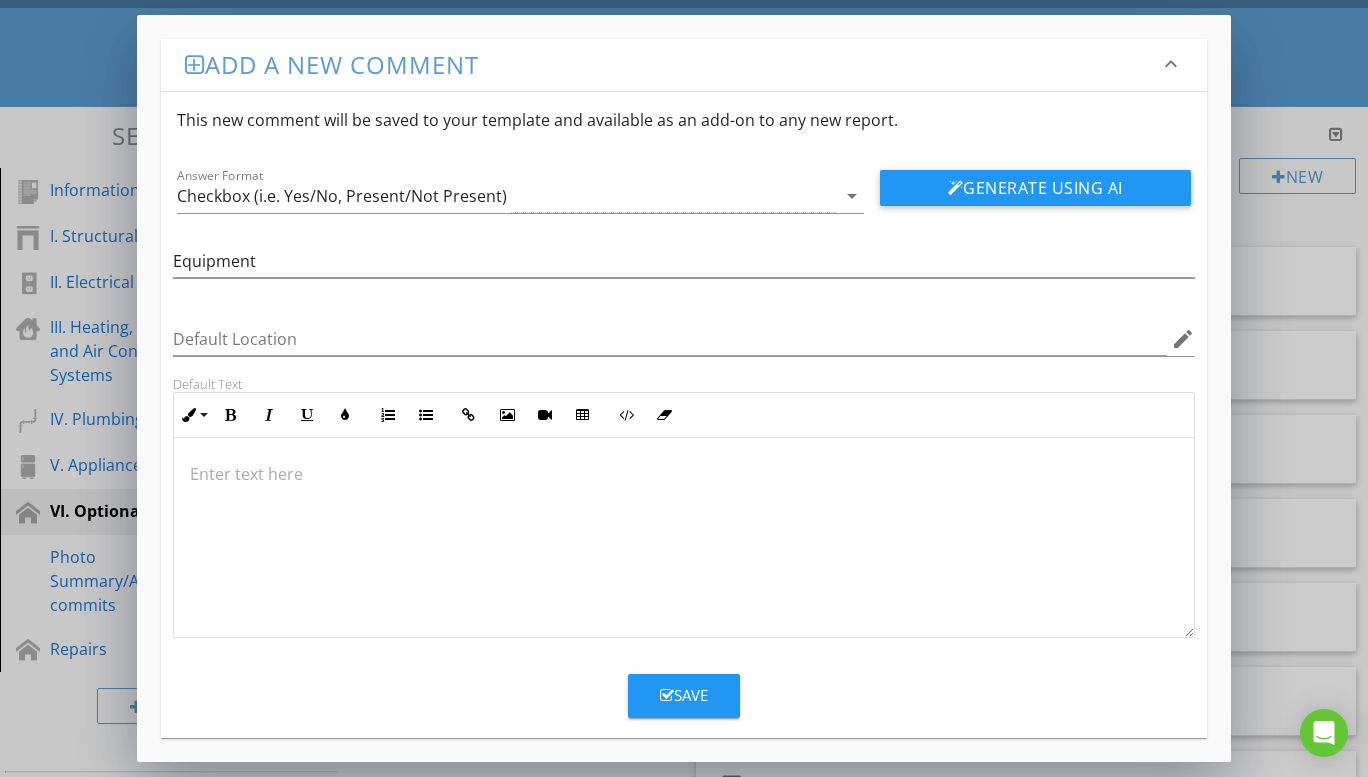 click at bounding box center [684, 474] 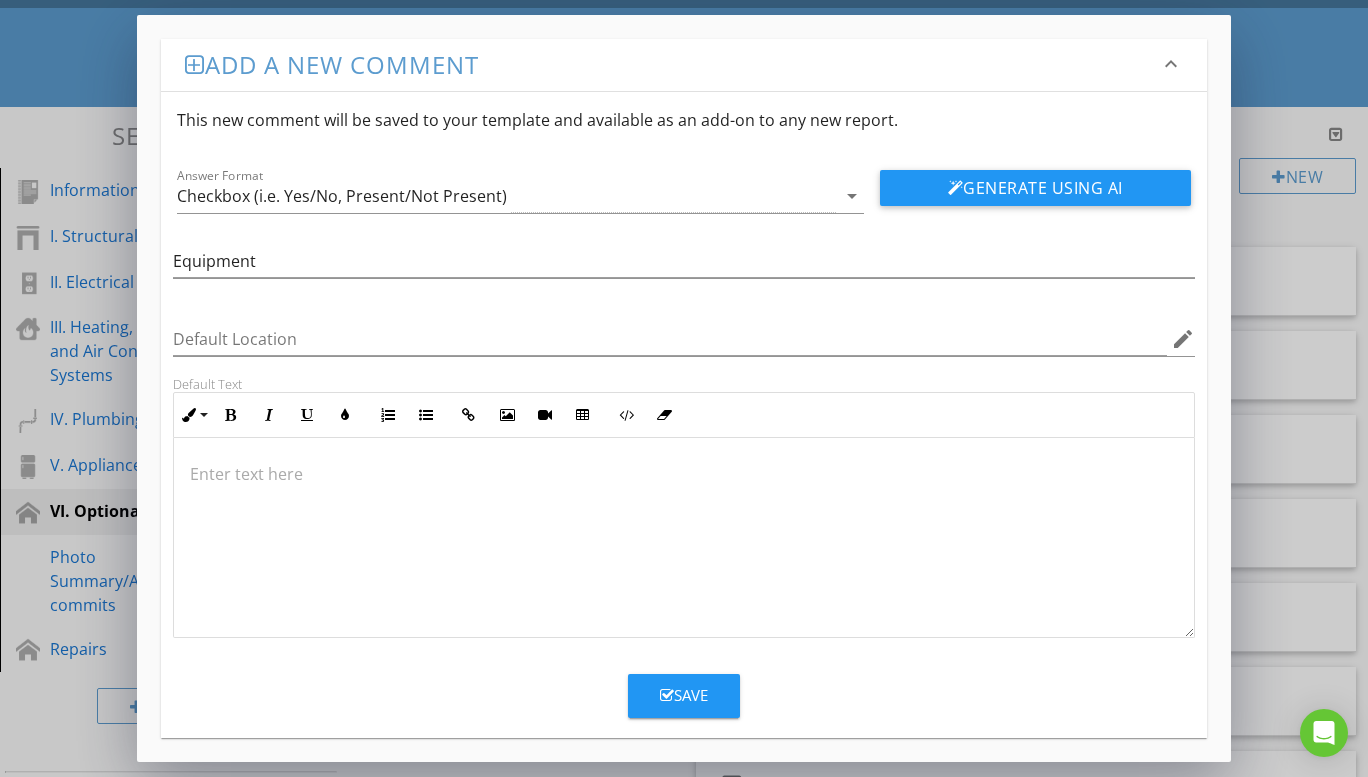 type 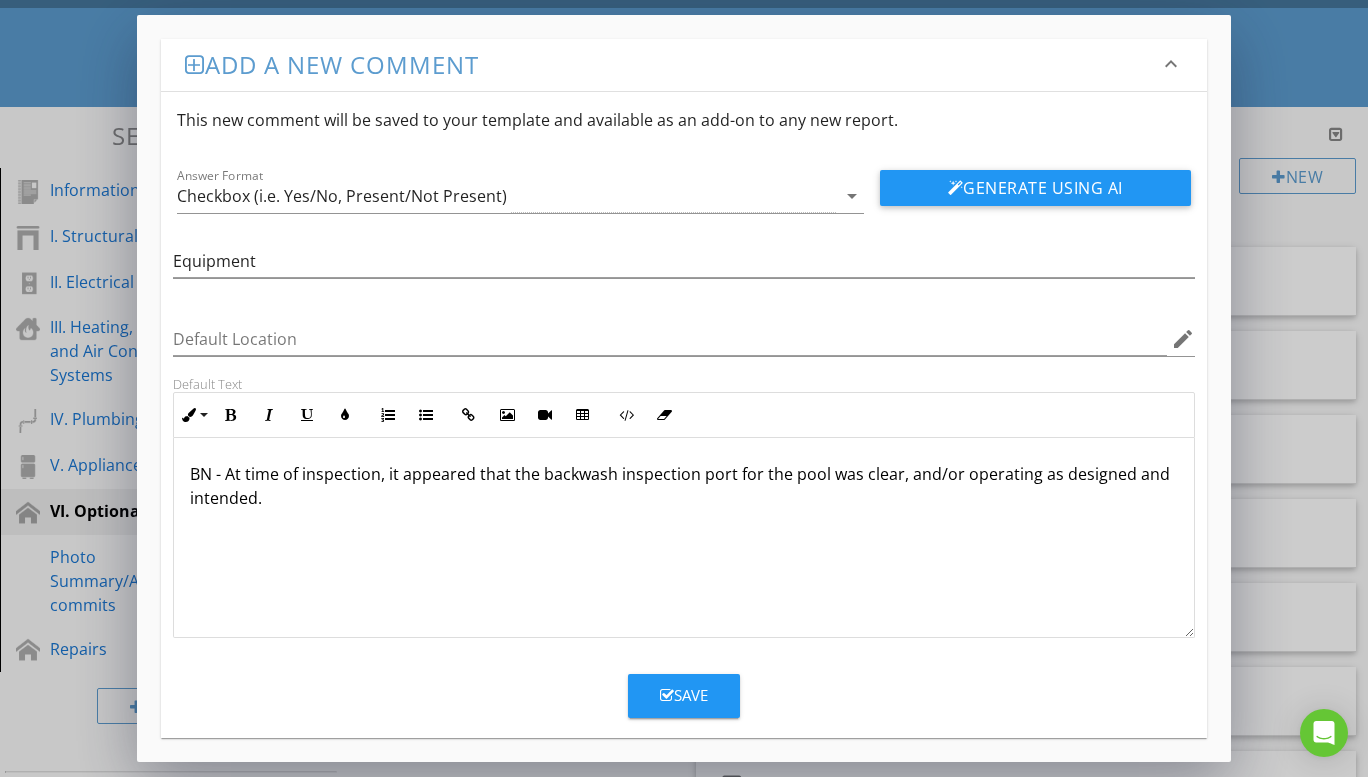click on "BN - At time of inspection, it appeared that the backwash inspection port for the pool was clear, and/or operating as designed and intended." at bounding box center [684, 486] 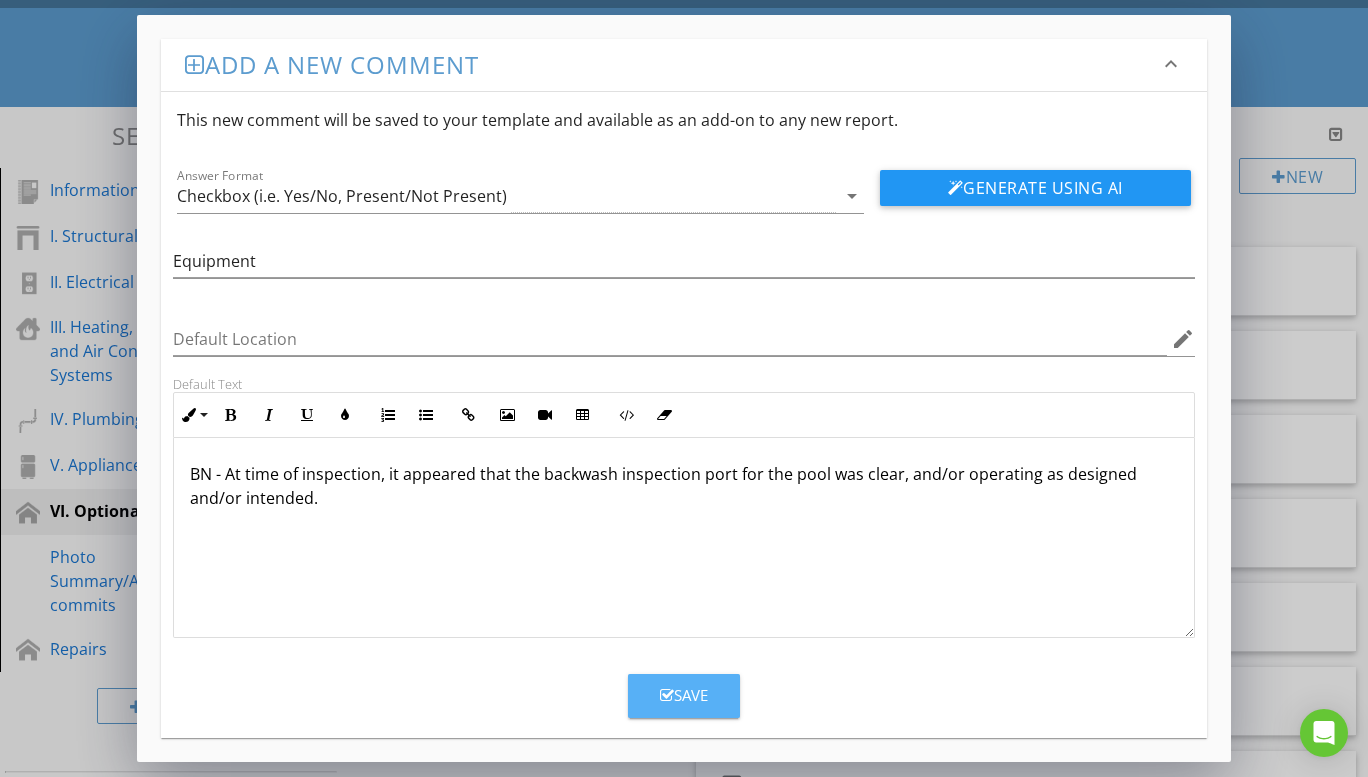 click on "Save" at bounding box center (684, 696) 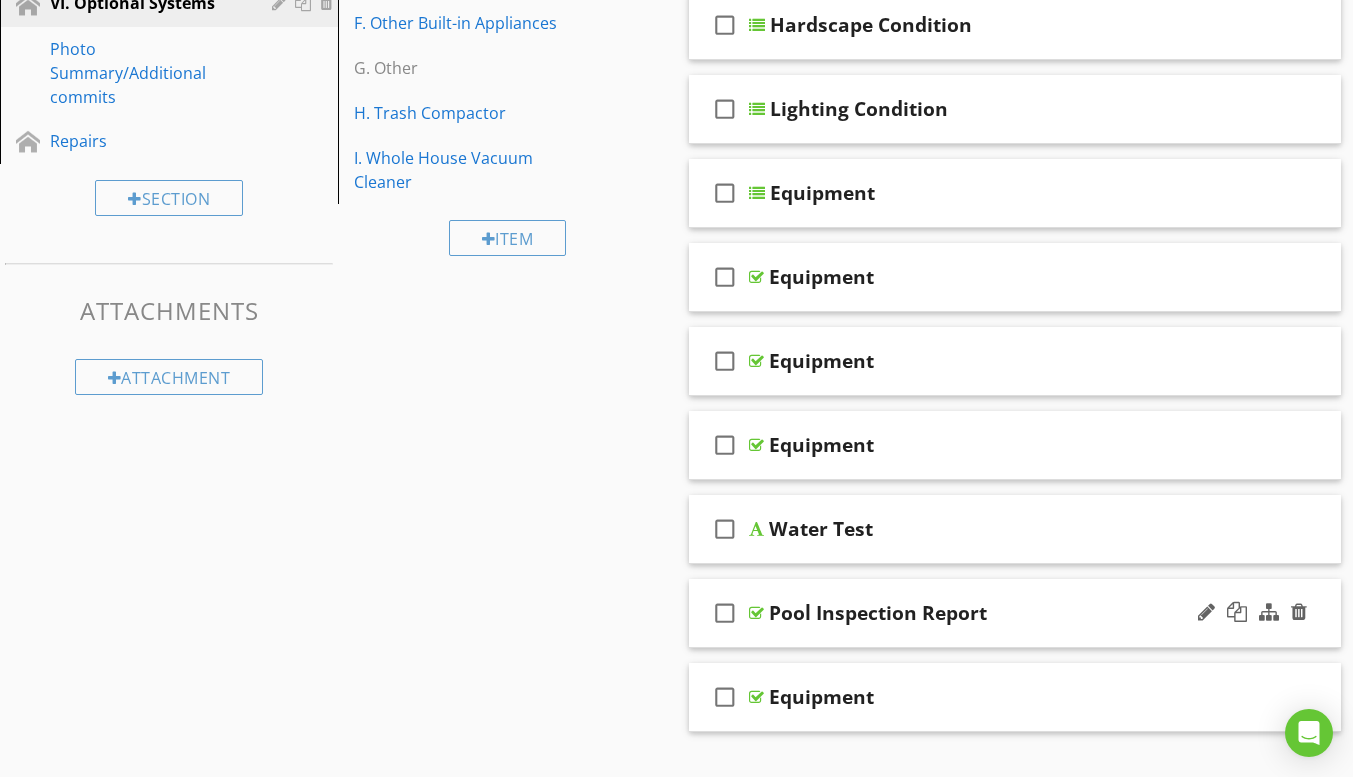 scroll, scrollTop: 709, scrollLeft: 0, axis: vertical 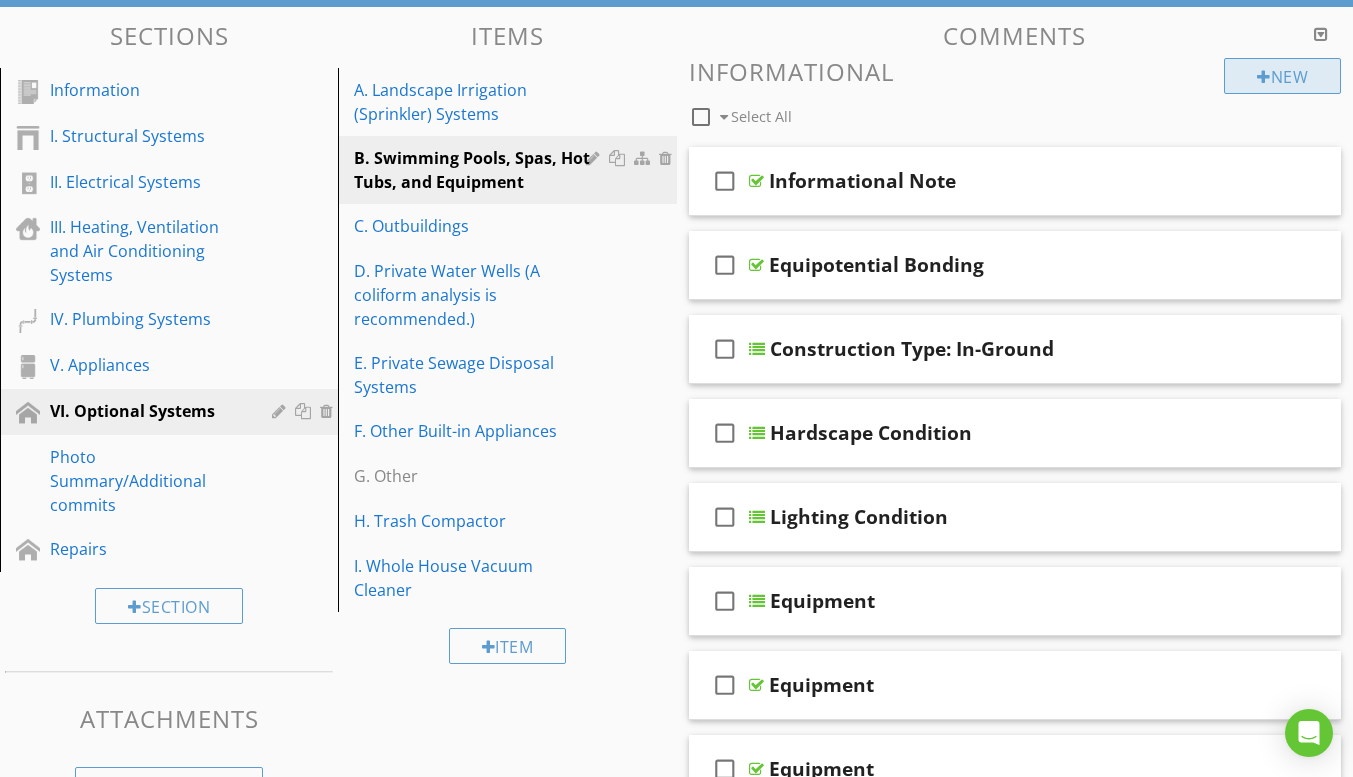click on "New" at bounding box center [1282, 76] 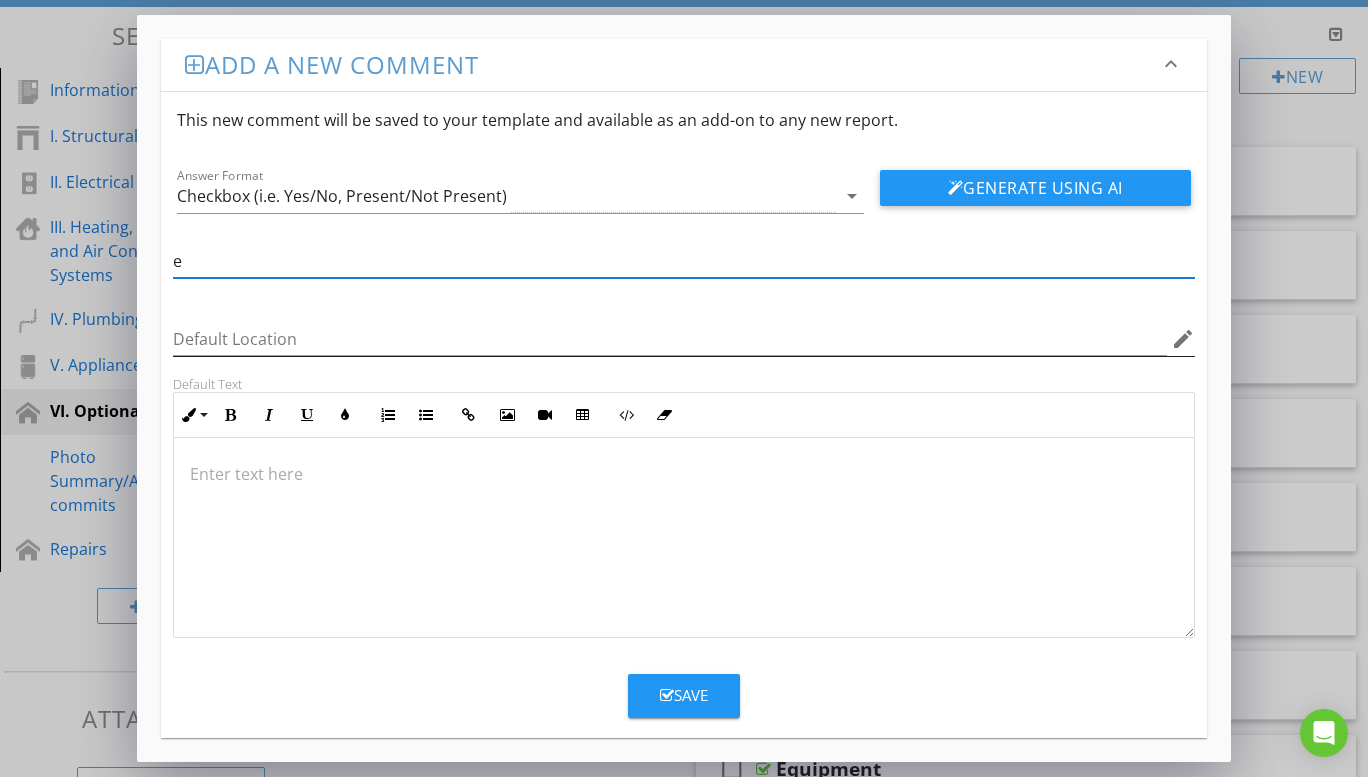 type on "Equipment" 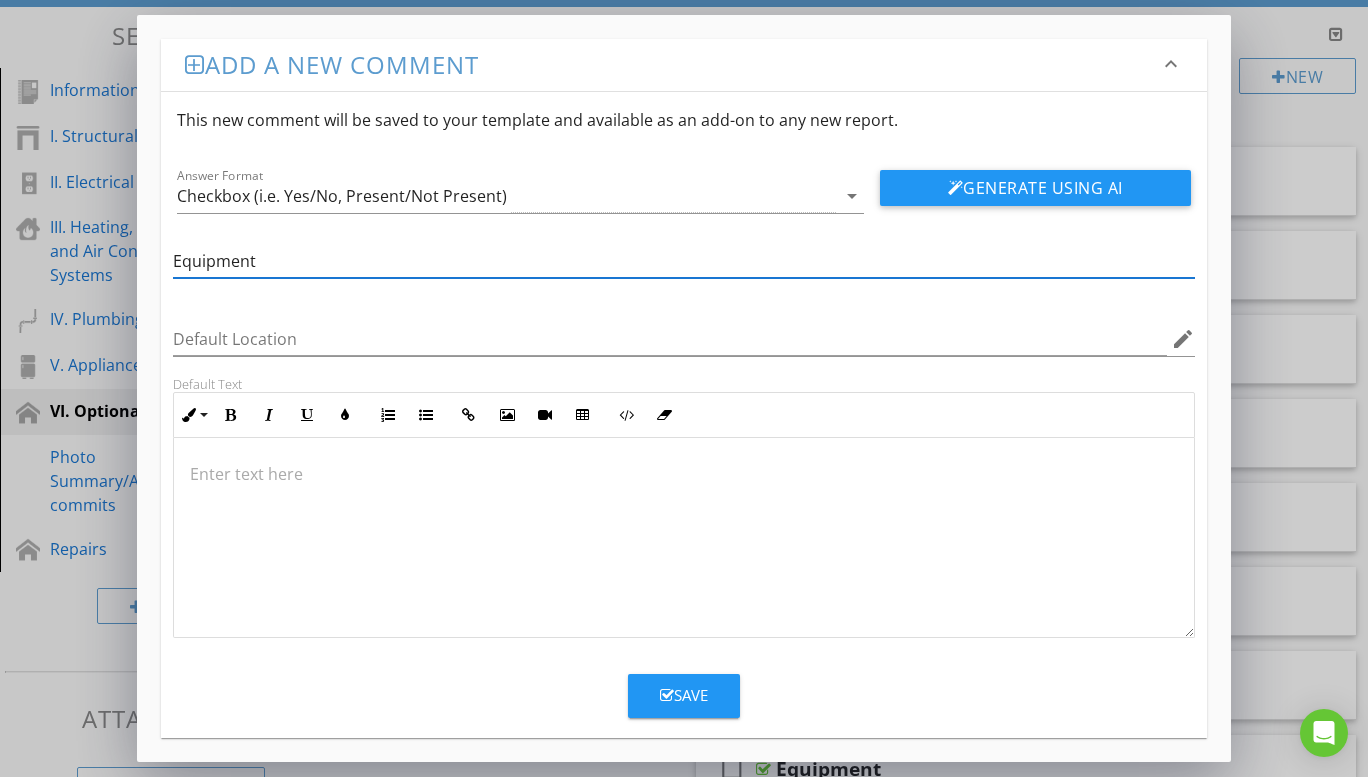 click at bounding box center [684, 474] 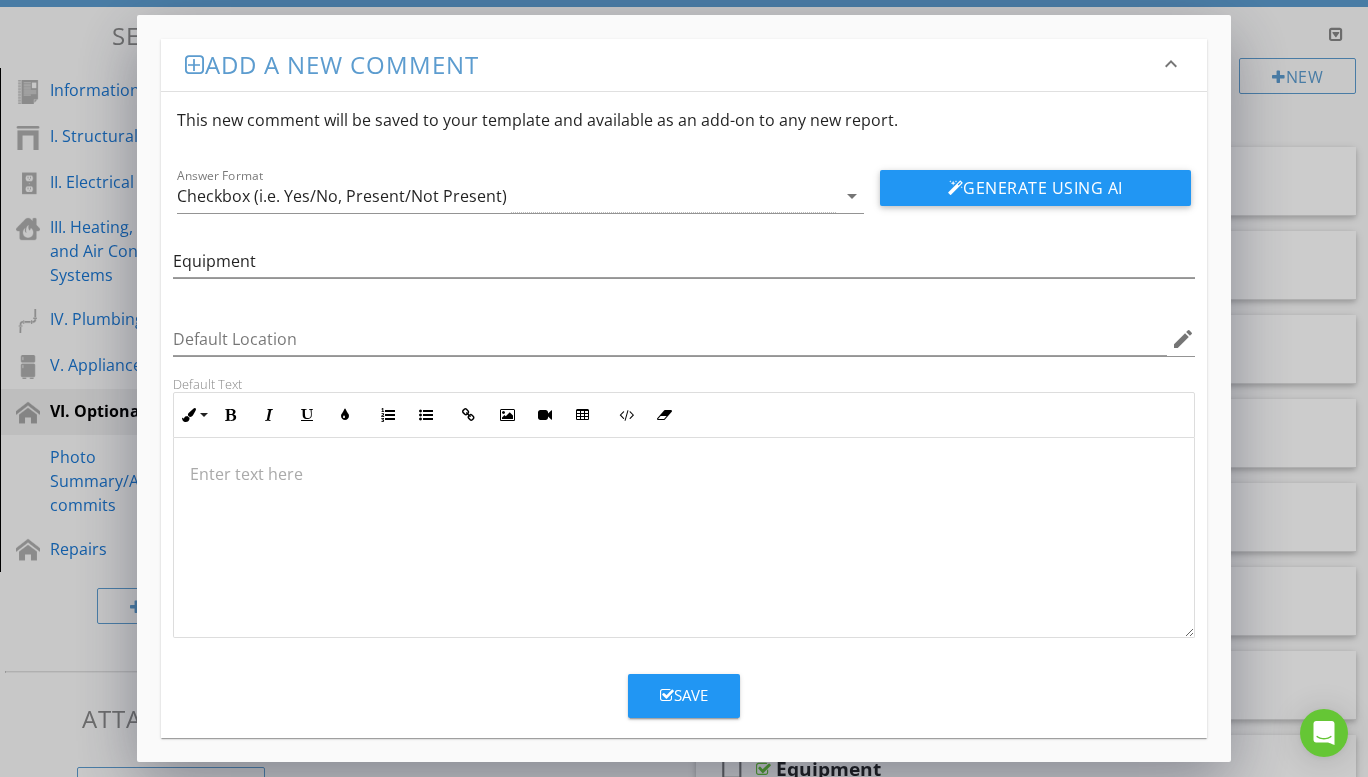 type 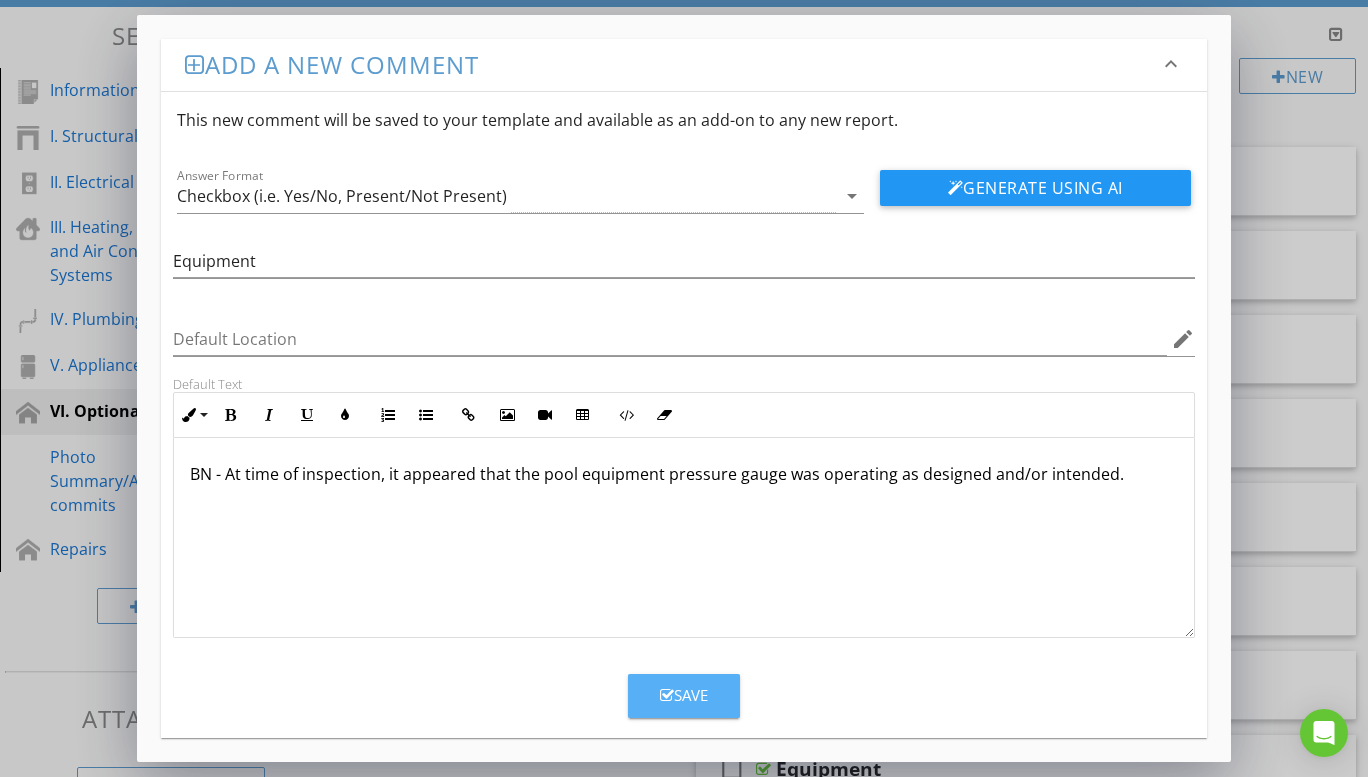 click on "Save" at bounding box center (684, 695) 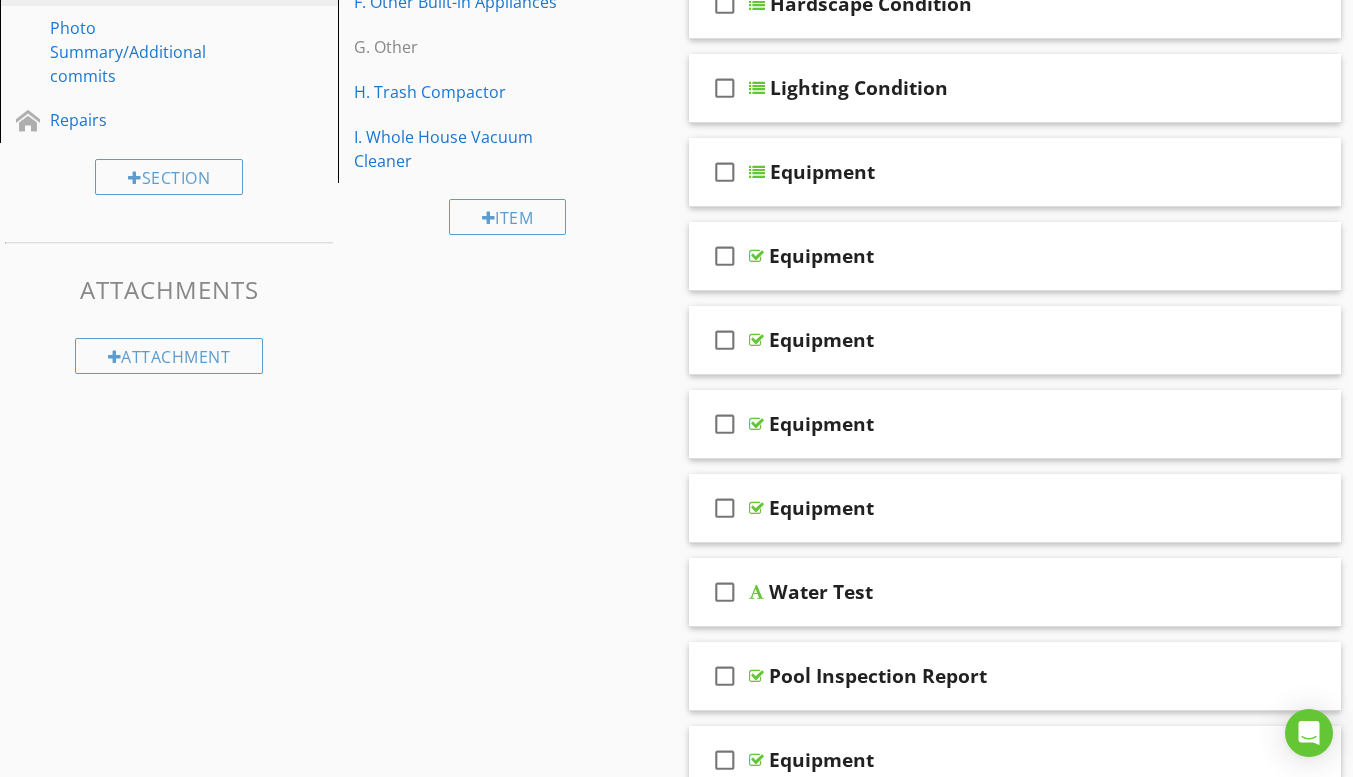 scroll, scrollTop: 709, scrollLeft: 0, axis: vertical 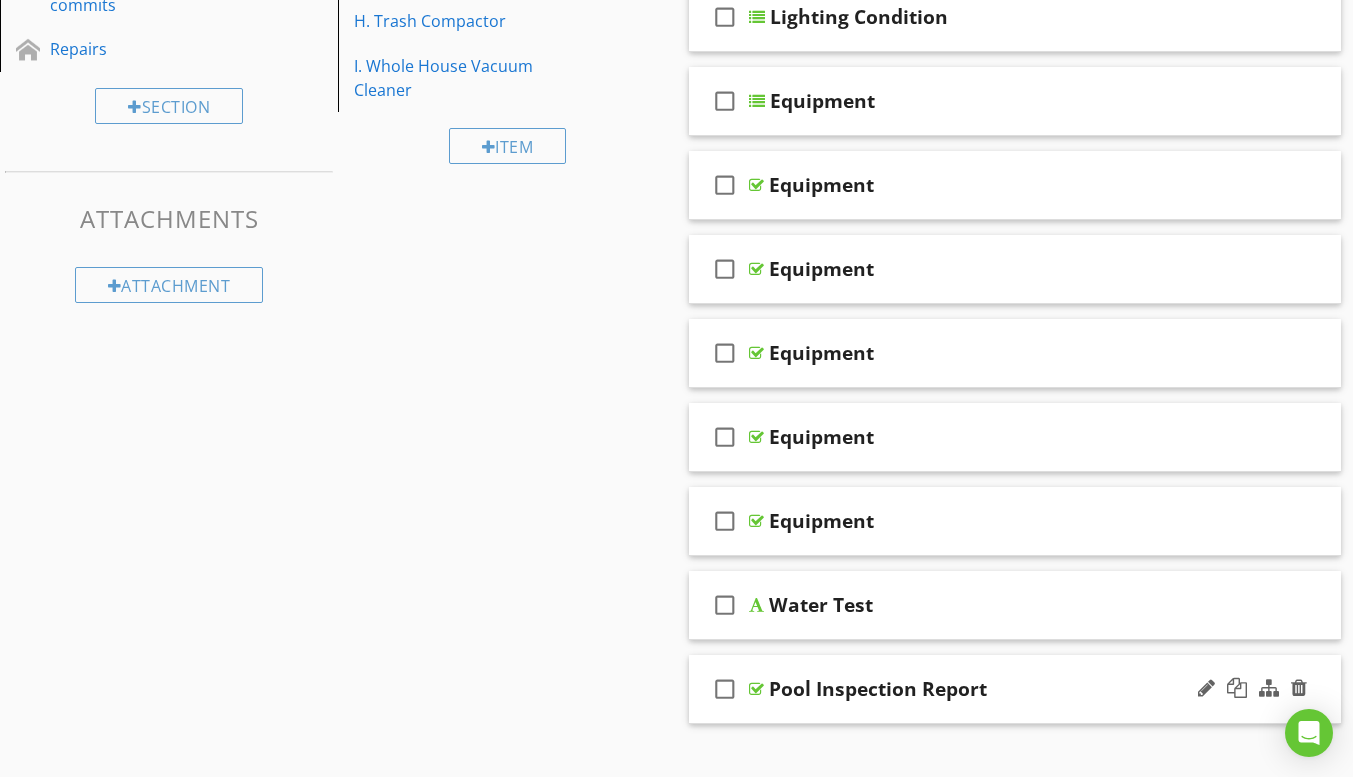 click on "check_box_outline_blank
Pool Inspection Report" at bounding box center (1015, 689) 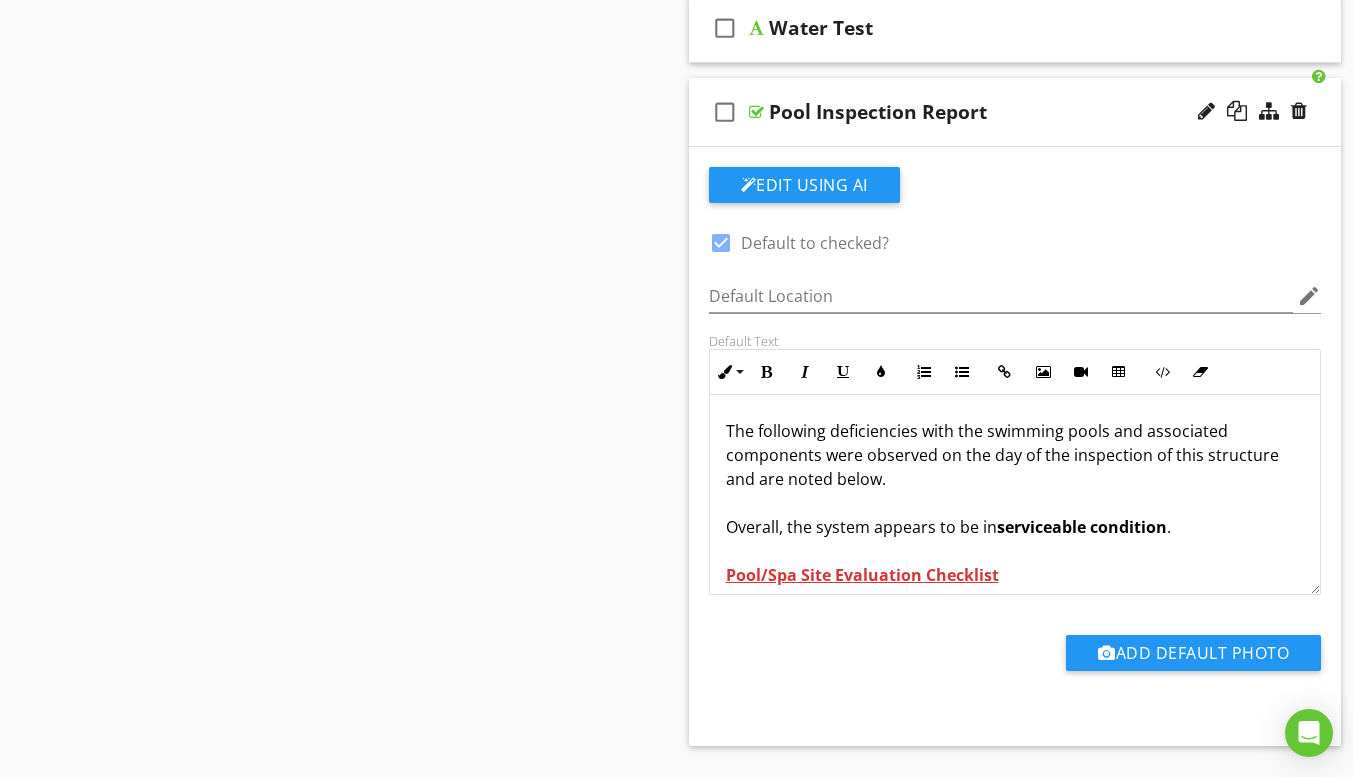 scroll, scrollTop: 1309, scrollLeft: 0, axis: vertical 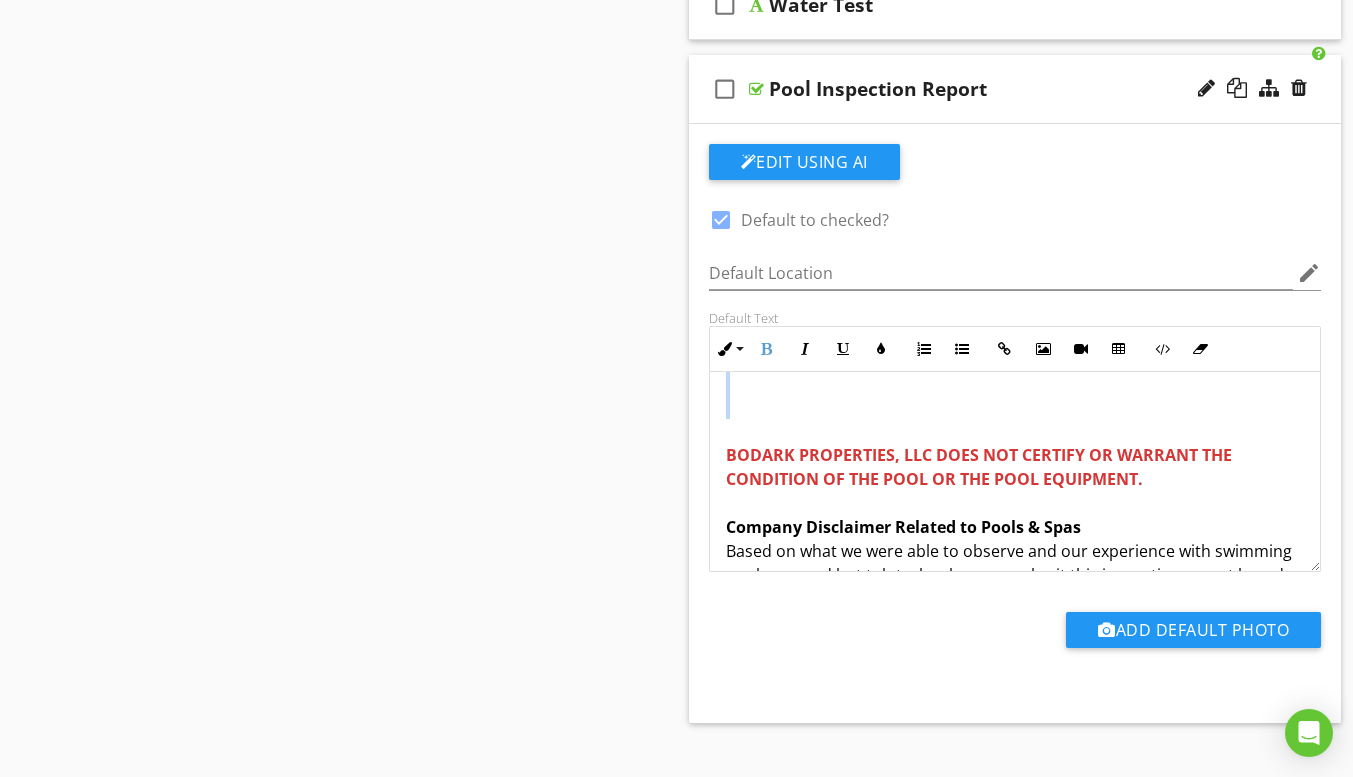 drag, startPoint x: 725, startPoint y: 447, endPoint x: 900, endPoint y: 439, distance: 175.18275 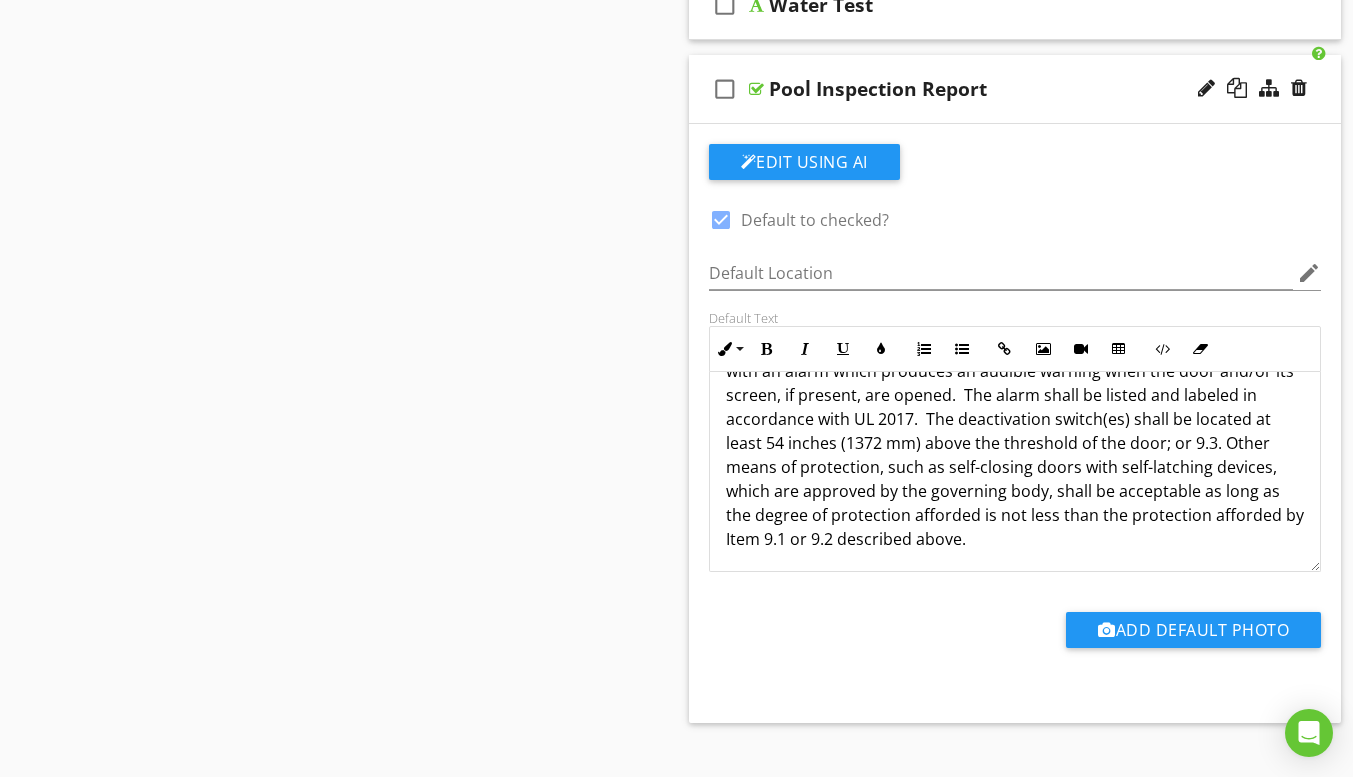 scroll, scrollTop: 3281, scrollLeft: 0, axis: vertical 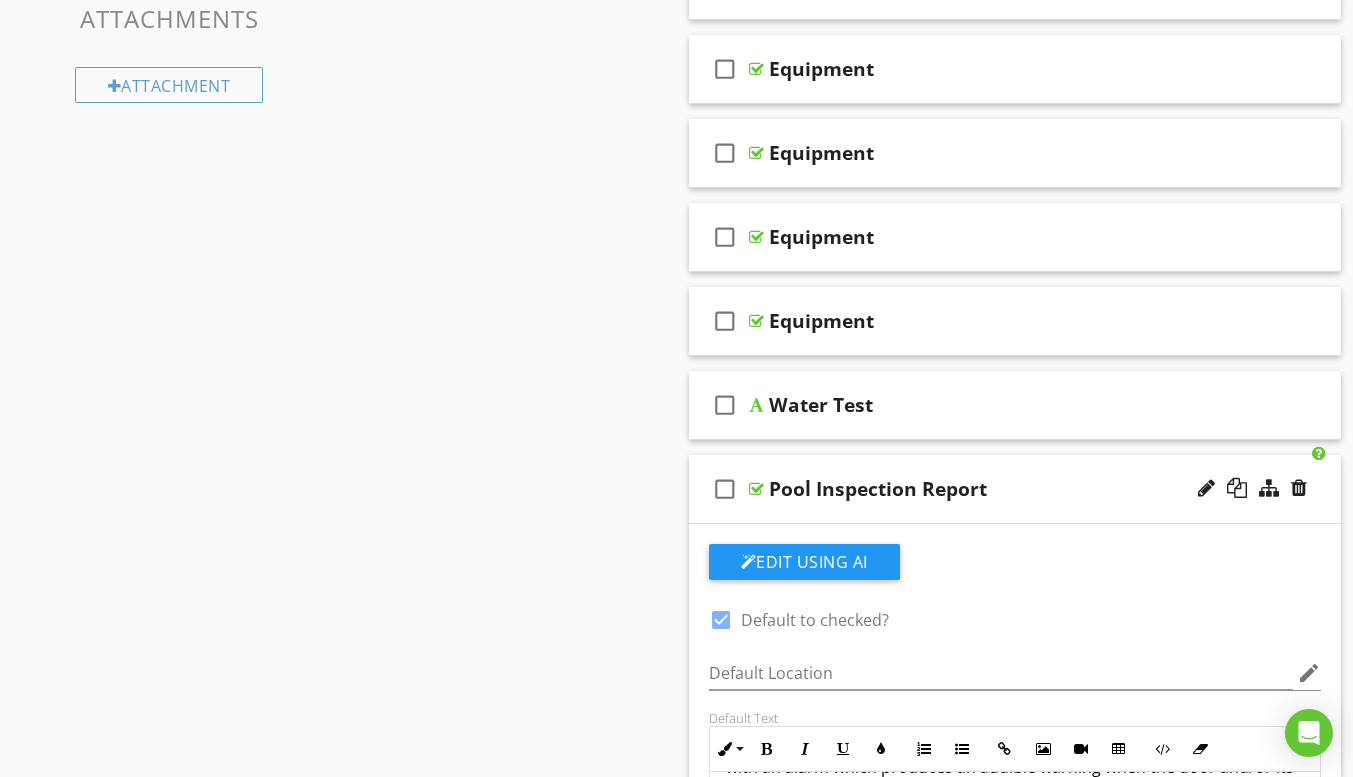 click on "check_box_outline_blank
Pool Inspection Report" at bounding box center (1015, 489) 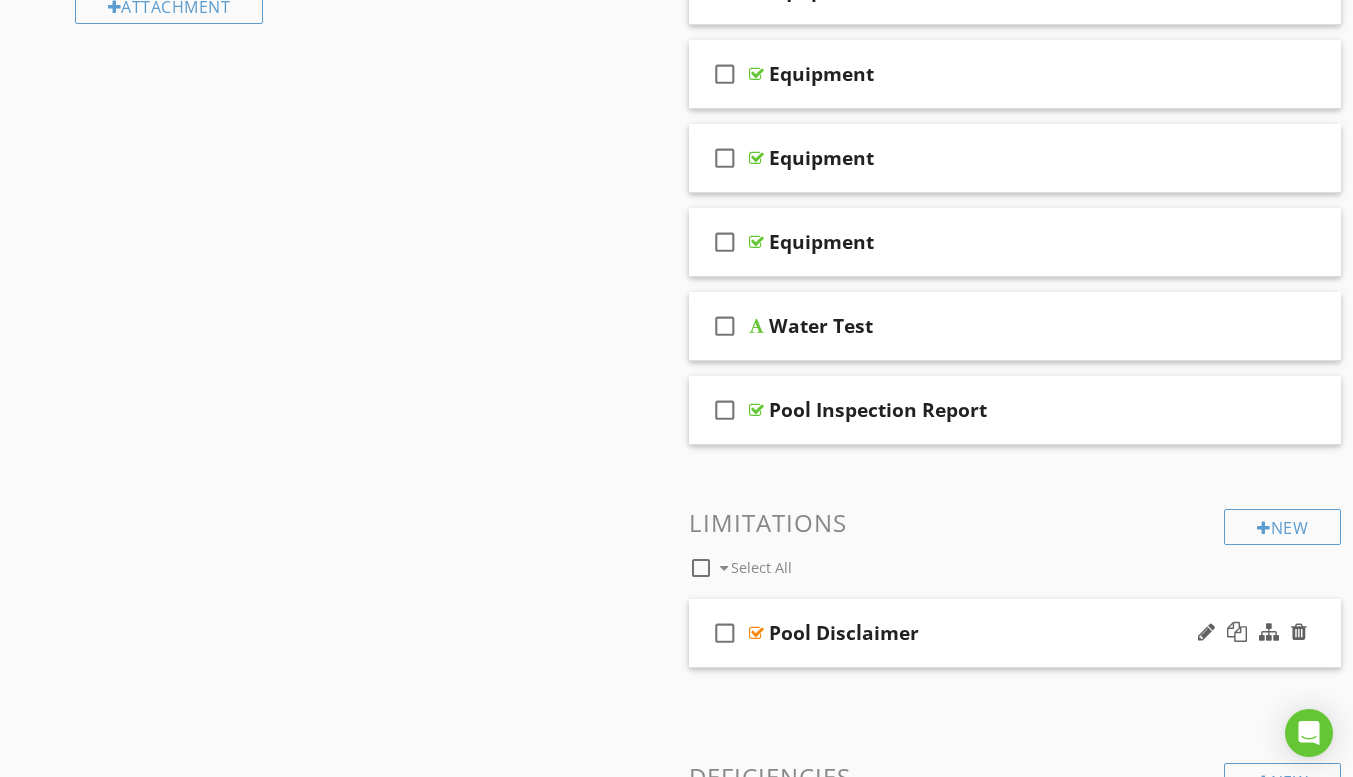scroll, scrollTop: 1009, scrollLeft: 0, axis: vertical 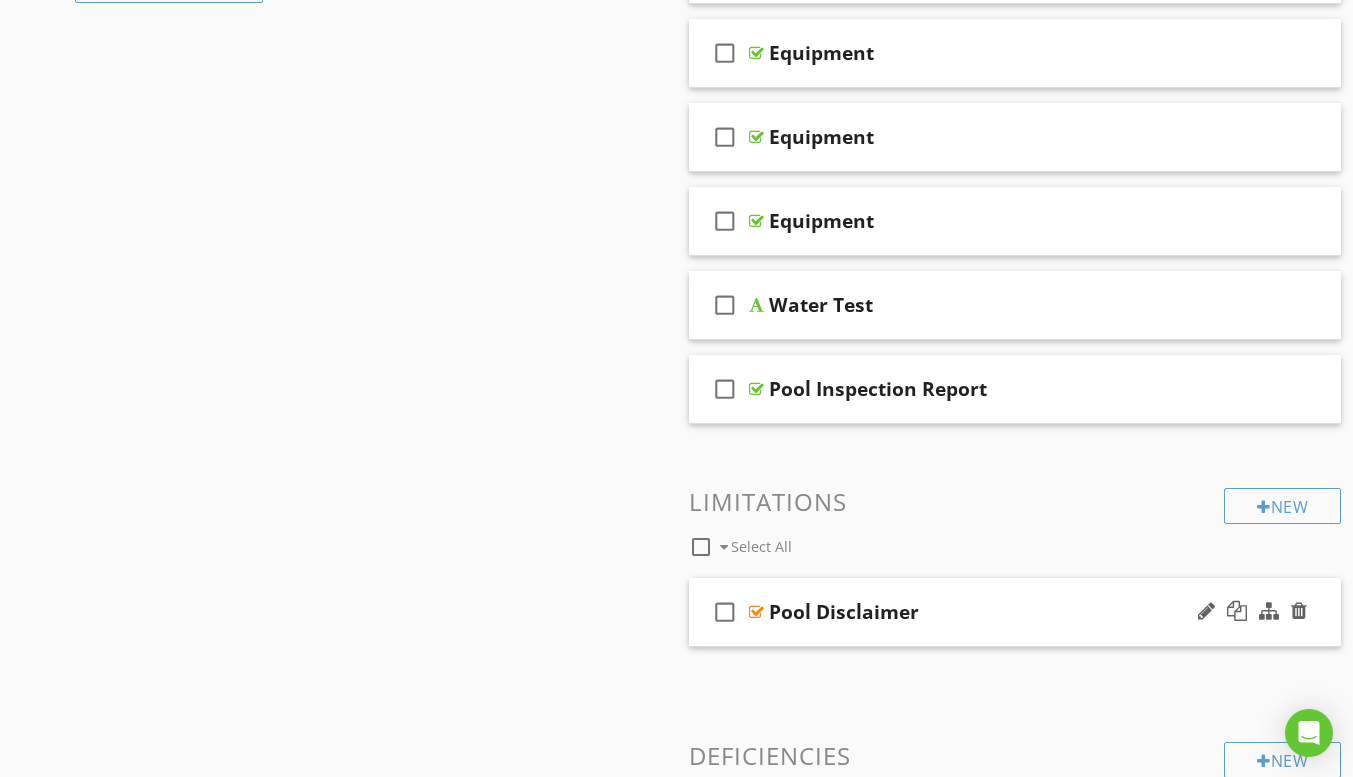 click on "check_box_outline_blank
Pool Disclaimer" at bounding box center [1015, 612] 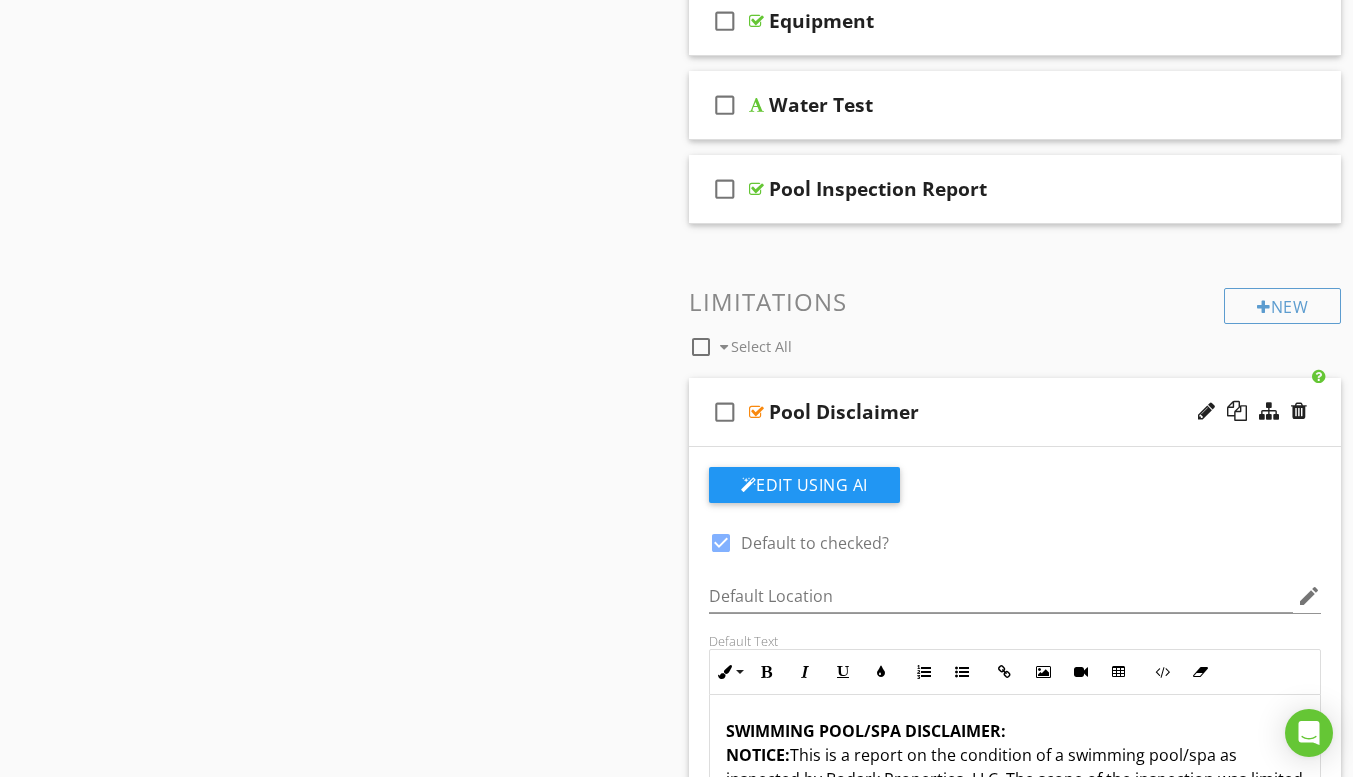 scroll, scrollTop: 1309, scrollLeft: 0, axis: vertical 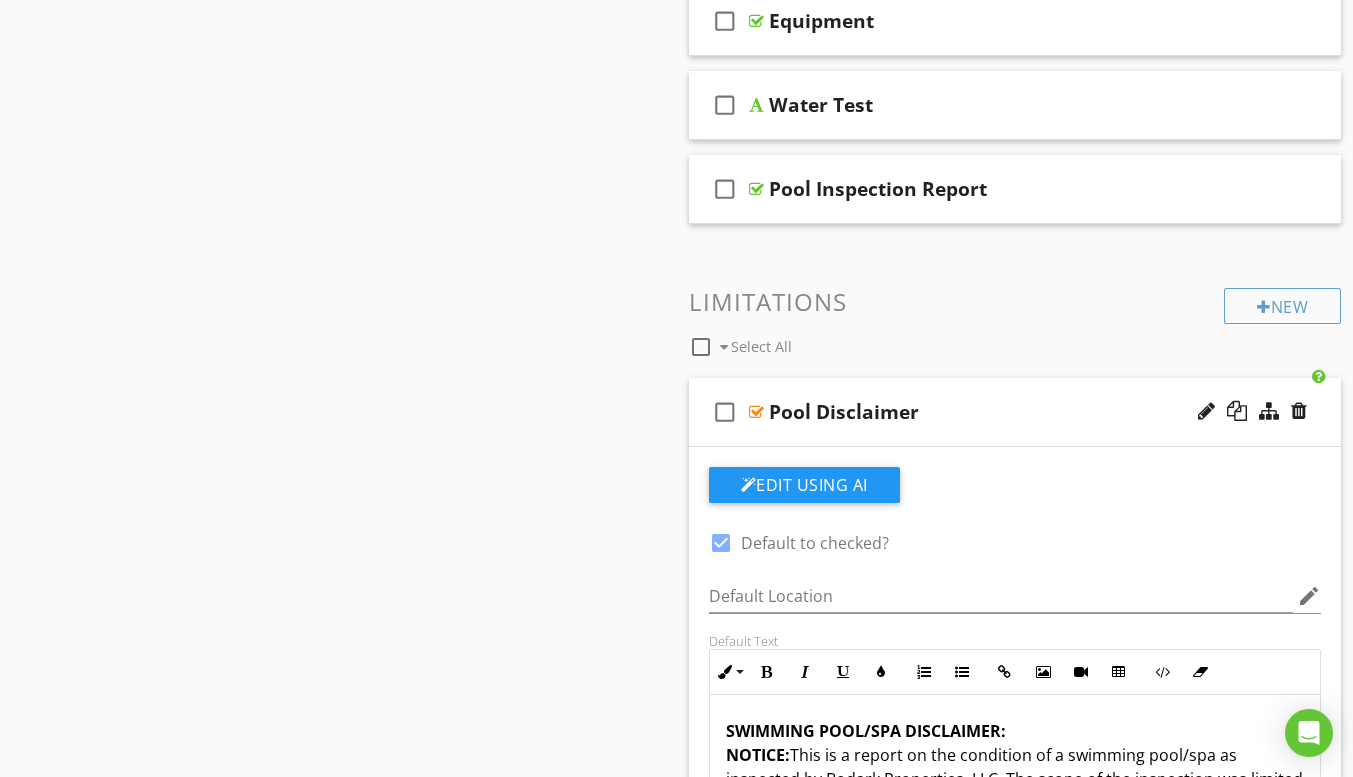 click on "check_box_outline_blank
Pool Disclaimer" at bounding box center [1015, 412] 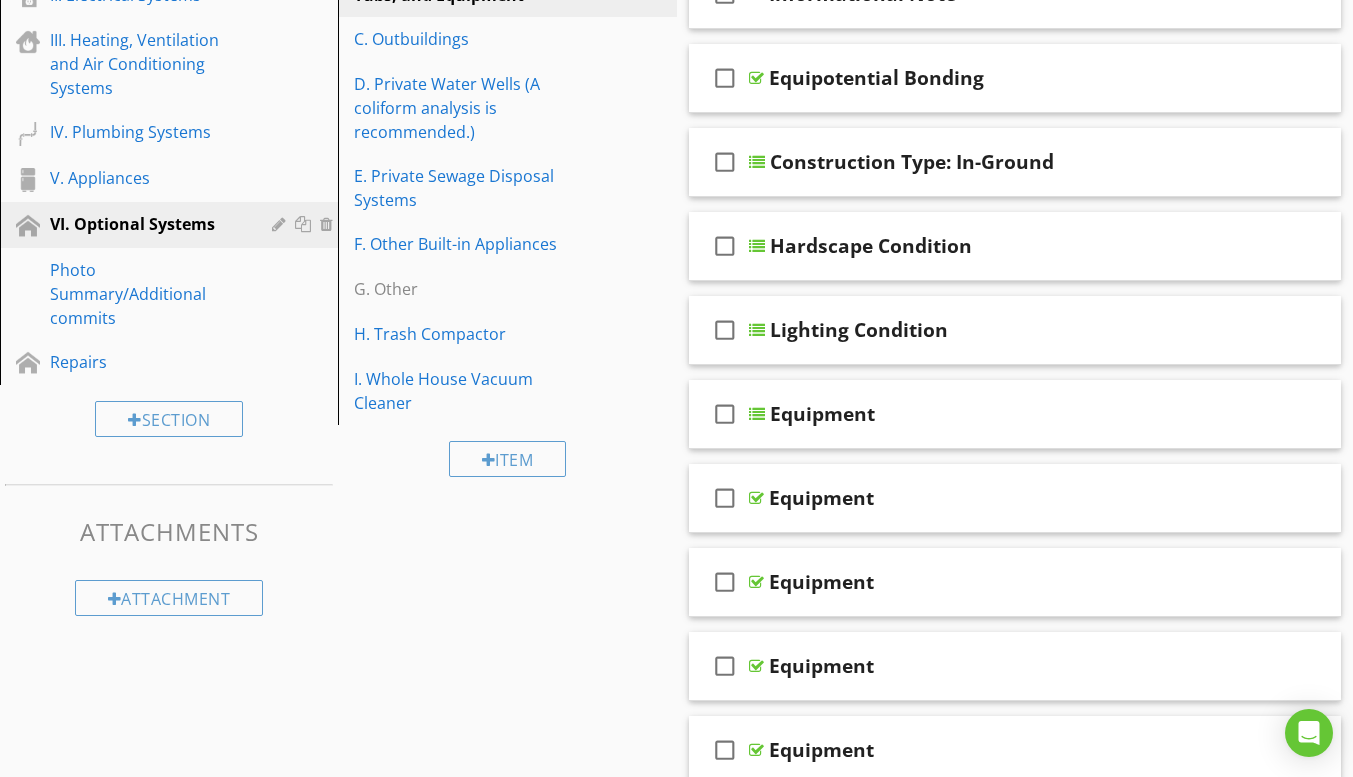 scroll, scrollTop: 296, scrollLeft: 0, axis: vertical 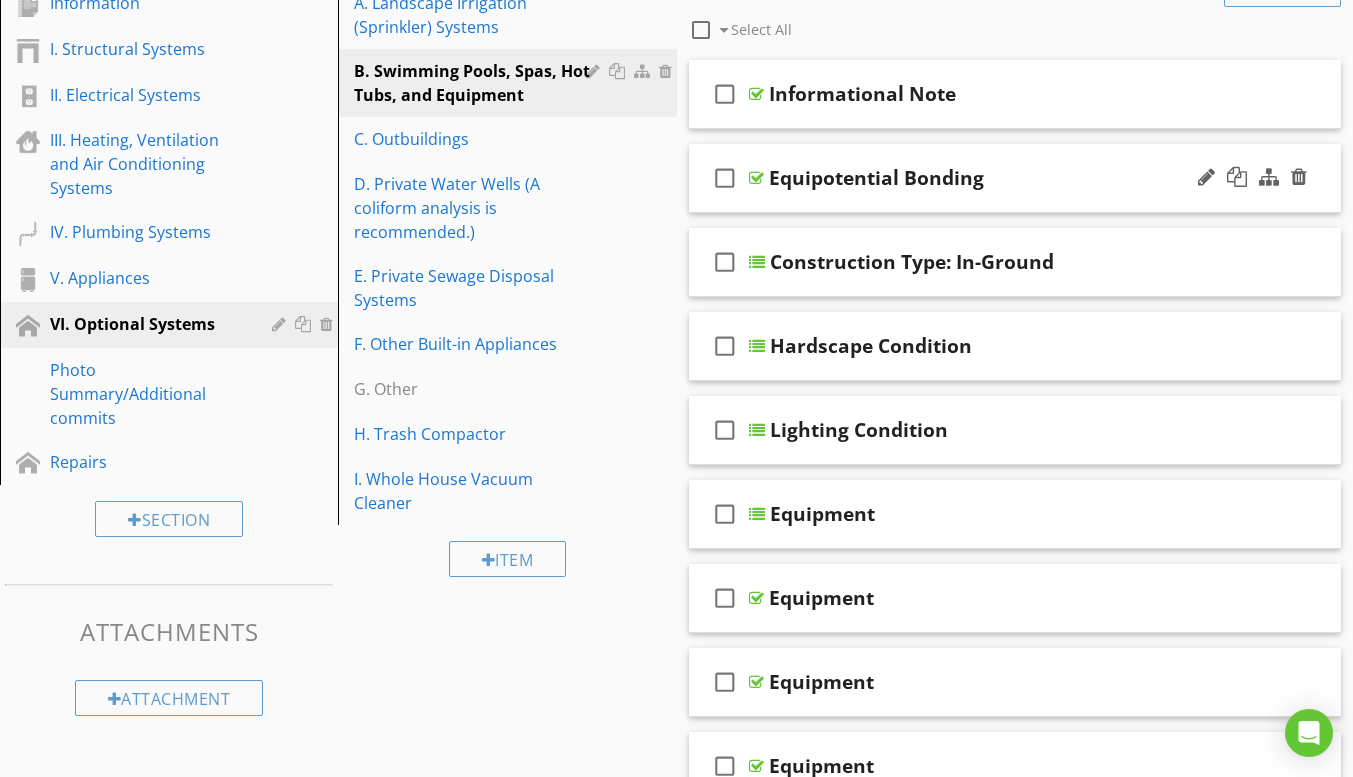 click on "check_box_outline_blank
Equipotential Bonding" at bounding box center [1015, 178] 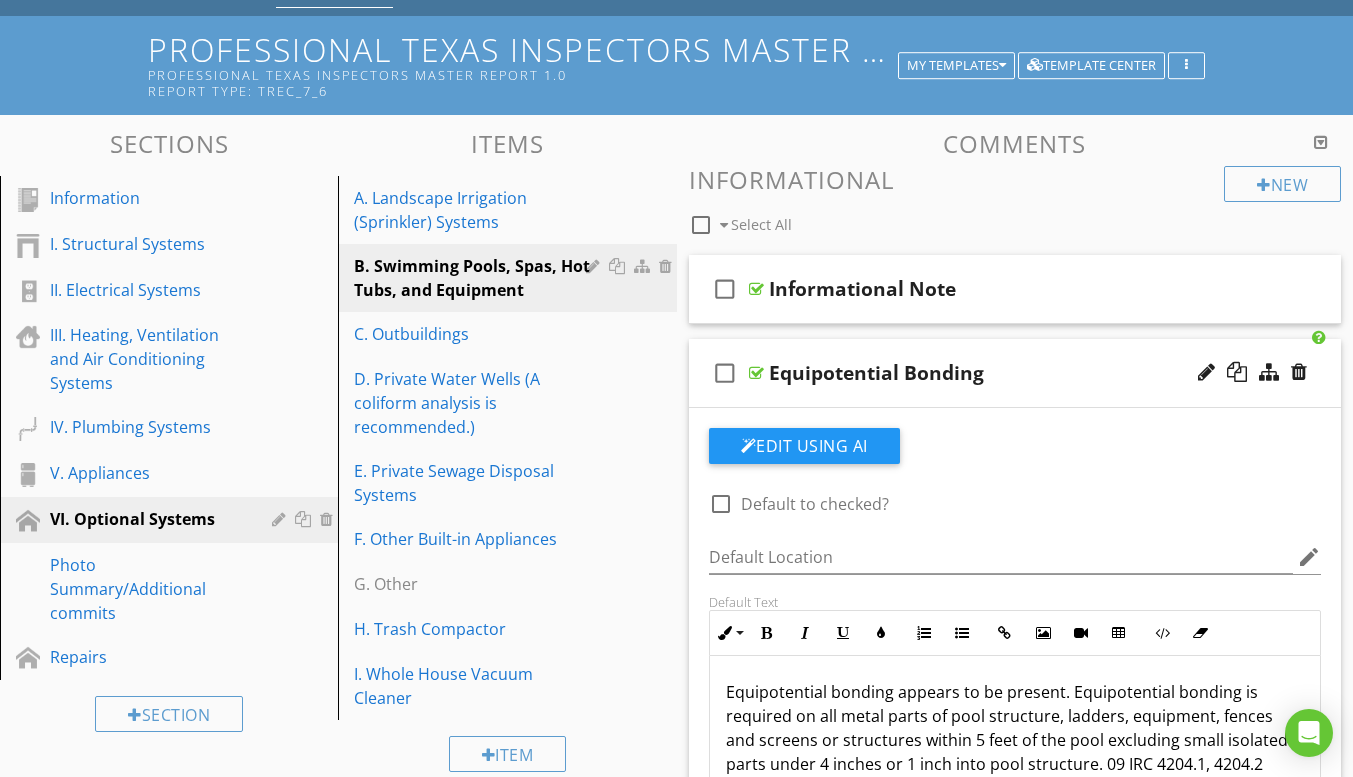 scroll, scrollTop: 96, scrollLeft: 0, axis: vertical 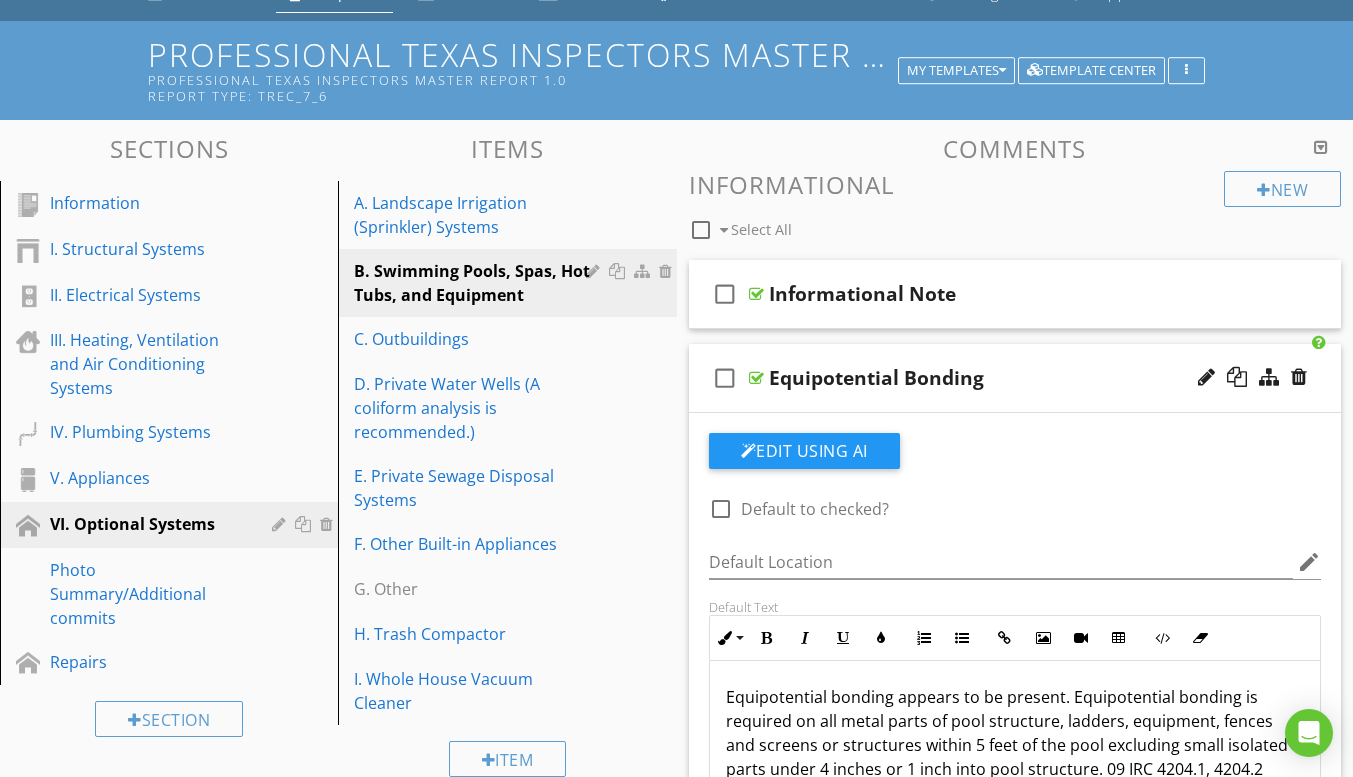 click on "check_box_outline_blank
Equipotential Bonding" at bounding box center (1015, 378) 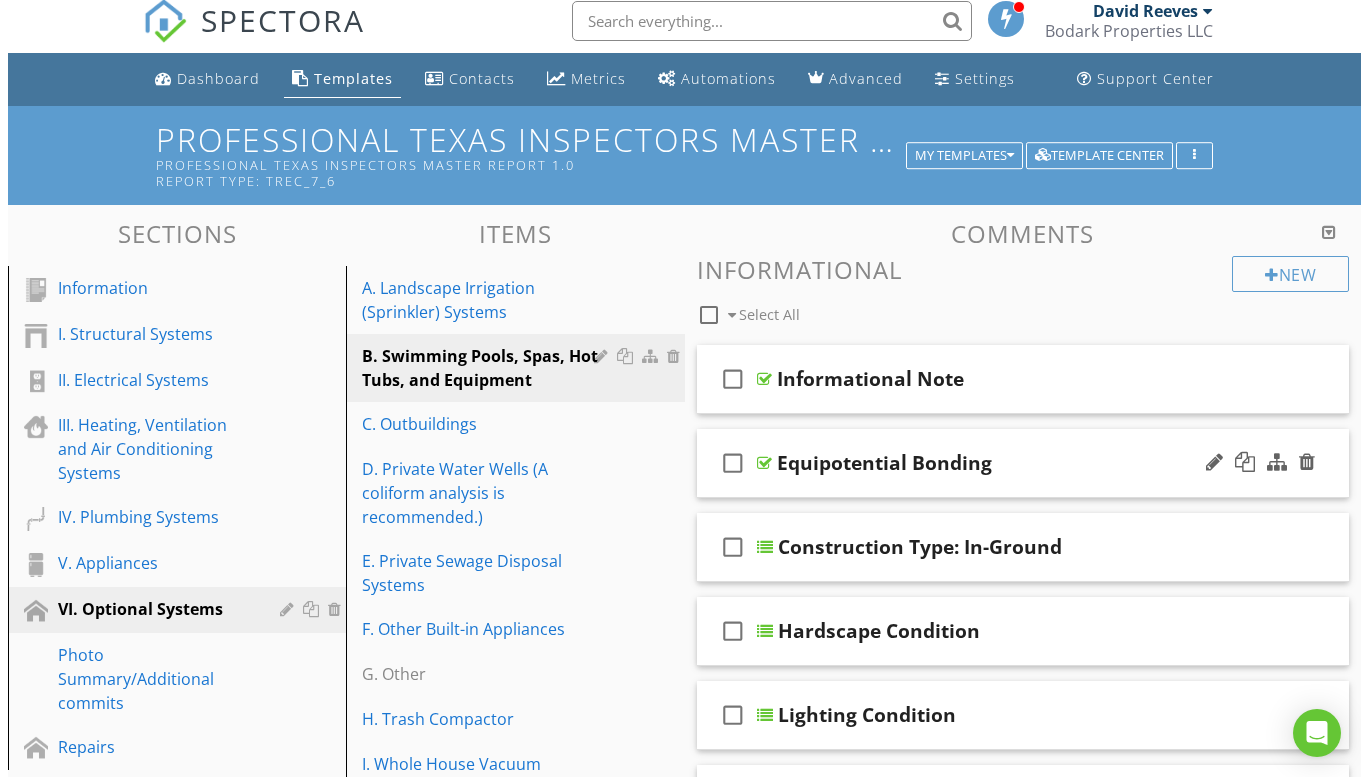 scroll, scrollTop: 0, scrollLeft: 0, axis: both 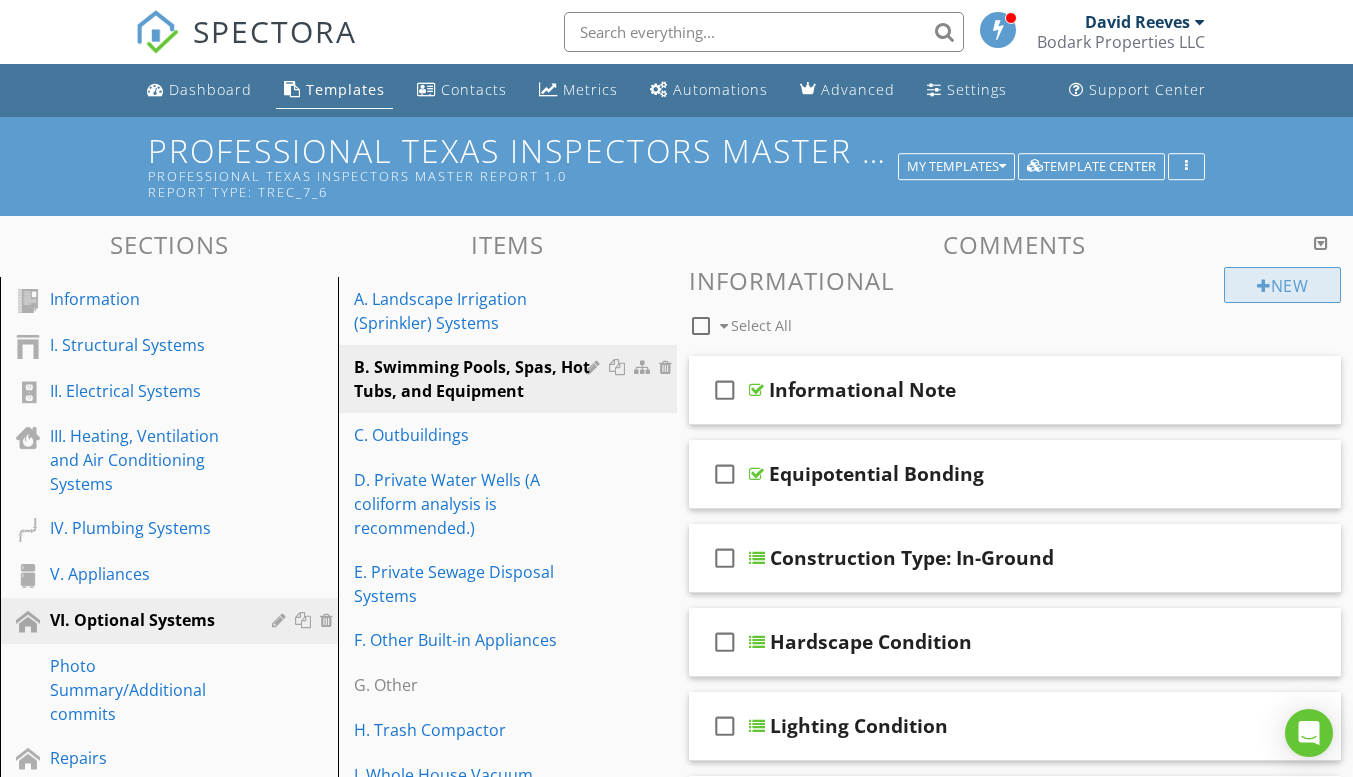 click on "New" at bounding box center (1282, 285) 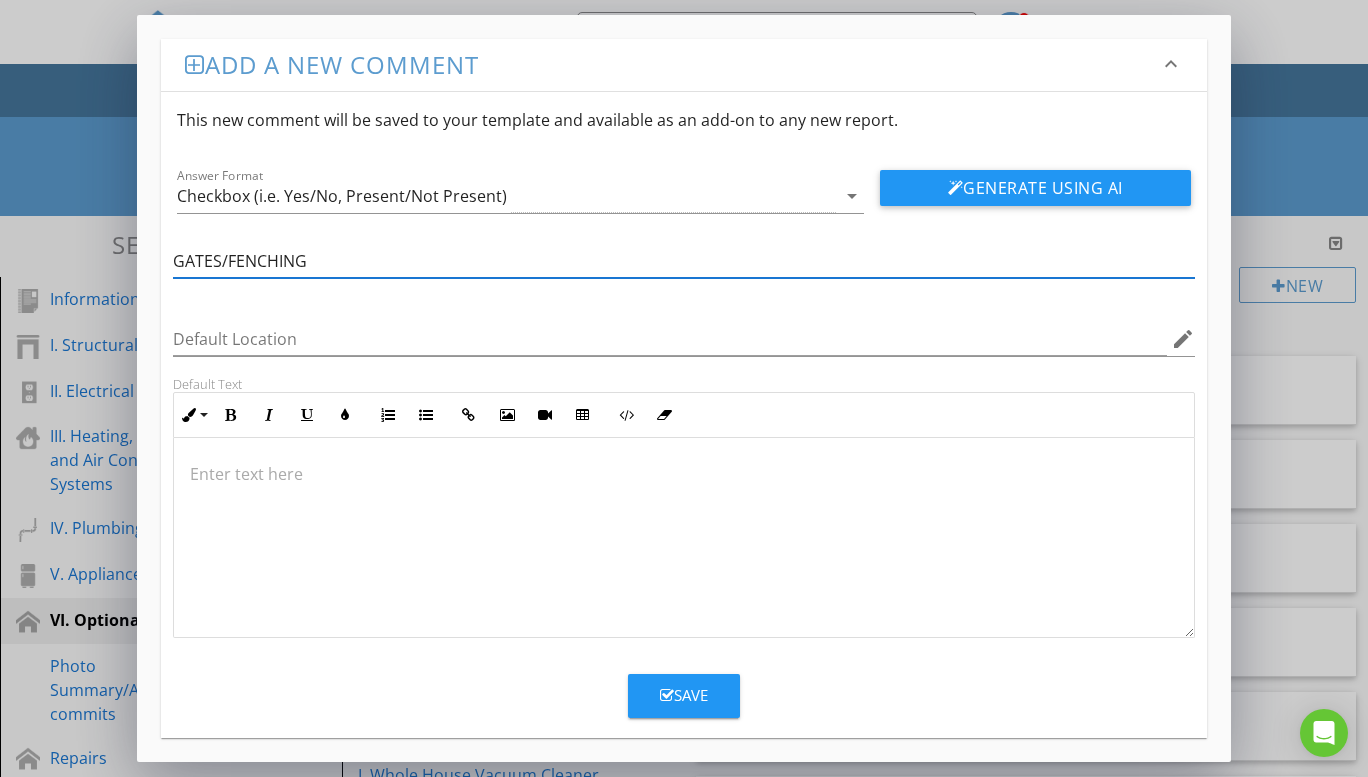 click on "GATES/FENCHING" at bounding box center (684, 261) 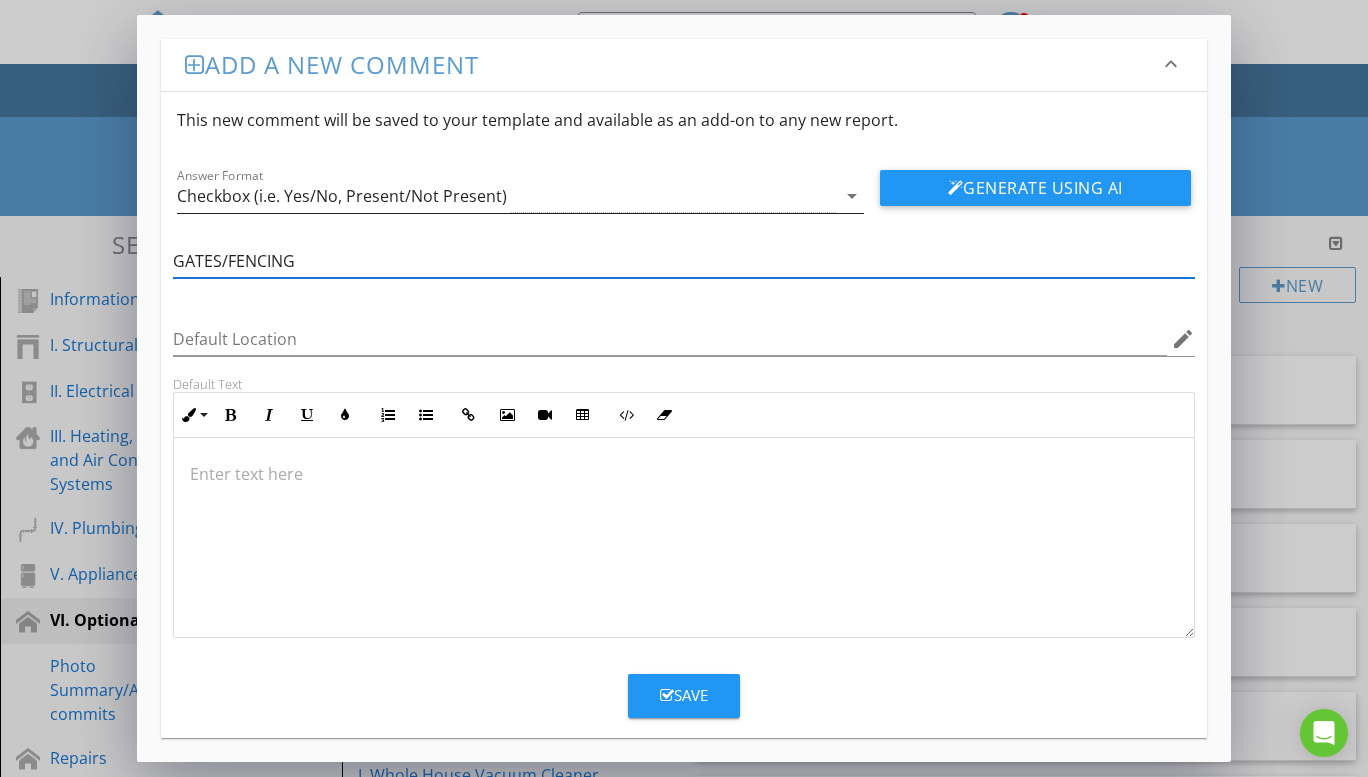type on "GATES/FENCING" 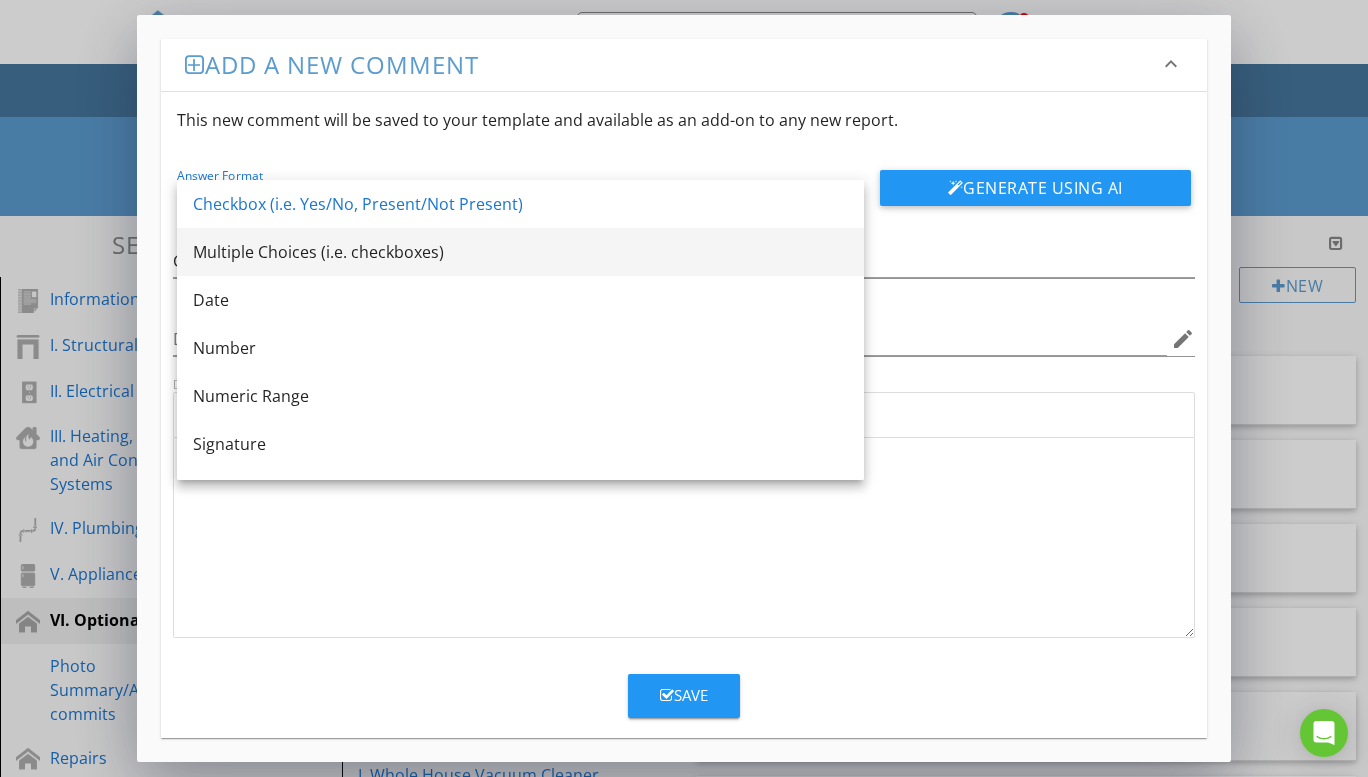 click on "Multiple Choices (i.e. checkboxes)" at bounding box center [520, 252] 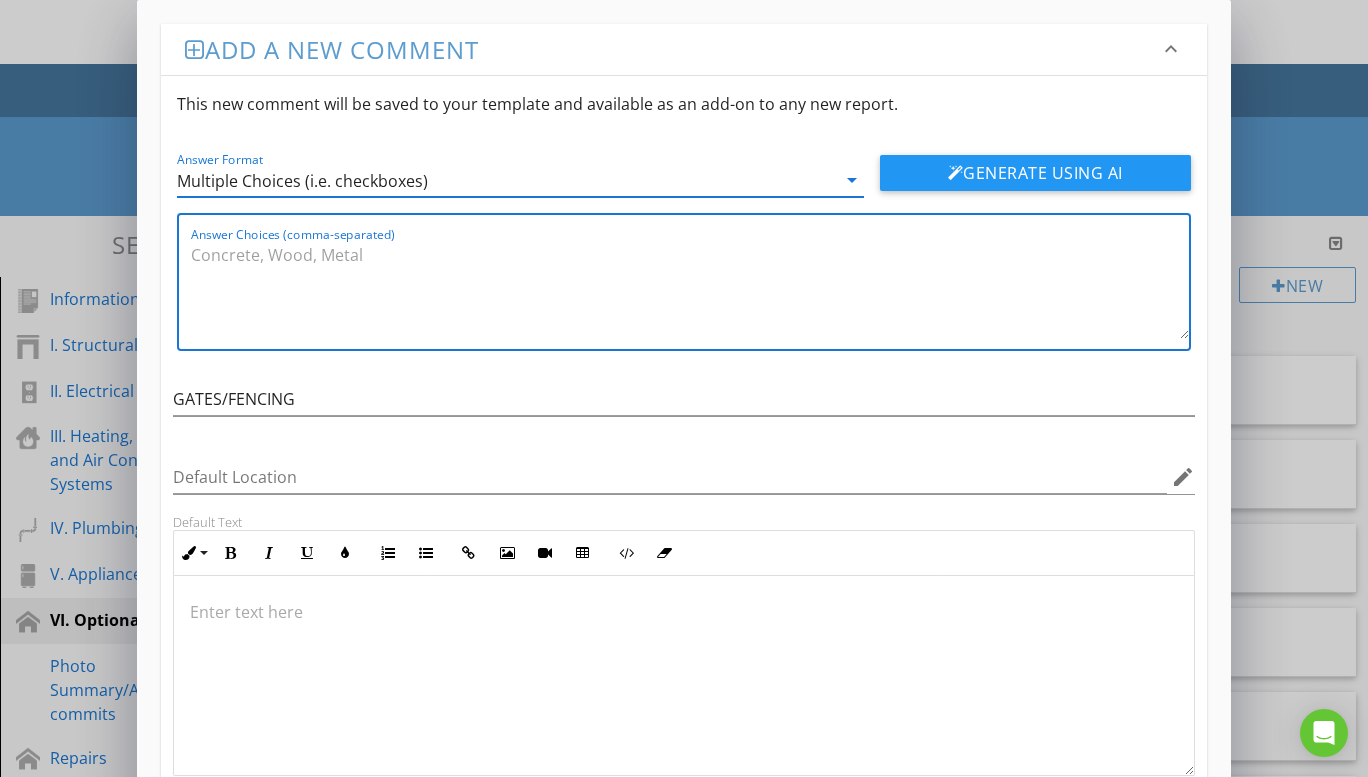 click on "Answer Choices (comma-separated)" at bounding box center [690, 289] 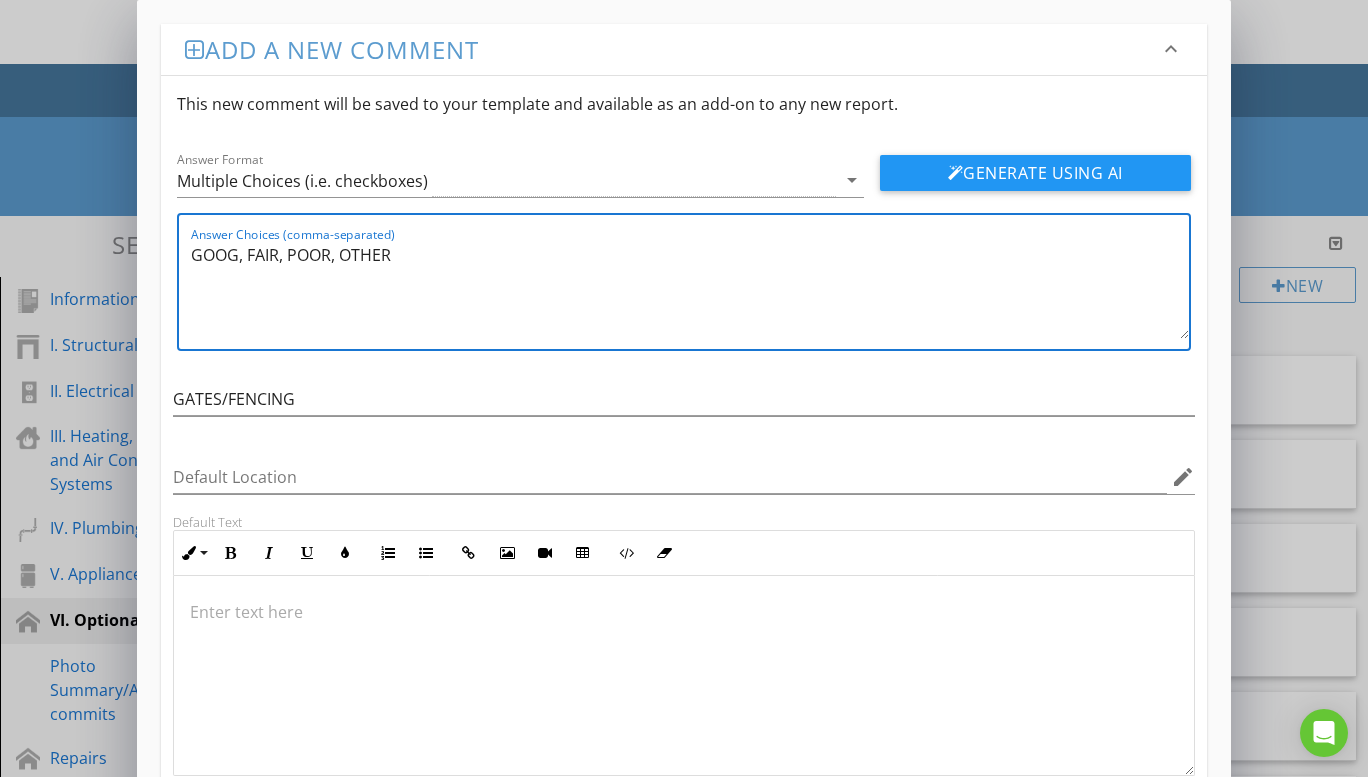 type on "GOOG, FAIR, POOR, OTHER" 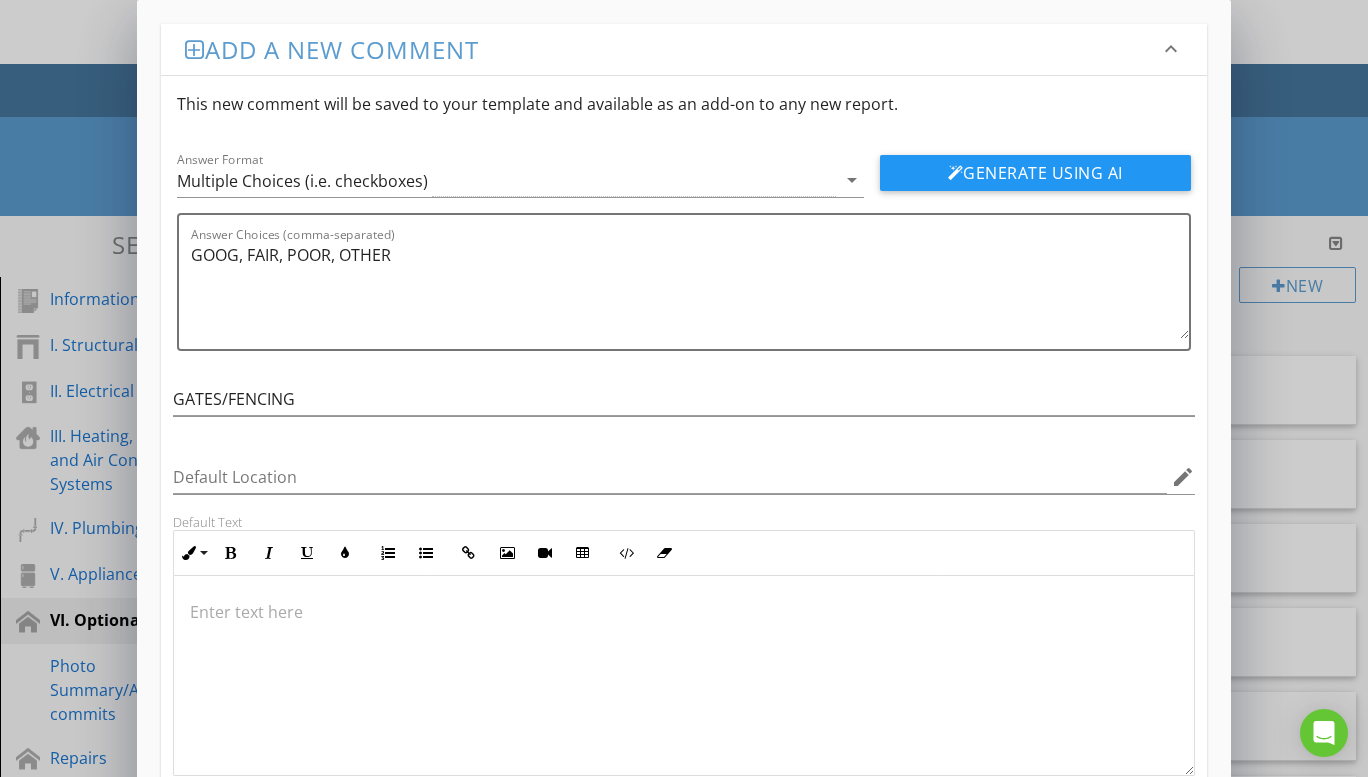 type 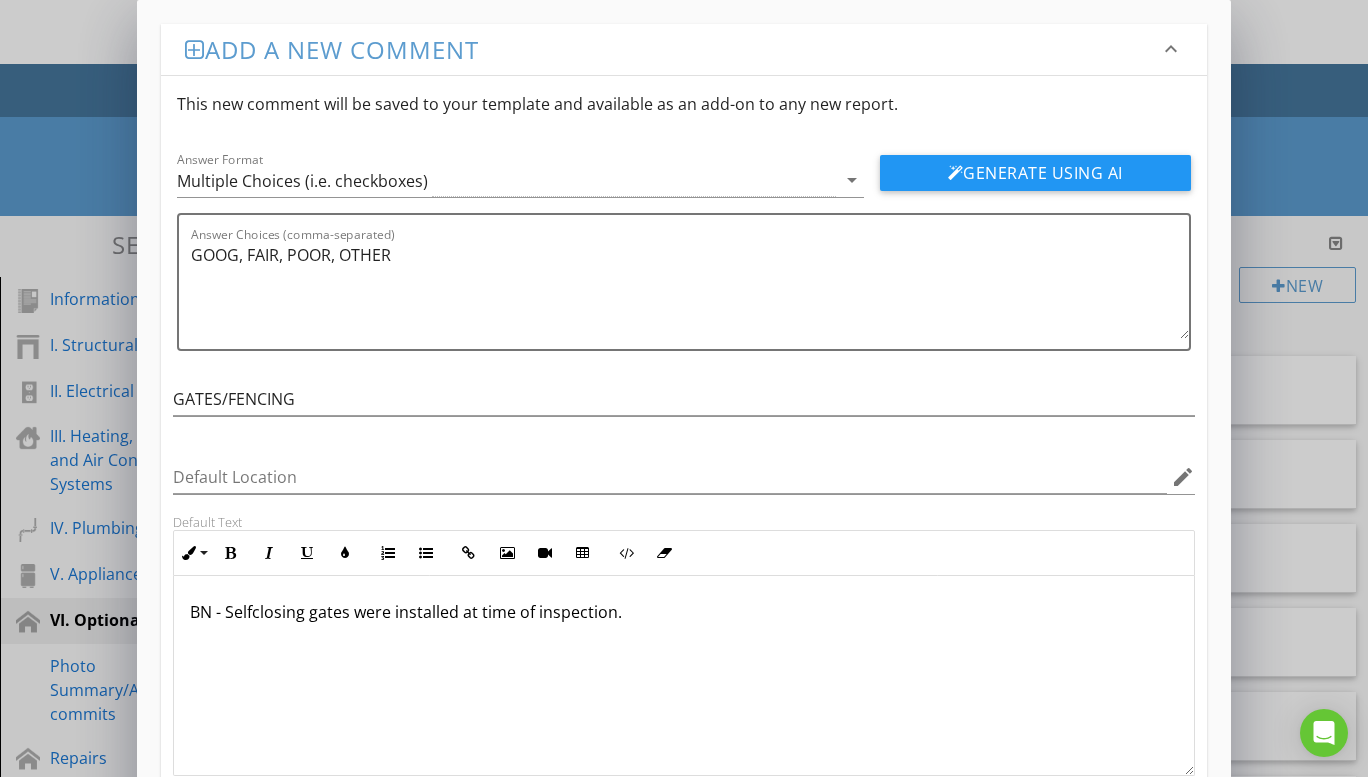 click on "BN - Selfclosing gates were installed at time of inspection." at bounding box center (684, 612) 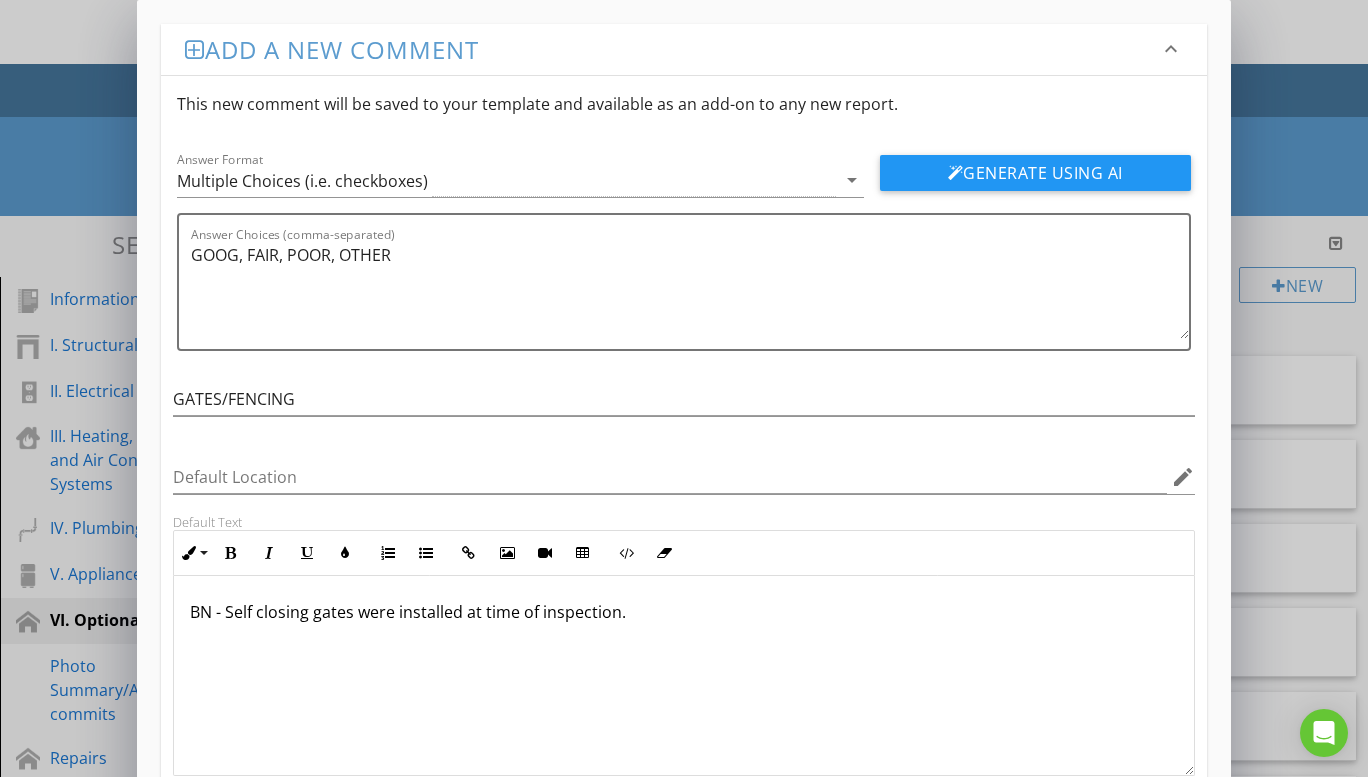scroll, scrollTop: 1, scrollLeft: 0, axis: vertical 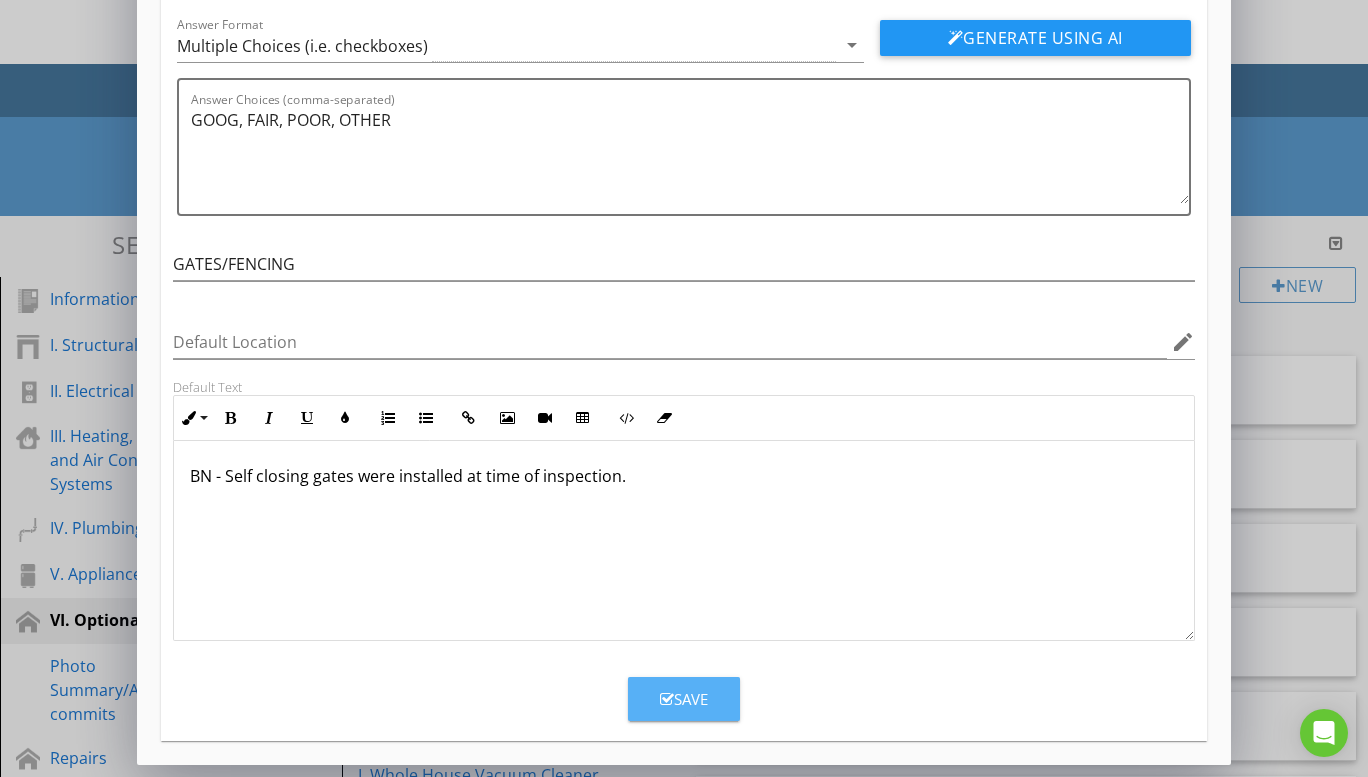 click on "Save" at bounding box center [684, 699] 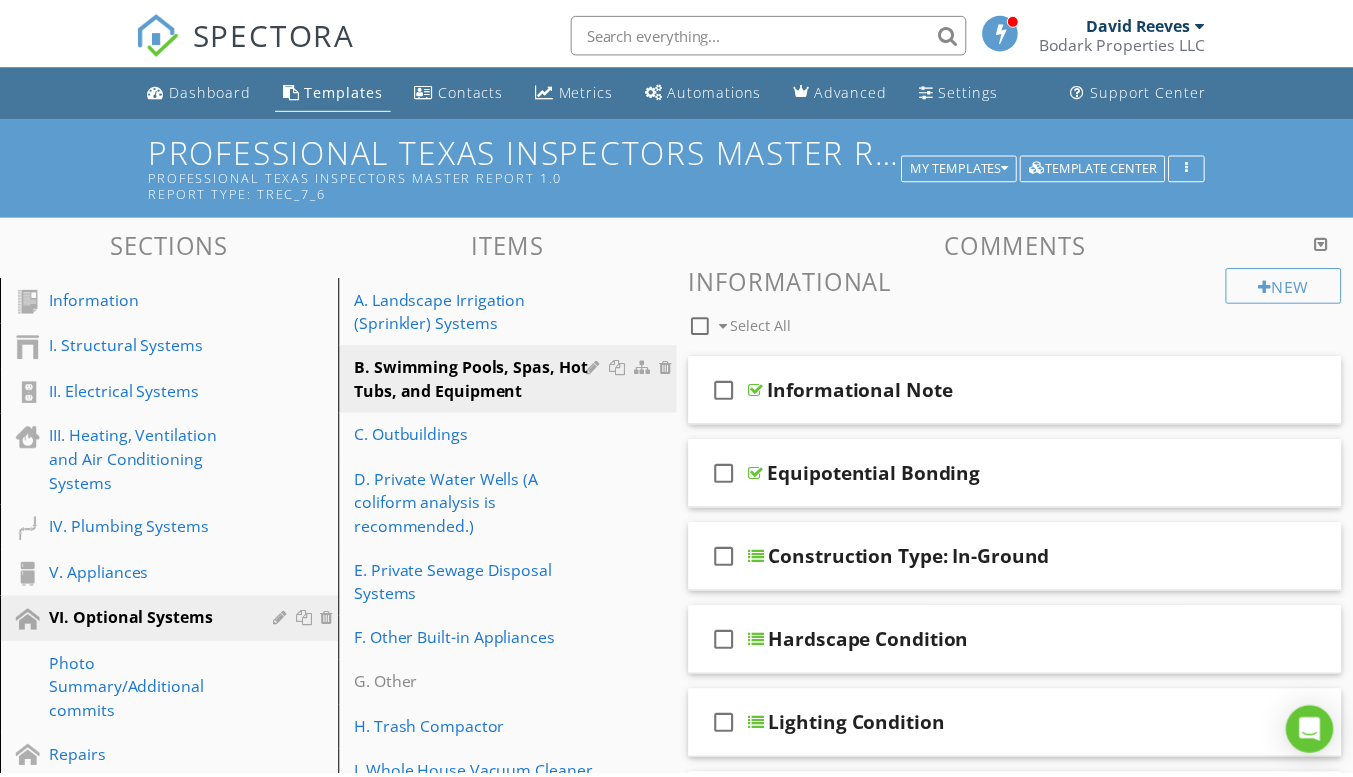 scroll, scrollTop: 38, scrollLeft: 0, axis: vertical 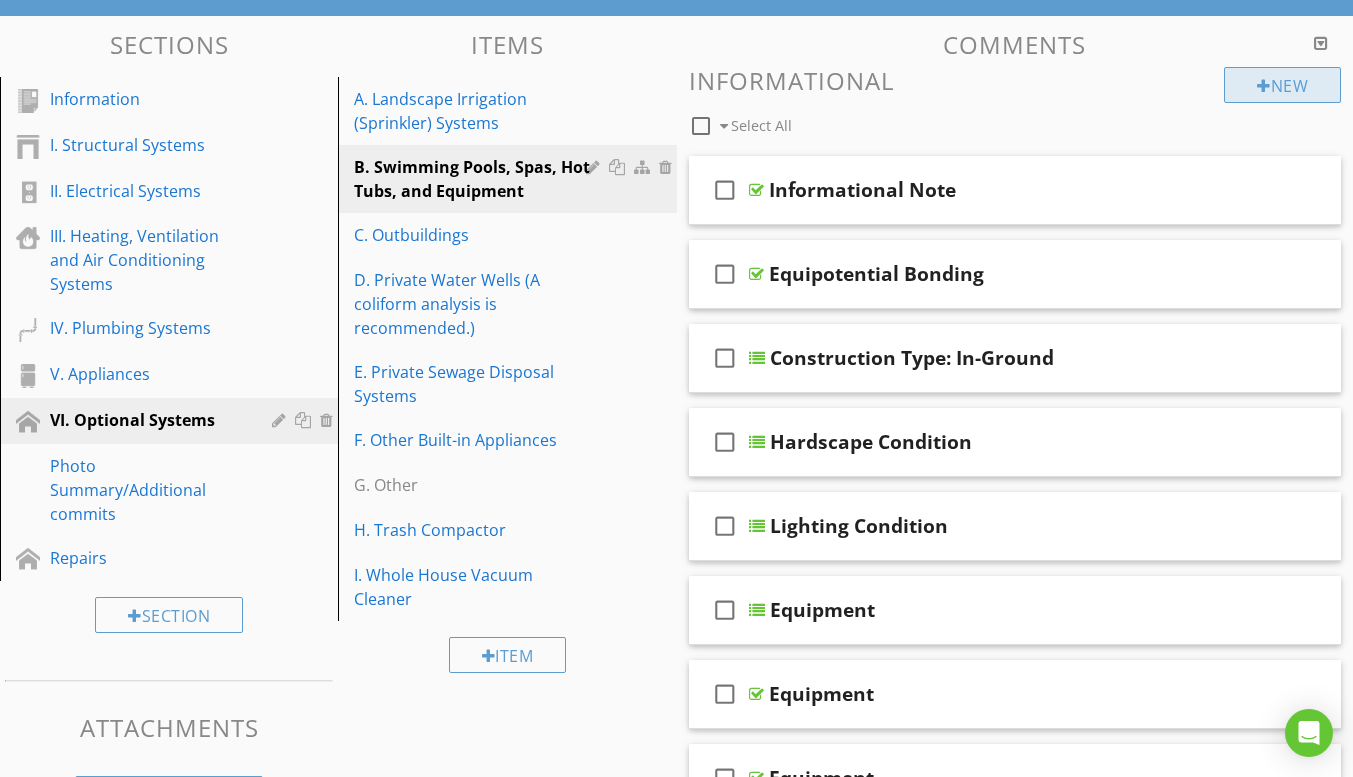 click on "New" at bounding box center (1282, 85) 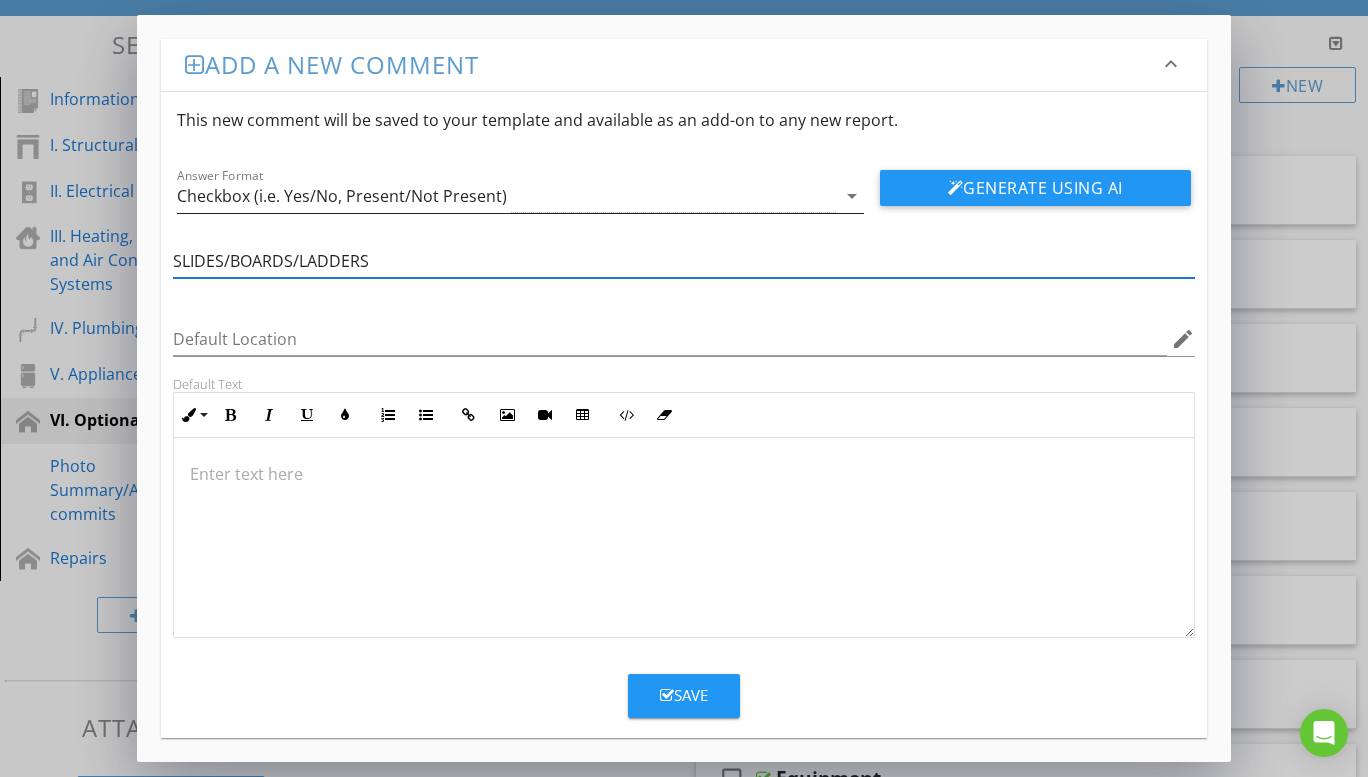 type on "SLIDES/BOARDS/LADDERS" 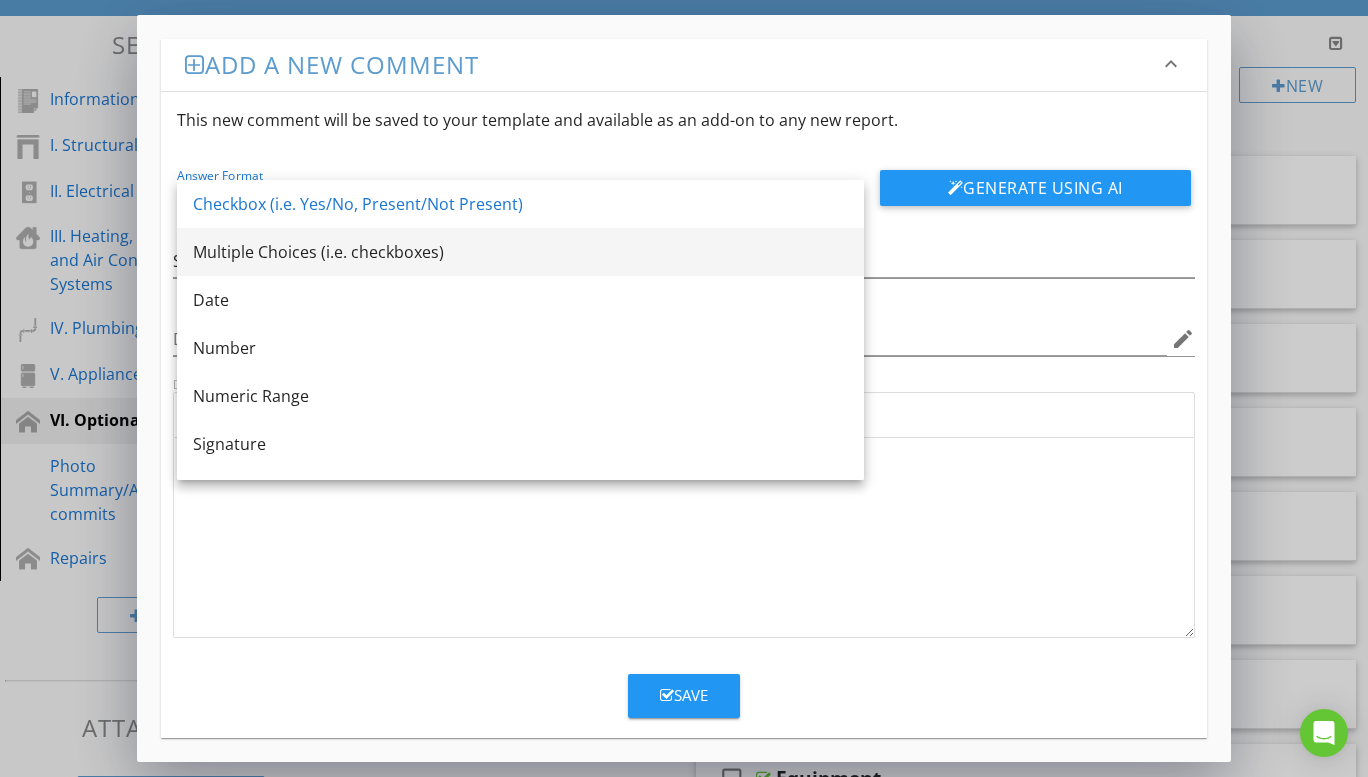 click on "Multiple Choices (i.e. checkboxes)" at bounding box center (520, 252) 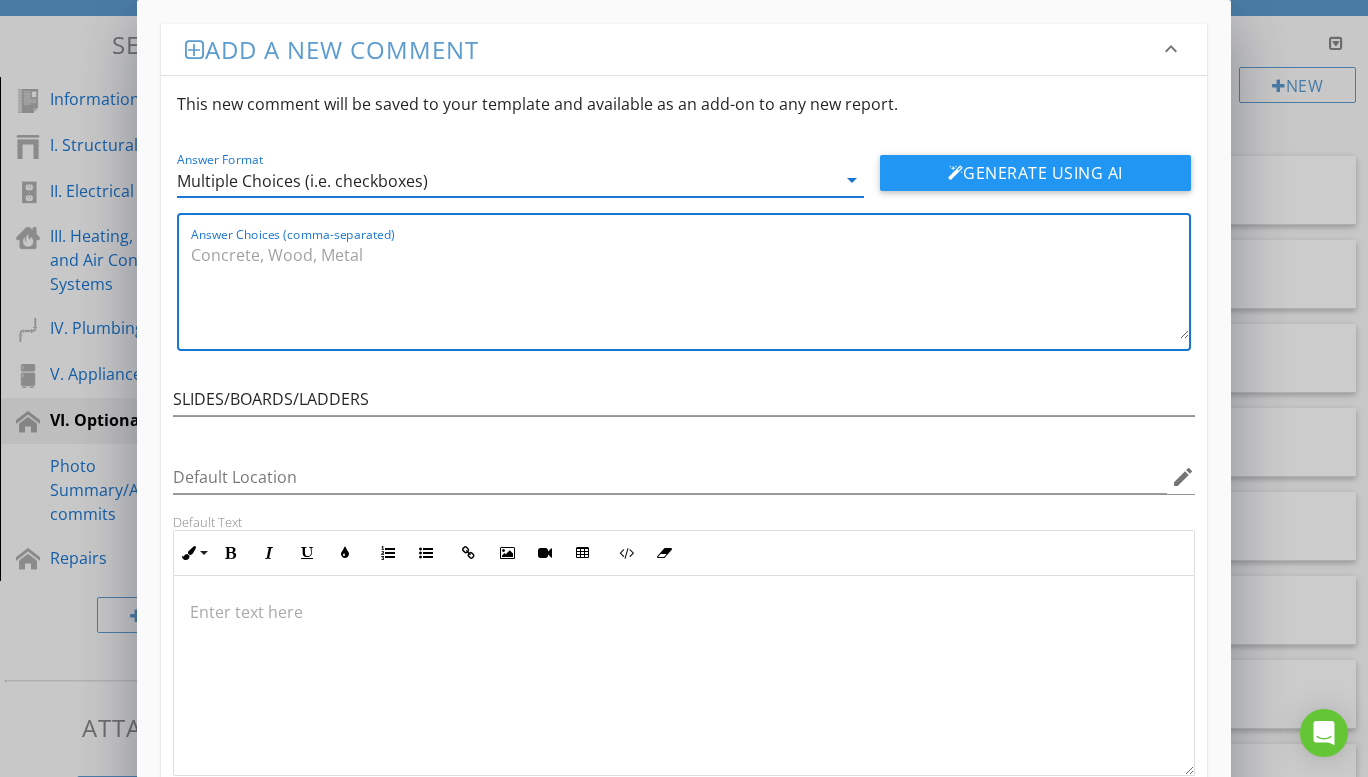 click on "Answer Choices (comma-separated)" at bounding box center (690, 289) 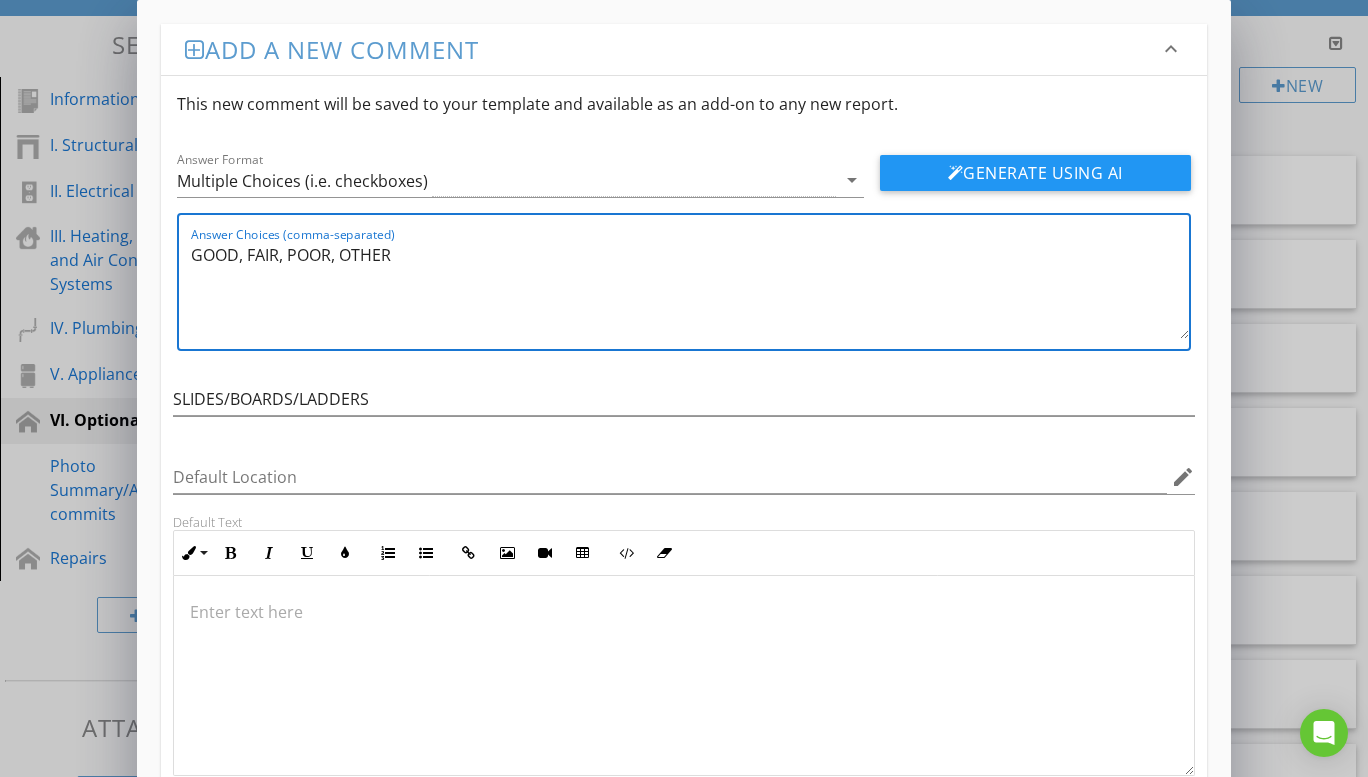 type on "GOOD, FAIR, POOR, OTHER" 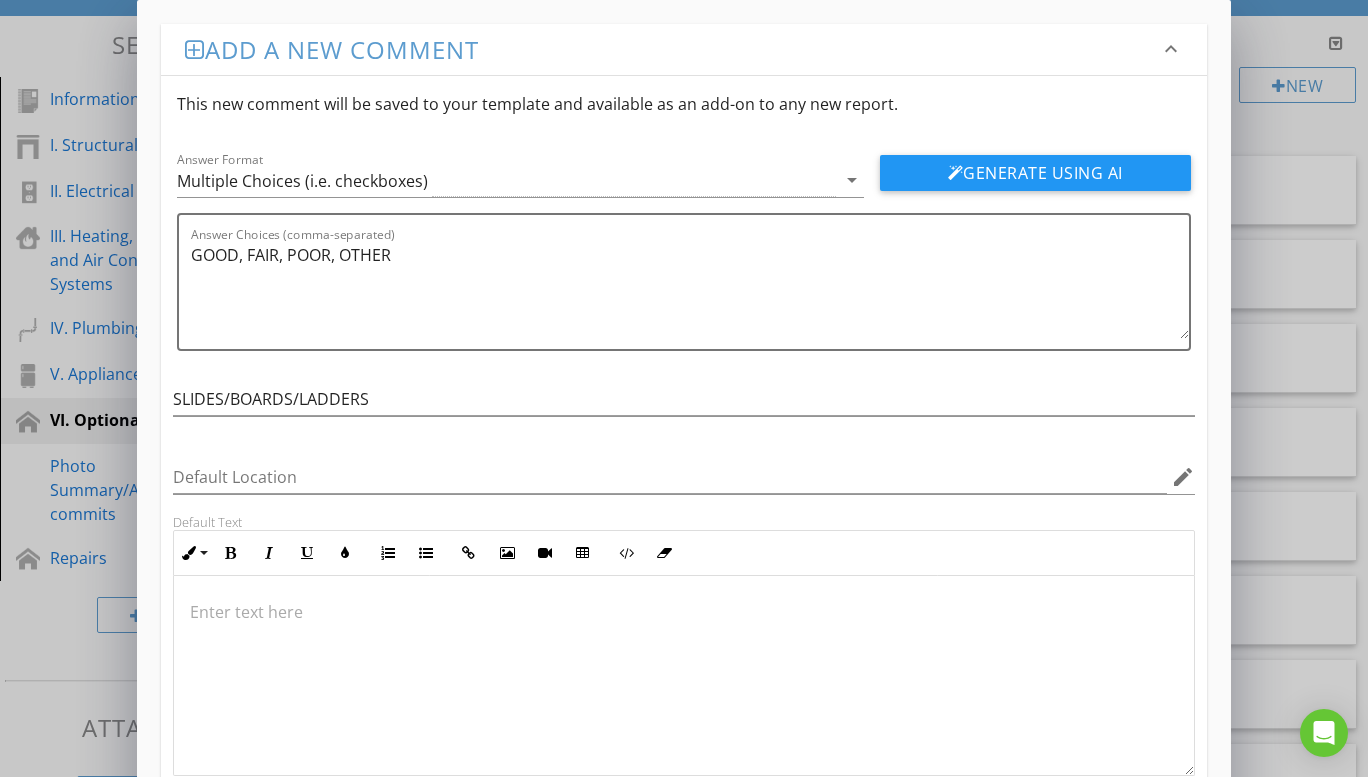 click at bounding box center (684, 612) 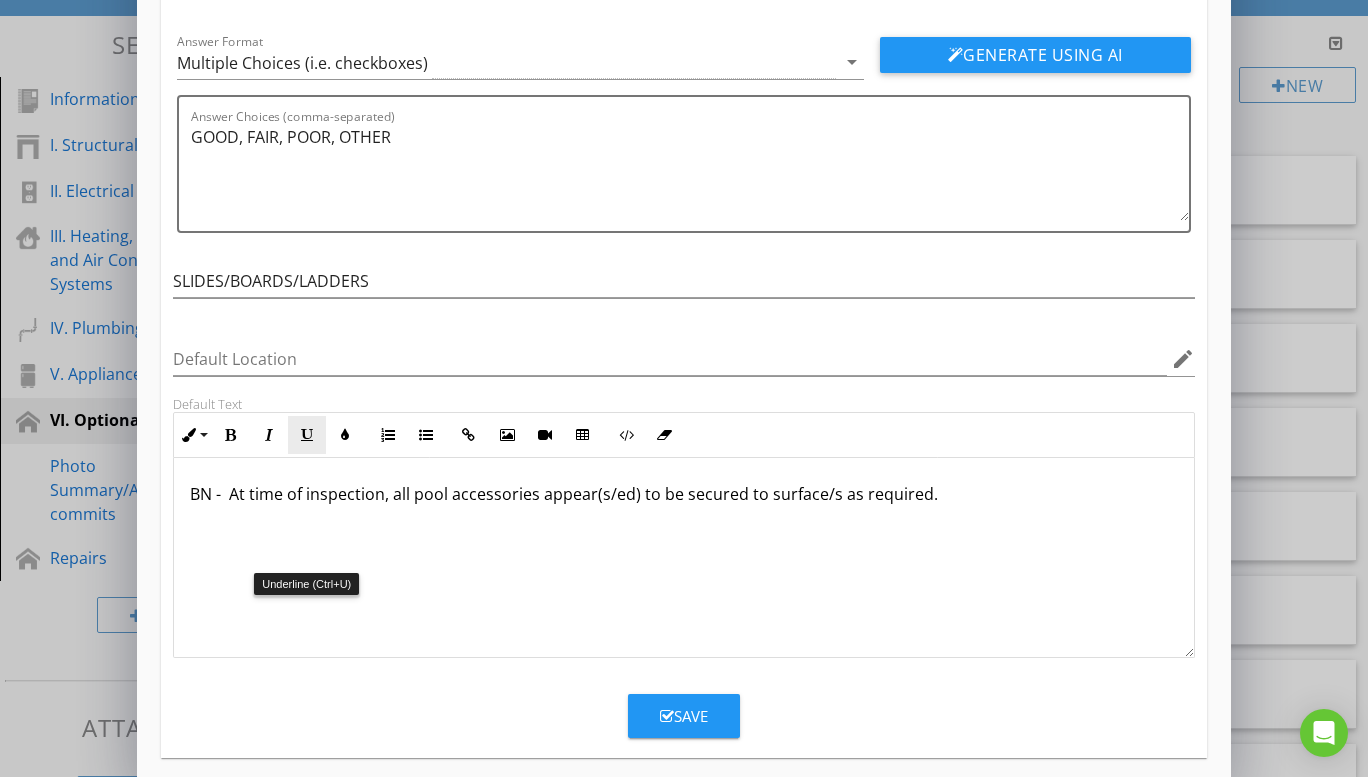 scroll, scrollTop: 135, scrollLeft: 0, axis: vertical 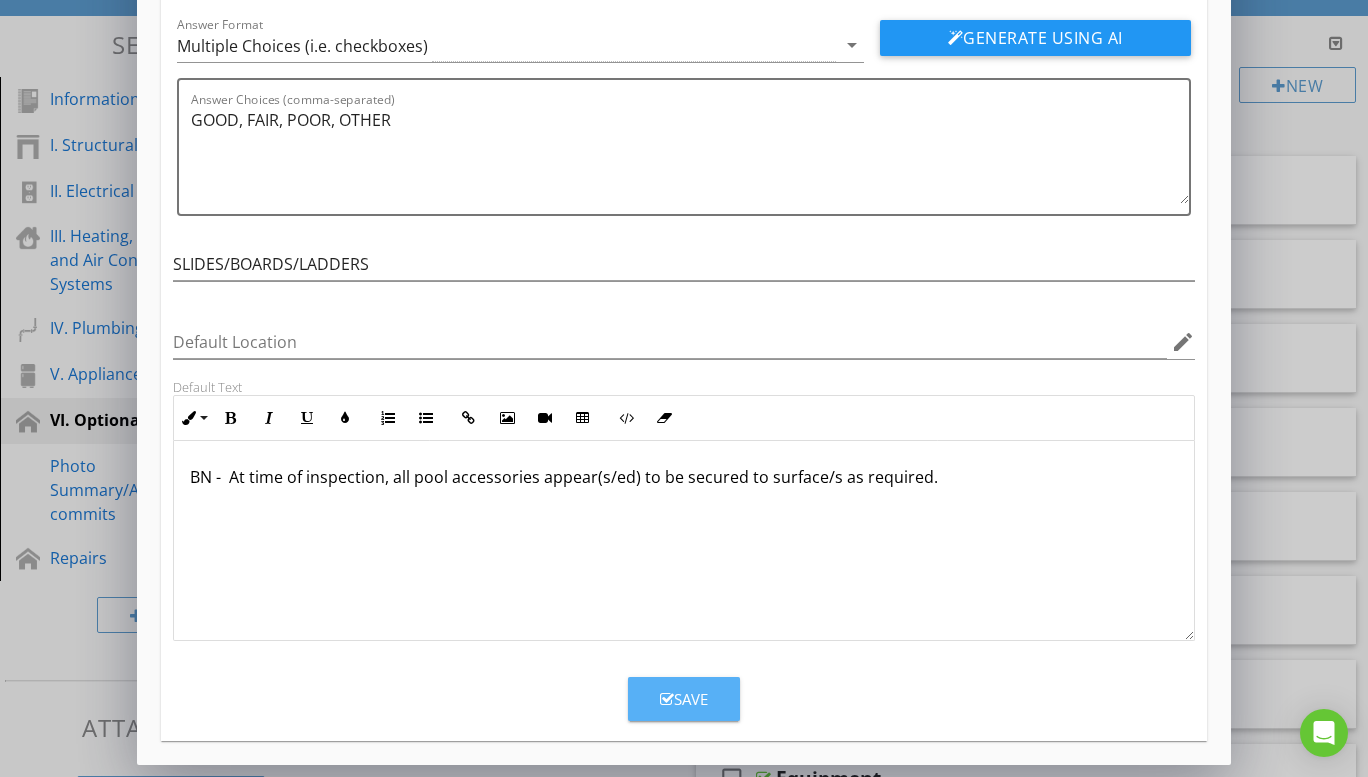 click on "Save" at bounding box center [684, 699] 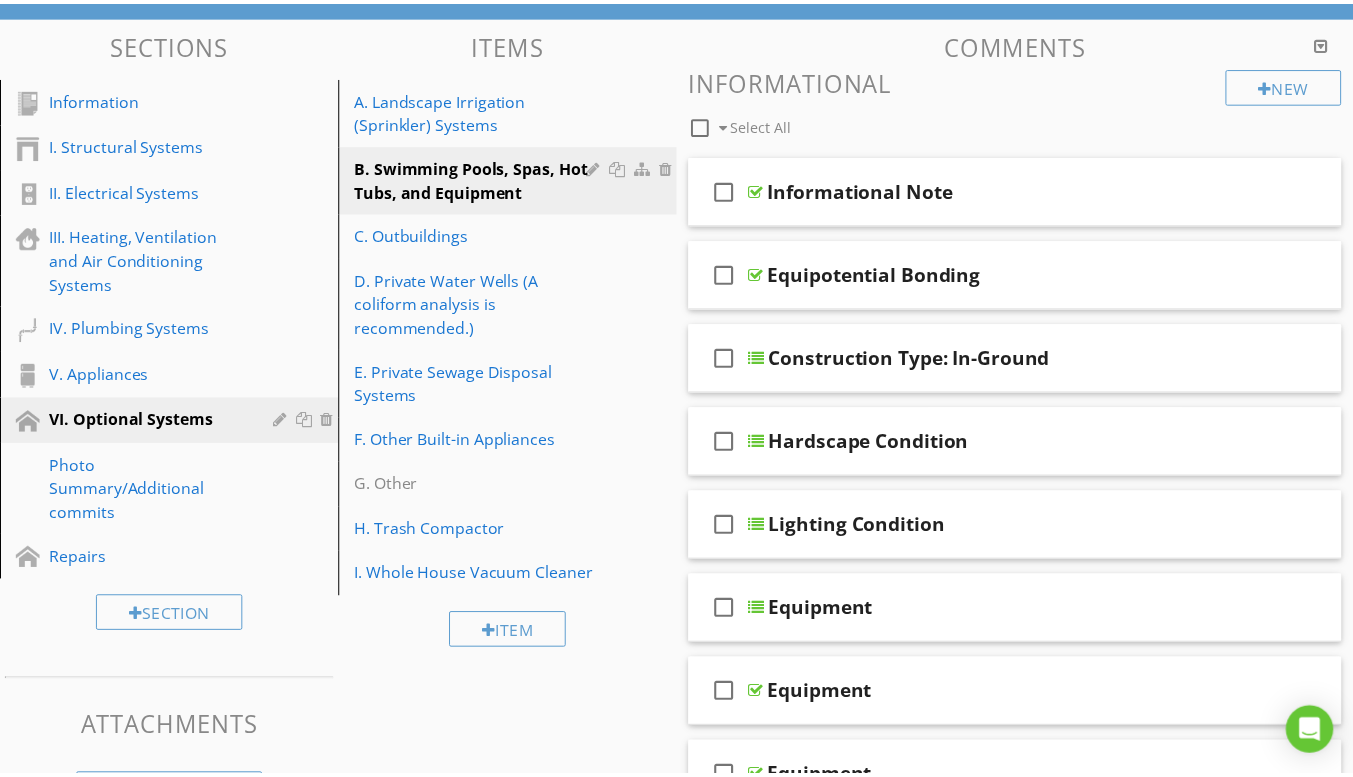 scroll, scrollTop: 38, scrollLeft: 0, axis: vertical 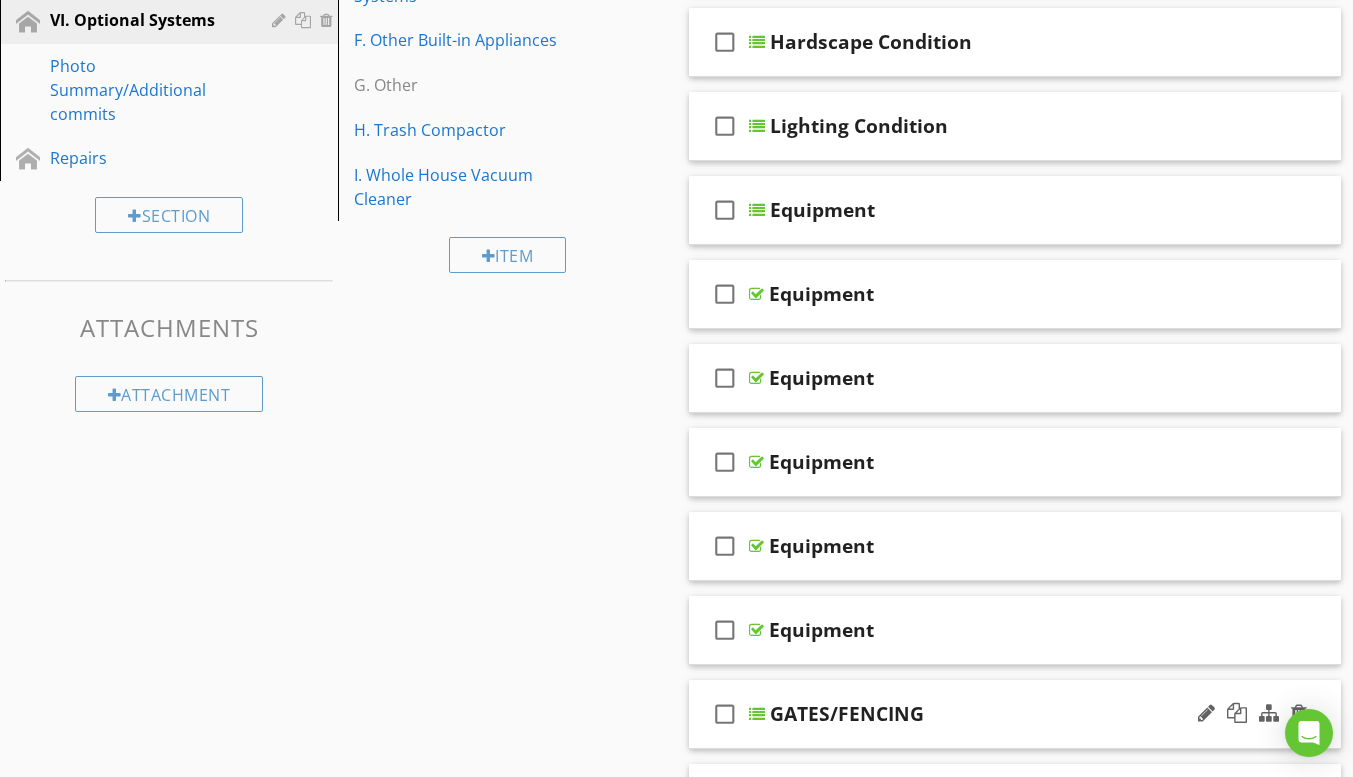 click on "GATES/FENCING" at bounding box center [847, 714] 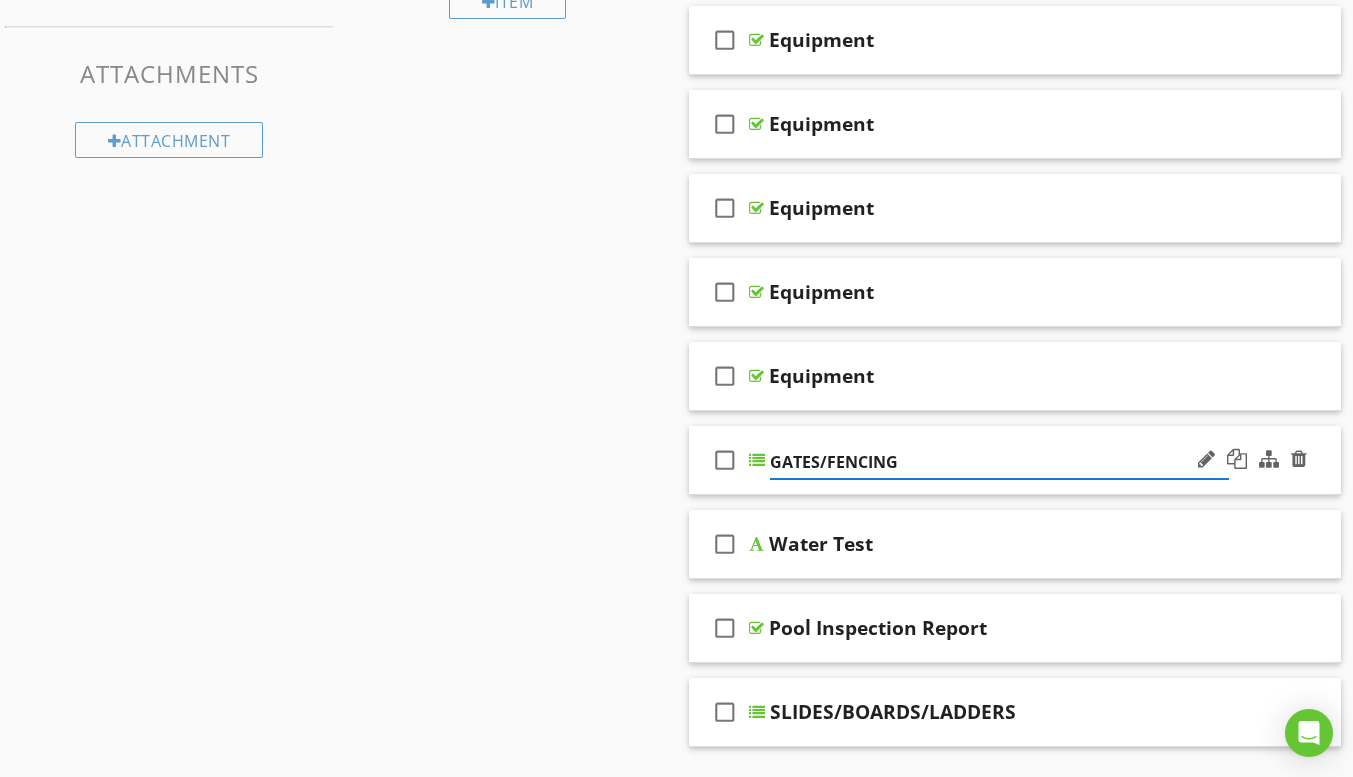 scroll, scrollTop: 900, scrollLeft: 0, axis: vertical 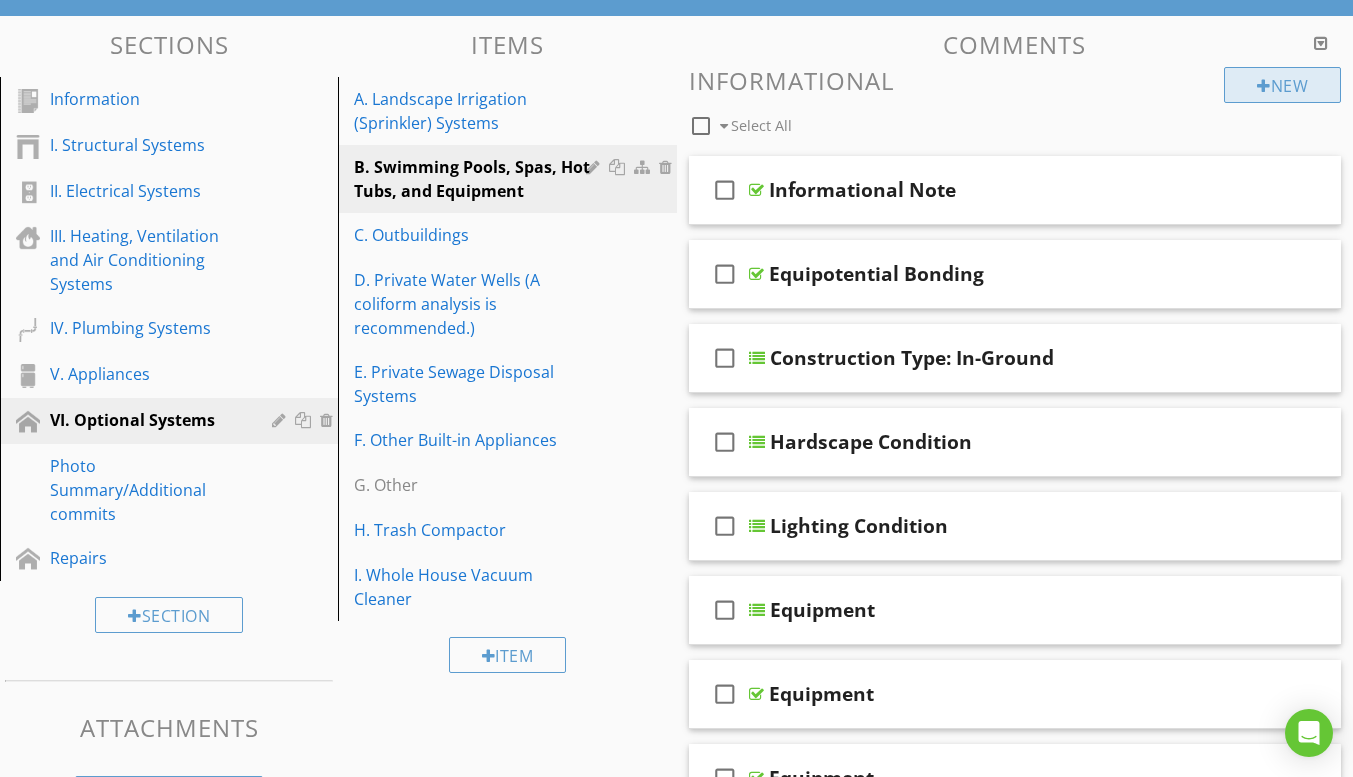 click on "New" at bounding box center (1282, 85) 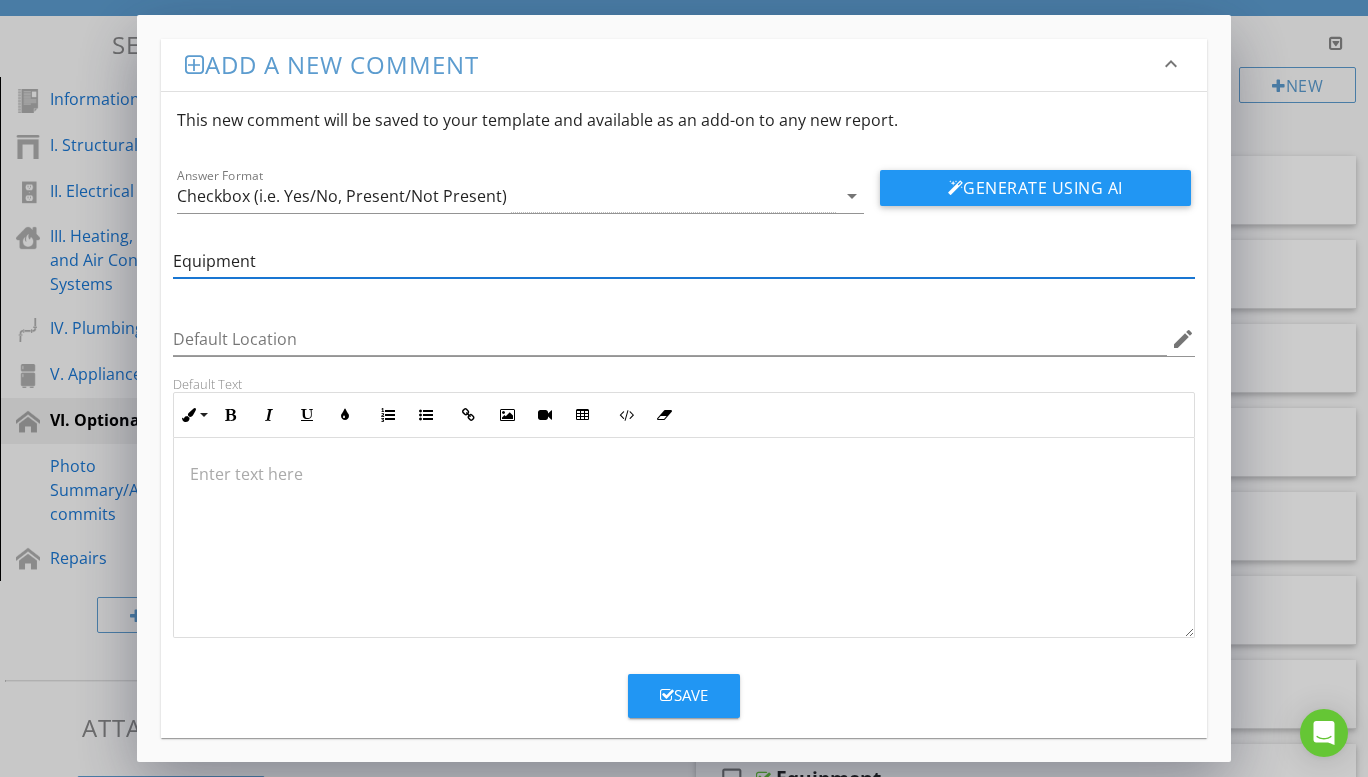 click on "Equipment" at bounding box center [684, 261] 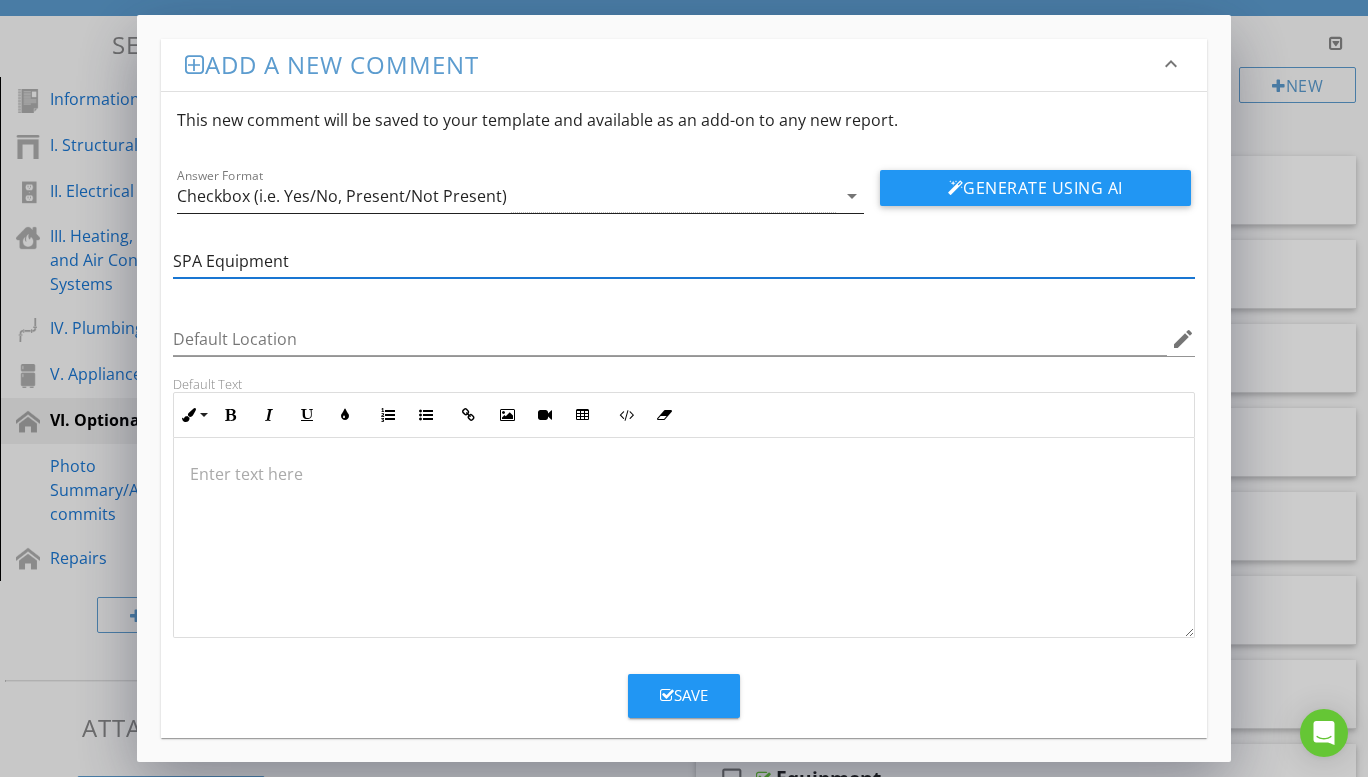 type on "SPA Equipment" 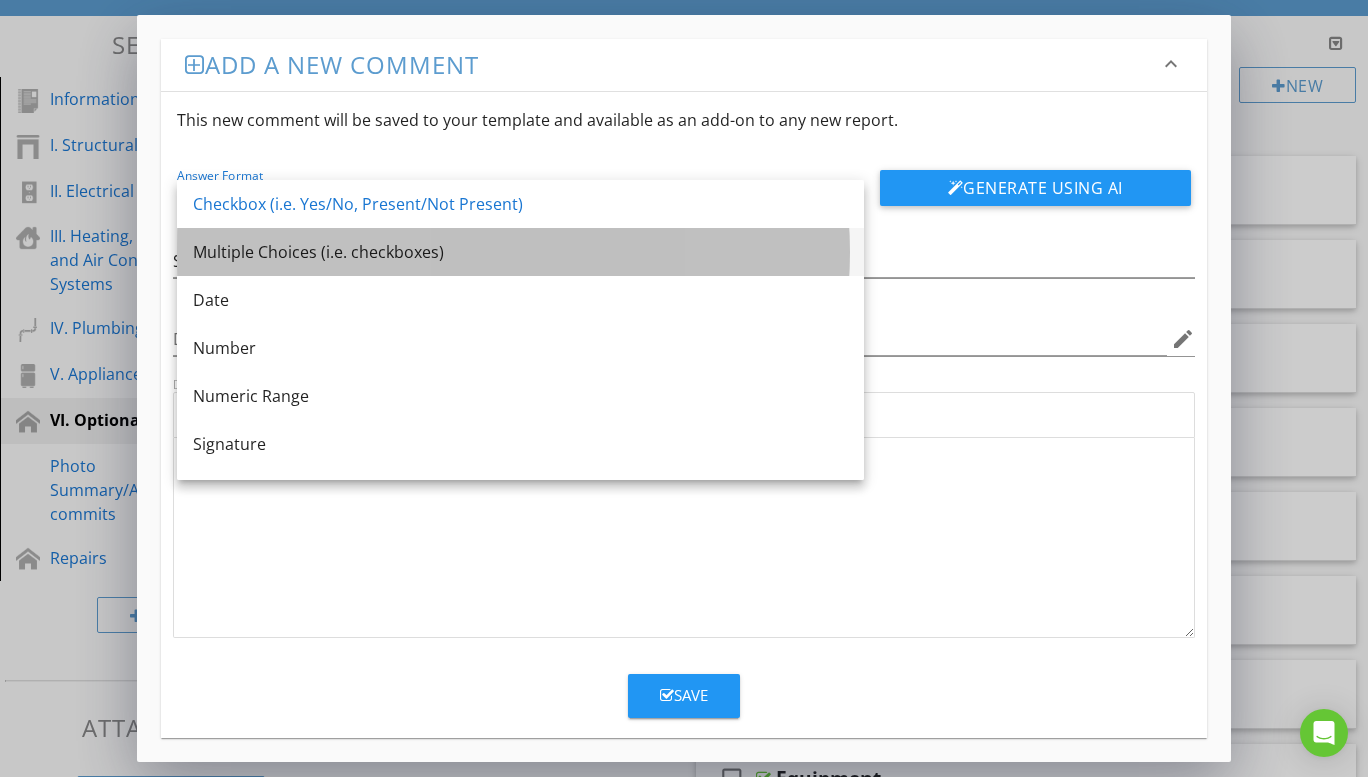 click on "Multiple Choices (i.e. checkboxes)" at bounding box center (520, 252) 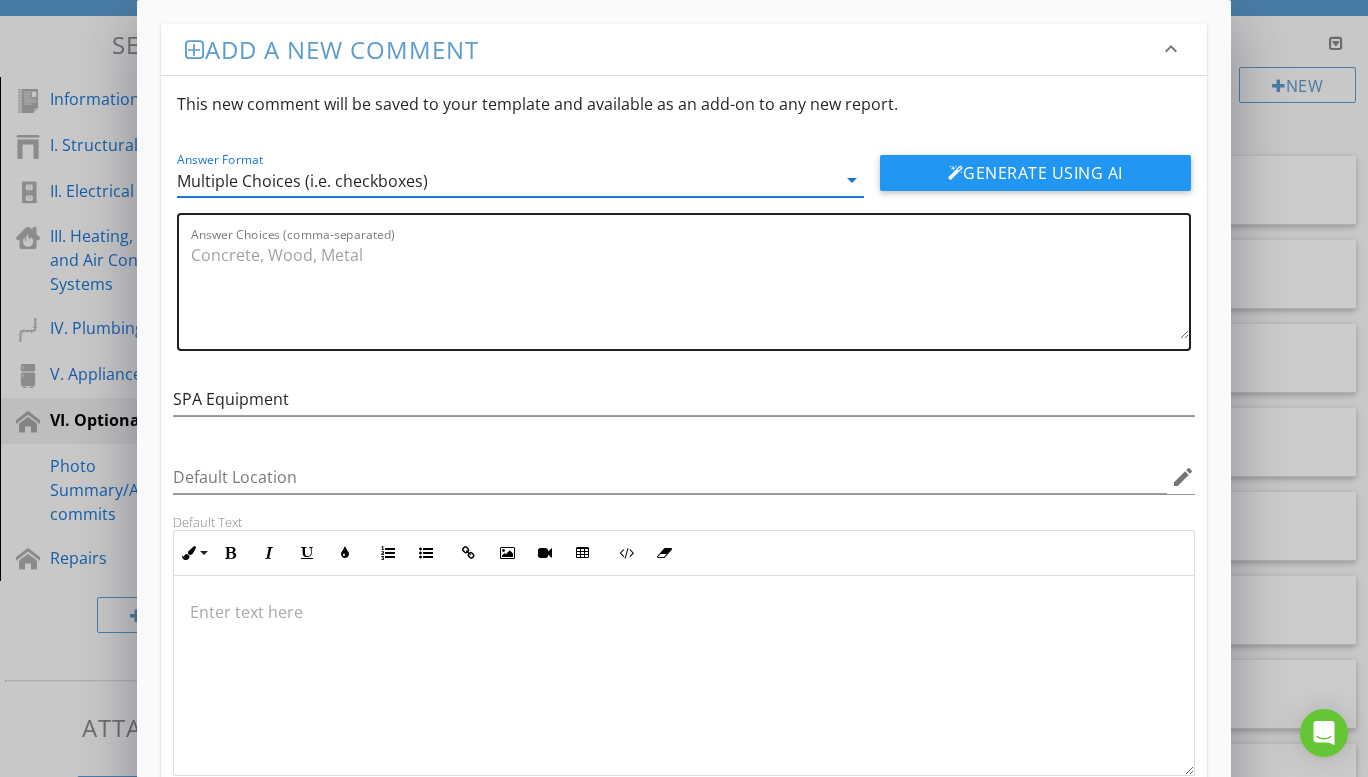 click on "Answer Choices (comma-separated)" at bounding box center [690, 289] 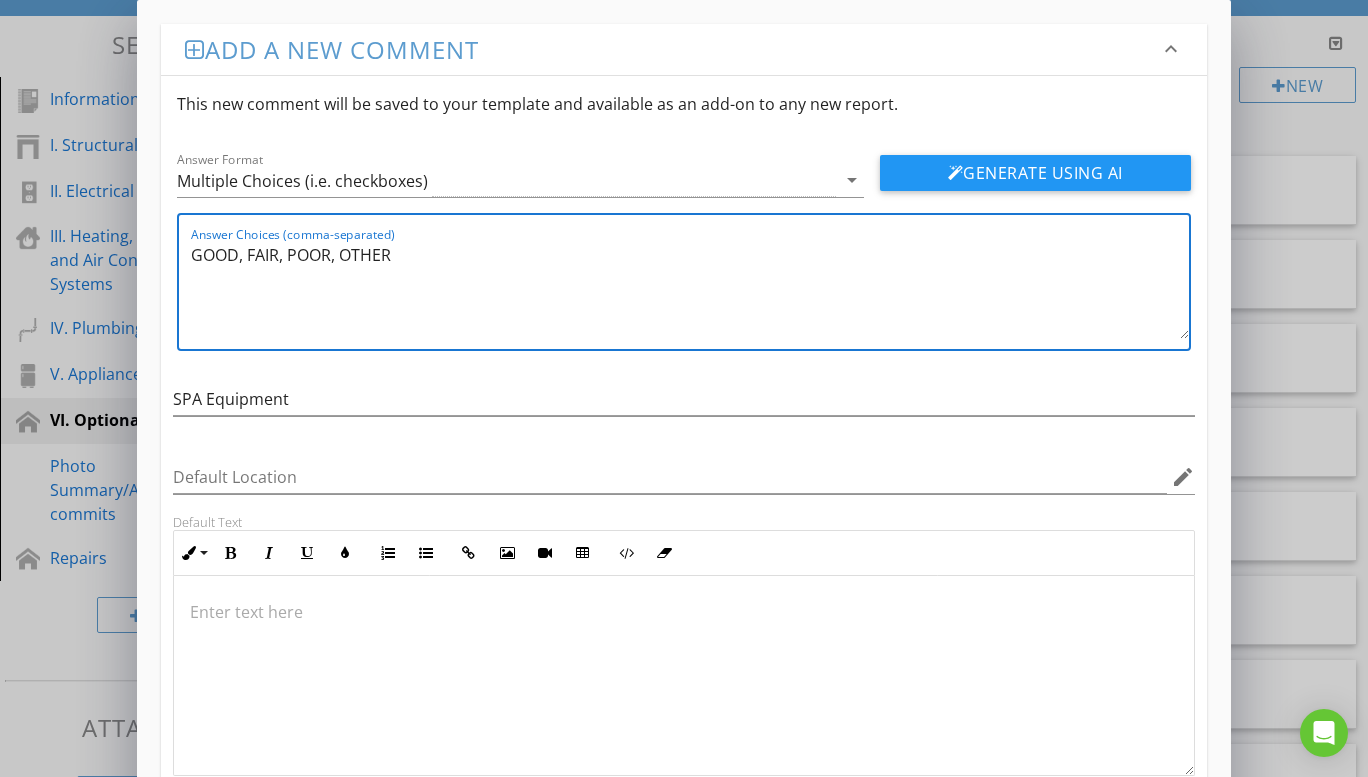 type on "GOOD, FAIR, POOR, OTHER" 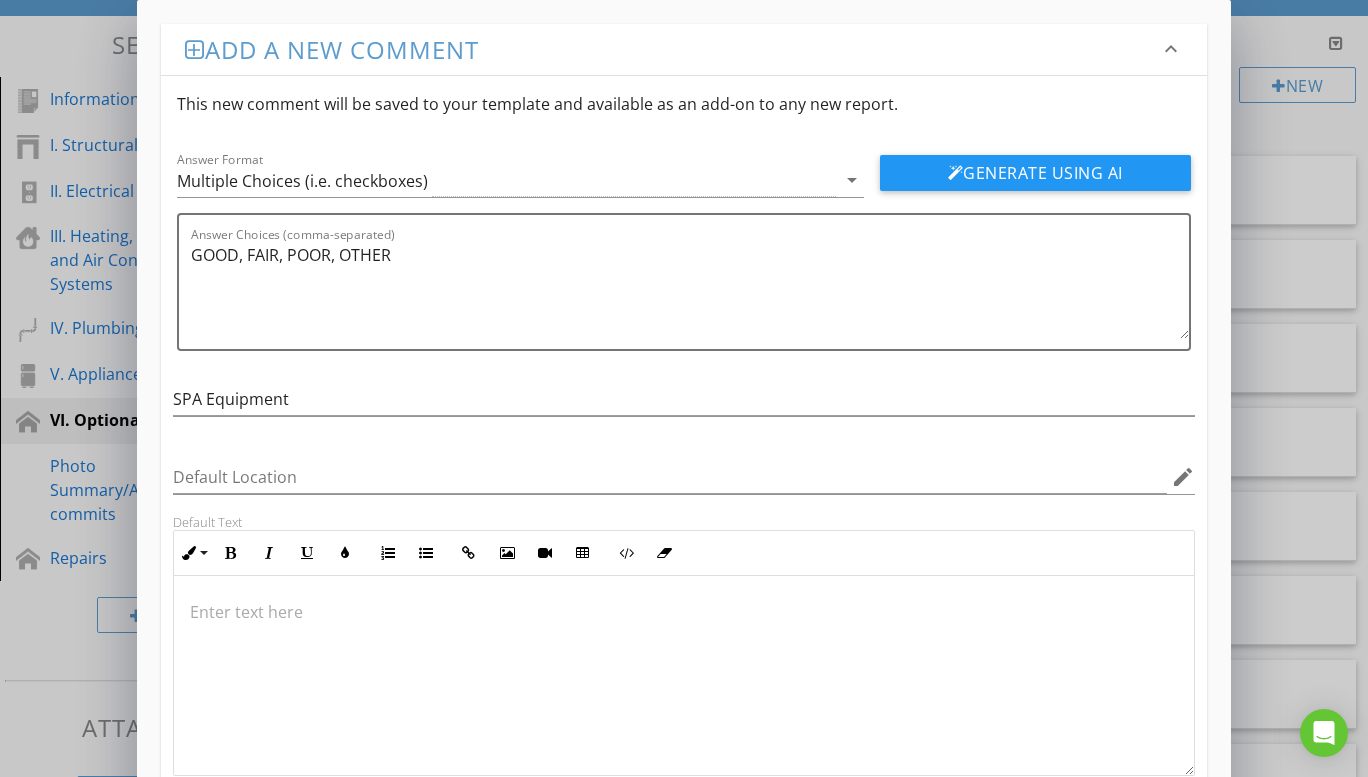 click at bounding box center [684, 612] 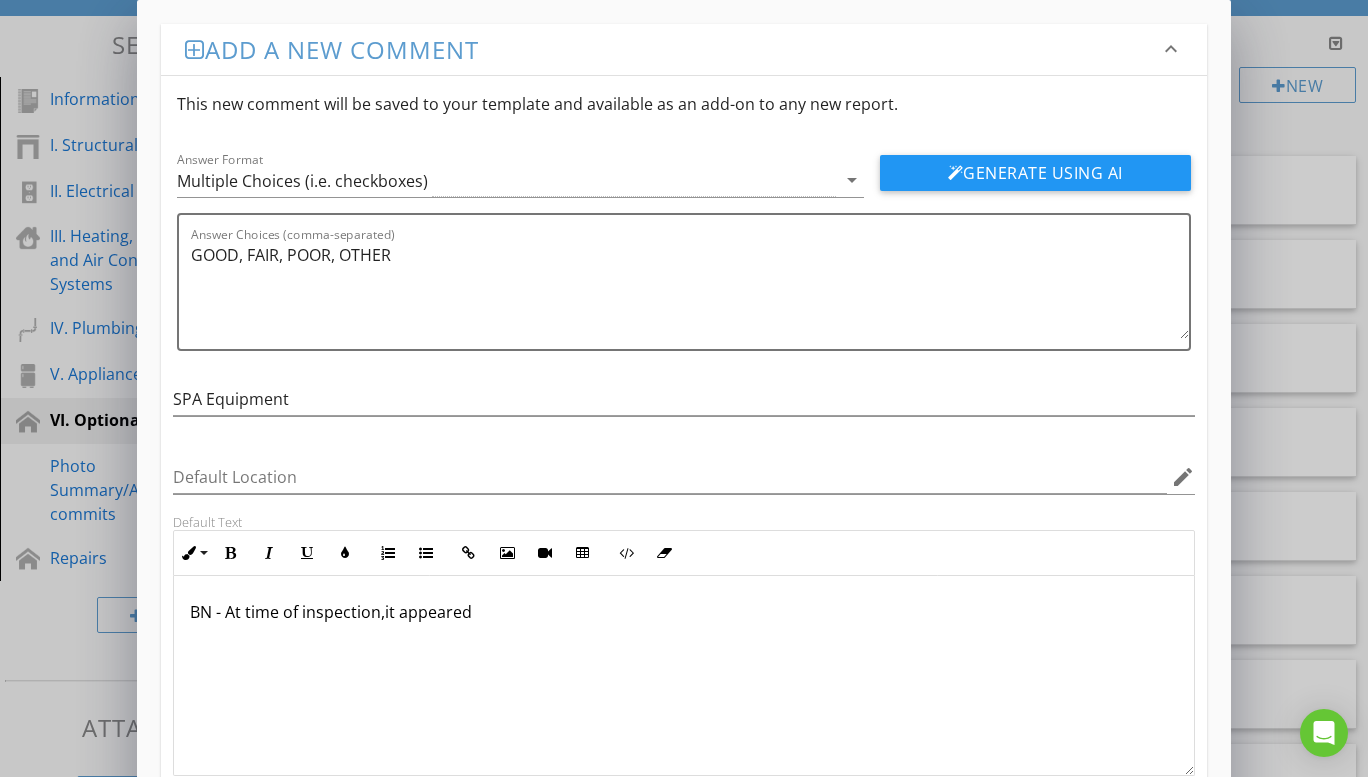 click on "BN - At time of inspection,it appeared" at bounding box center [684, 612] 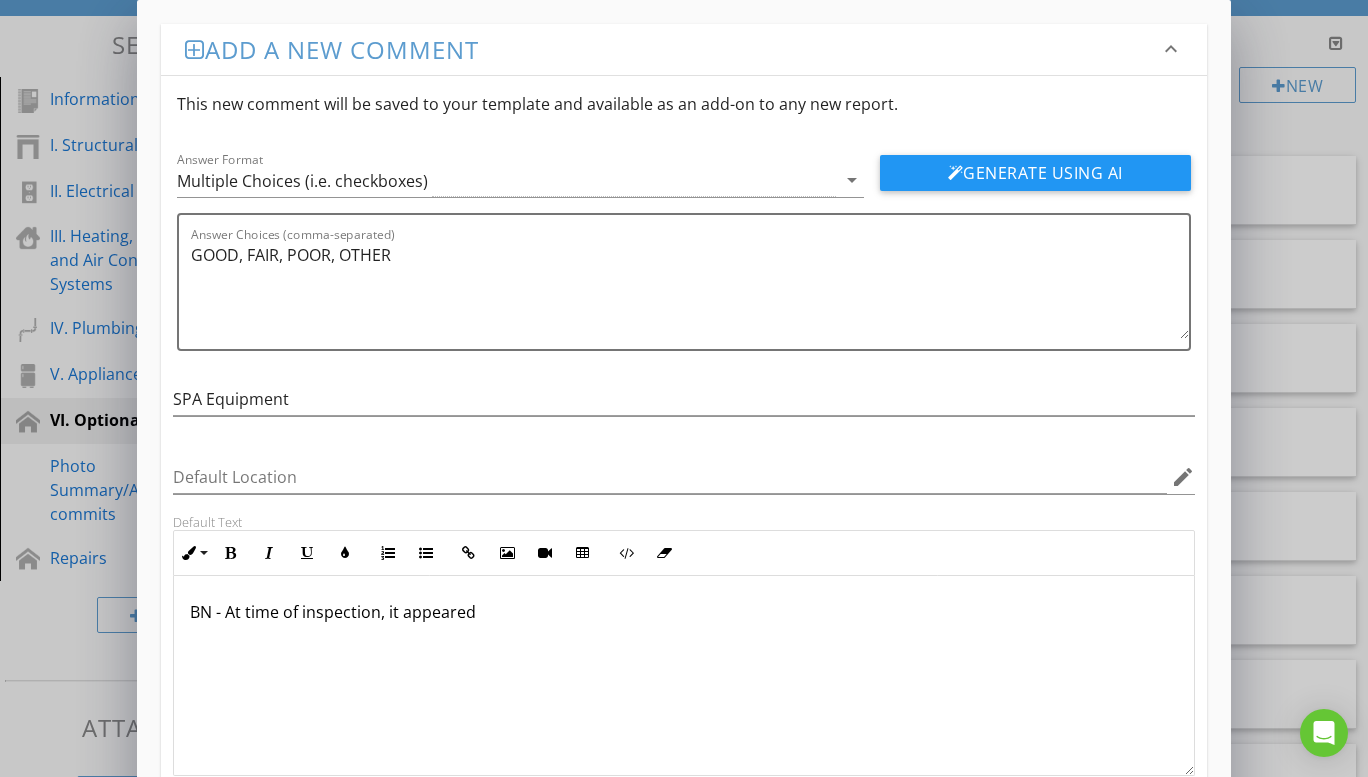 click on "BN - At time of inspection, it appeared" at bounding box center [684, 612] 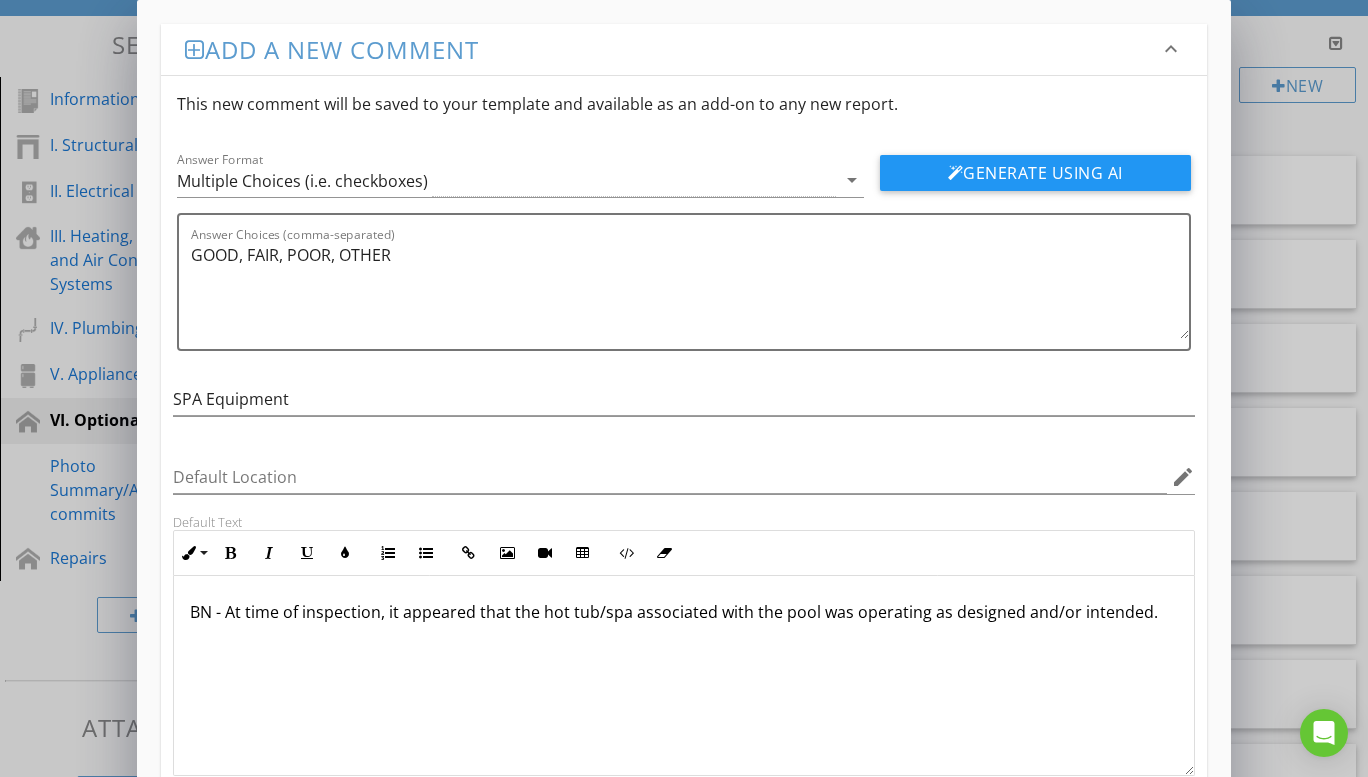 scroll, scrollTop: 1, scrollLeft: 0, axis: vertical 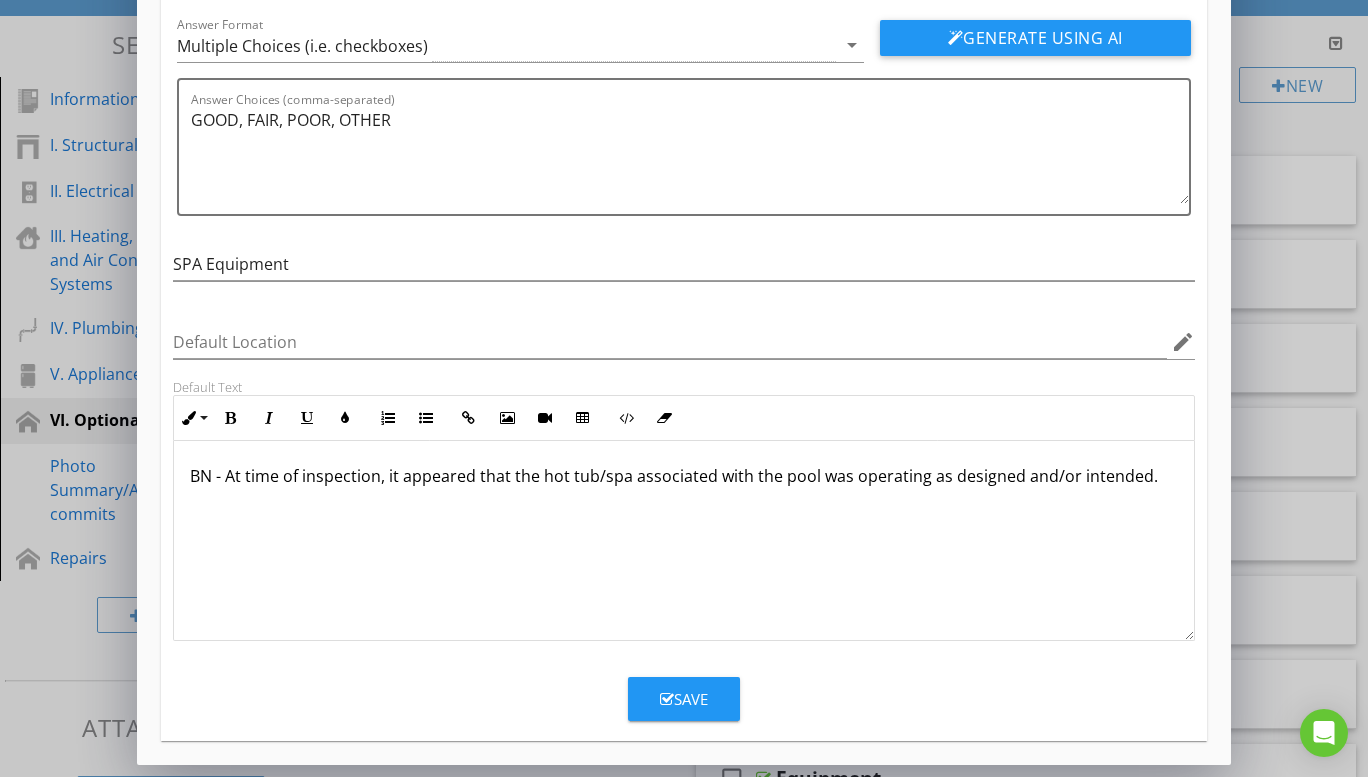 click on "Save" at bounding box center [684, 699] 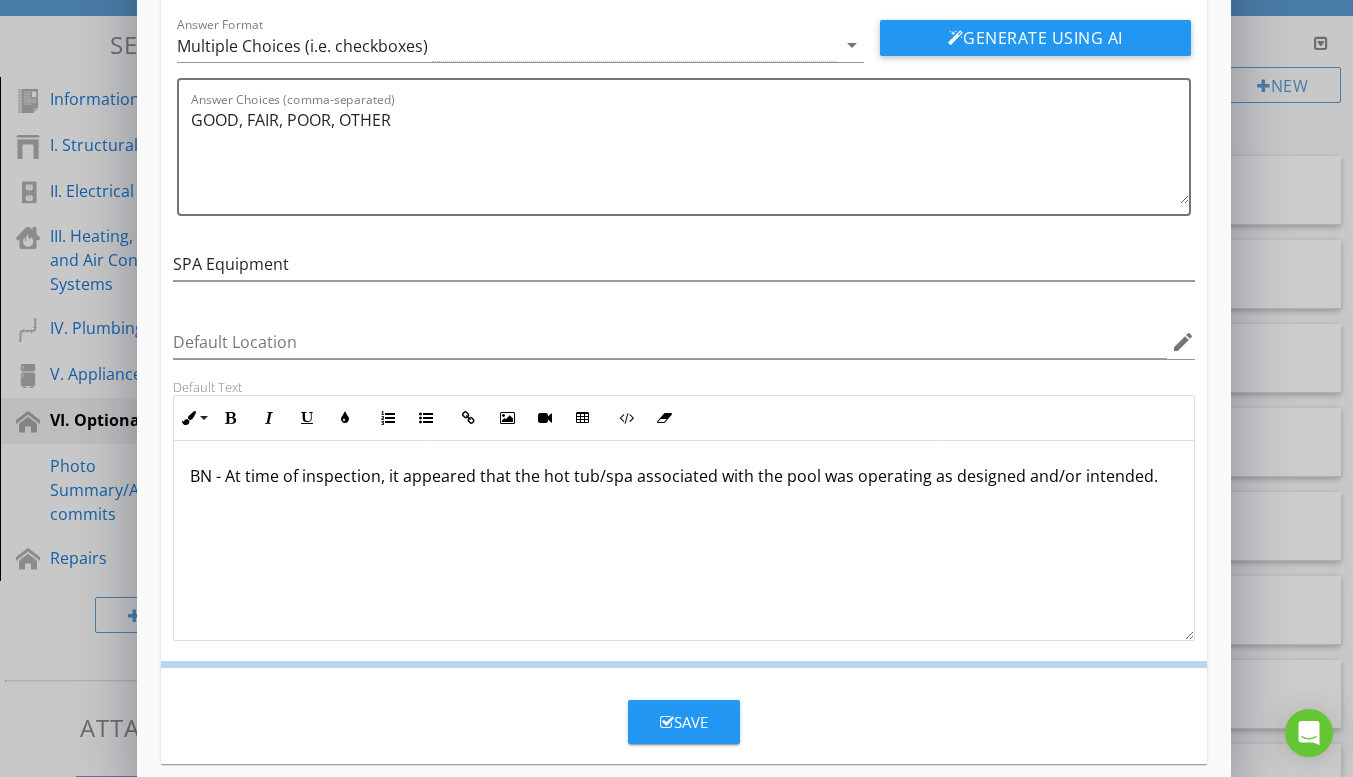 scroll, scrollTop: 38, scrollLeft: 0, axis: vertical 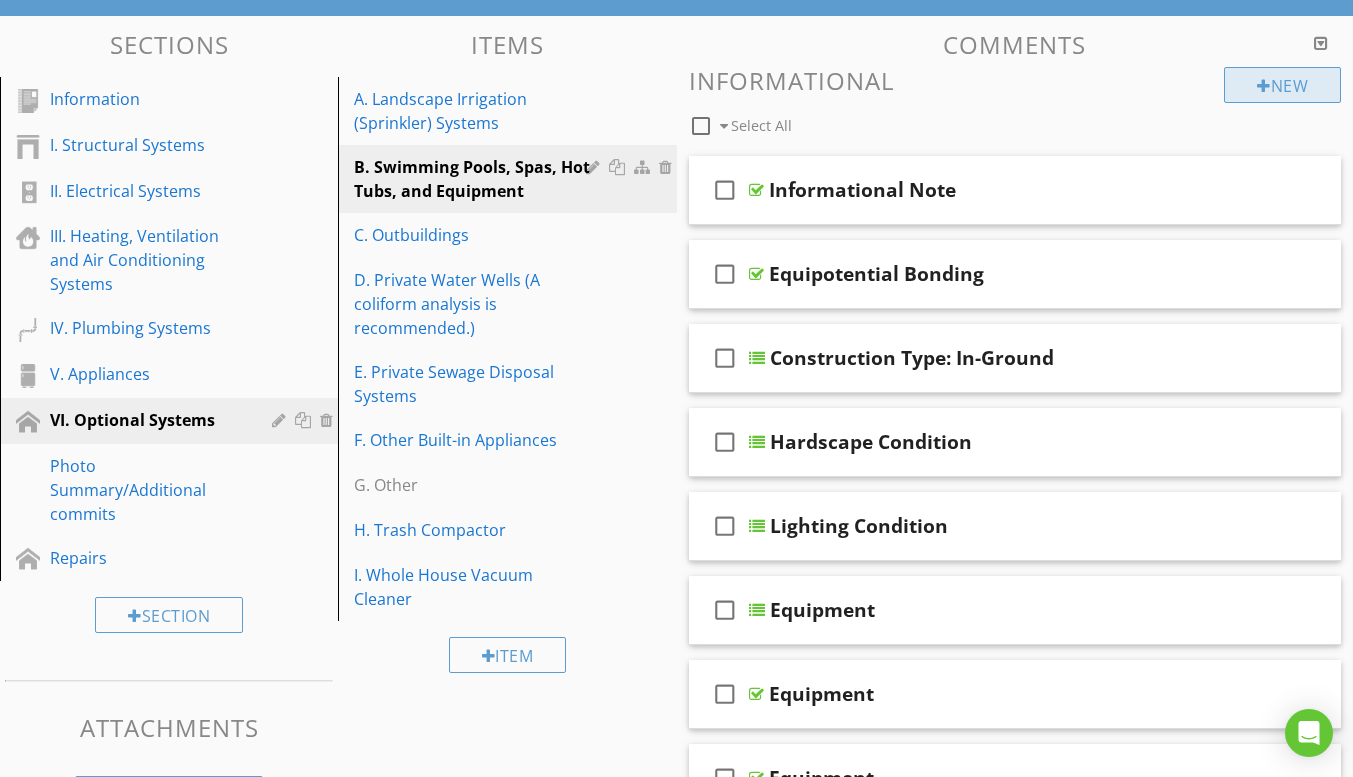 click on "New" at bounding box center [1282, 85] 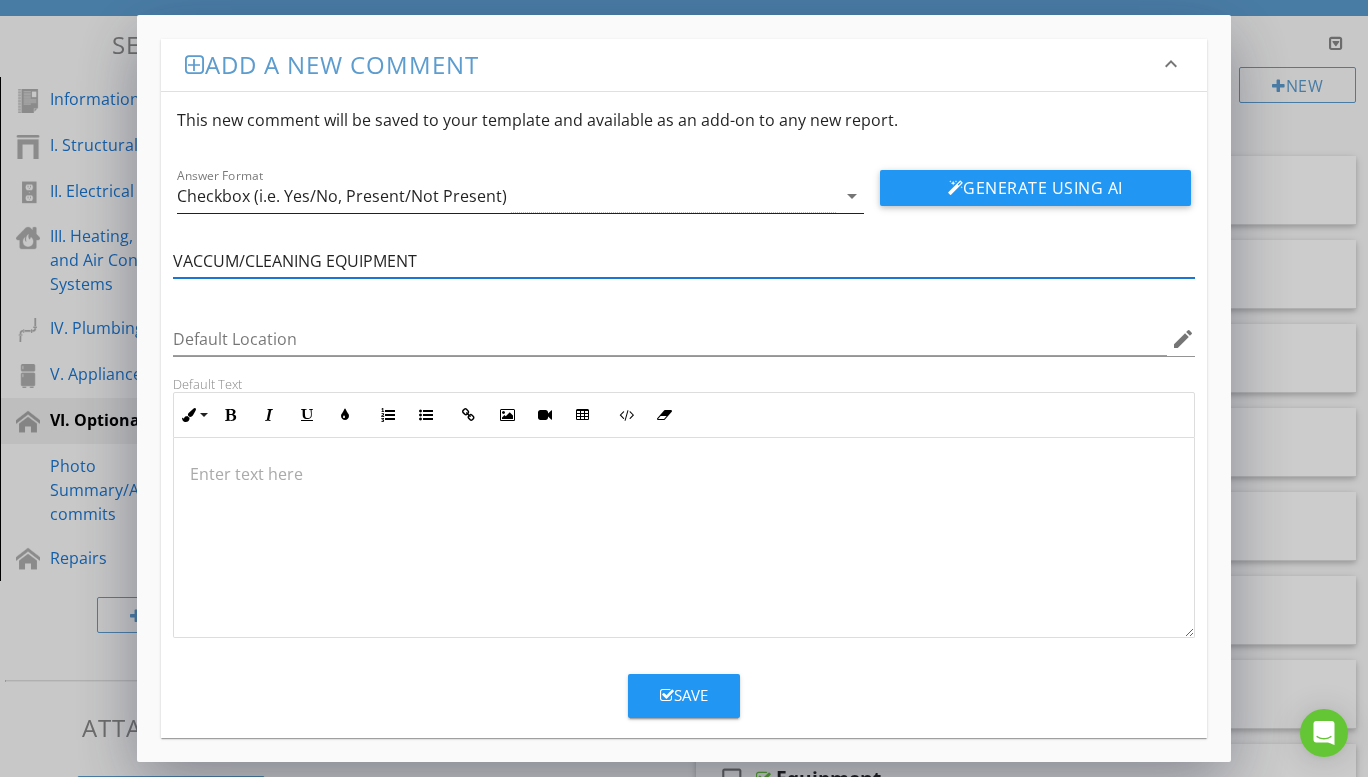 type on "VACCUM/CLEANING EQUIPMENT" 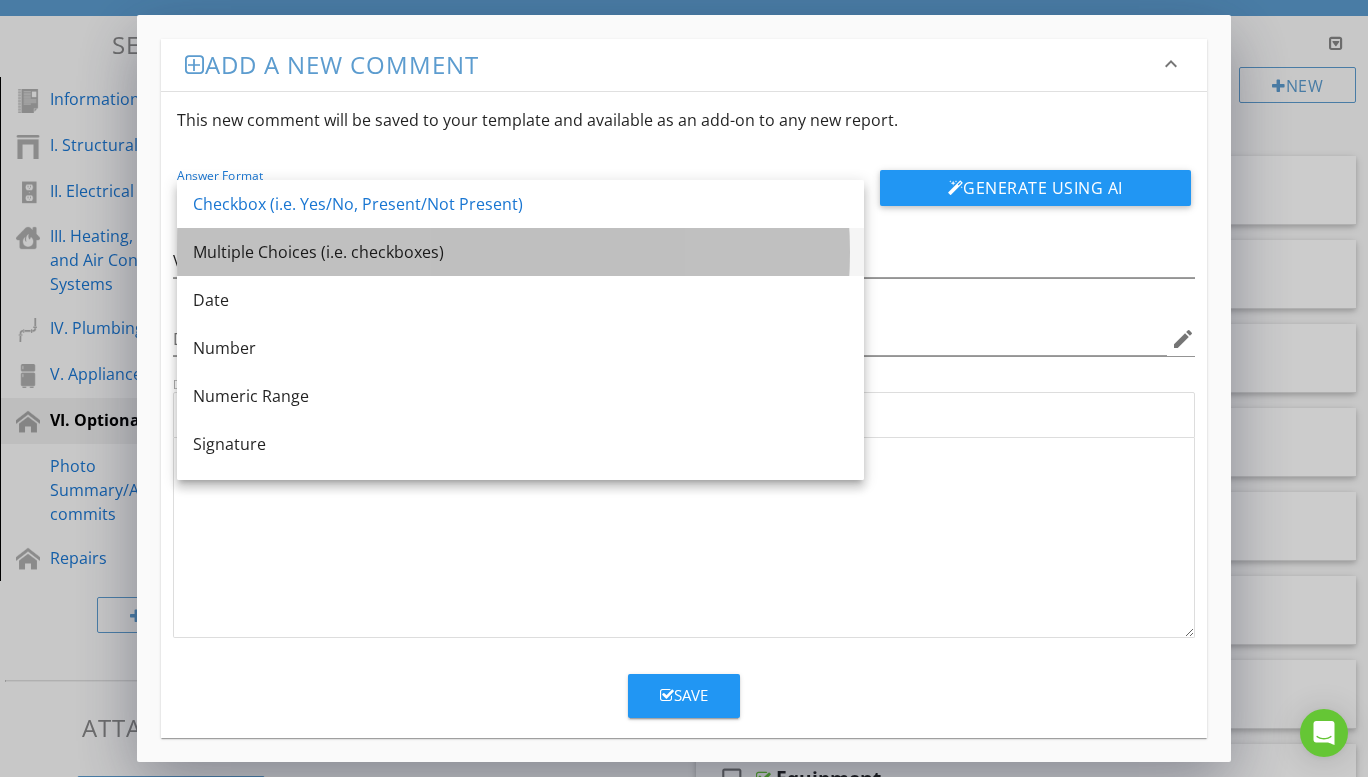click on "Multiple Choices (i.e. checkboxes)" at bounding box center (520, 252) 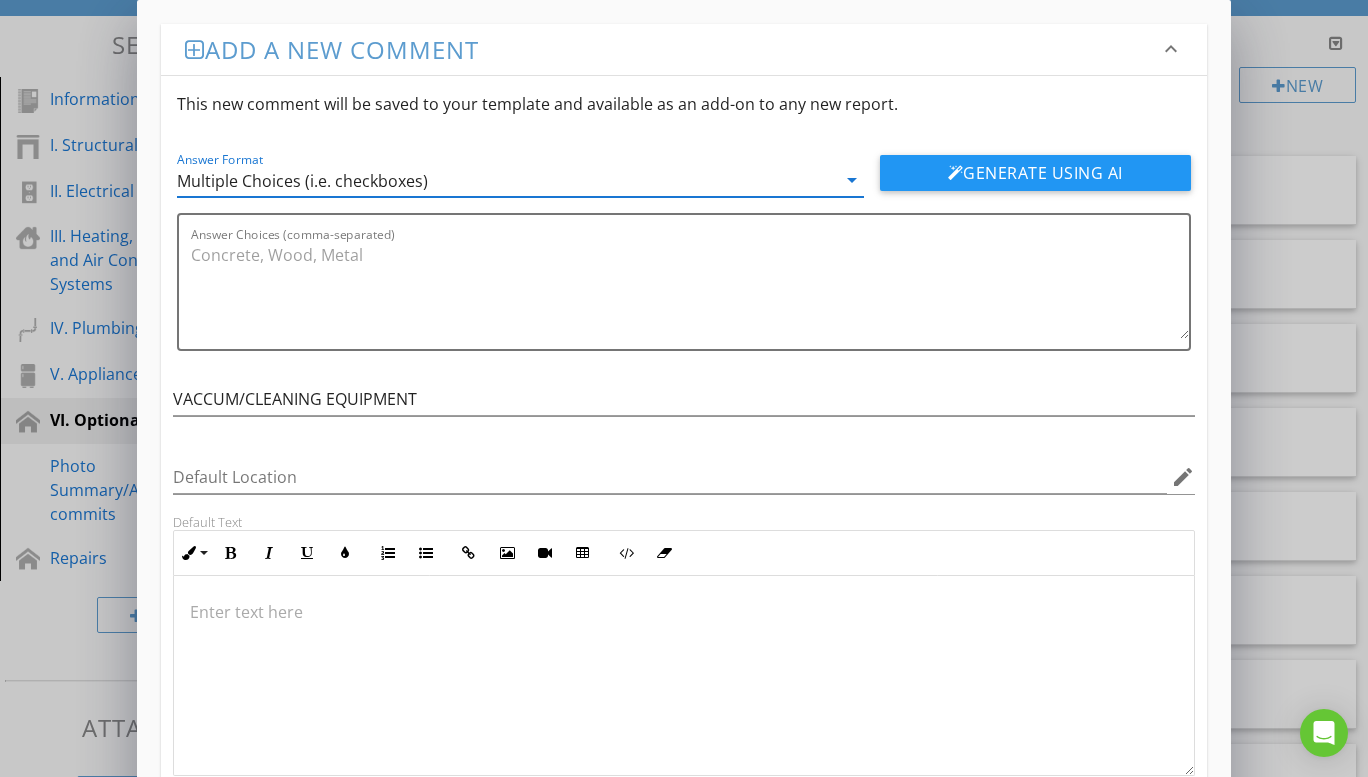 click at bounding box center (684, 612) 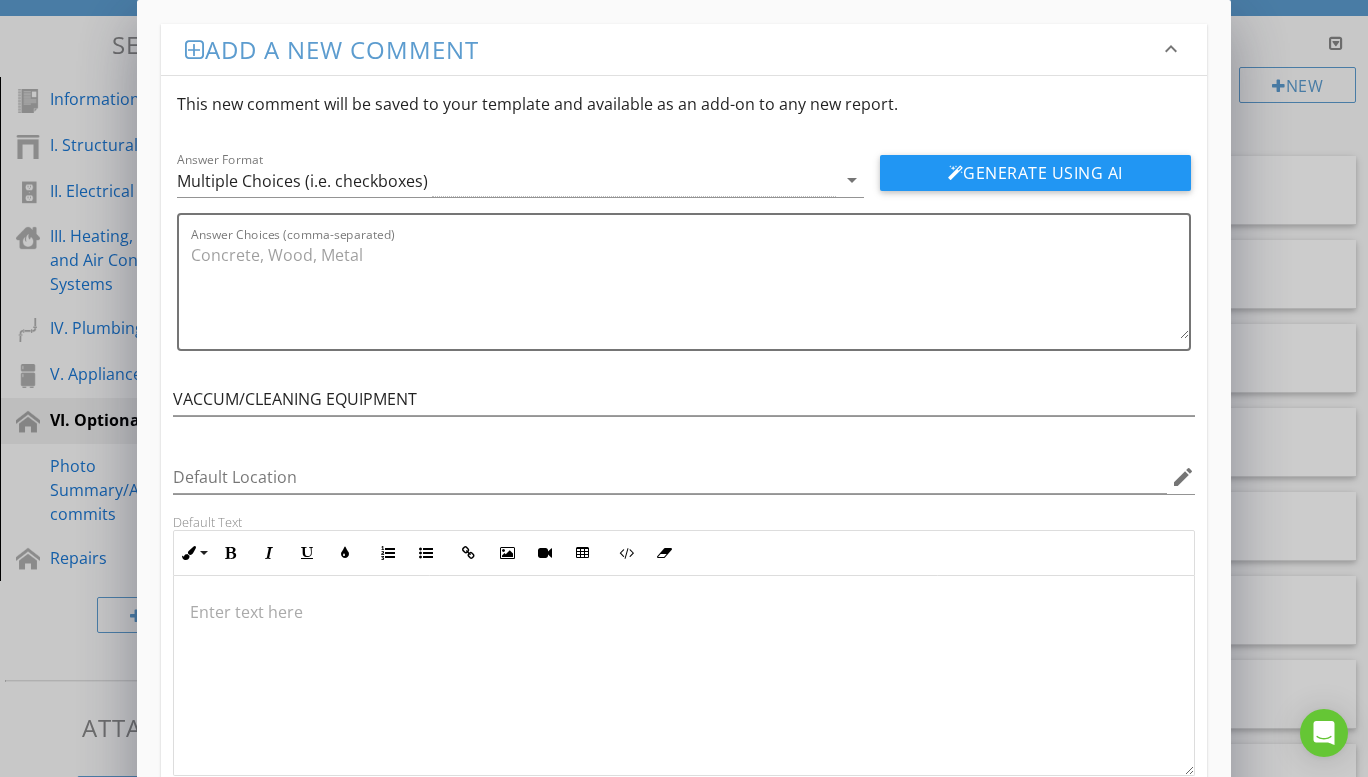 type 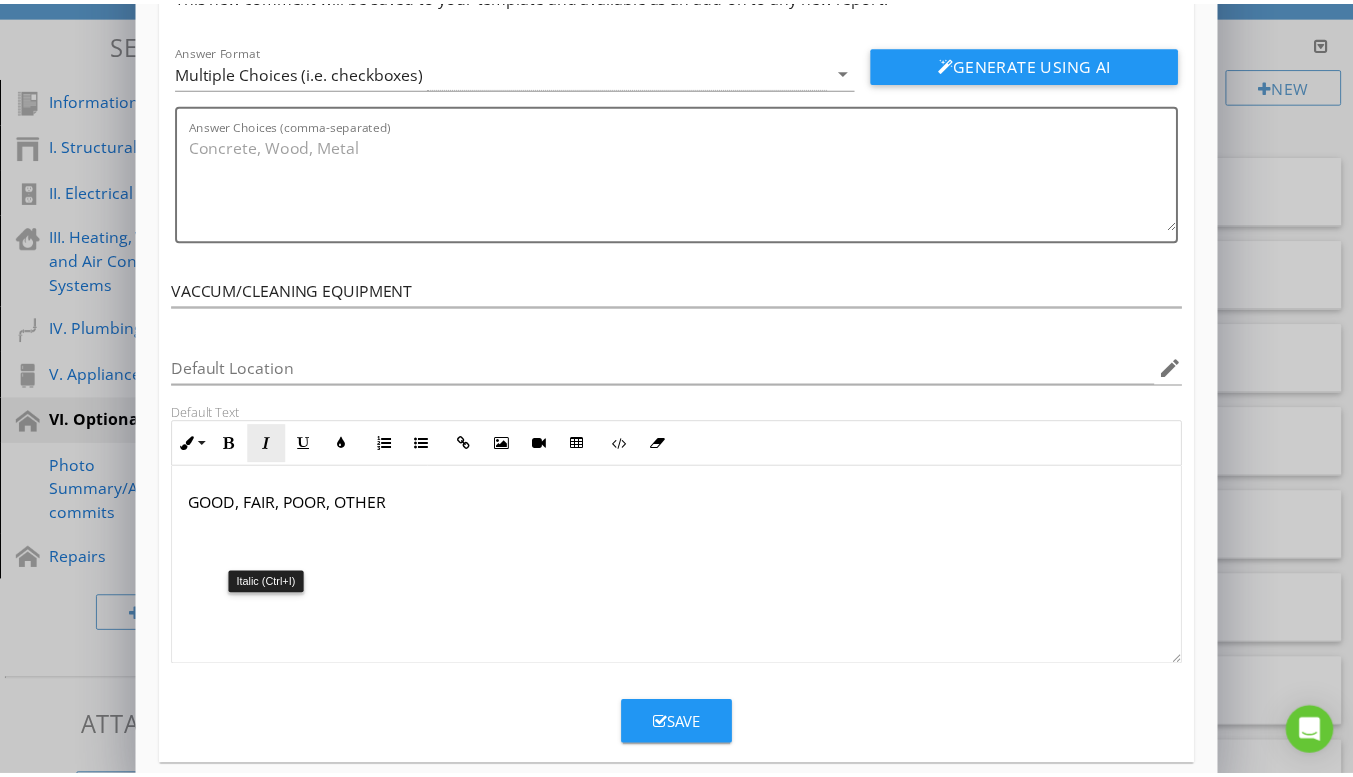 scroll, scrollTop: 135, scrollLeft: 0, axis: vertical 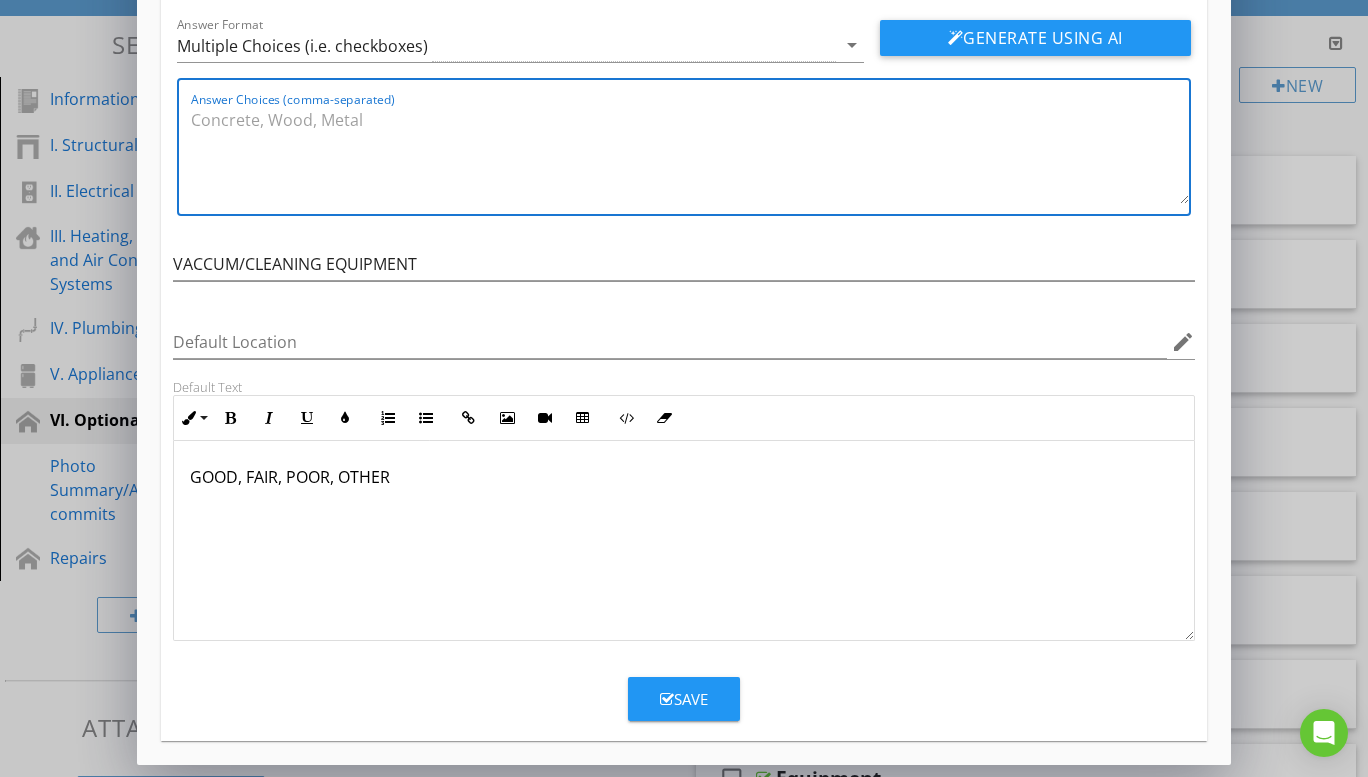 click on "Answer Choices (comma-separated)" at bounding box center (690, 154) 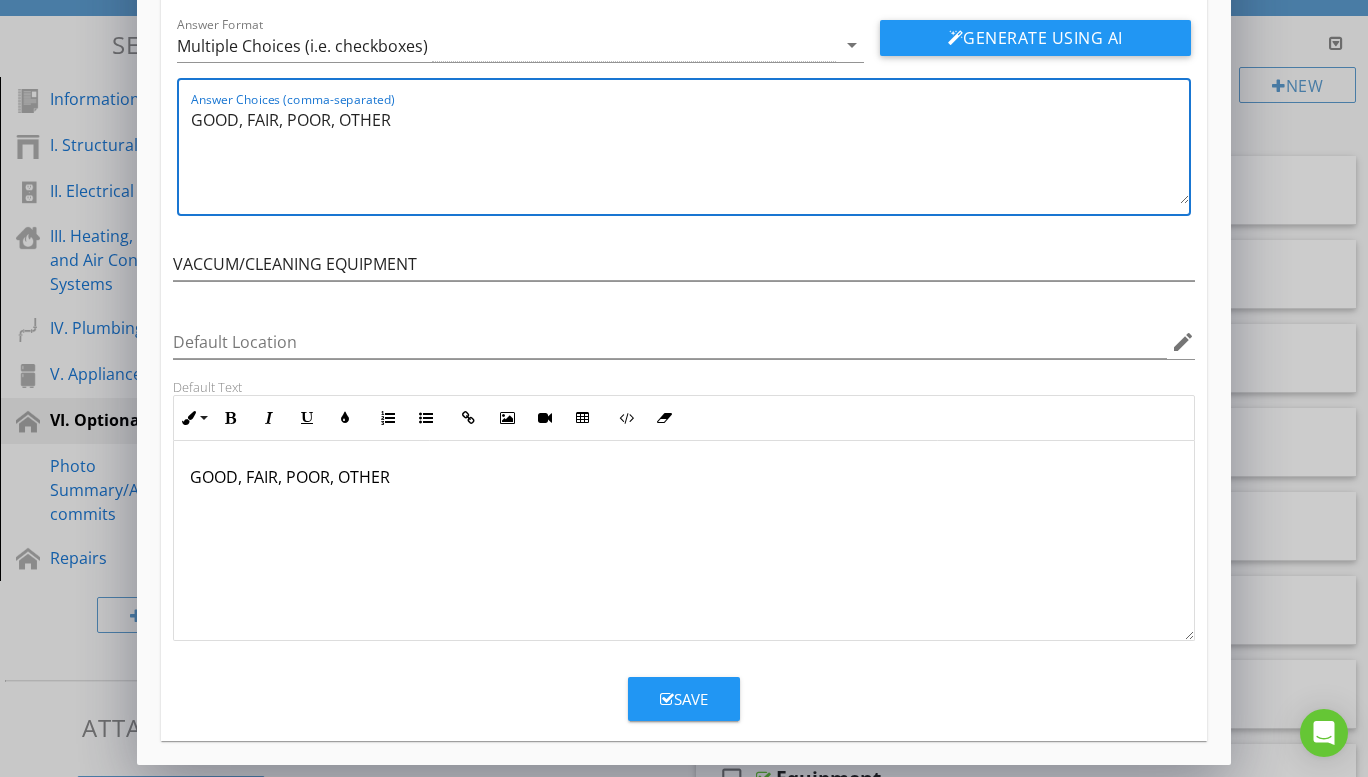 type on "GOOD, FAIR, POOR, OTHER" 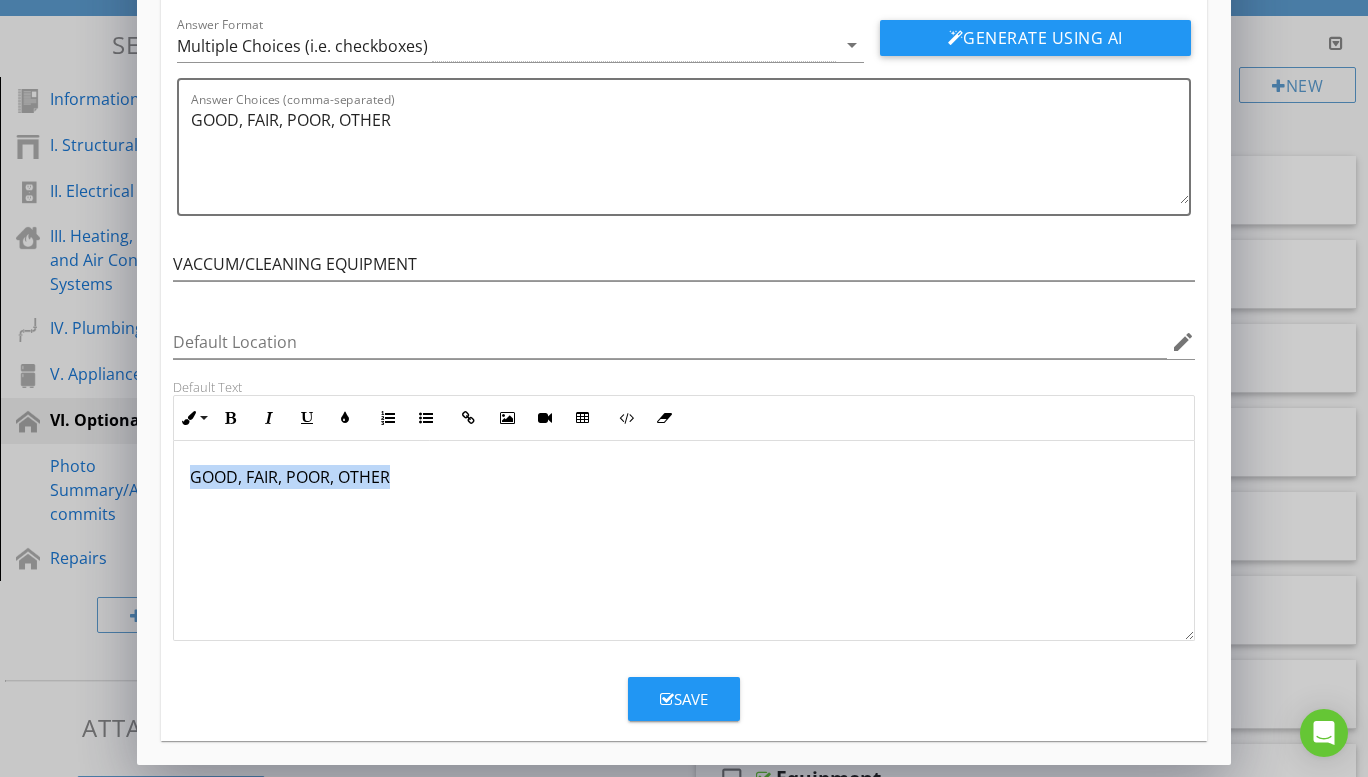 drag, startPoint x: 194, startPoint y: 478, endPoint x: 389, endPoint y: 501, distance: 196.35173 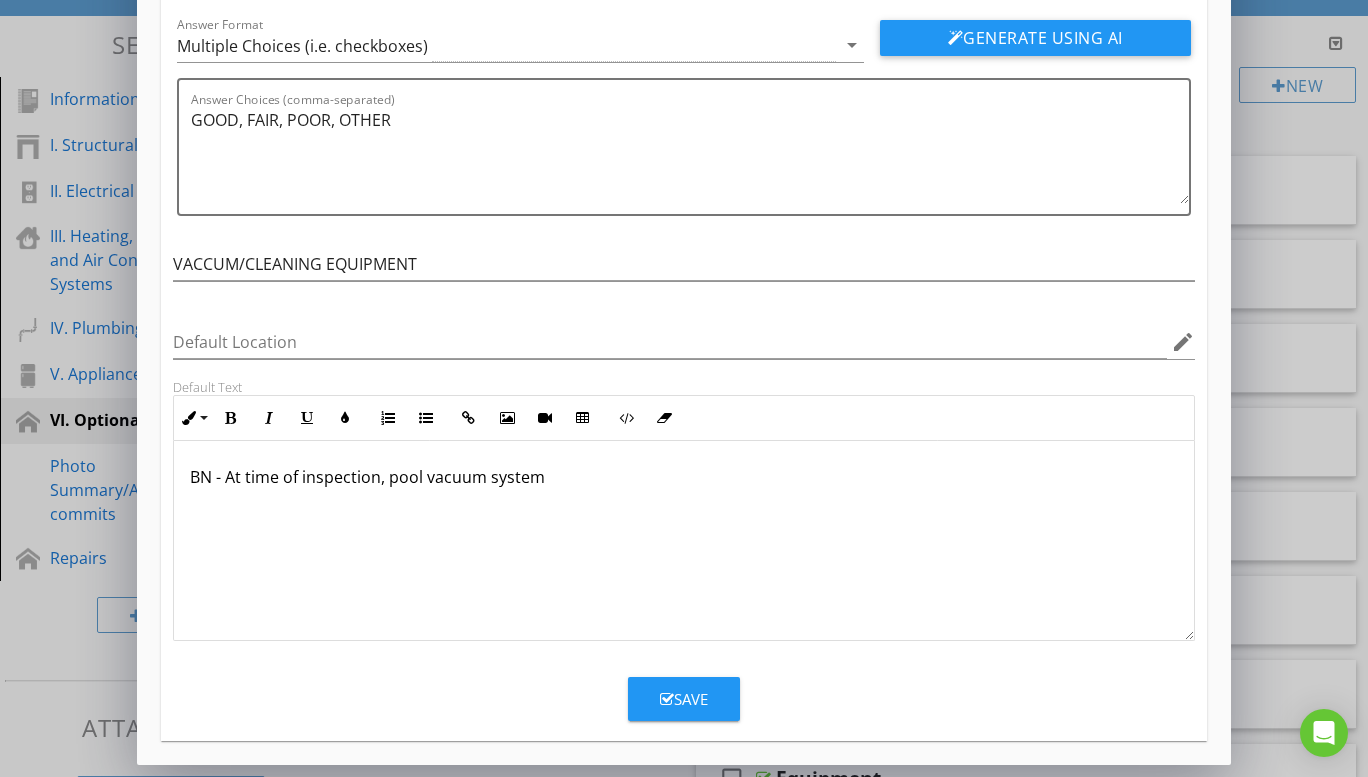 drag, startPoint x: 540, startPoint y: 475, endPoint x: 564, endPoint y: 475, distance: 24 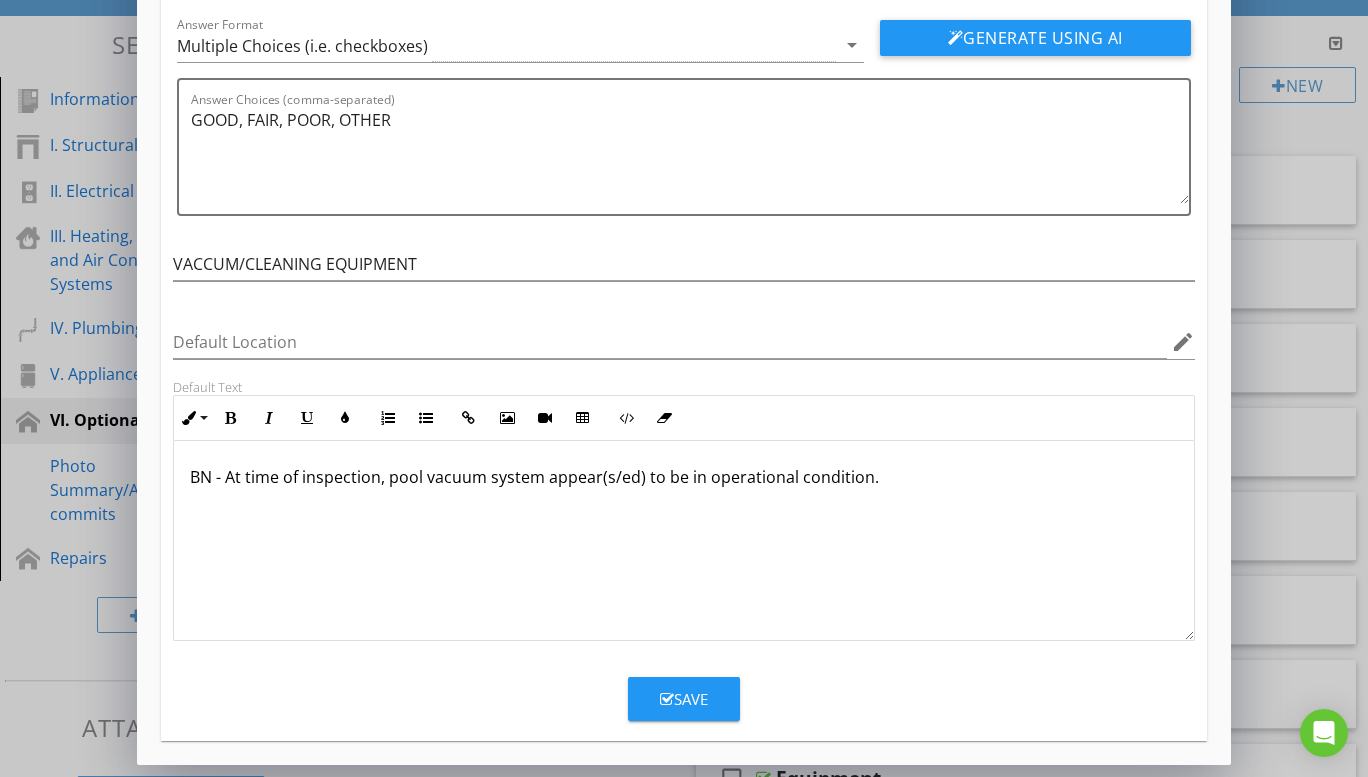 click on "Save" at bounding box center [684, 699] 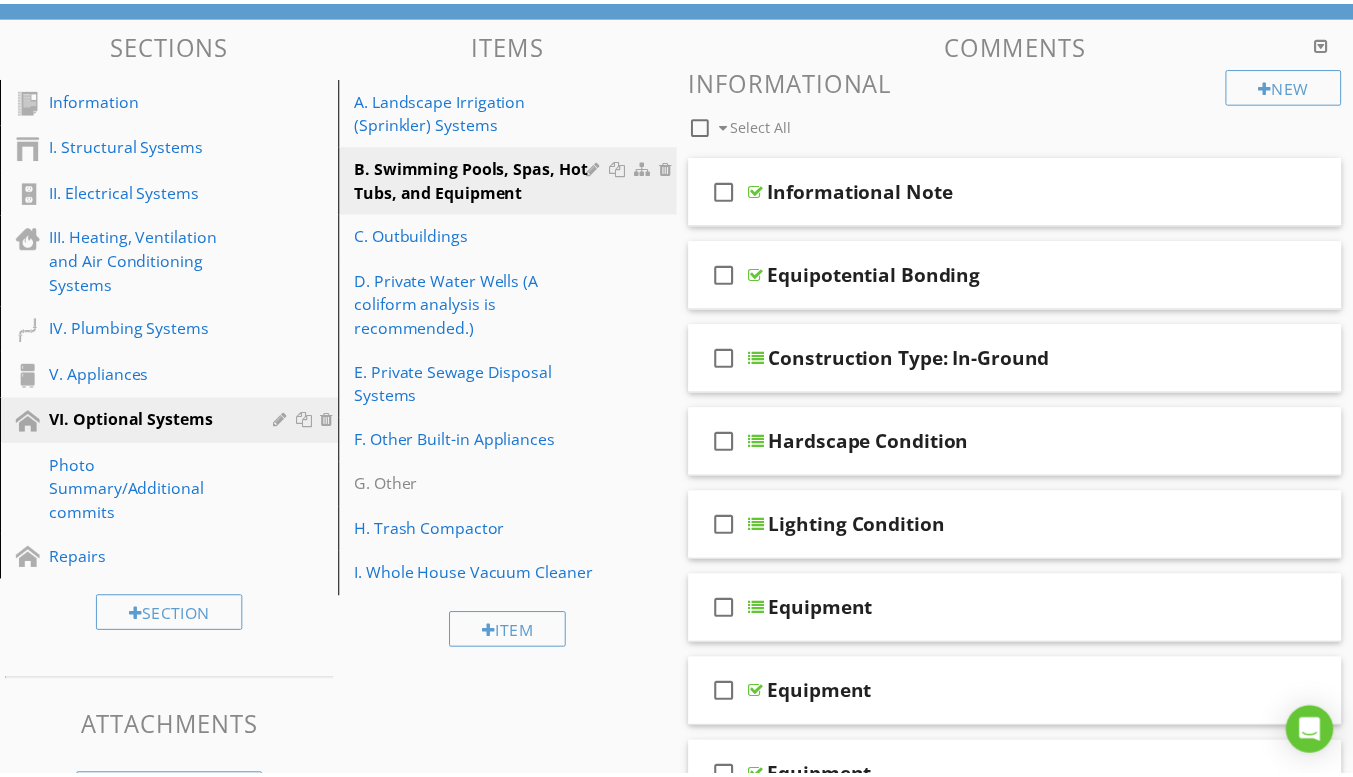 scroll, scrollTop: 38, scrollLeft: 0, axis: vertical 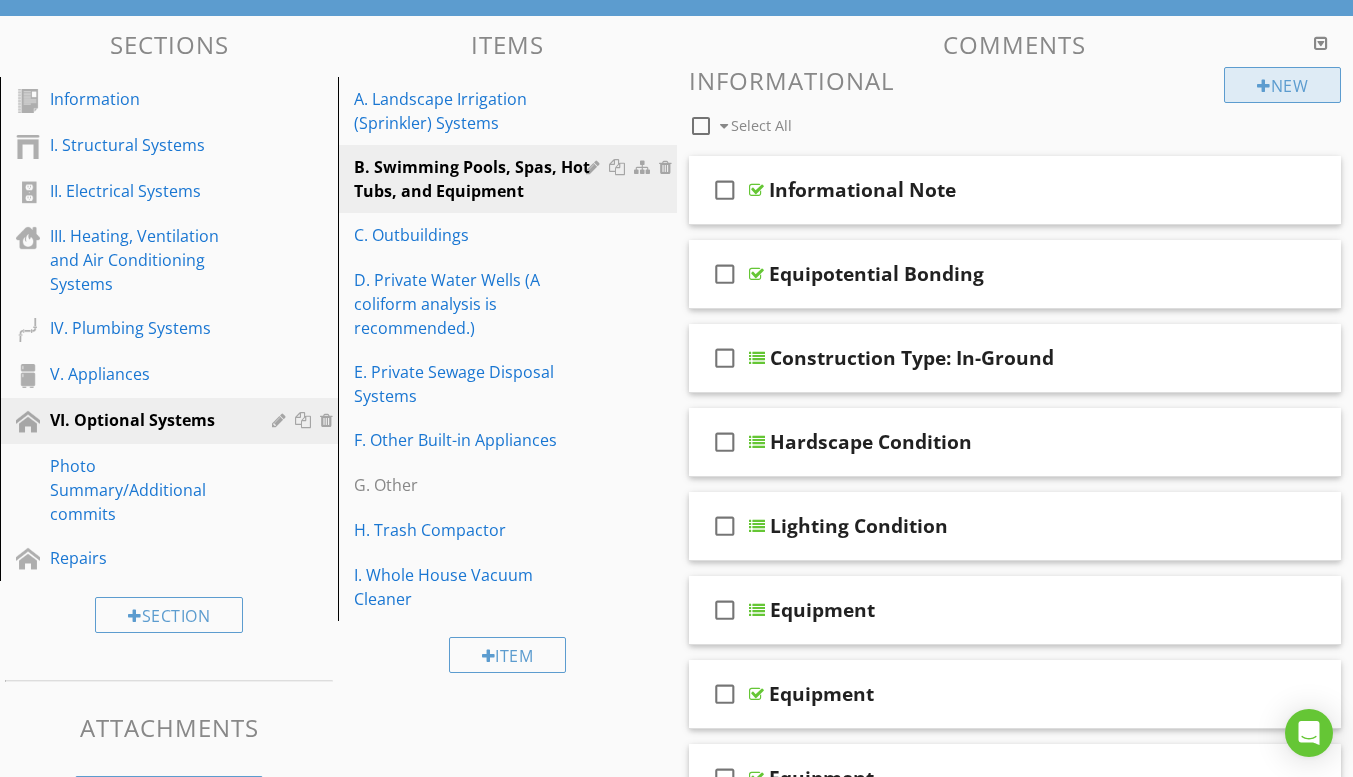 click on "New" at bounding box center [1282, 85] 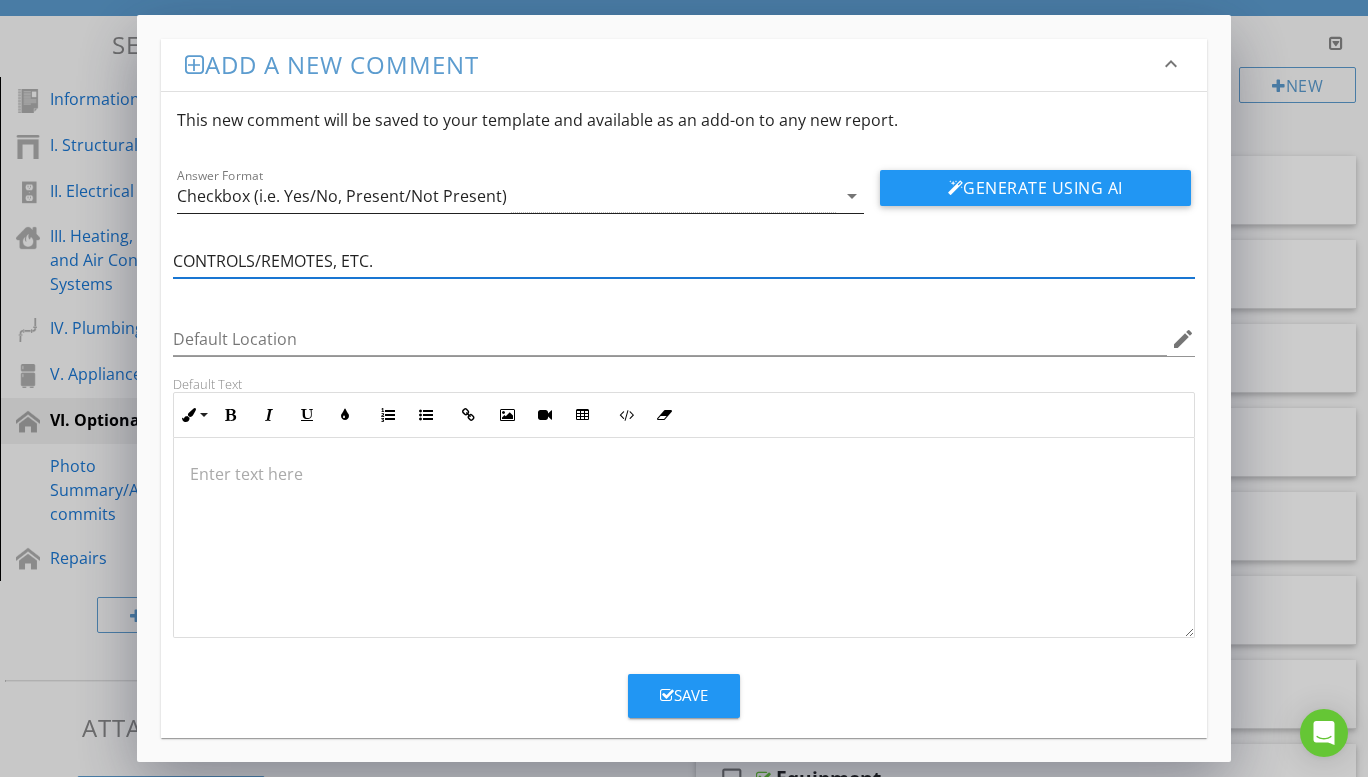 type on "CONTROLS/REMOTES, ETC." 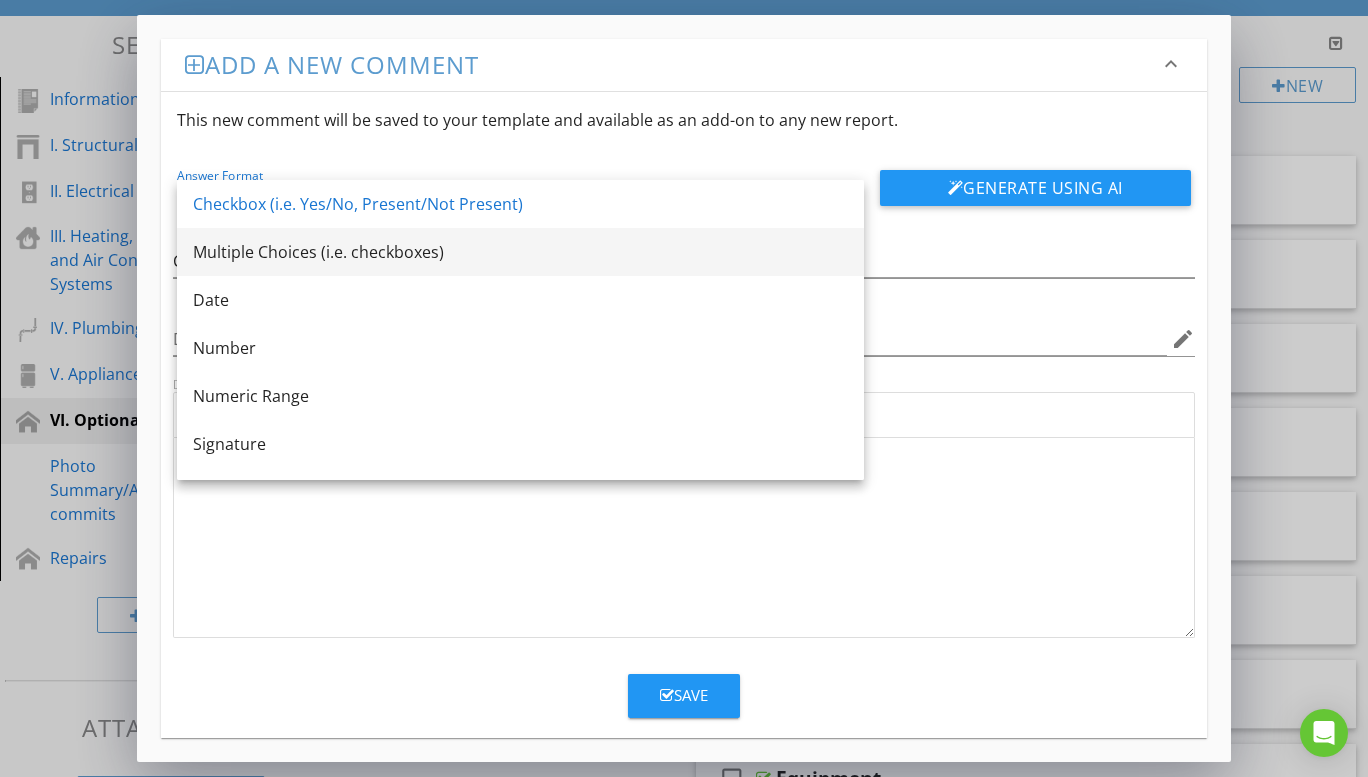 click on "Multiple Choices (i.e. checkboxes)" at bounding box center [520, 252] 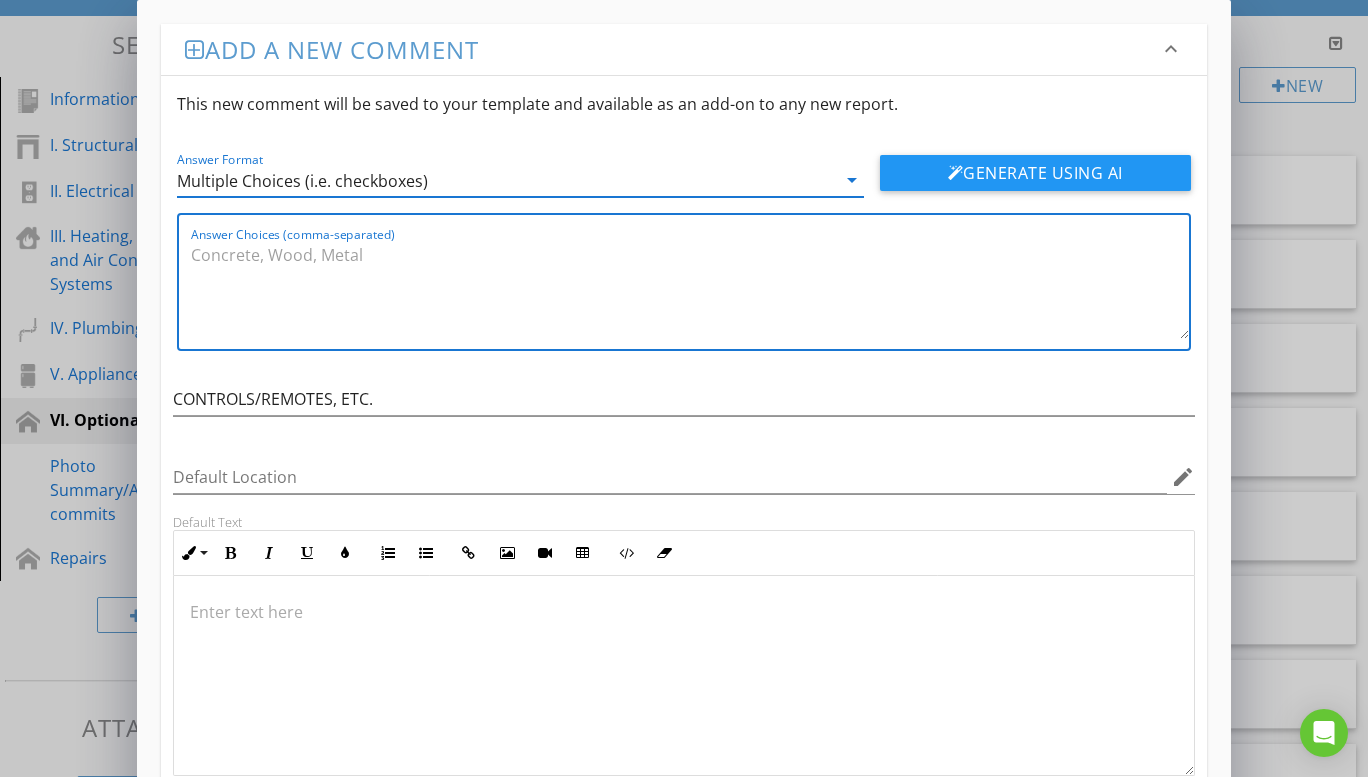 click on "Answer Choices (comma-separated)" at bounding box center [690, 289] 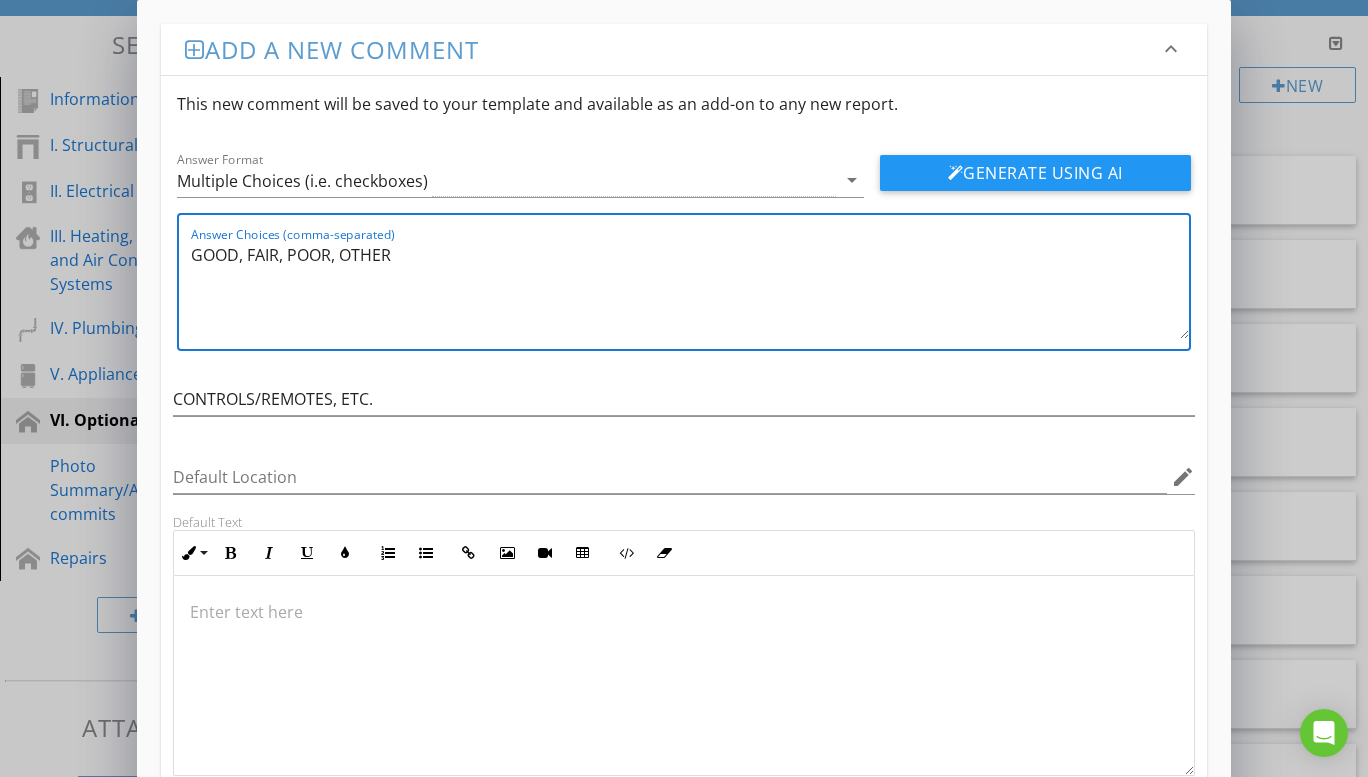 type on "GOOD, FAIR, POOR, OTHER" 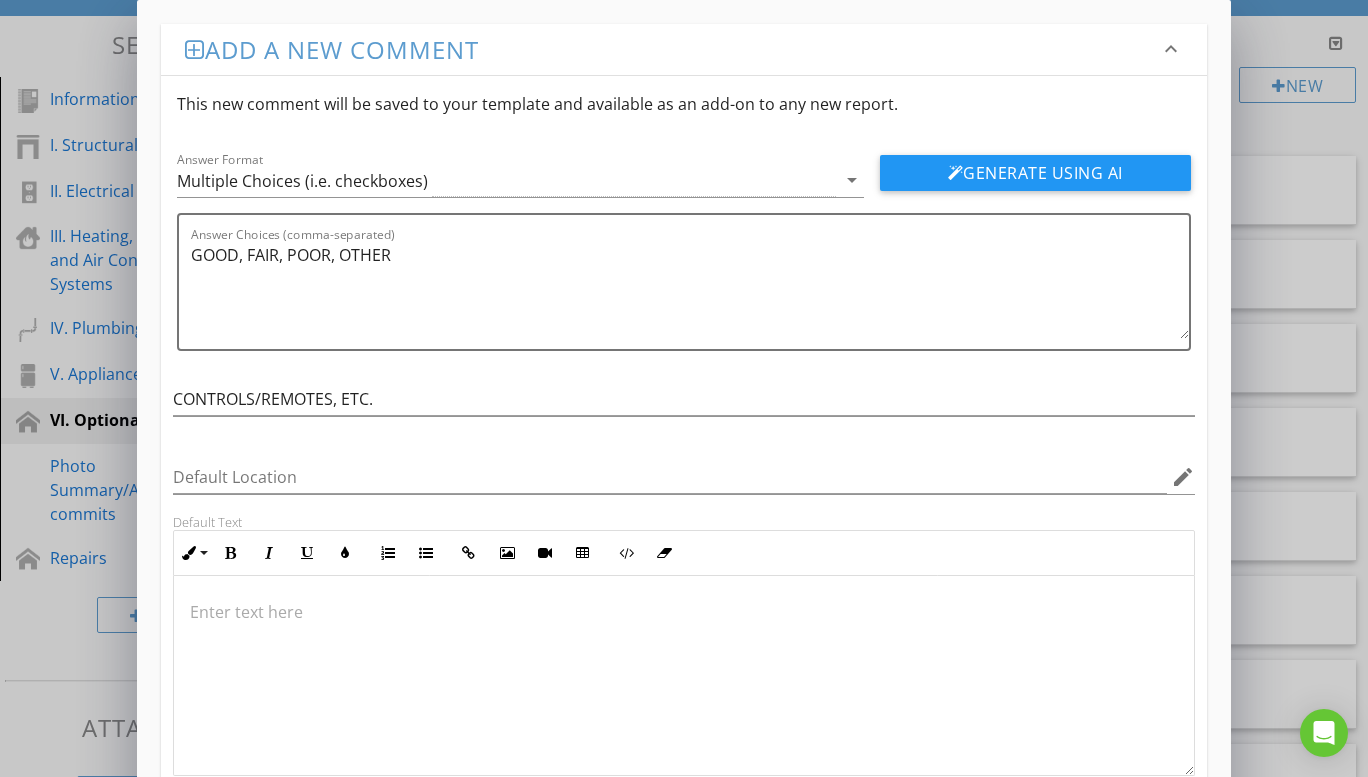 click at bounding box center (684, 612) 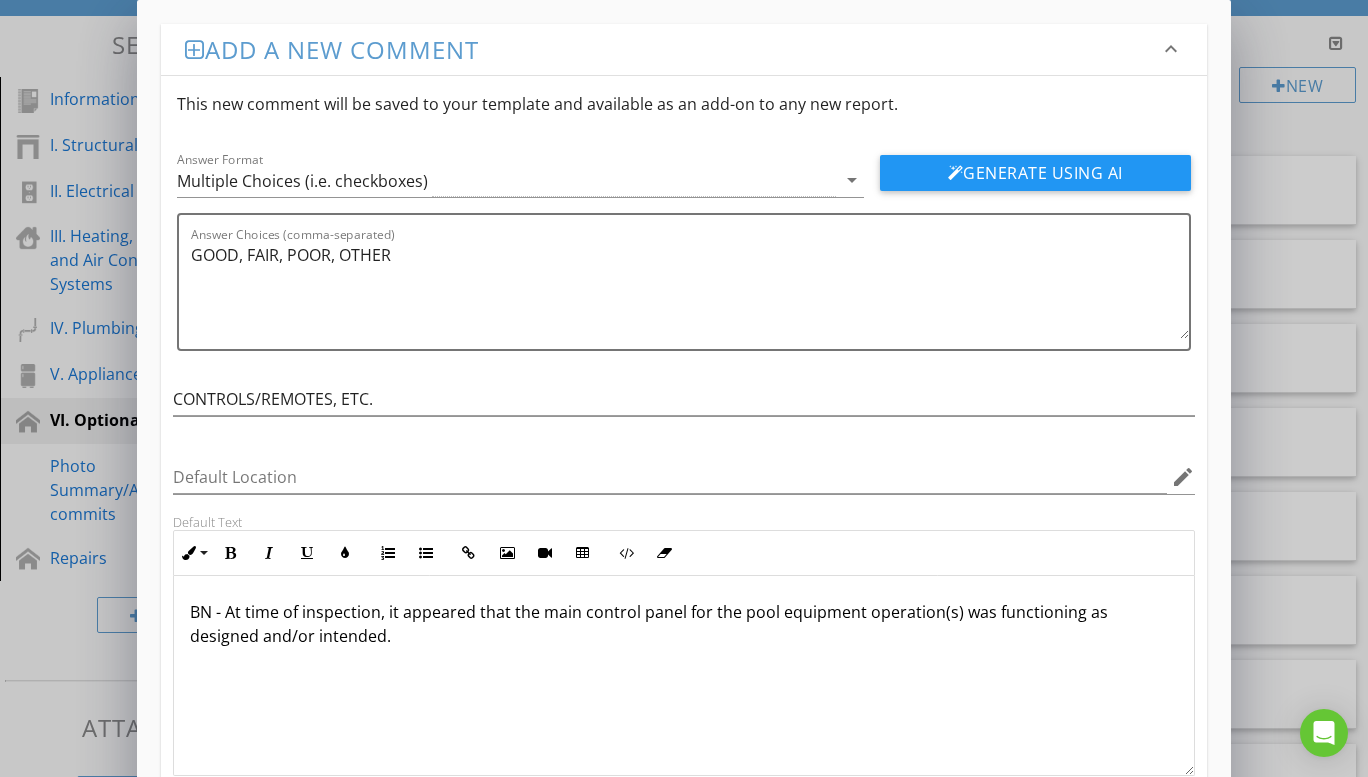 scroll, scrollTop: 1, scrollLeft: 0, axis: vertical 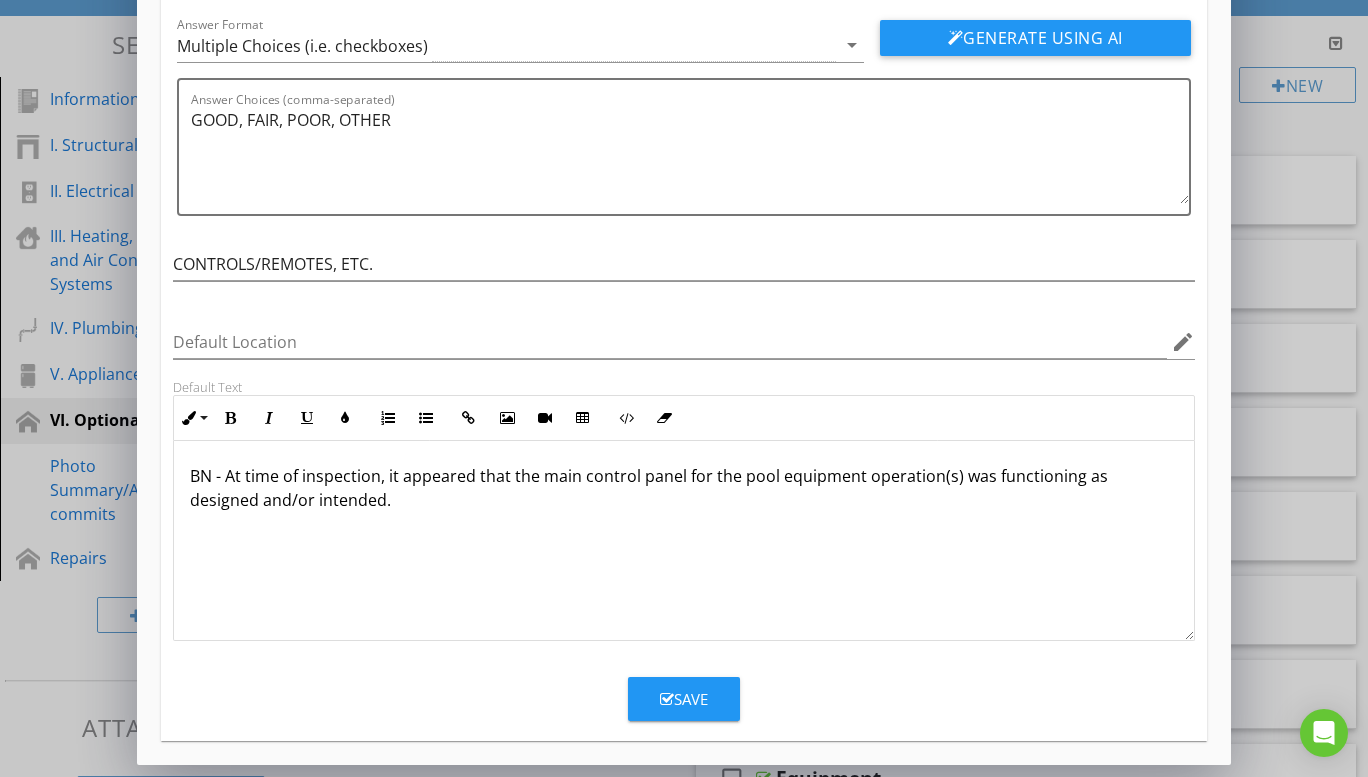 click on "Save" at bounding box center (684, 699) 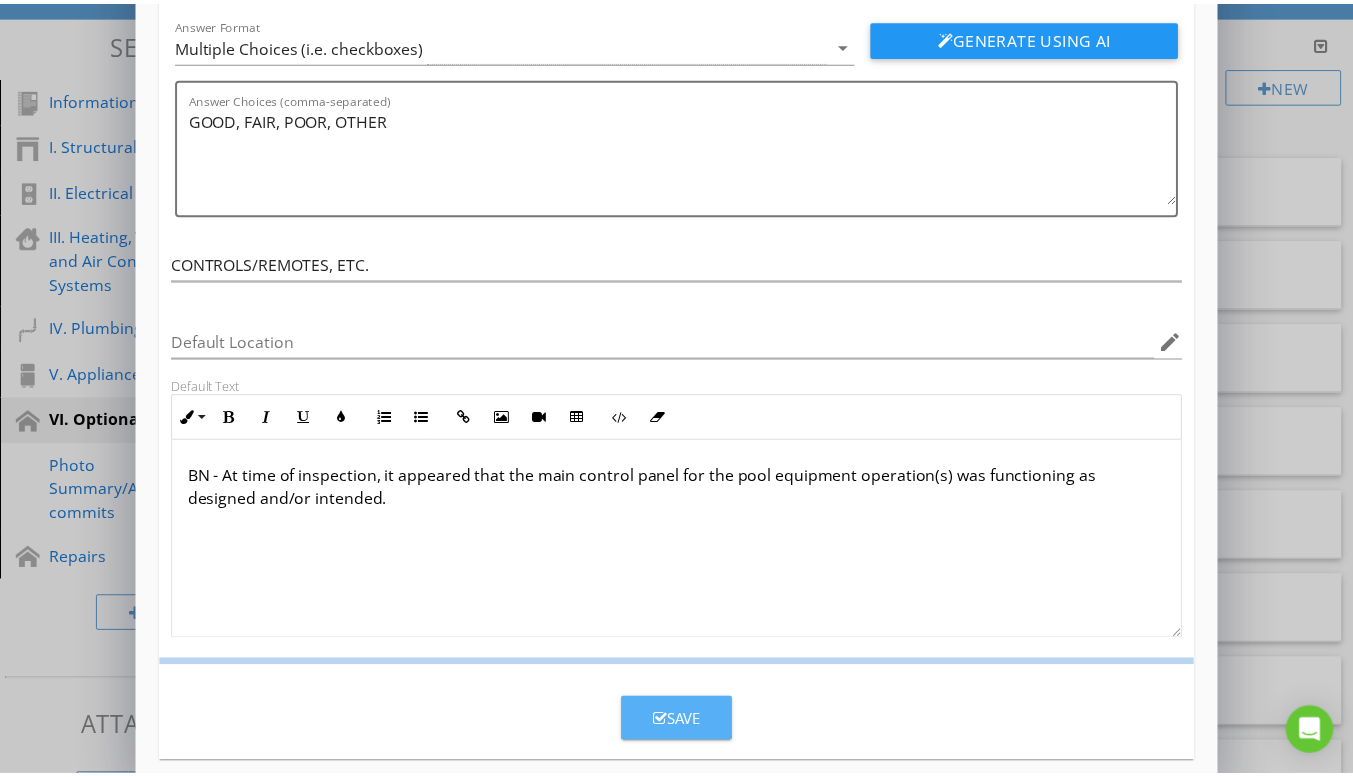 scroll, scrollTop: 38, scrollLeft: 0, axis: vertical 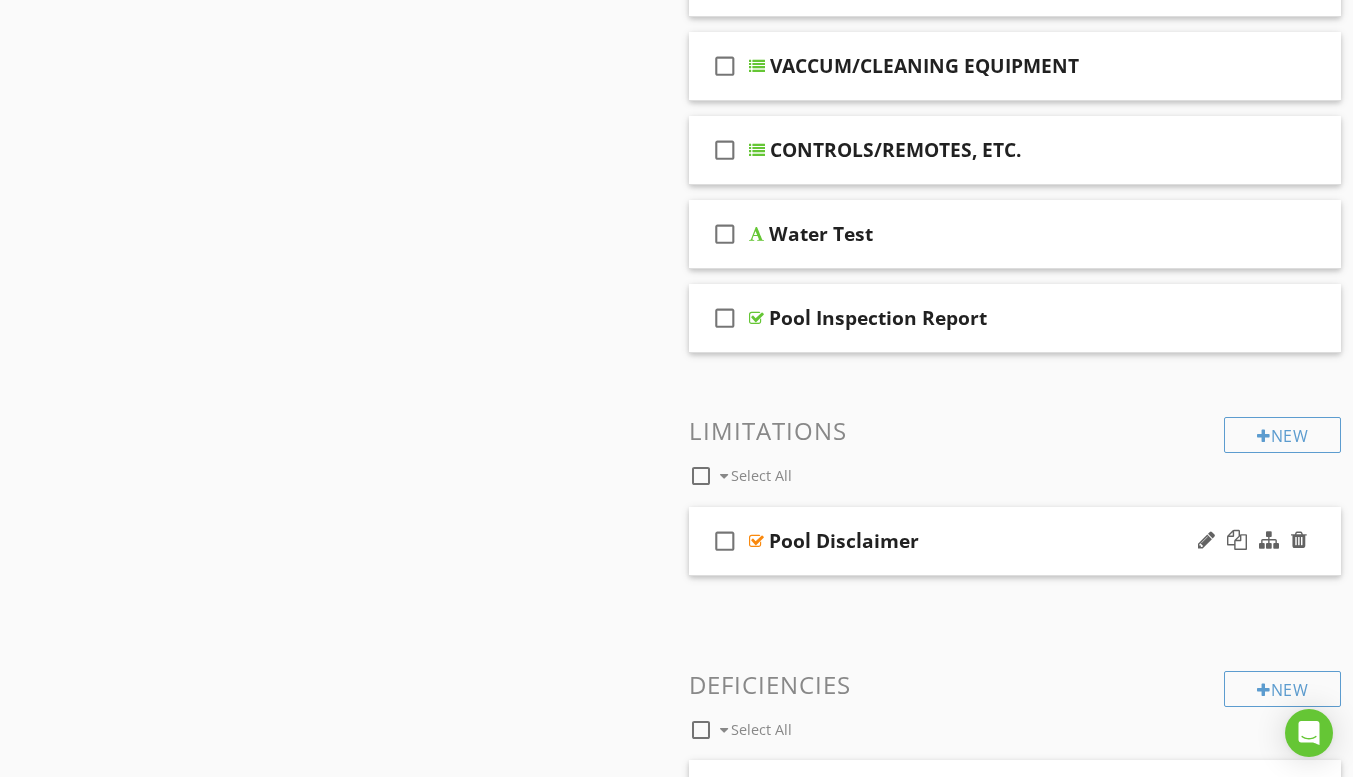 click on "check_box_outline_blank
Pool Disclaimer" at bounding box center [1015, 541] 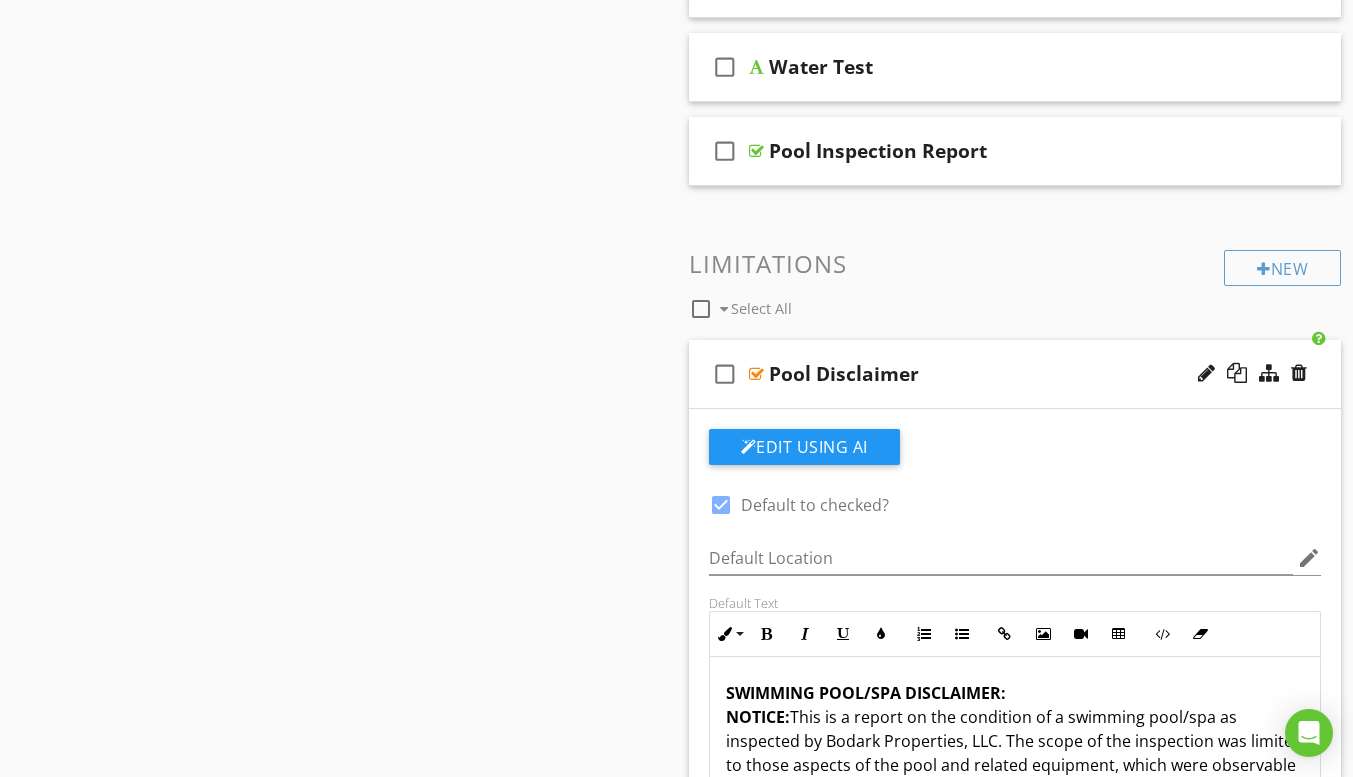 scroll, scrollTop: 1800, scrollLeft: 0, axis: vertical 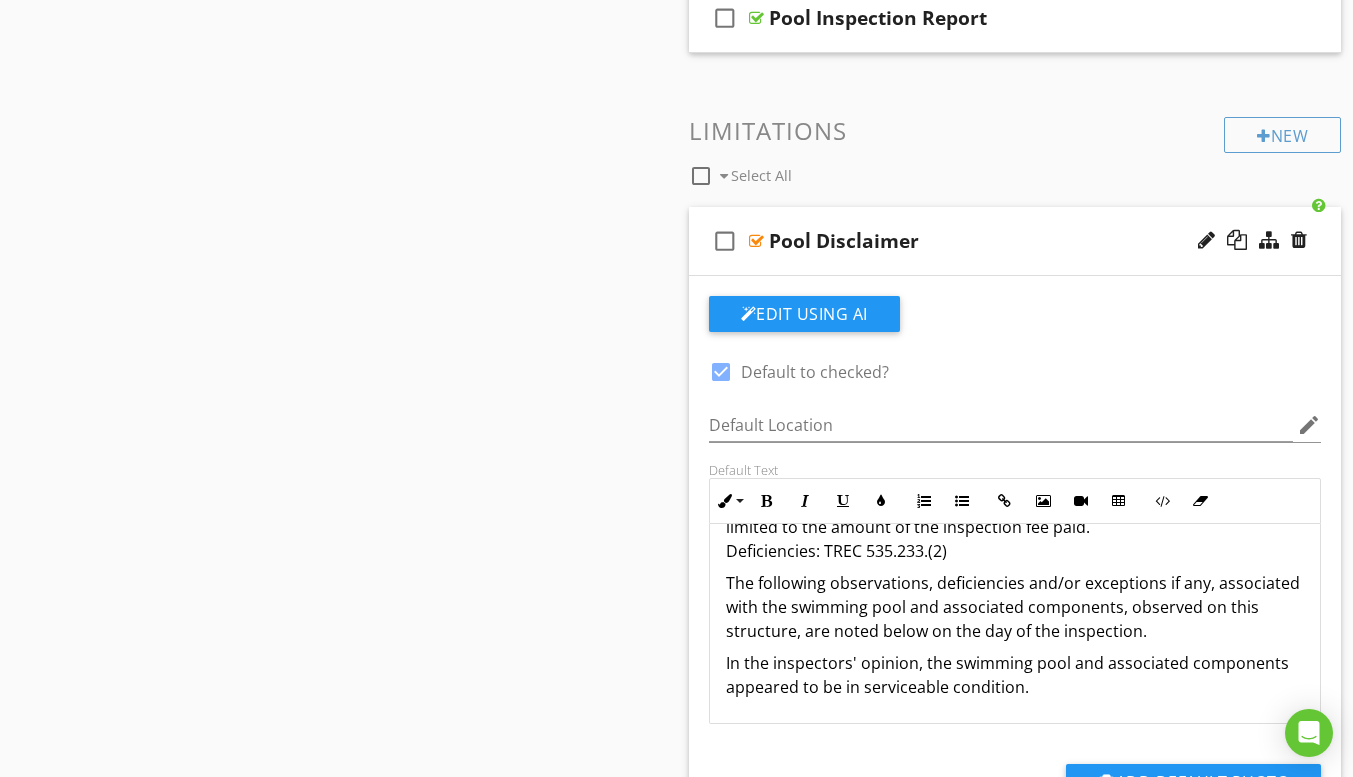 click on "The following observations, deficiencies and/or exceptions if any, associated with the swimming pool and associated components, observed on this structure, are noted below on the day of the inspection." at bounding box center [1015, 607] 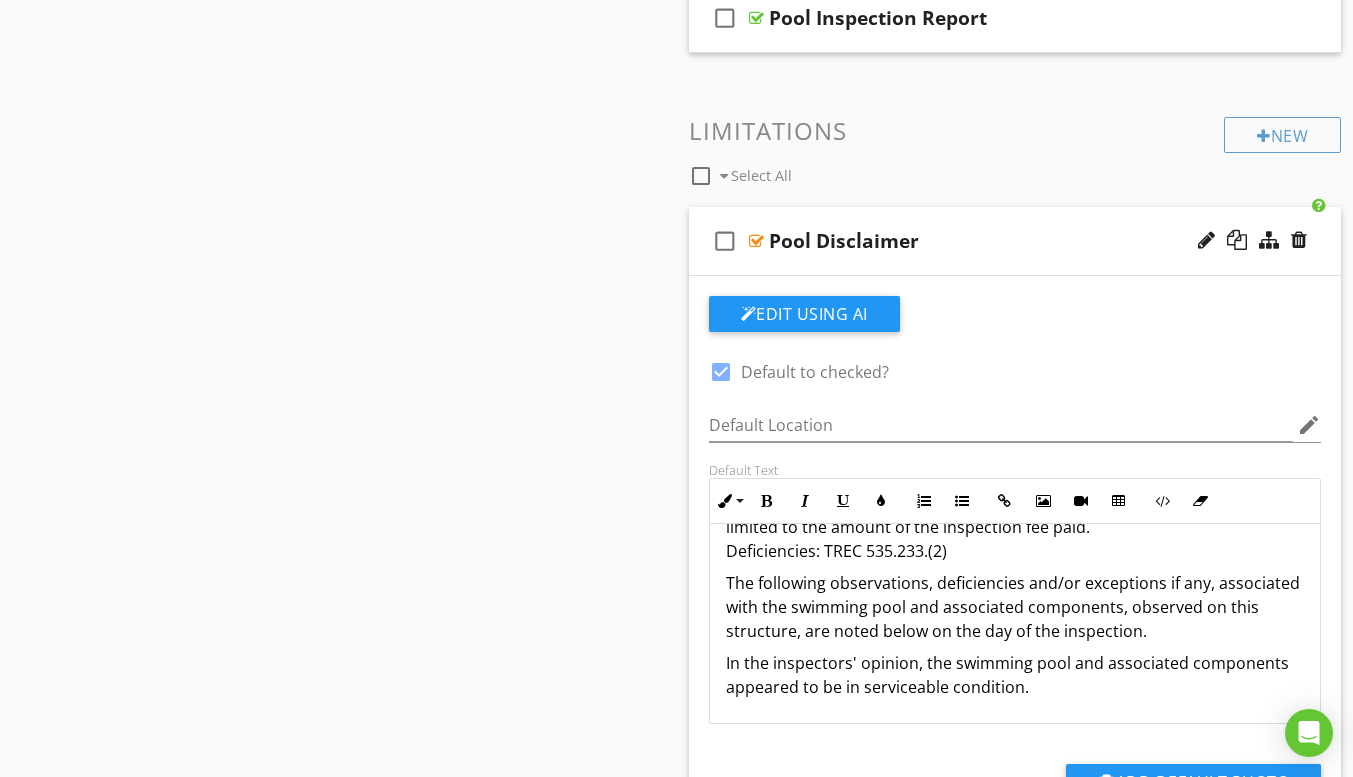 type 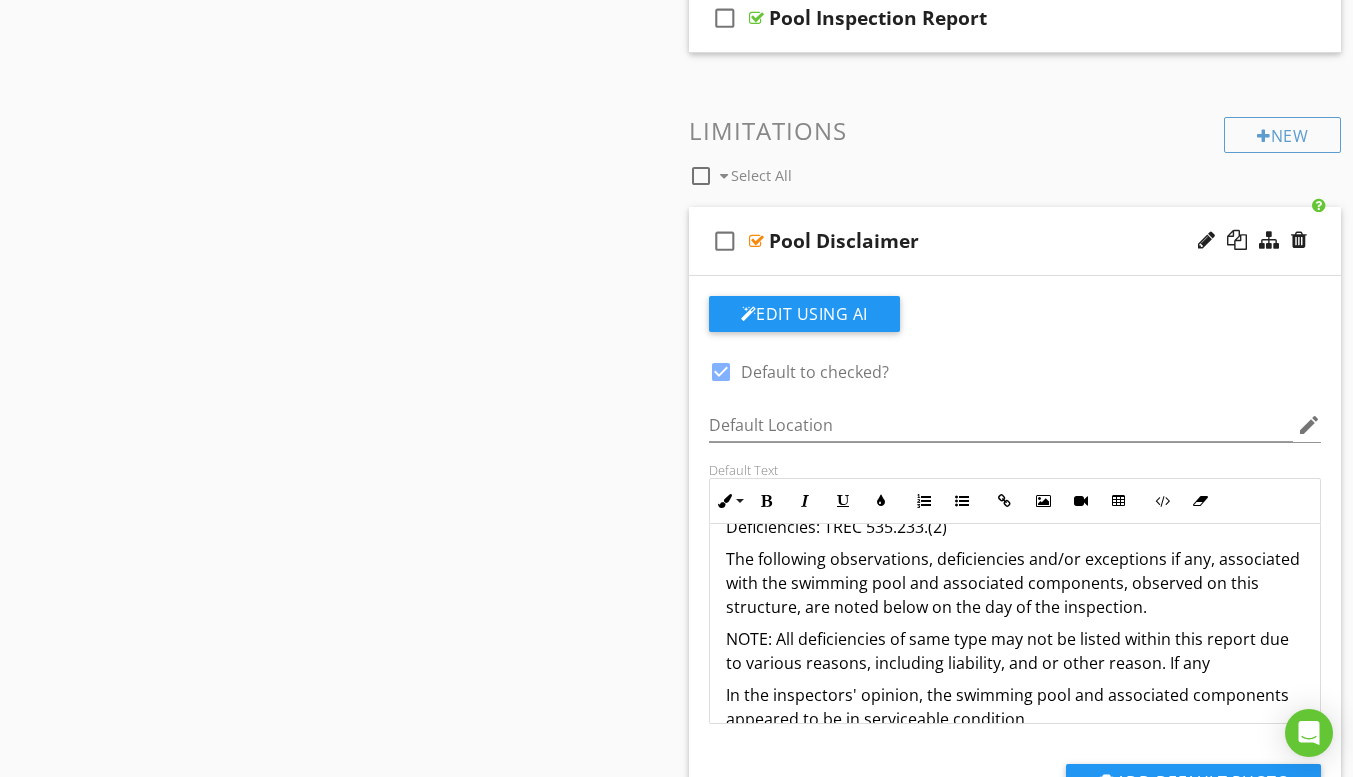 scroll, scrollTop: 521, scrollLeft: 0, axis: vertical 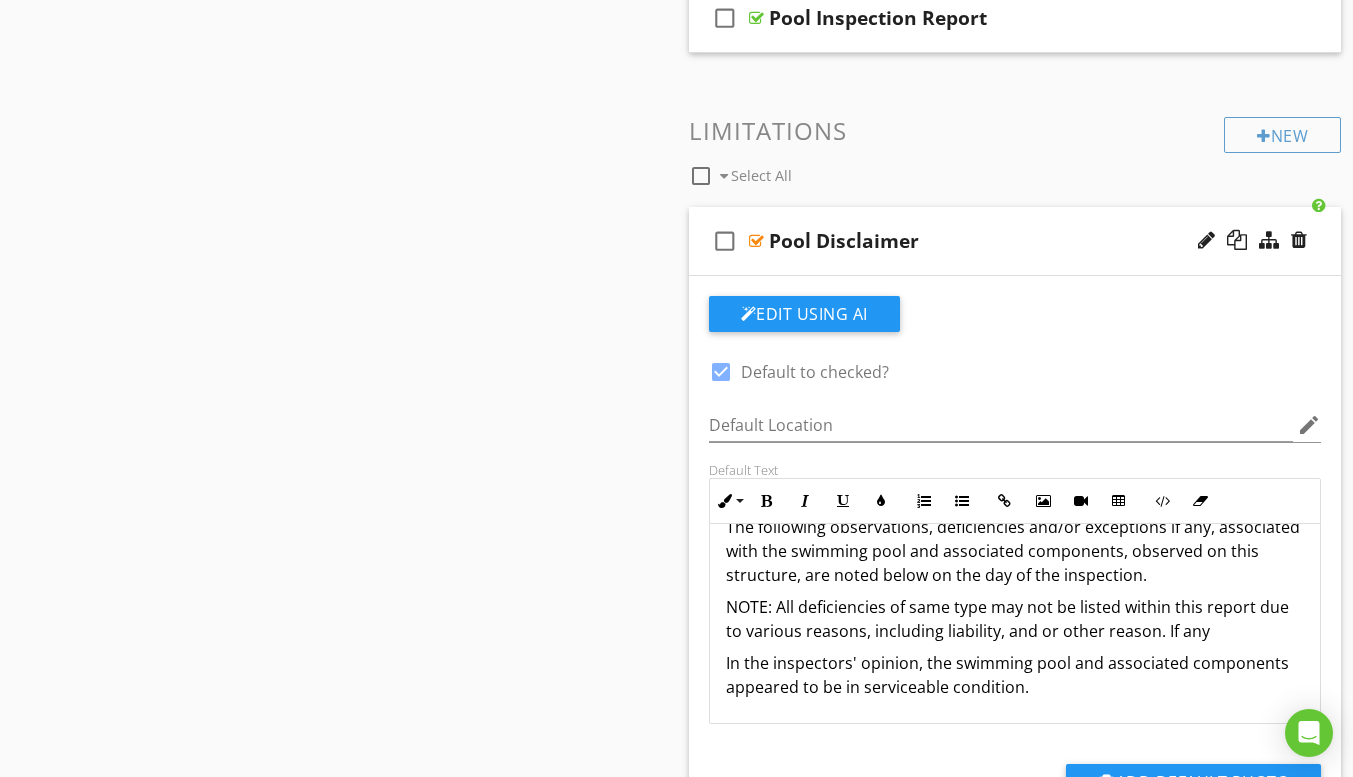click on "NOTE: All deficiencies of same type may not be listed within this report due to various reasons, including liability, and or other reason. If any" at bounding box center (1015, 619) 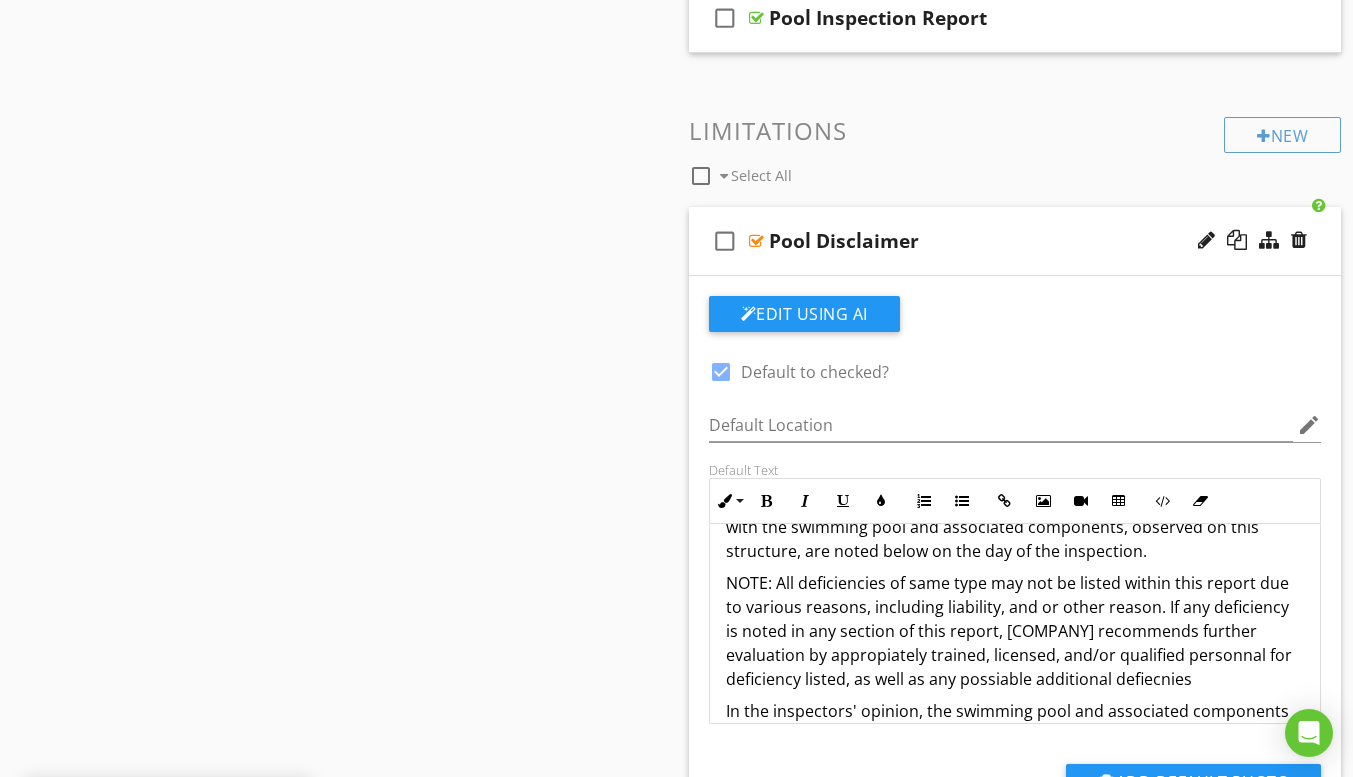 scroll, scrollTop: 536, scrollLeft: 0, axis: vertical 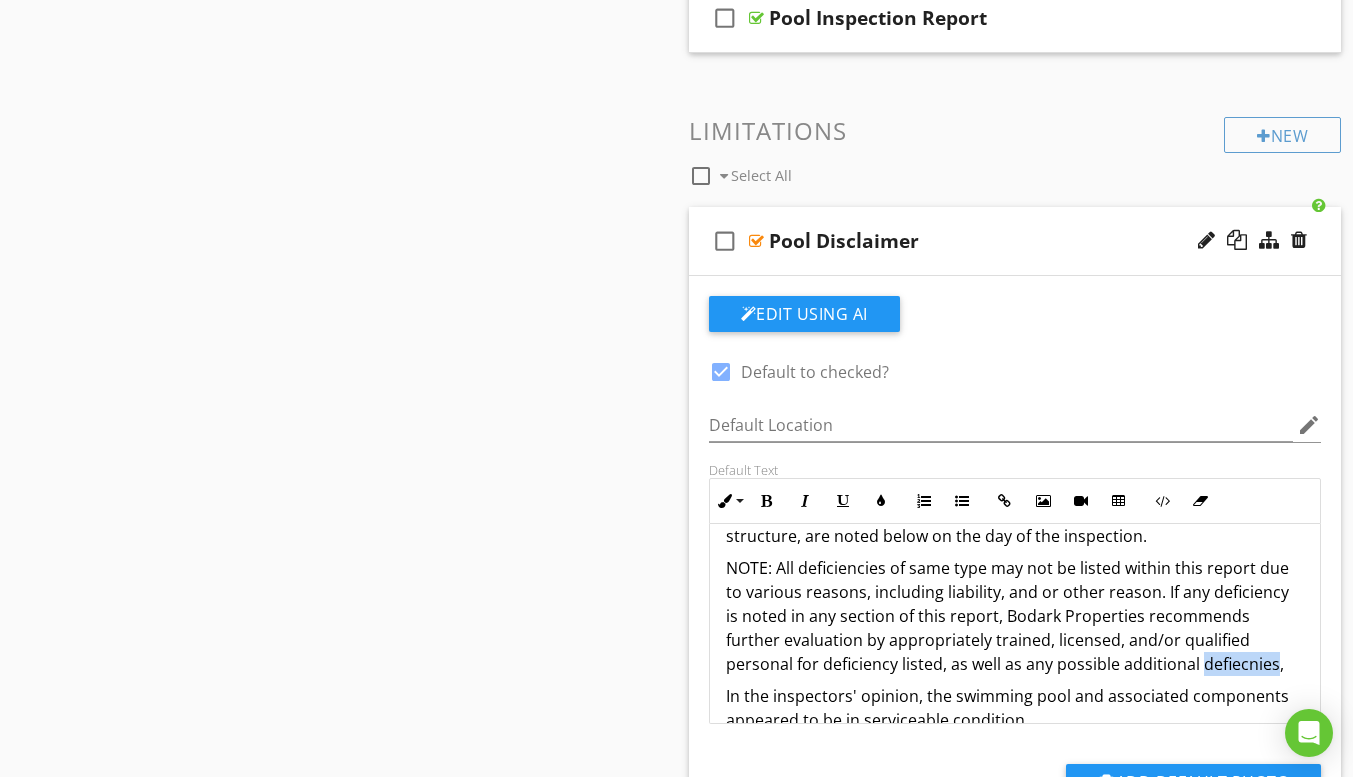 drag, startPoint x: 1238, startPoint y: 685, endPoint x: 1265, endPoint y: 684, distance: 27.018513 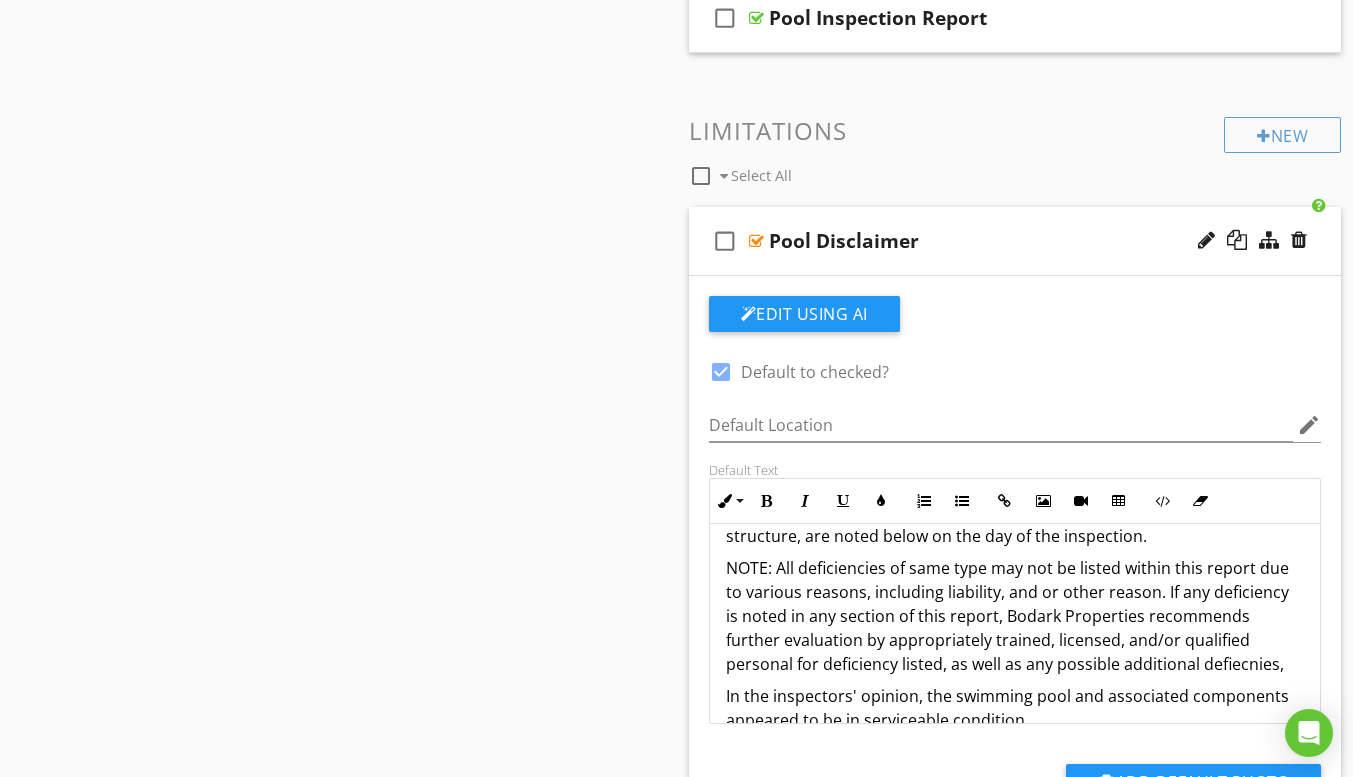 drag, startPoint x: 1225, startPoint y: 681, endPoint x: 1259, endPoint y: 673, distance: 34.928497 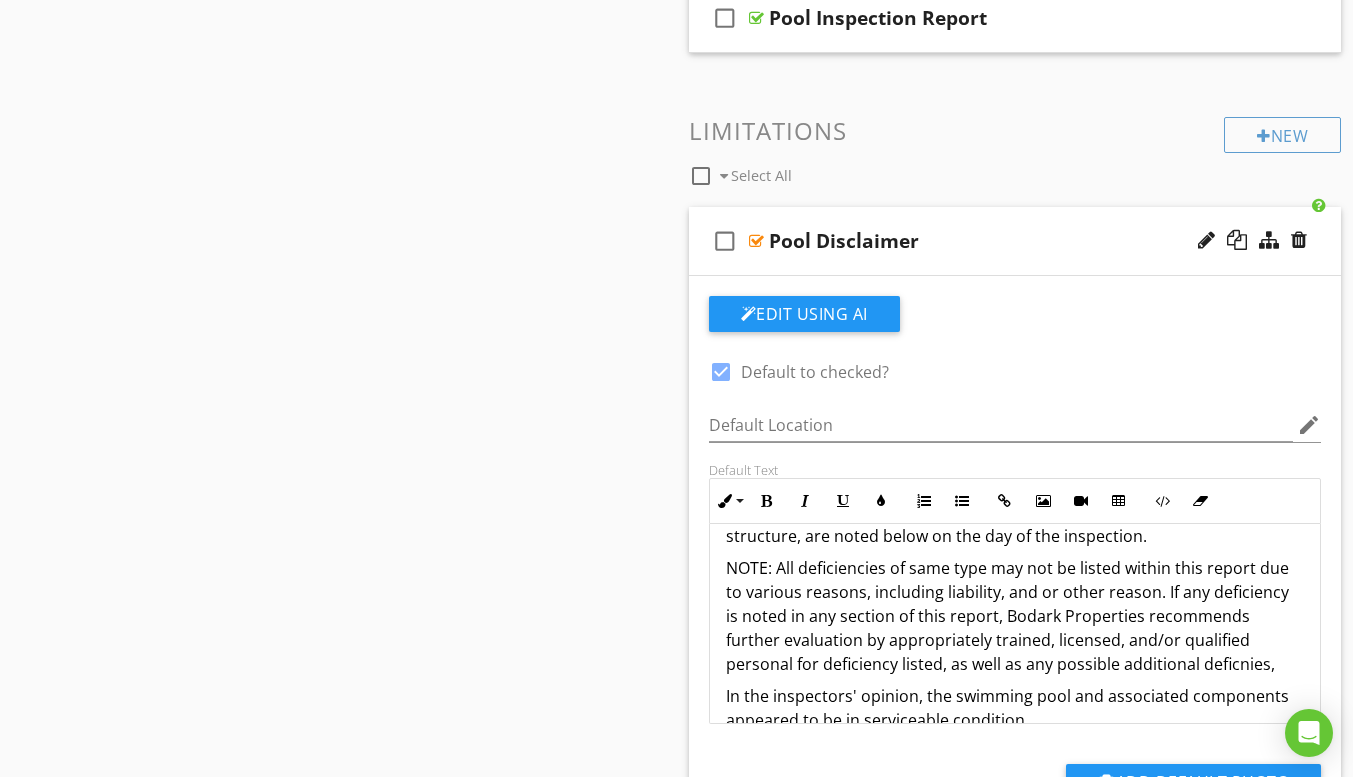 click on "NOTE: All deficiencies of same type may not be listed within this report due to various reasons, including liability, and or other reason. If any deficiency is noted in any section of this report, Bodark Properties recommends further evaluation by appropriately trained, licensed, and/or qualified personal for deficiency listed, as well as any possible additional deficnies," at bounding box center [1015, 616] 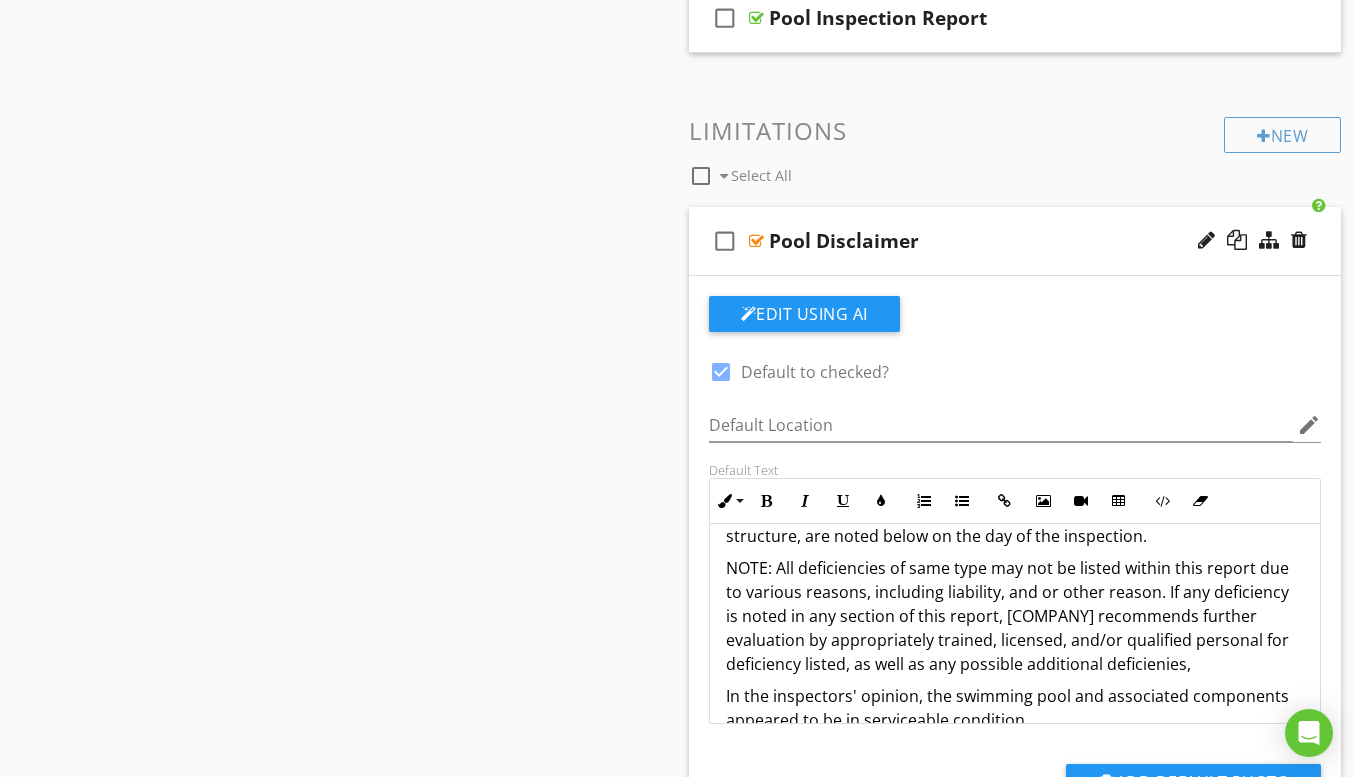 click on "NOTE: All deficiencies of same type may not be listed within this report due to various reasons, including liability, and or other reason. If any deficiency is noted in any section of this report, Bodark Properties recommends further evaluation by appropriately trained, licensed, and/or qualified personal for deficiency listed, as well as any possible additional deficienies," at bounding box center [1015, 616] 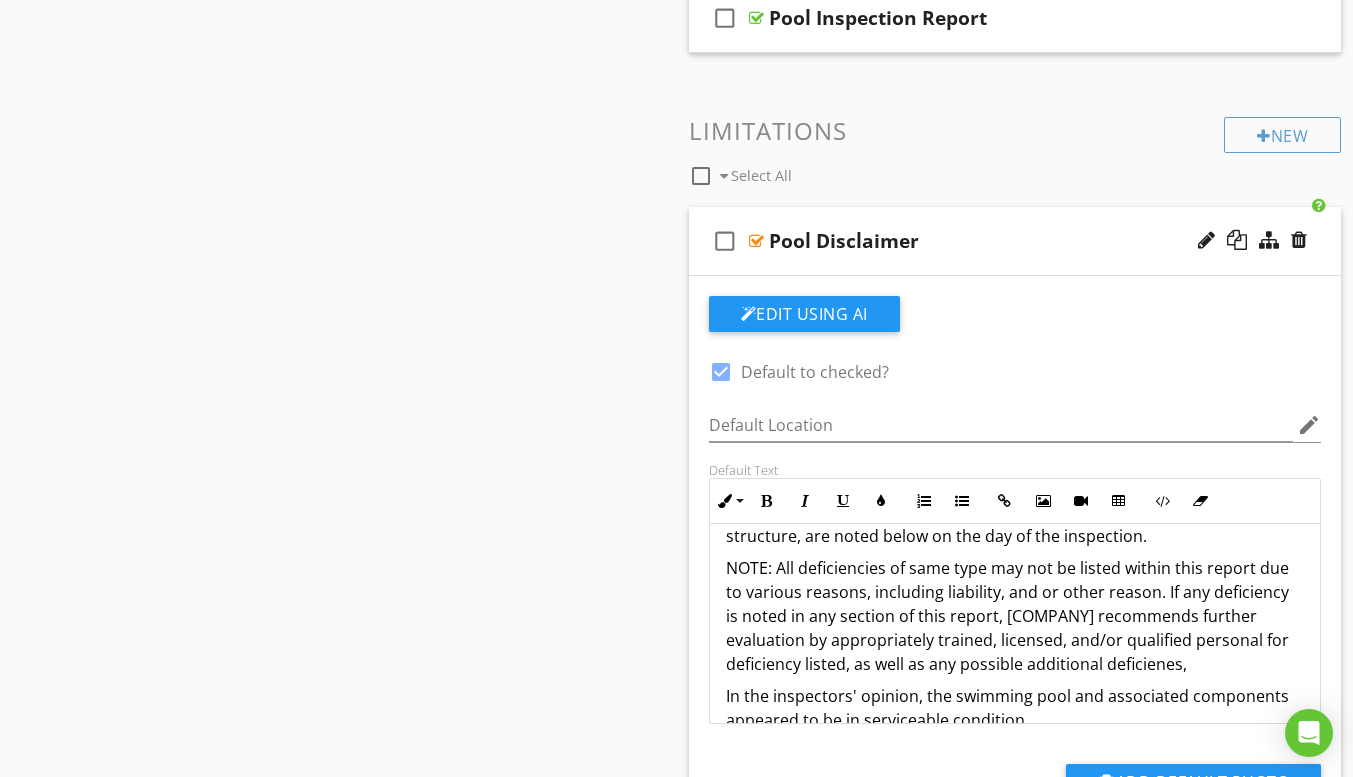 click on "NOTE: All deficiencies of same type may not be listed within this report due to various reasons, including liability, and or other reason. If any deficiency is noted in any section of this report, Bodark Properties recommends further evaluation by appropriately trained, licensed, and/or qualified personal for deficiency listed, as well as any possible additional deficienes," at bounding box center (1015, 616) 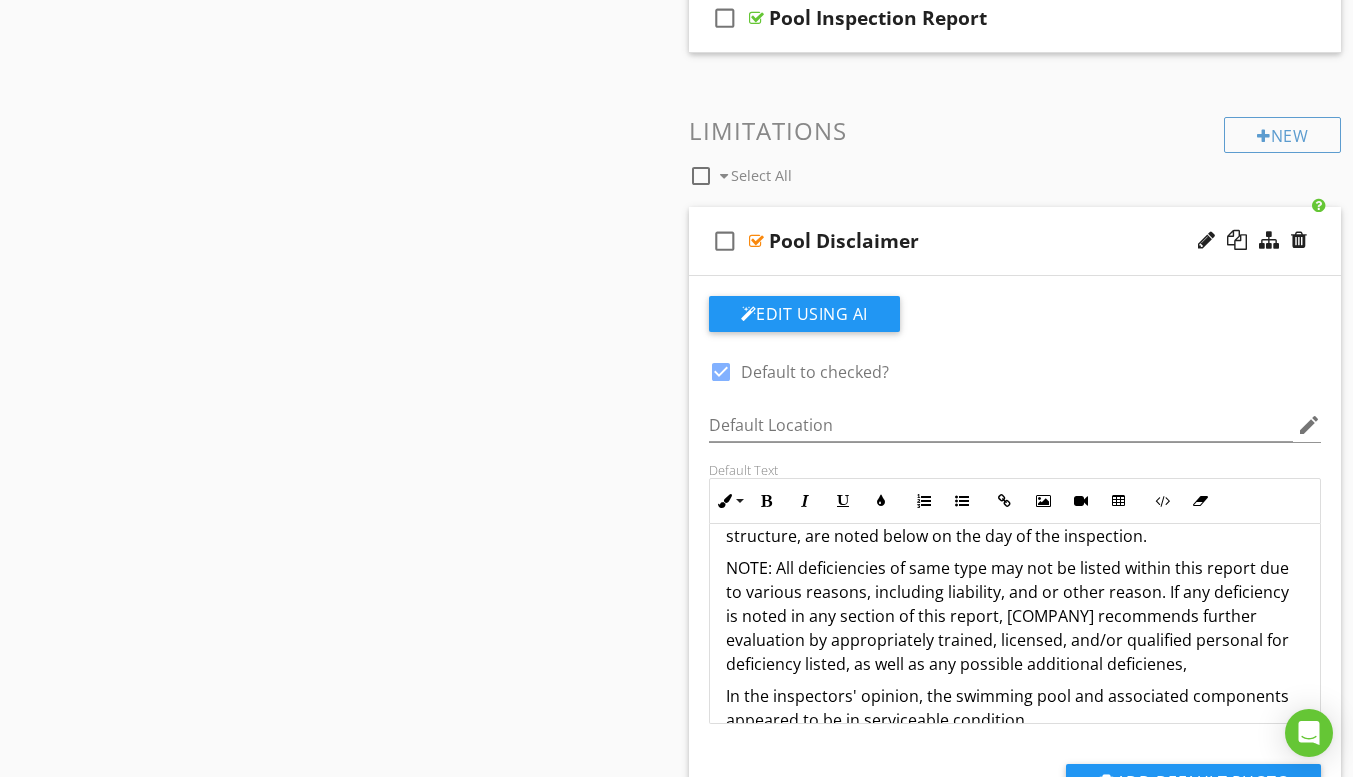 click on "NOTE: All deficiencies of same type may not be listed within this report due to various reasons, including liability, and or other reason. If any deficiency is noted in any section of this report, Bodark Properties recommends further evaluation by appropriately trained, licensed, and/or qualified personal for deficiency listed, as well as any possible additional deficienes," at bounding box center (1015, 616) 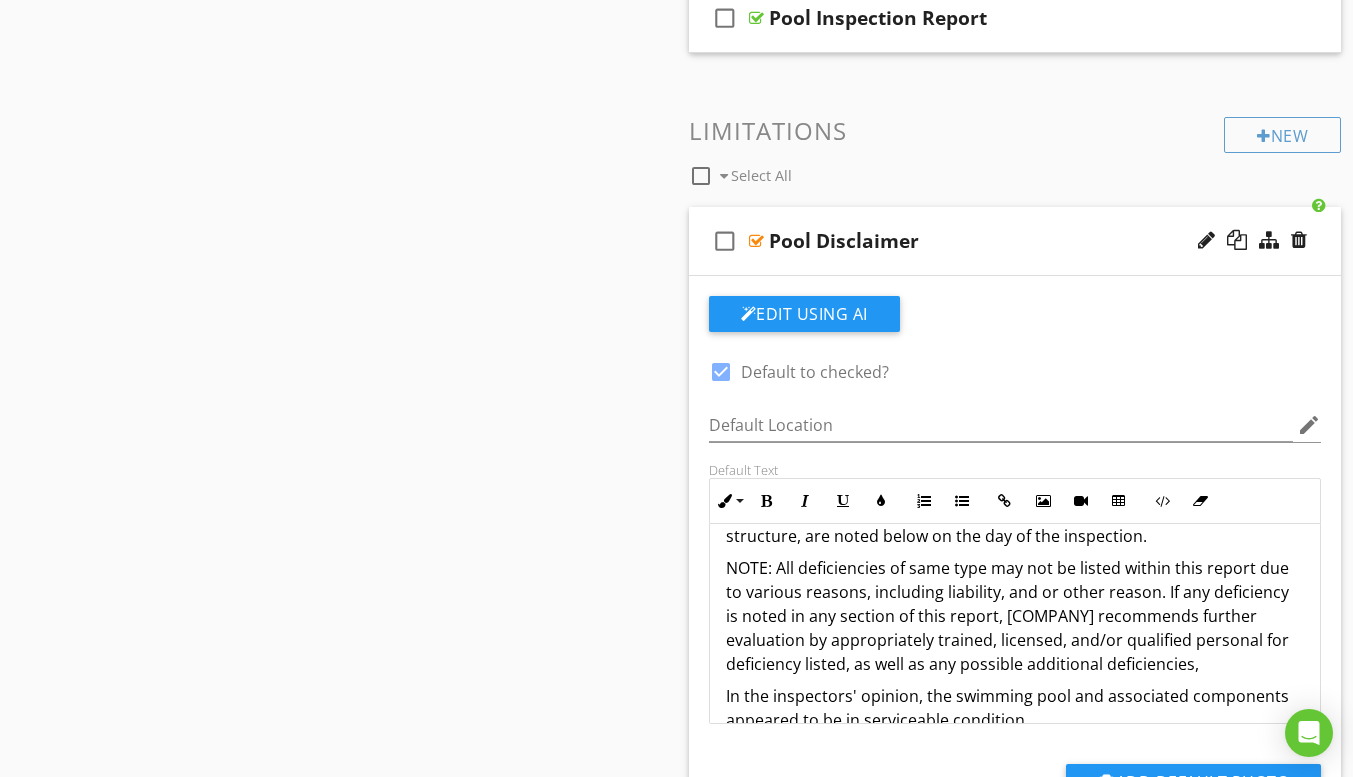 click on "NOTE: All deficiencies of same type may not be listed within this report due to various reasons, including liability, and or other reason. If any deficiency is noted in any section of this report, Bodark Properties recommends further evaluation by appropriately trained, licensed, and/or qualified personal for deficiency listed, as well as any possible additional deficiencies," at bounding box center (1015, 616) 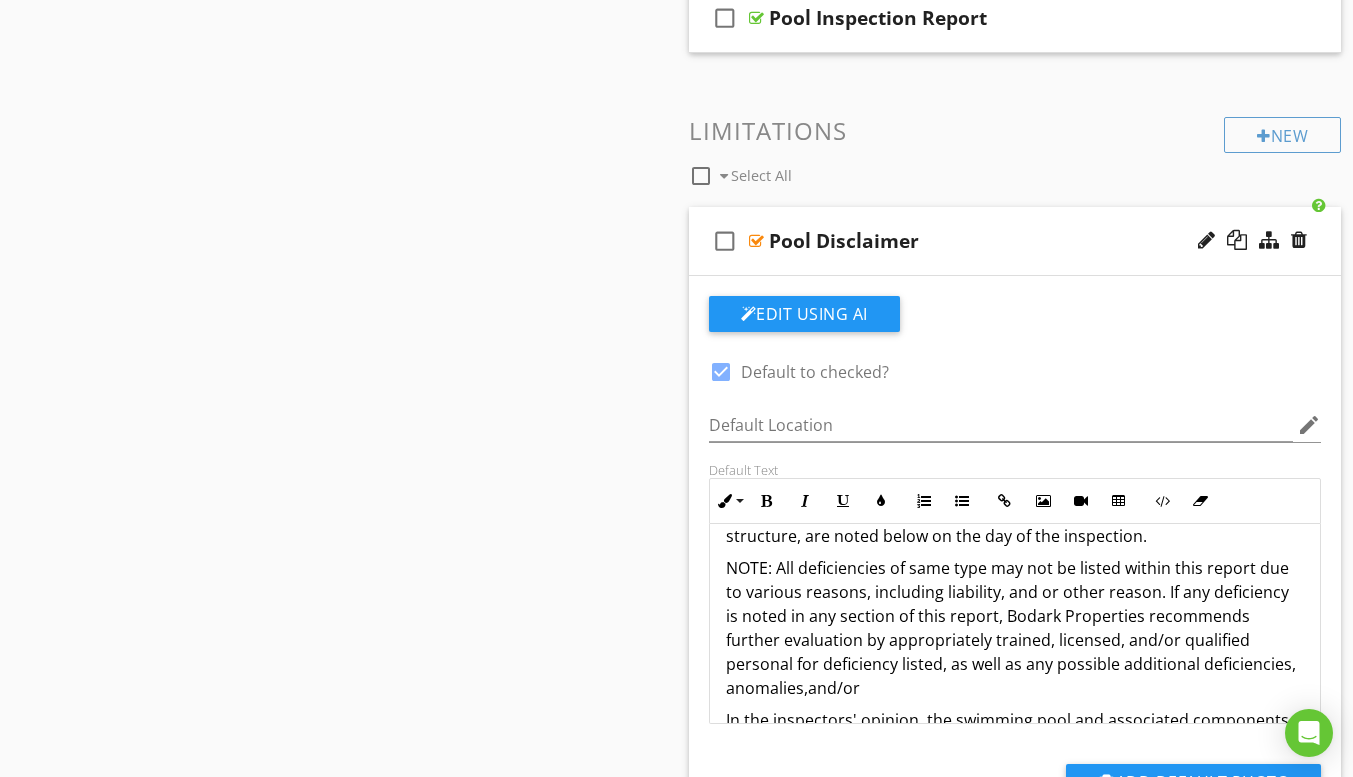 click on "NOTE: All deficiencies of same type may not be listed within this report due to various reasons, including liability, and or other reason. If any deficiency is noted in any section of this report, Bodark Properties recommends further evaluation by appropriately trained, licensed, and/or qualified personal for deficiency listed, as well as any possible additional deficiencies, anomalies,and/or" at bounding box center [1015, 628] 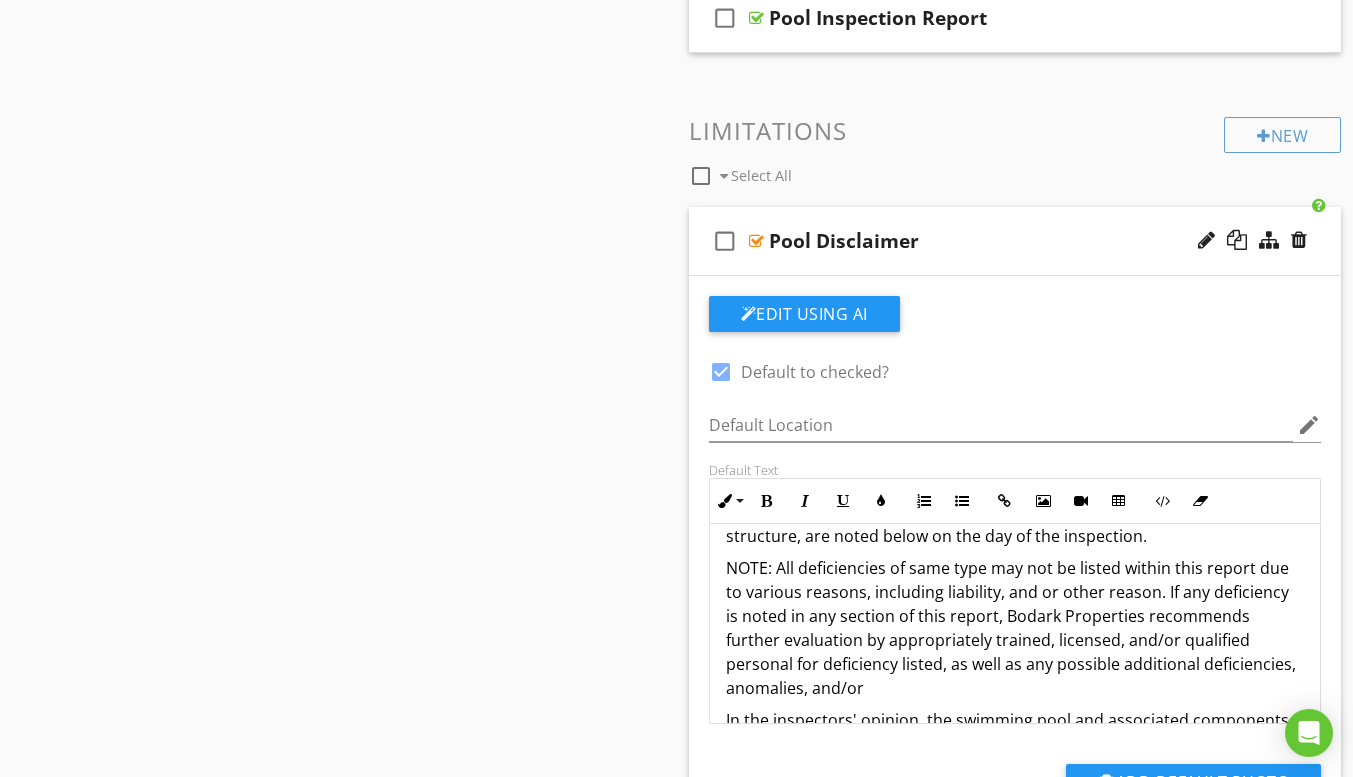 click on "NOTE: All deficiencies of same type may not be listed within this report due to various reasons, including liability, and or other reason. If any deficiency is noted in any section of this report, Bodark Properties recommends further evaluation by appropriately trained, licensed, and/or qualified personal for deficiency listed, as well as any possible additional deficiencies, anomalies, and/or" at bounding box center [1015, 628] 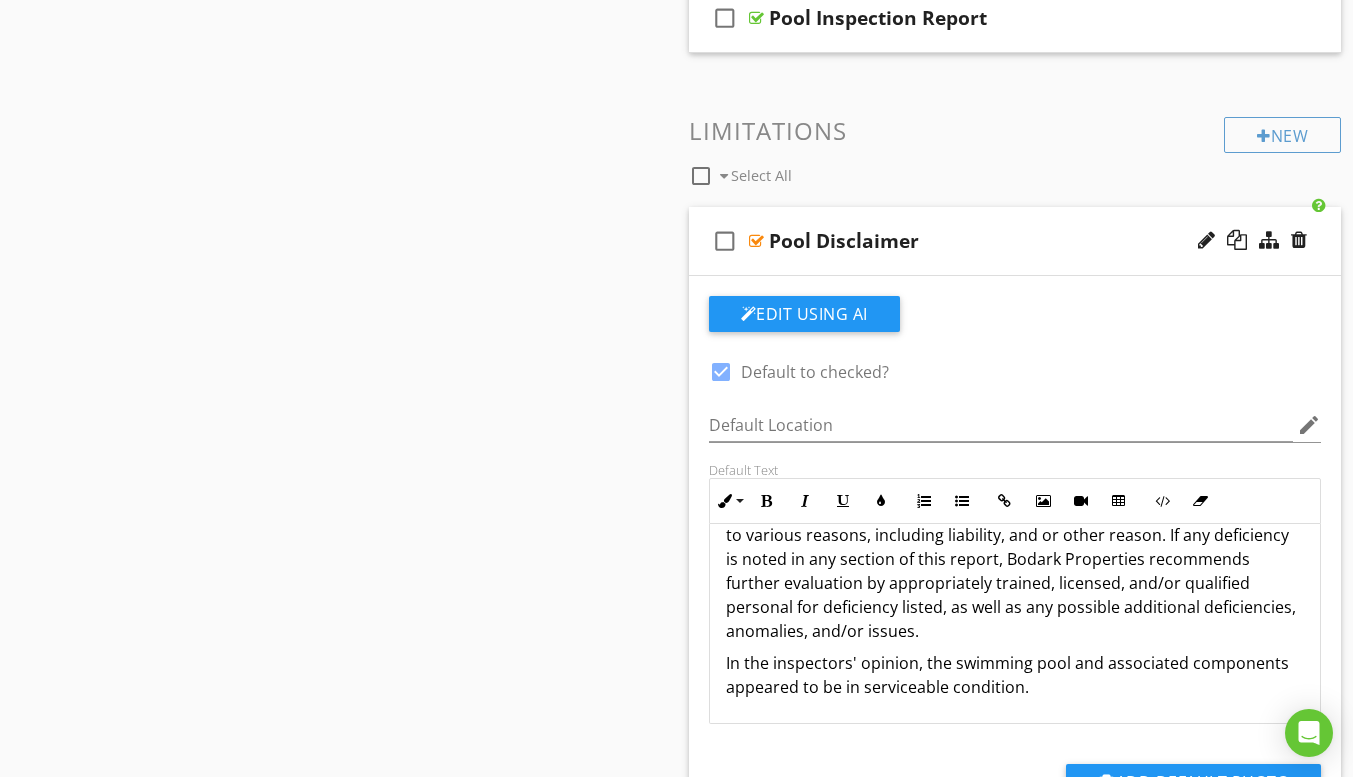 scroll, scrollTop: 617, scrollLeft: 0, axis: vertical 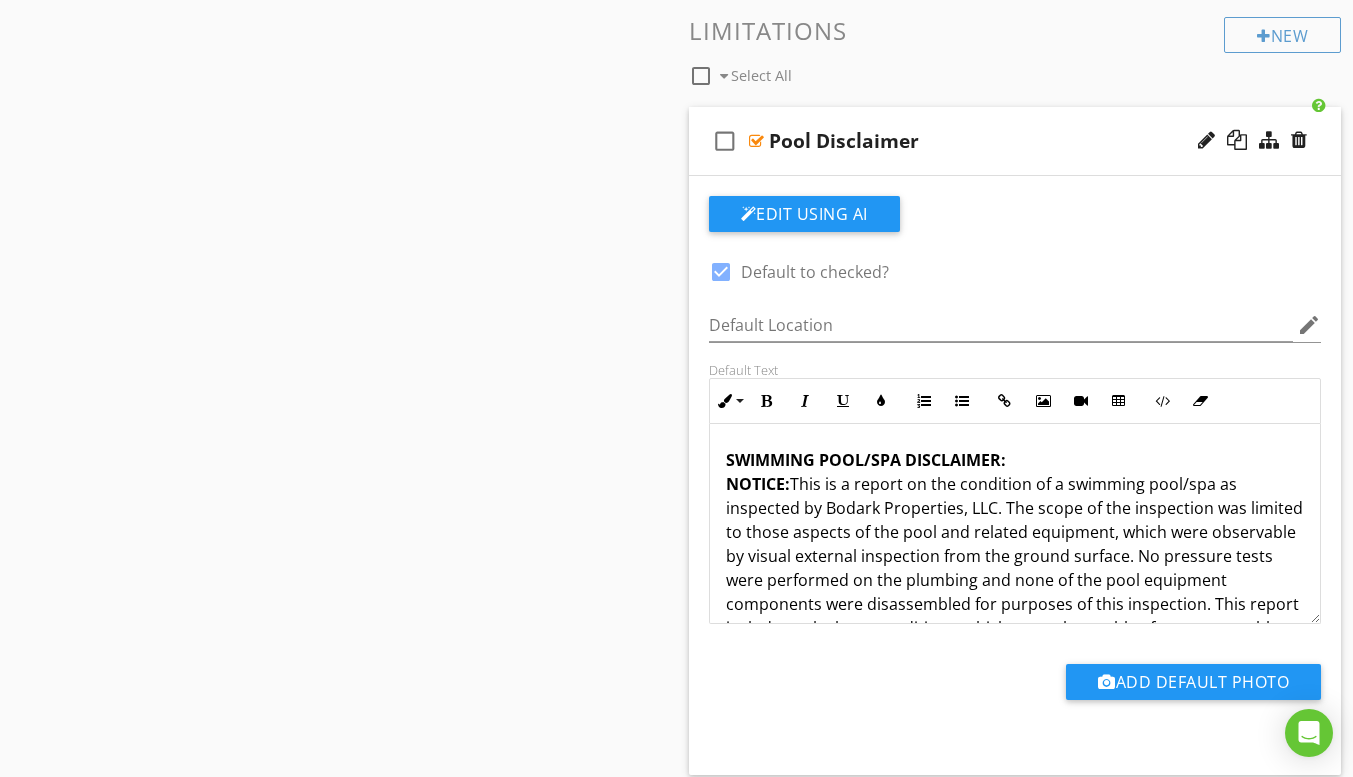 click on "check_box Default to checked?" at bounding box center (856, 270) 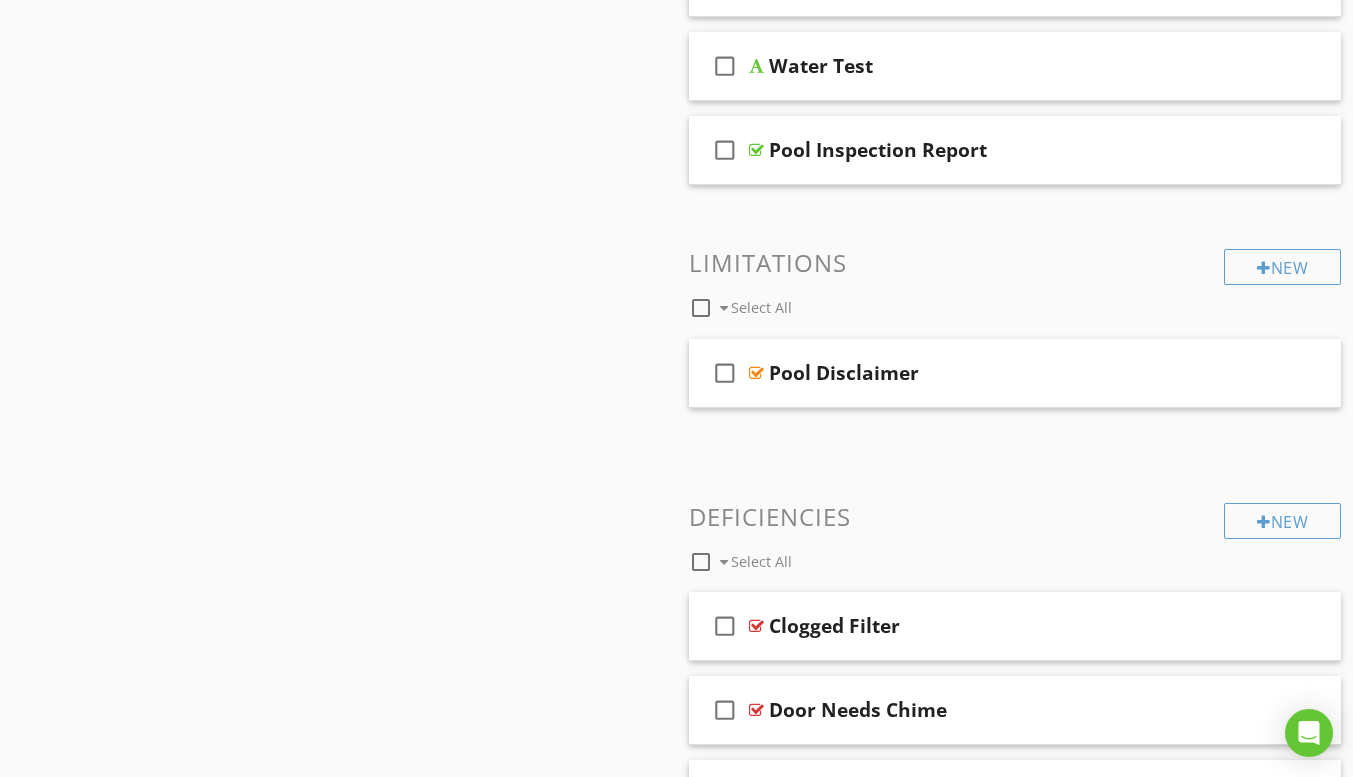 scroll, scrollTop: 1600, scrollLeft: 0, axis: vertical 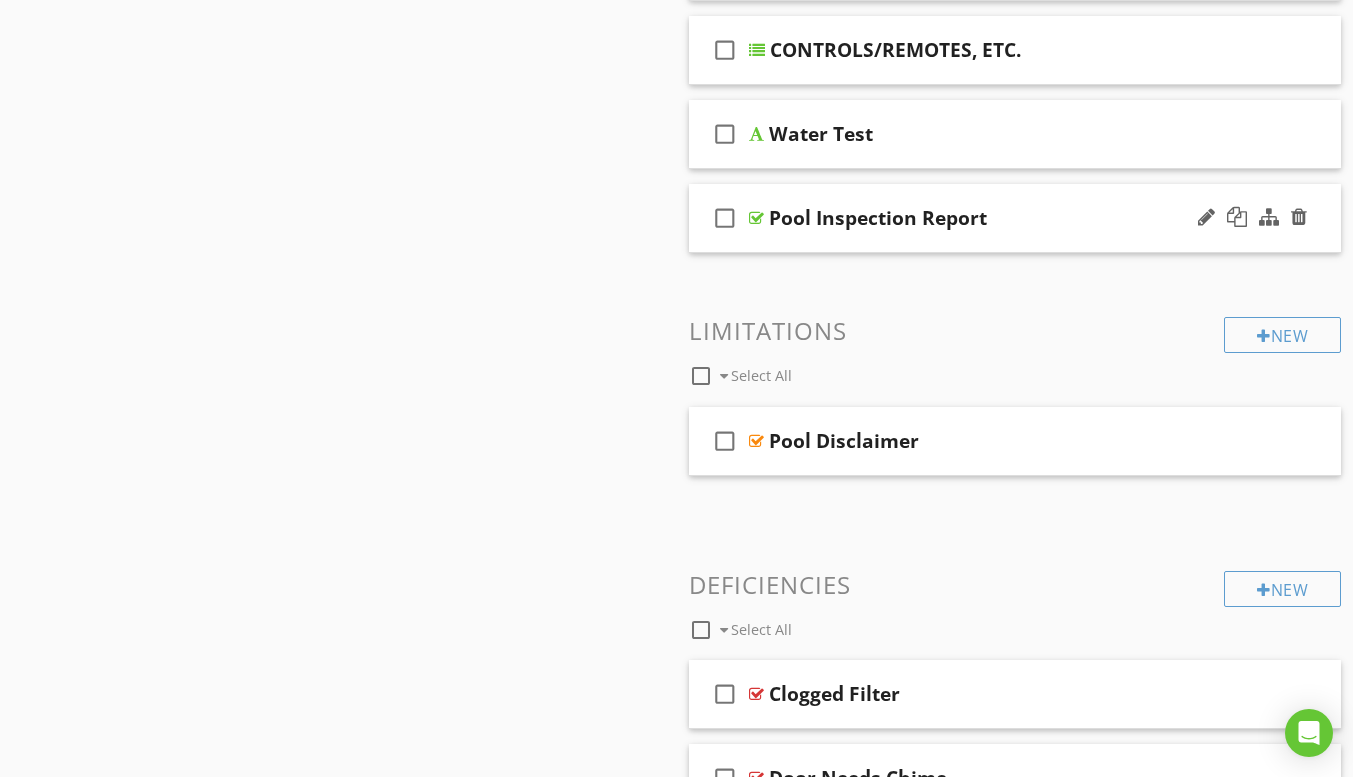click on "check_box_outline_blank
Pool Inspection Report" at bounding box center [1015, 218] 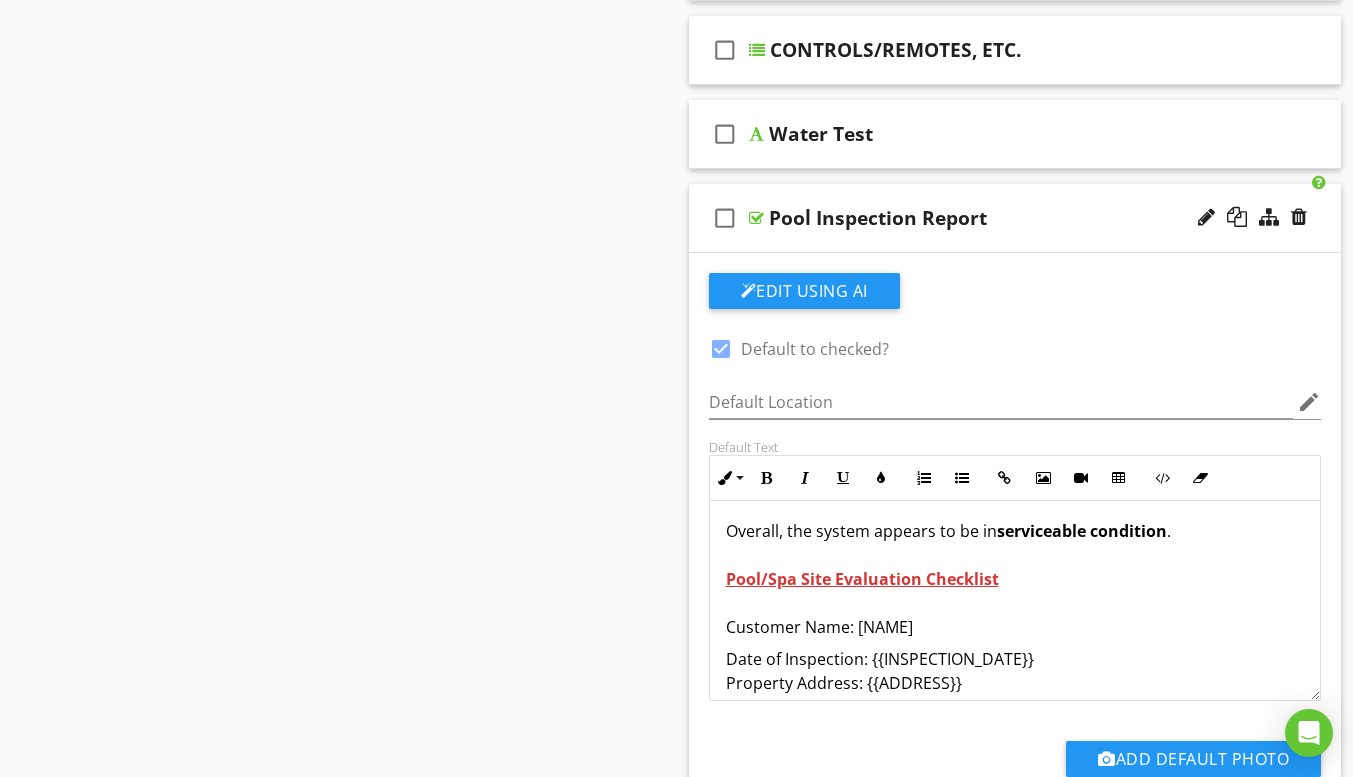 scroll, scrollTop: 100, scrollLeft: 0, axis: vertical 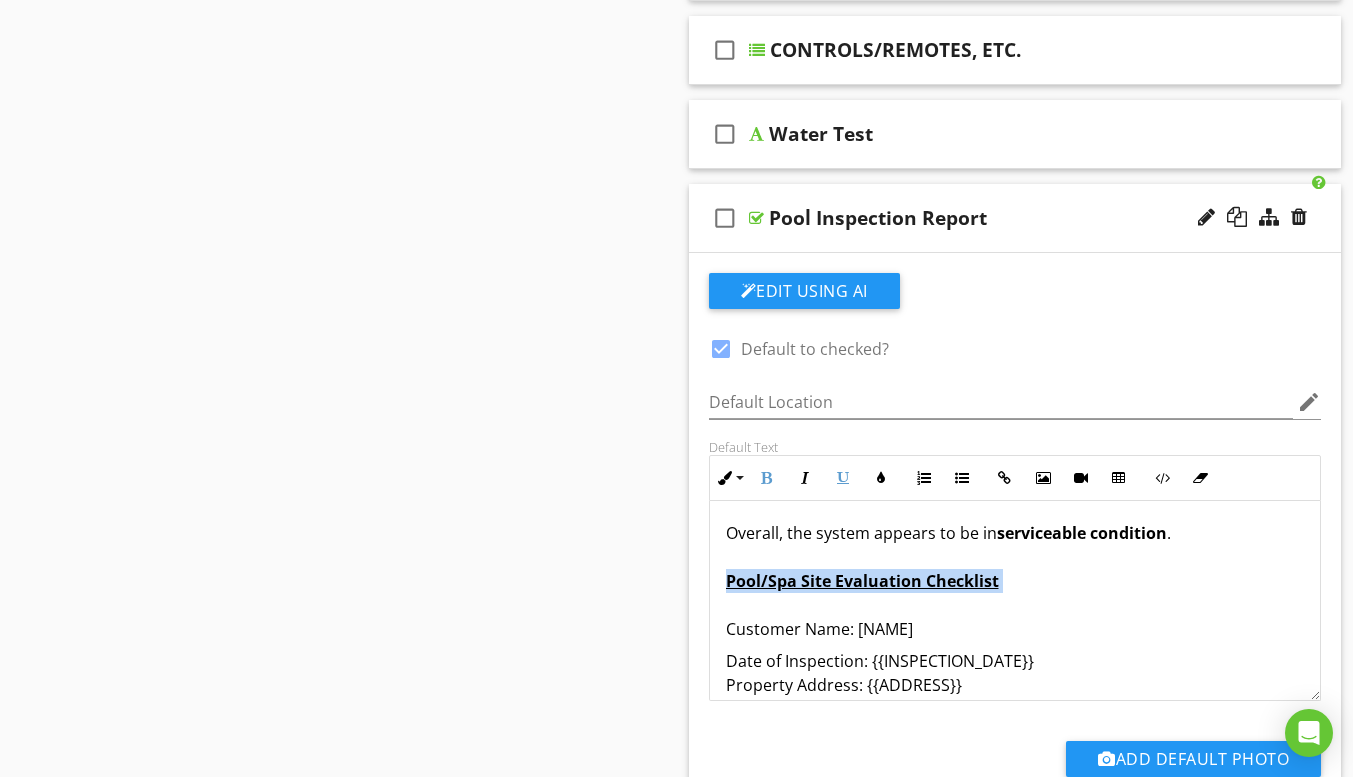 drag, startPoint x: 722, startPoint y: 587, endPoint x: 860, endPoint y: 596, distance: 138.29317 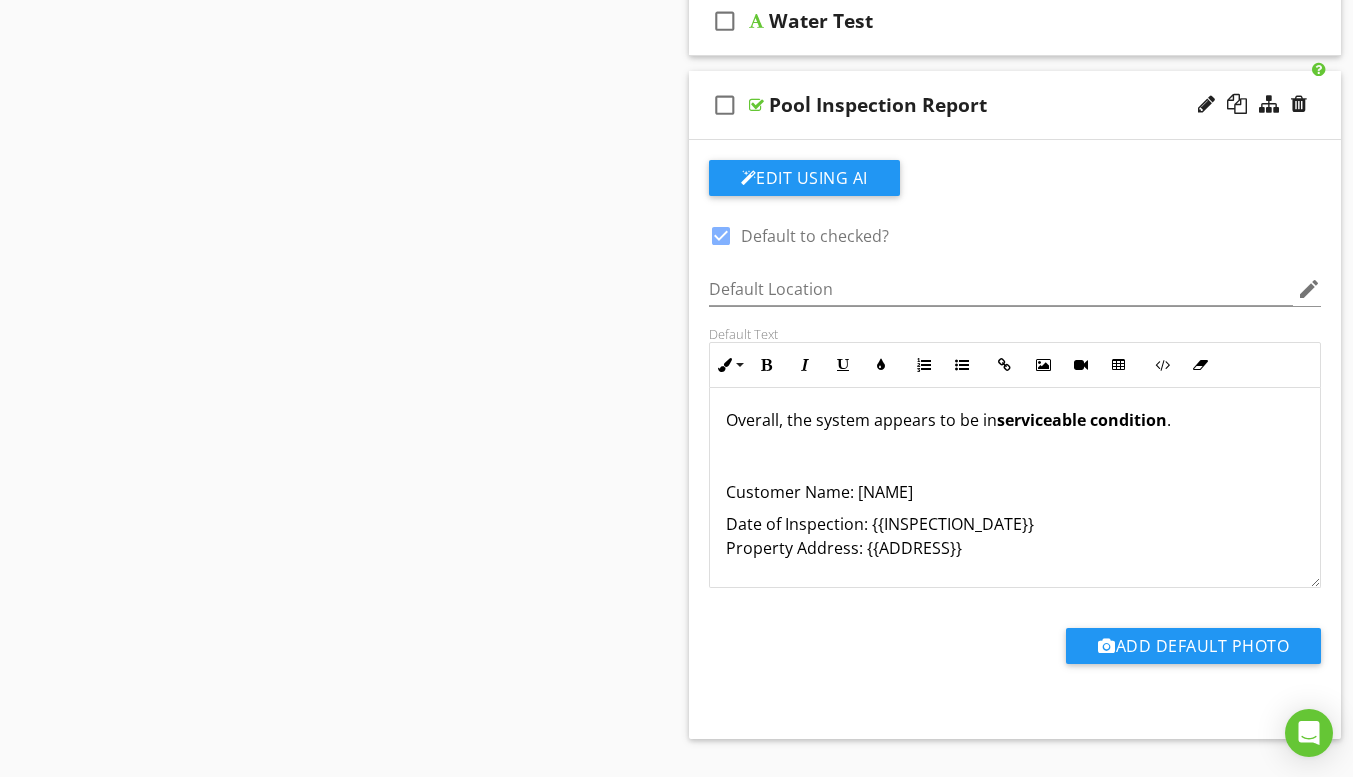 scroll, scrollTop: 1700, scrollLeft: 0, axis: vertical 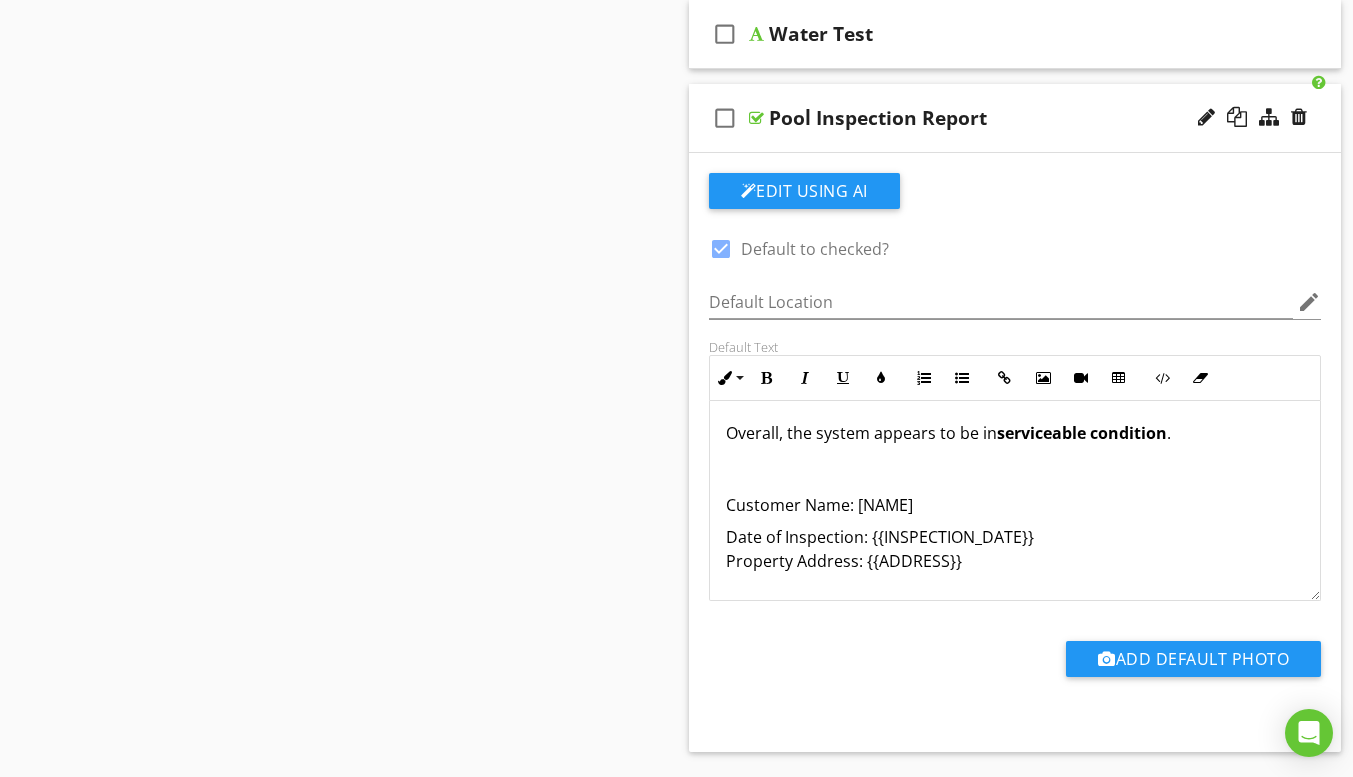 click on "check_box_outline_blank
Pool Inspection Report" at bounding box center (1015, 118) 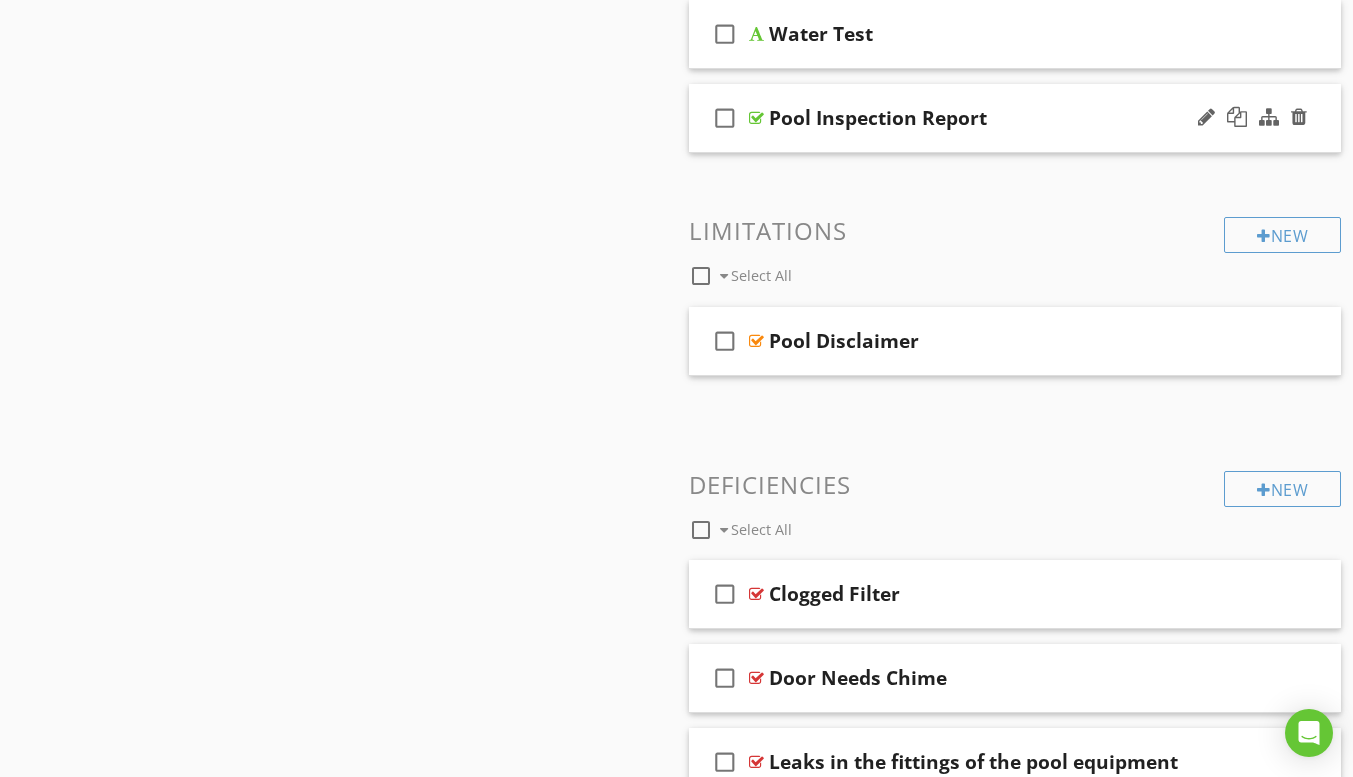 click on "check_box_outline_blank
Pool Inspection Report" at bounding box center (1015, 118) 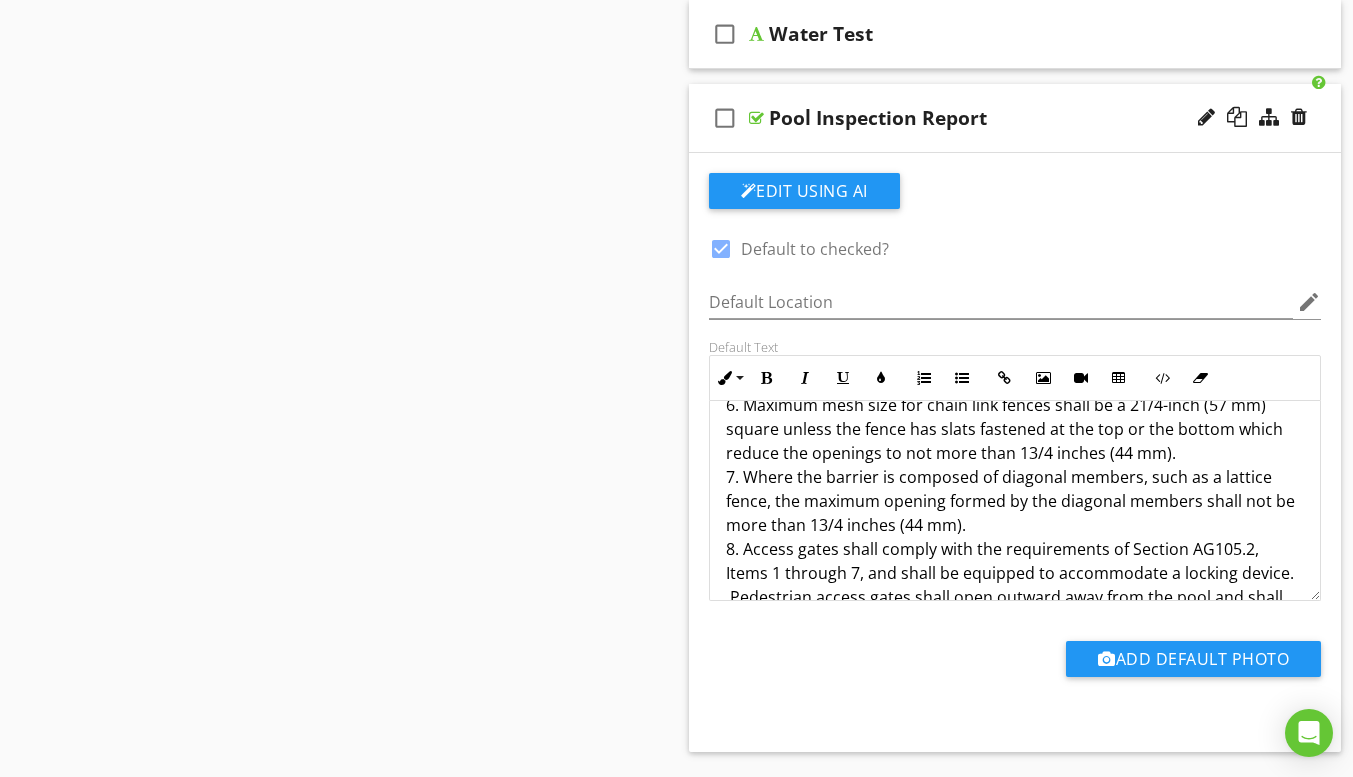 scroll, scrollTop: 2600, scrollLeft: 0, axis: vertical 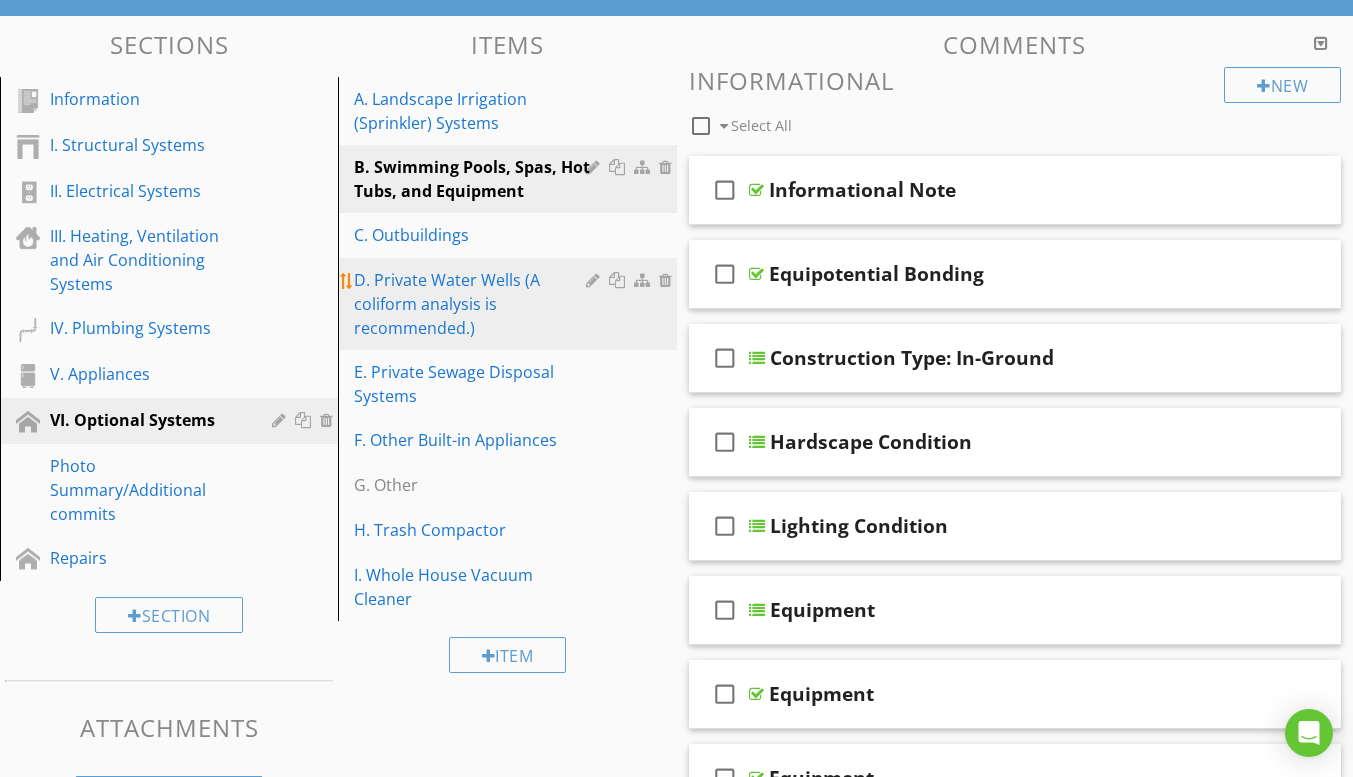 click on "D. Private Water Wells (A coliform analysis is recommended.)" at bounding box center [472, 304] 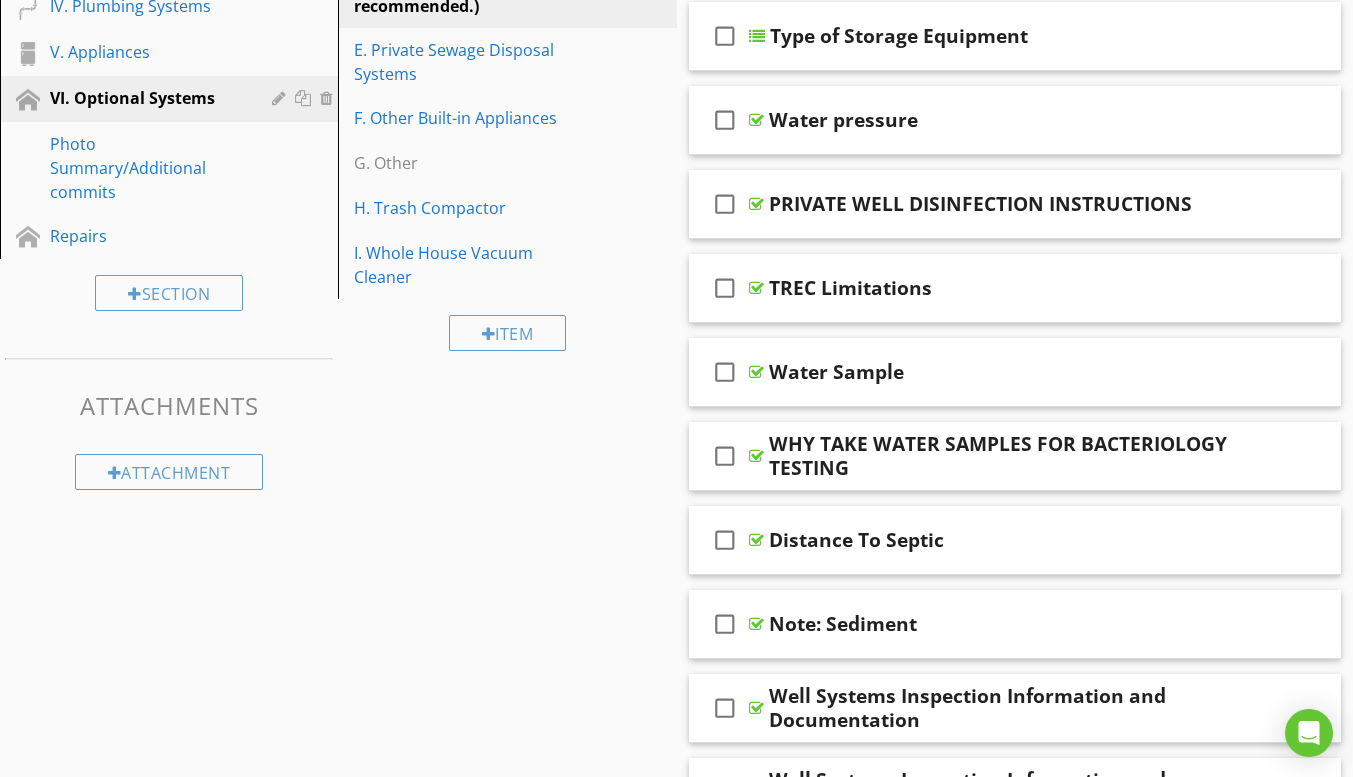 scroll, scrollTop: 500, scrollLeft: 0, axis: vertical 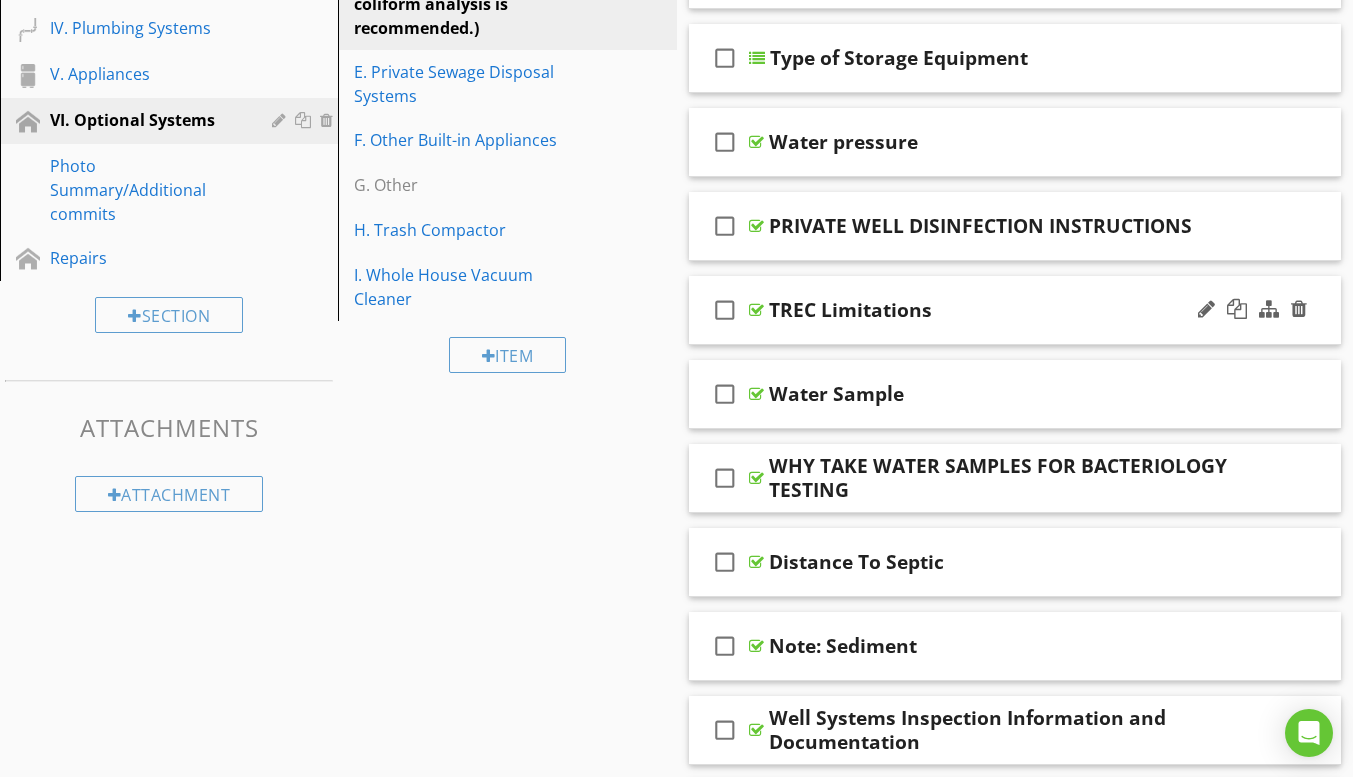 click on "check_box_outline_blank
TREC Limitations" at bounding box center [1015, 310] 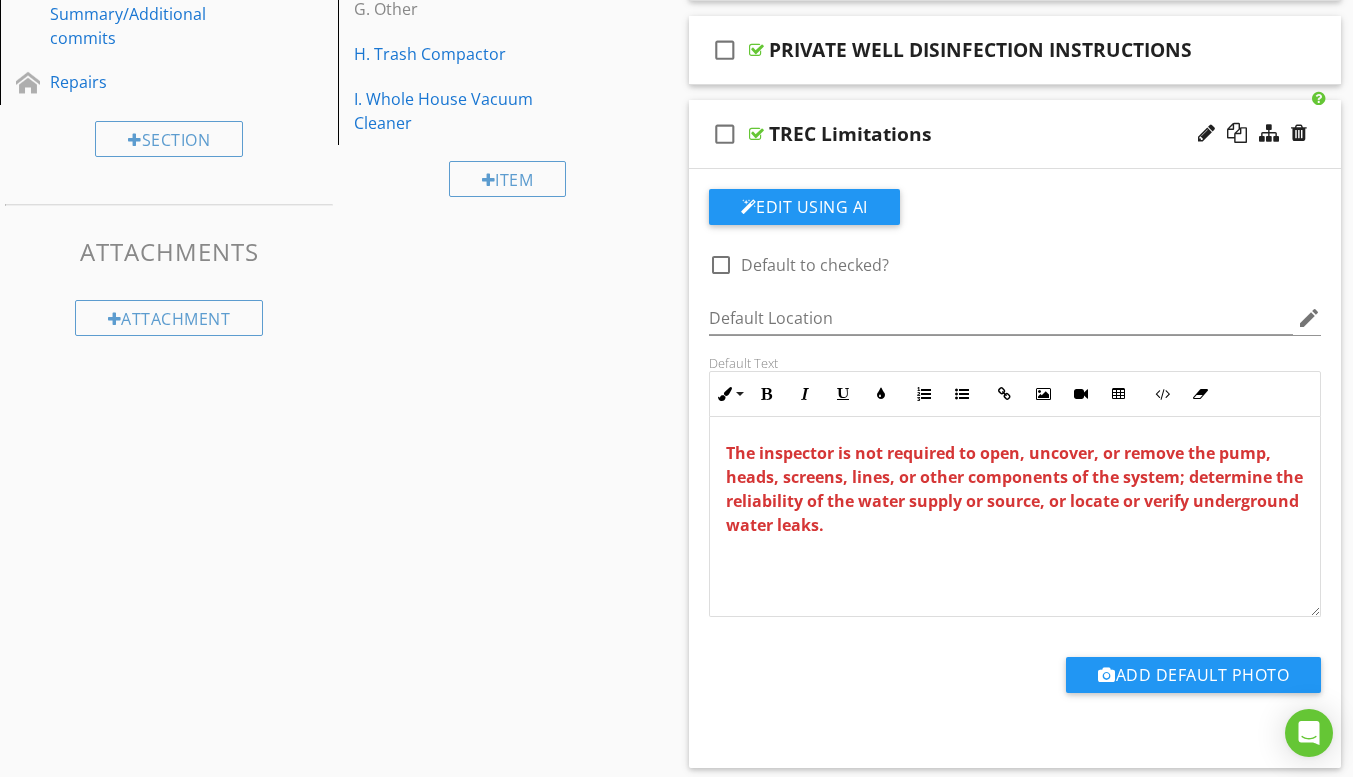 scroll, scrollTop: 700, scrollLeft: 0, axis: vertical 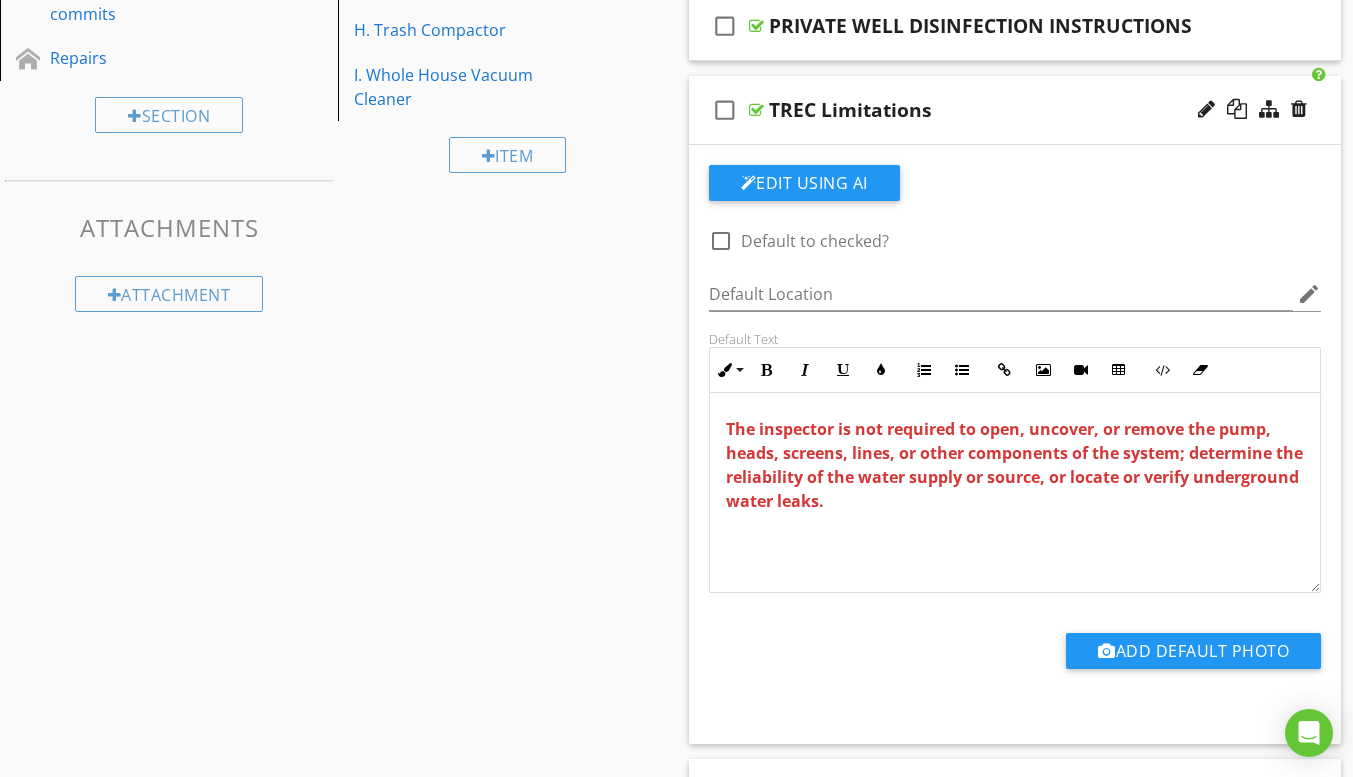 click on "check_box_outline_blank
TREC Limitations" at bounding box center [1015, 110] 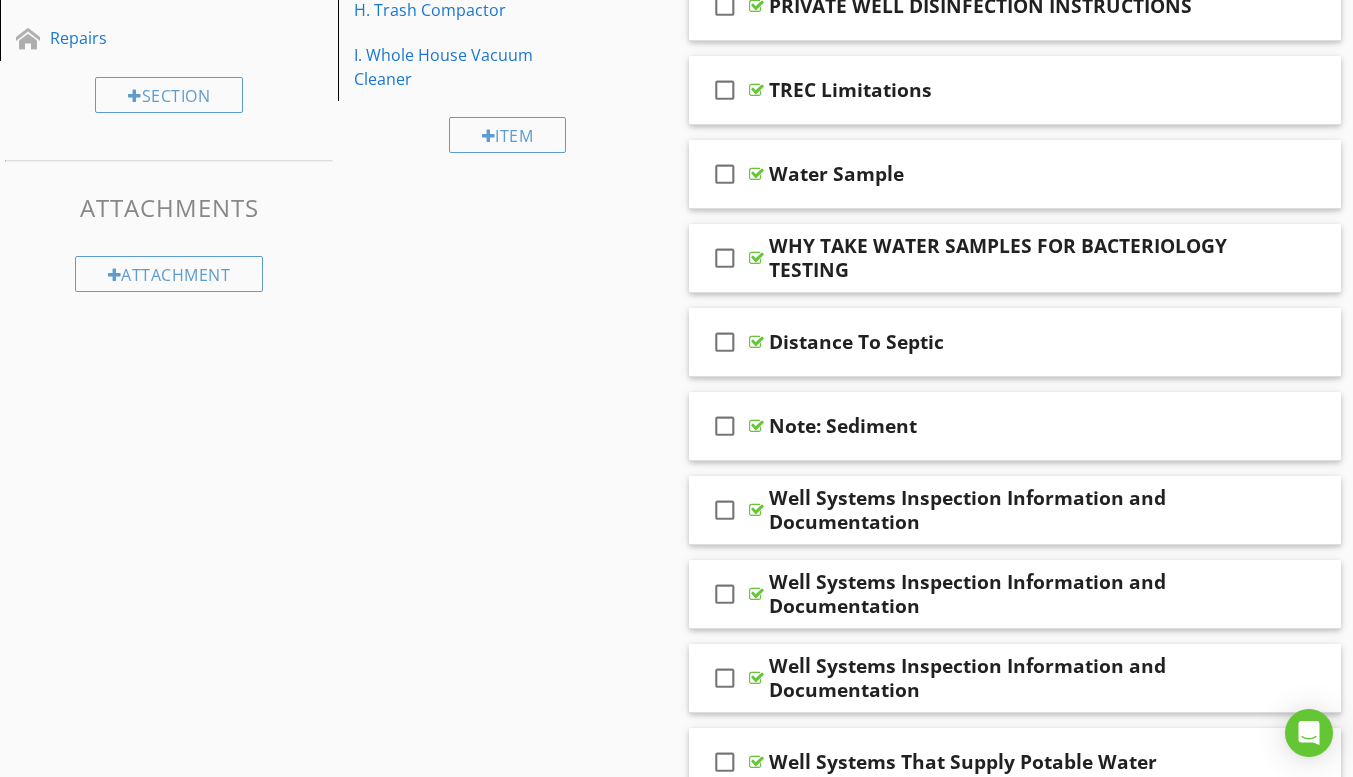 scroll, scrollTop: 700, scrollLeft: 0, axis: vertical 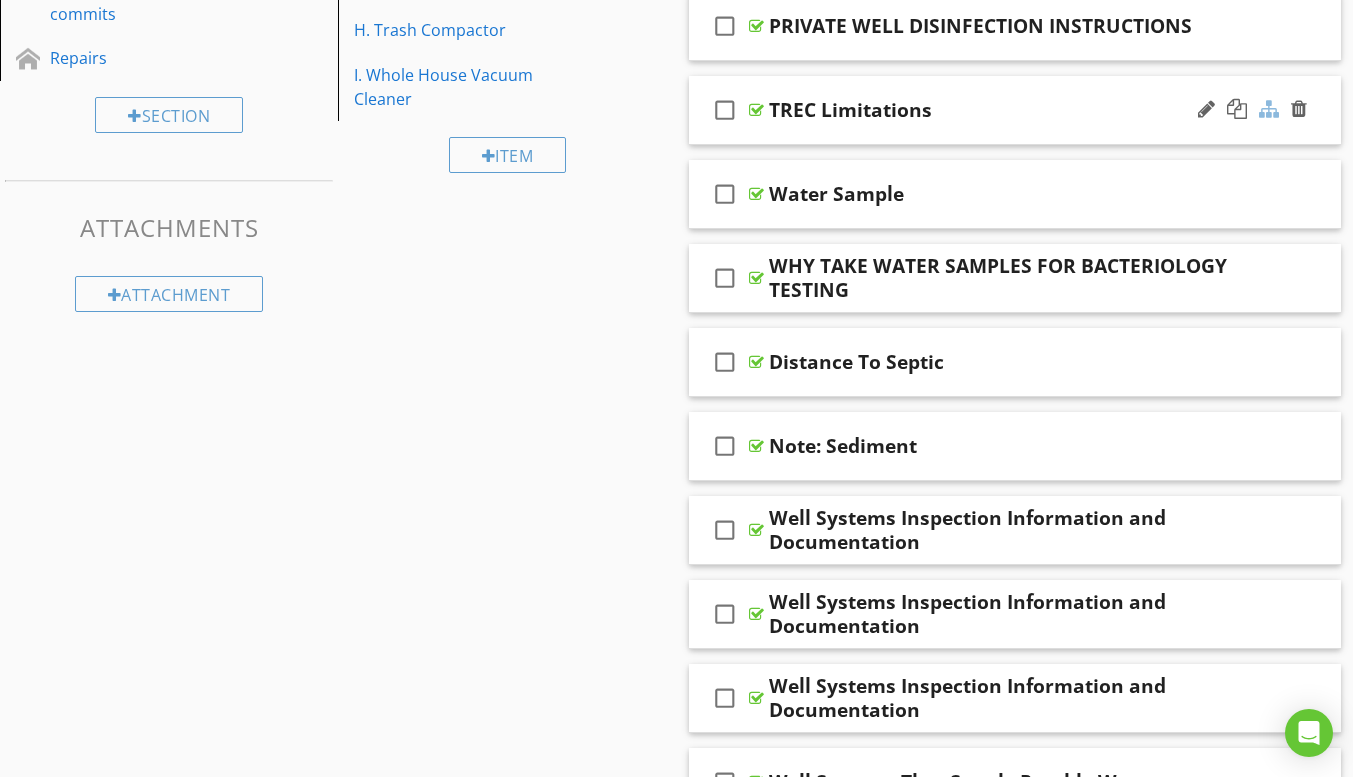 click at bounding box center [1269, 109] 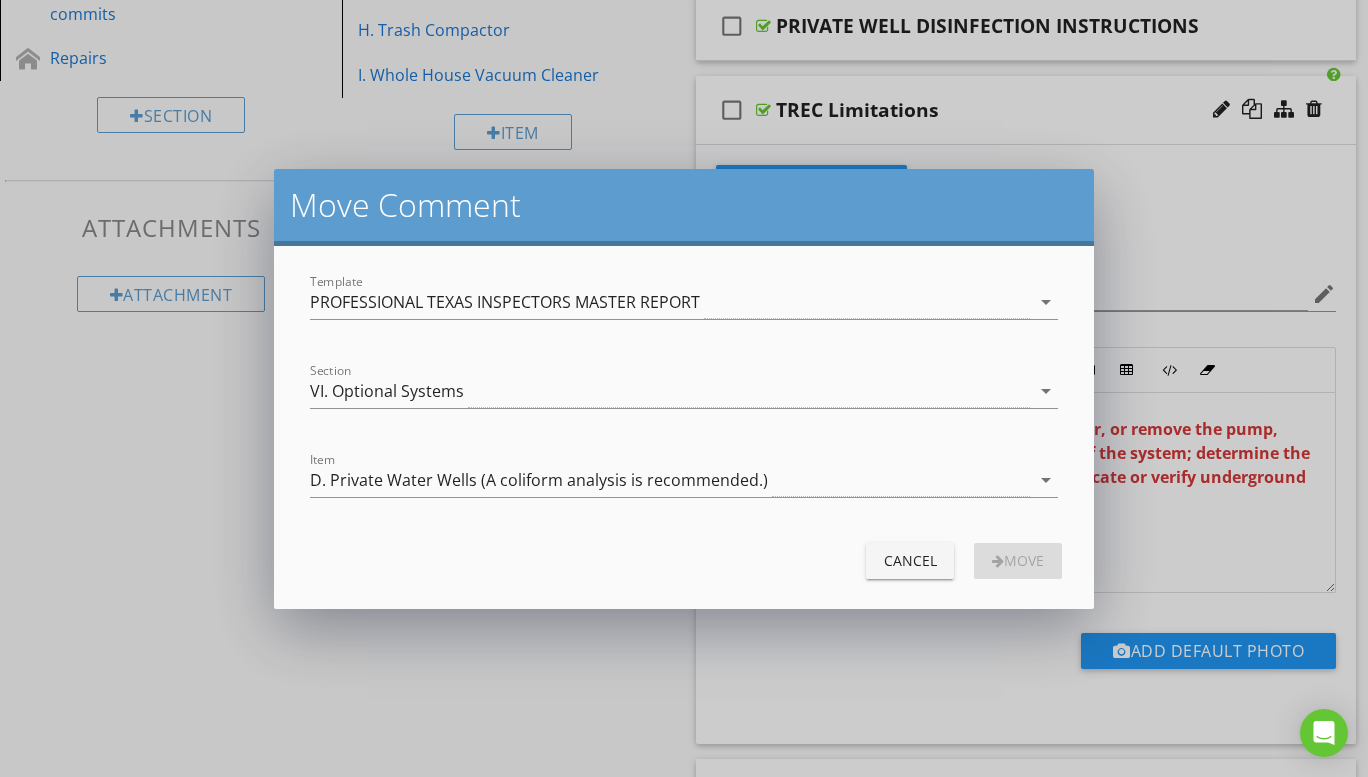 click on "Cancel" at bounding box center (910, 560) 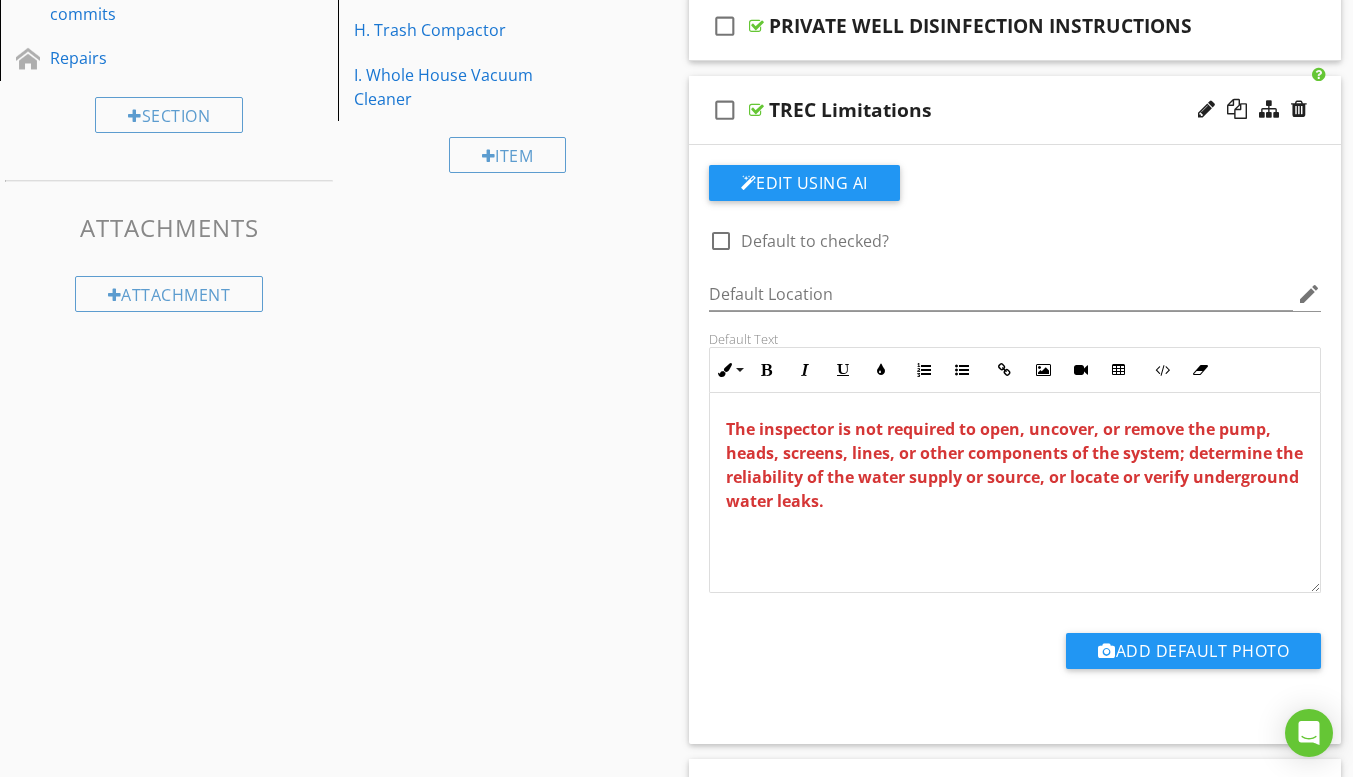 click on "check_box_outline_blank
TREC Limitations" at bounding box center [1015, 110] 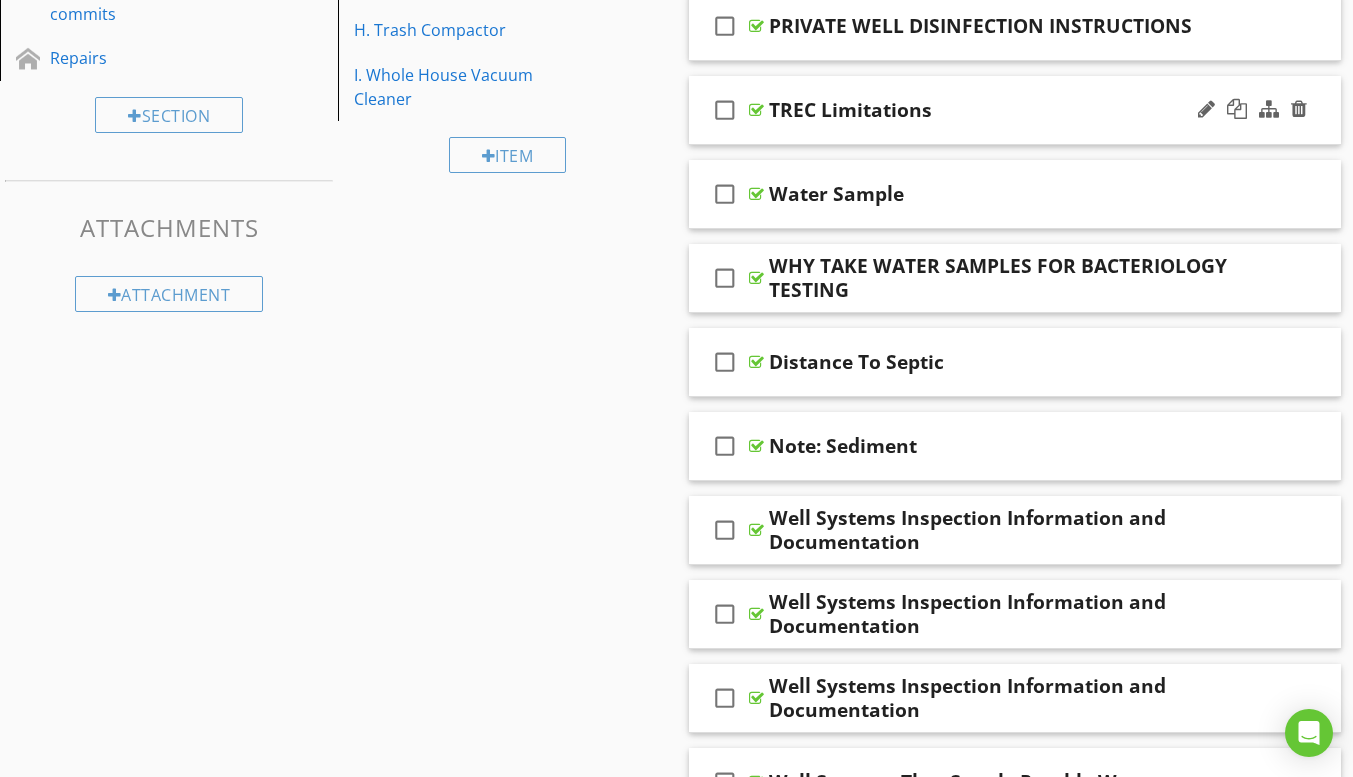 type 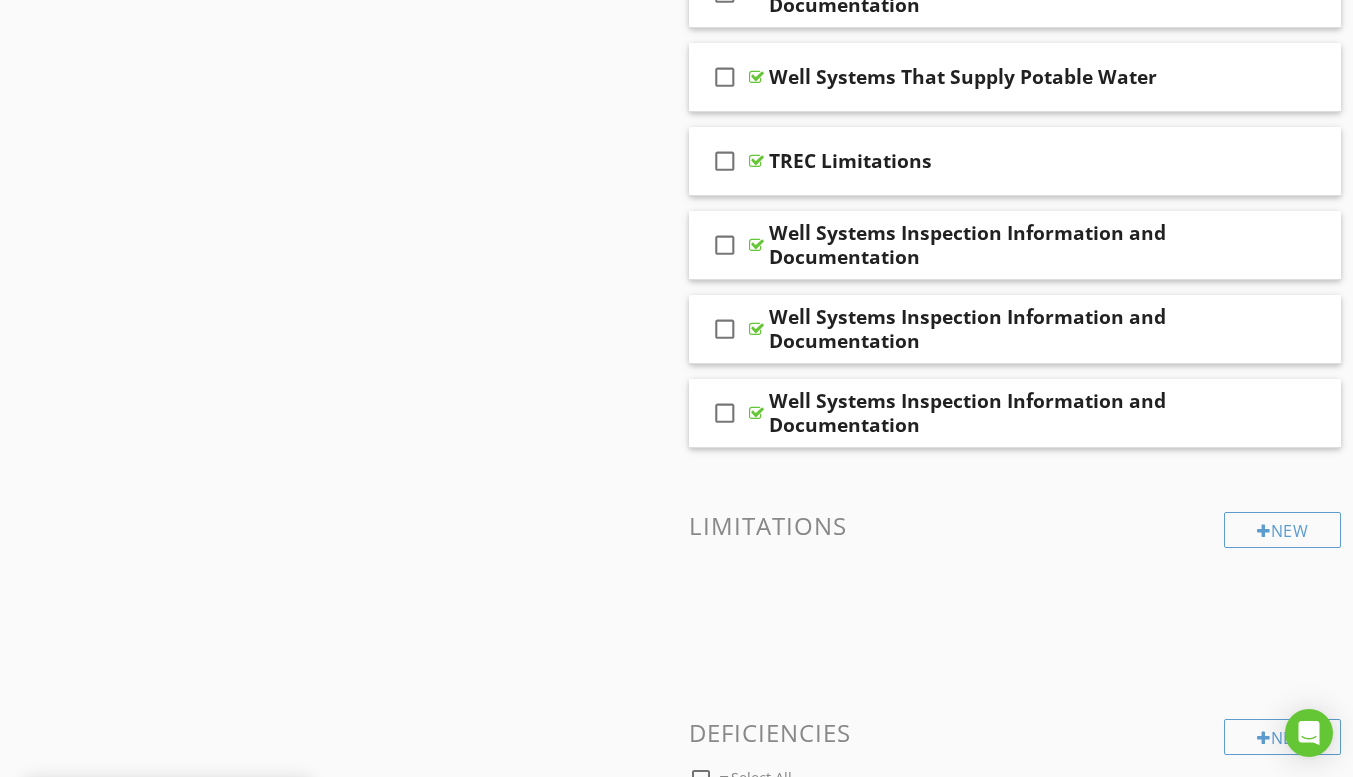 scroll, scrollTop: 1338, scrollLeft: 0, axis: vertical 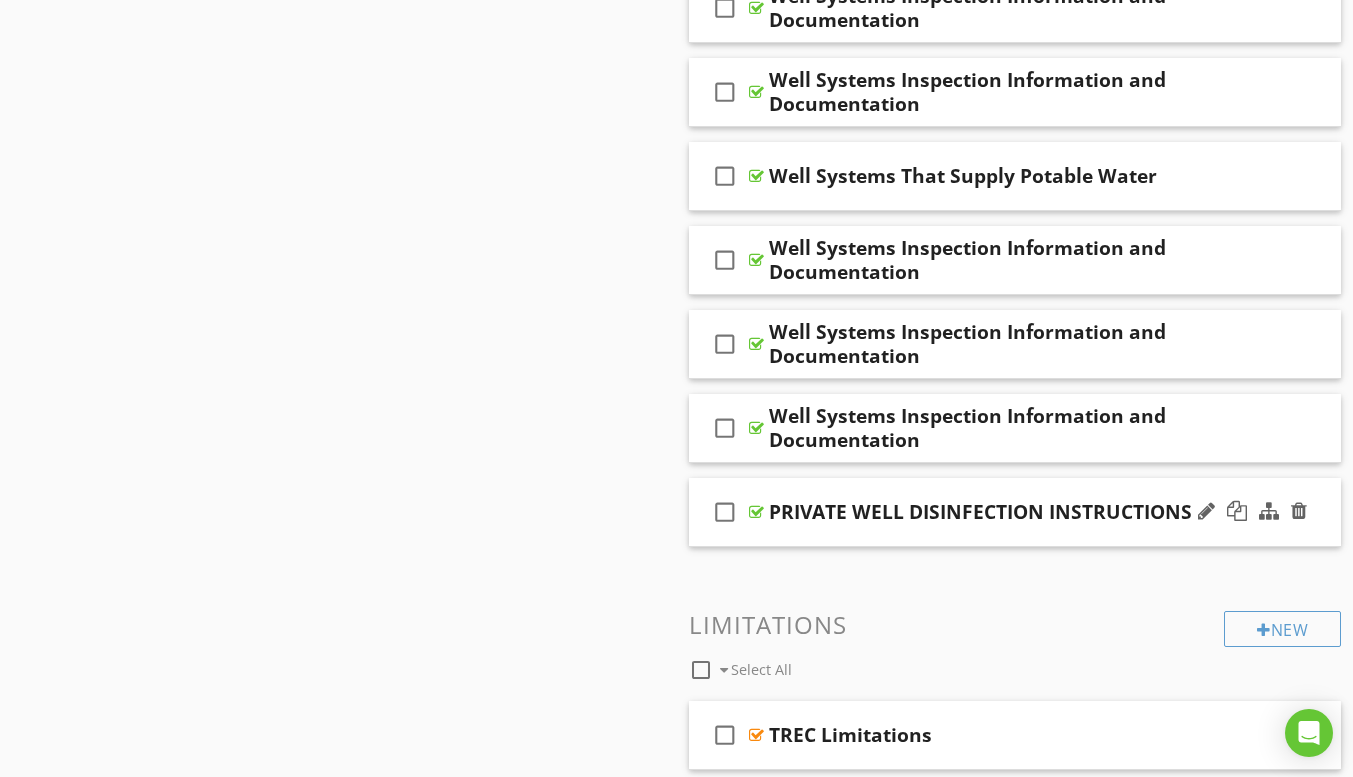 click on "check_box_outline_blank
PRIVATE WELL DISINFECTION INSTRUCTIONS" at bounding box center [1015, 512] 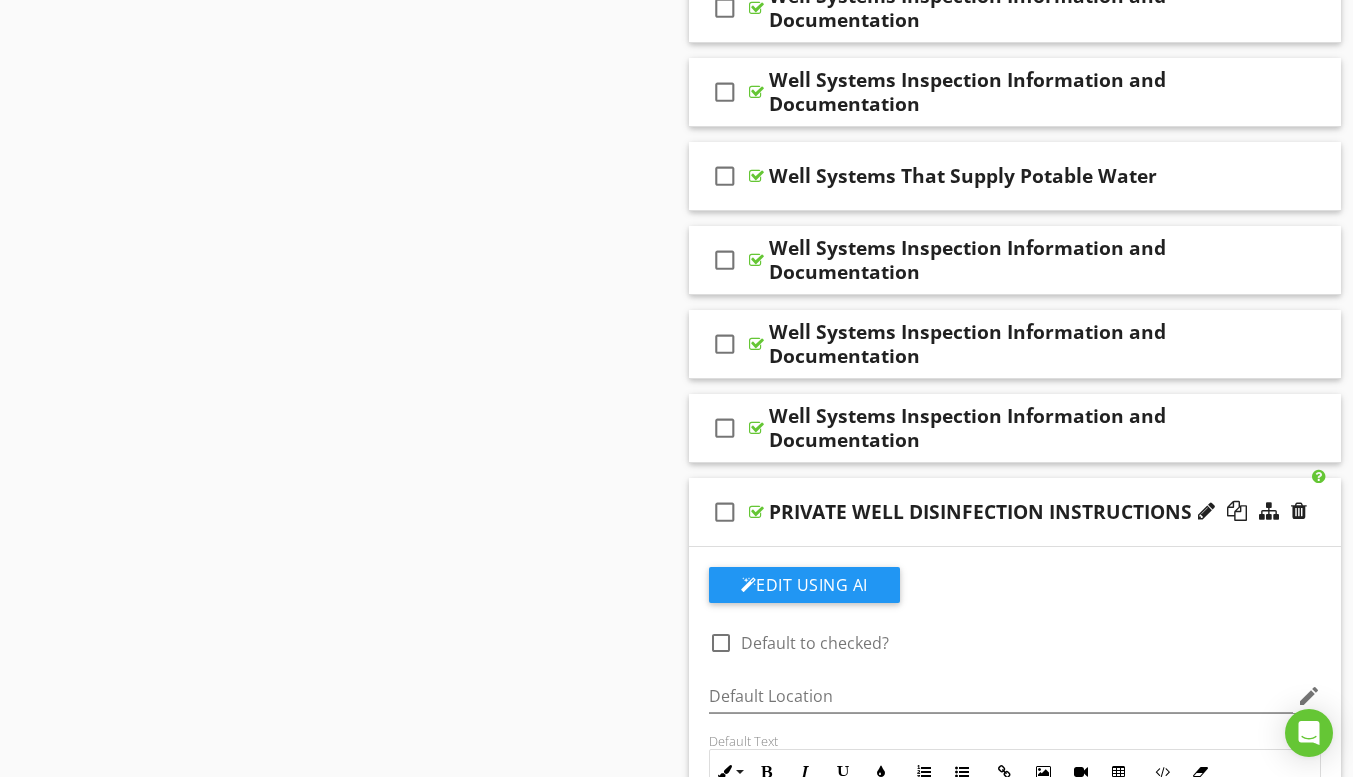 click at bounding box center (721, 643) 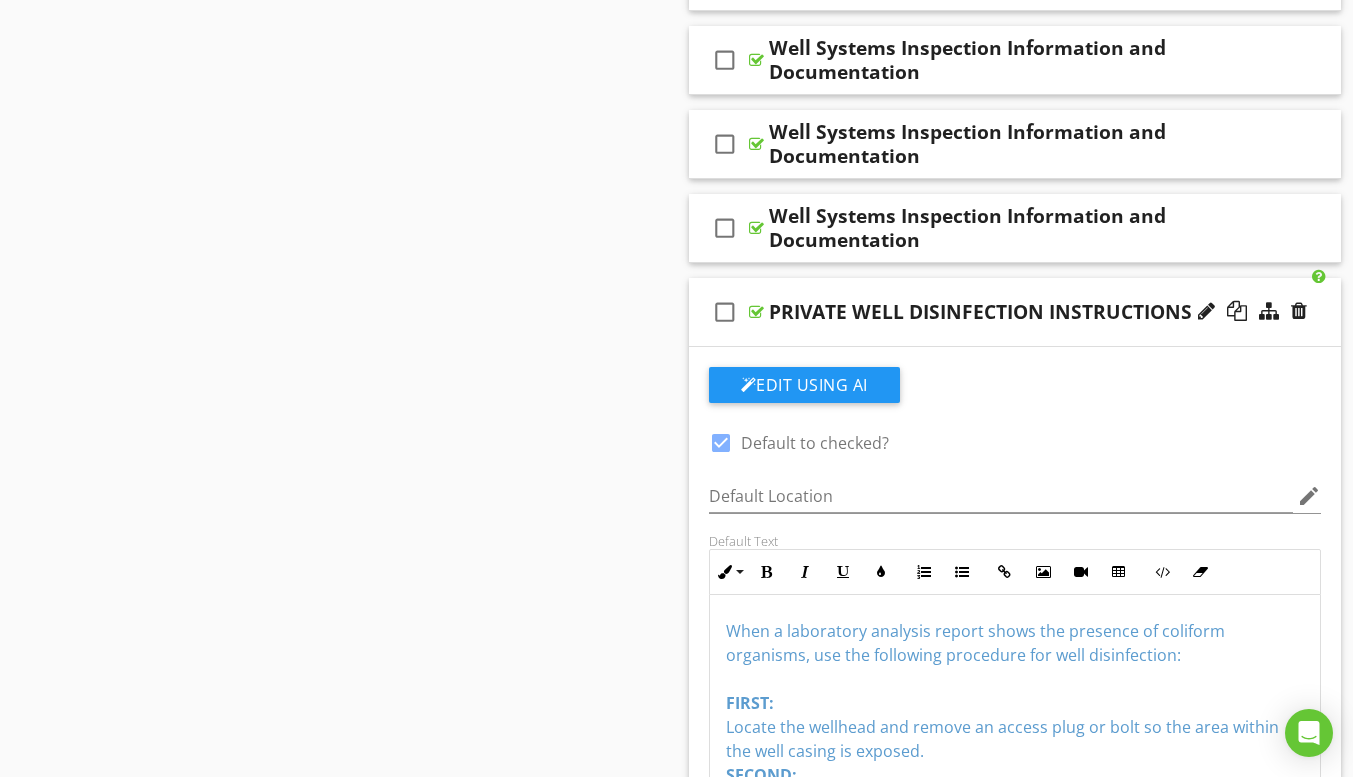 scroll, scrollTop: 1438, scrollLeft: 0, axis: vertical 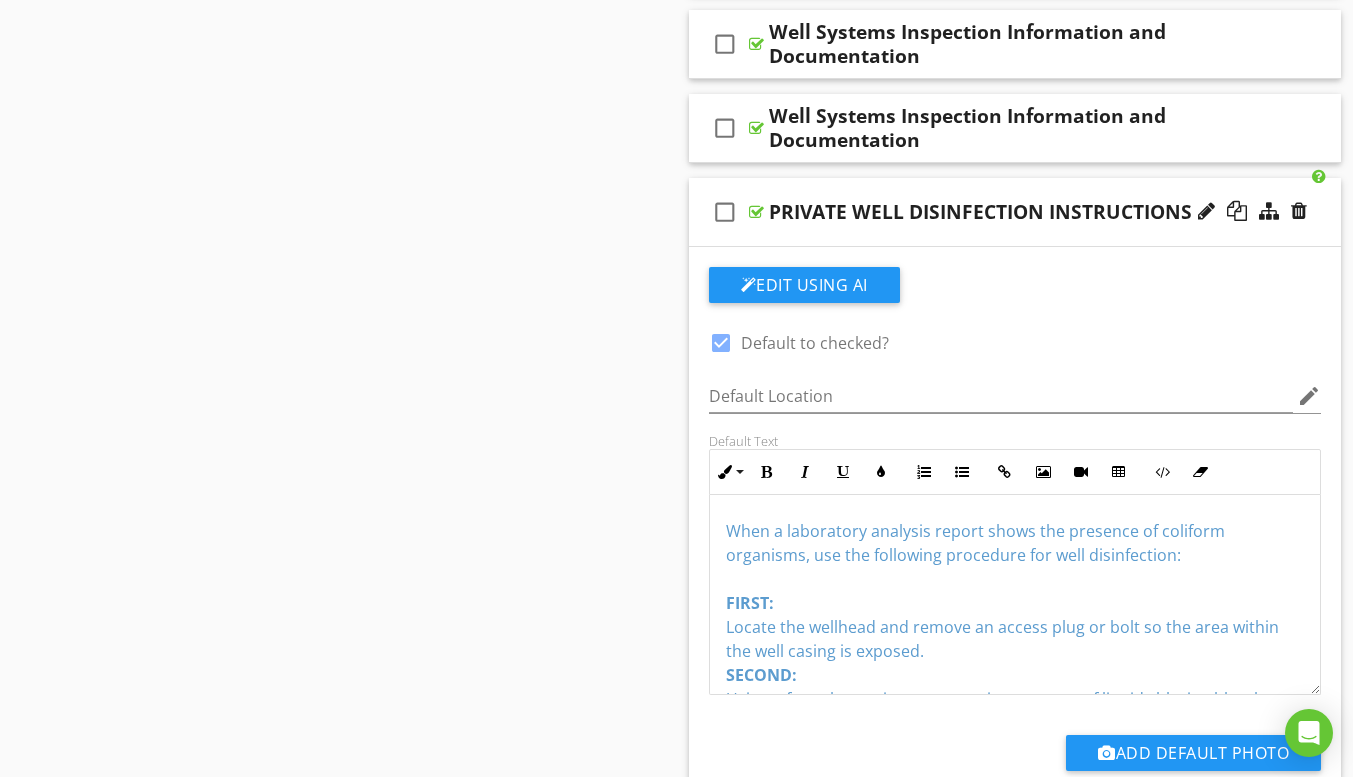click on "check_box_outline_blank
PRIVATE WELL DISINFECTION INSTRUCTIONS" at bounding box center (1015, 212) 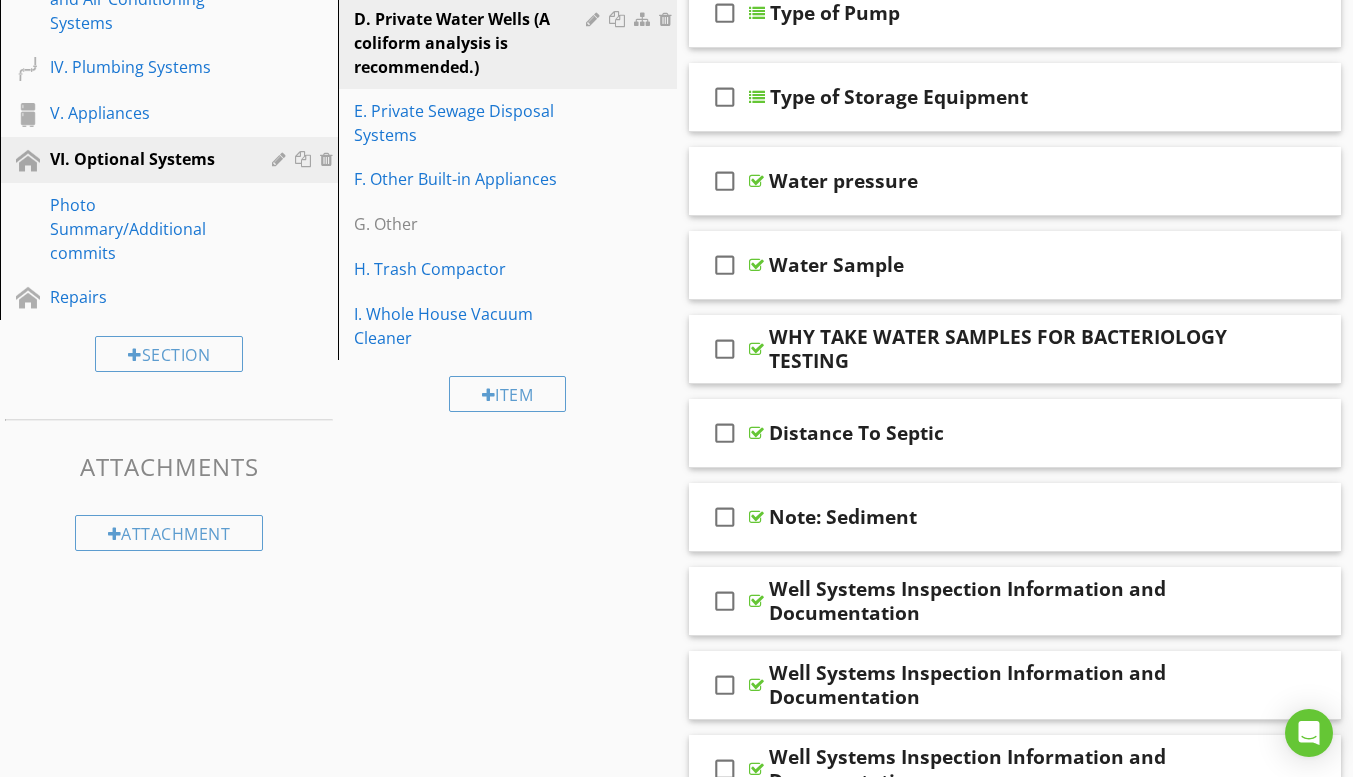 scroll, scrollTop: 438, scrollLeft: 0, axis: vertical 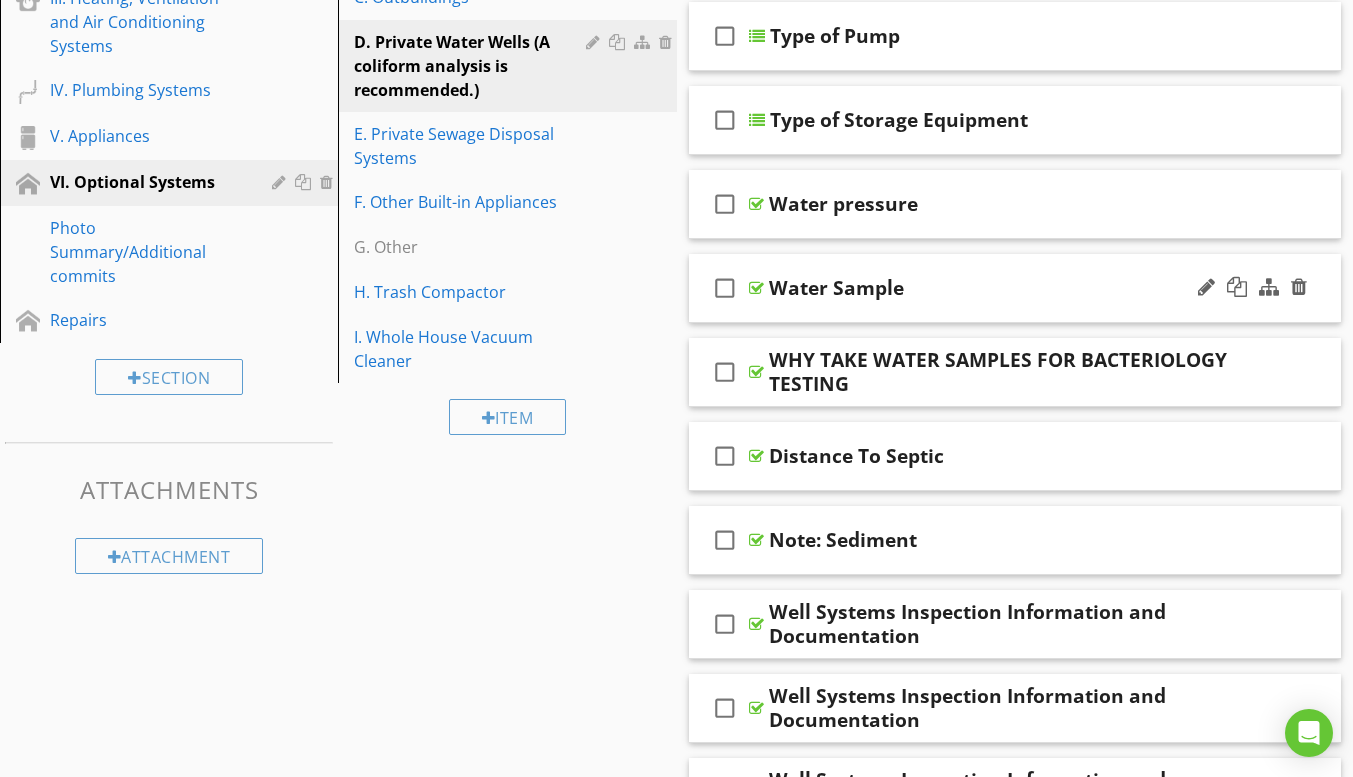 click on "check_box_outline_blank
Water Sample" at bounding box center [1015, 288] 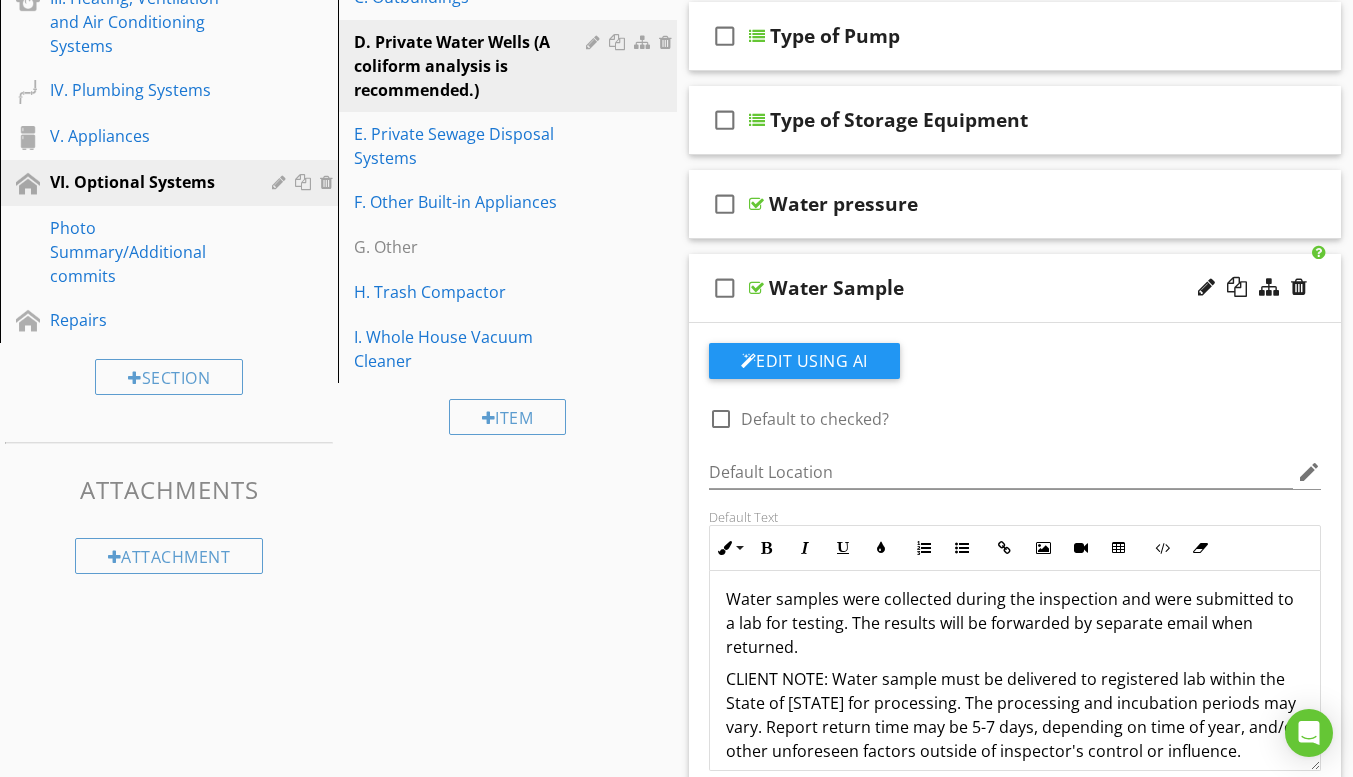 scroll, scrollTop: 0, scrollLeft: 0, axis: both 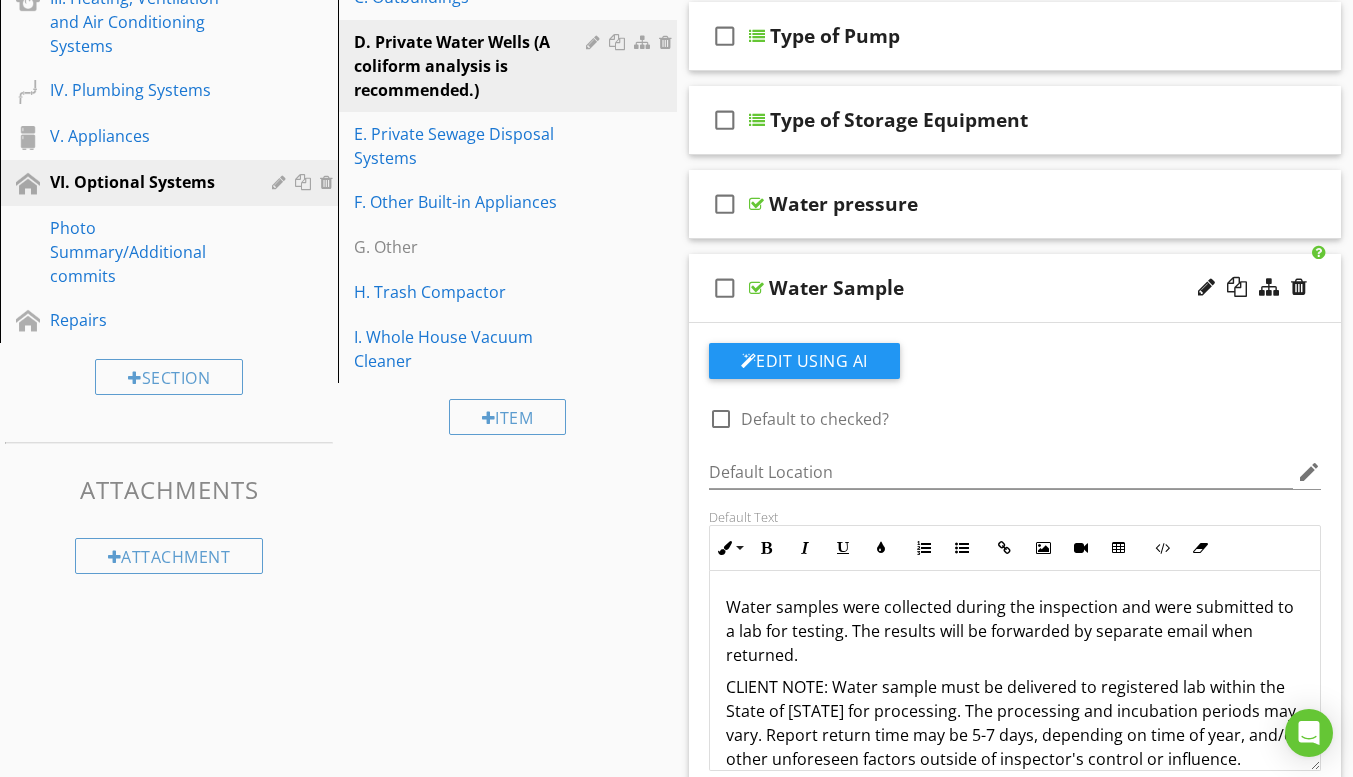click on "Edit Using AI" at bounding box center [1015, 369] 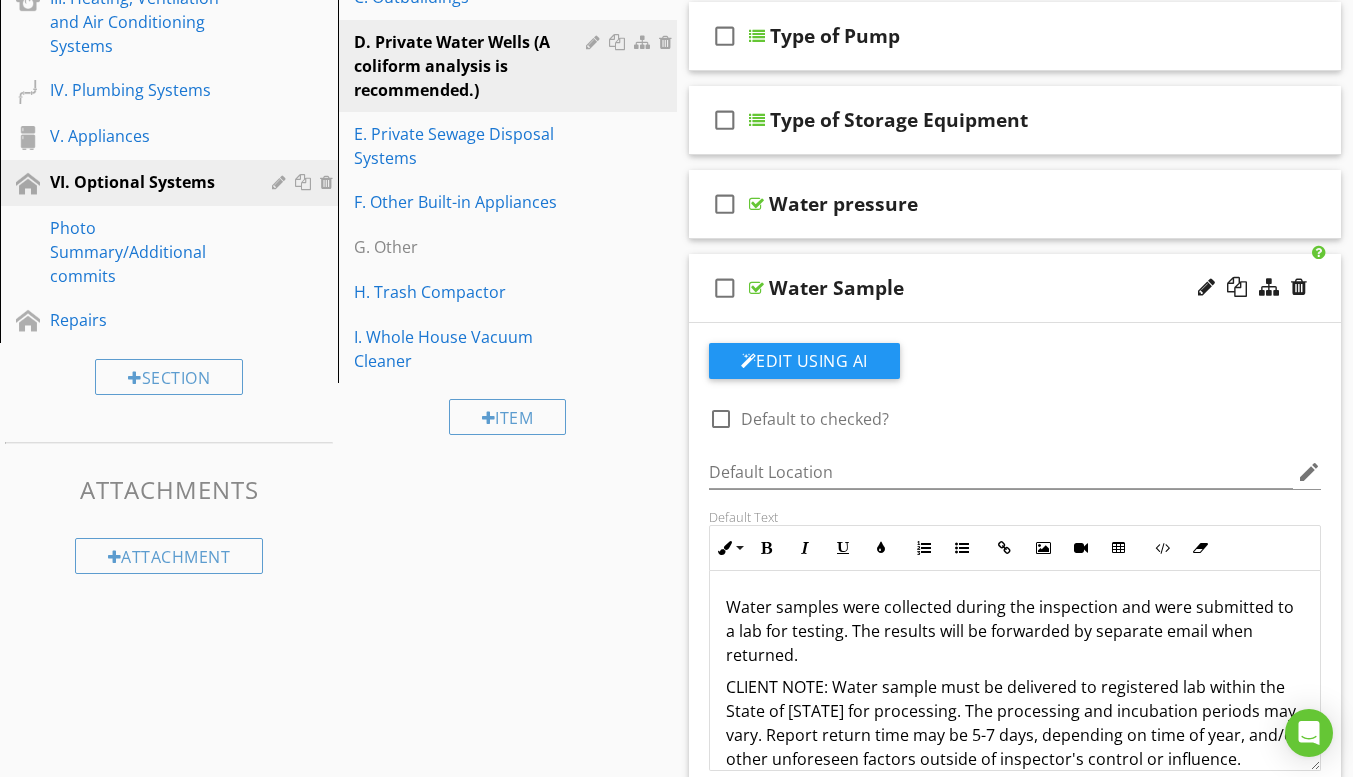 click on "check_box_outline_blank
Water Sample" at bounding box center (1015, 288) 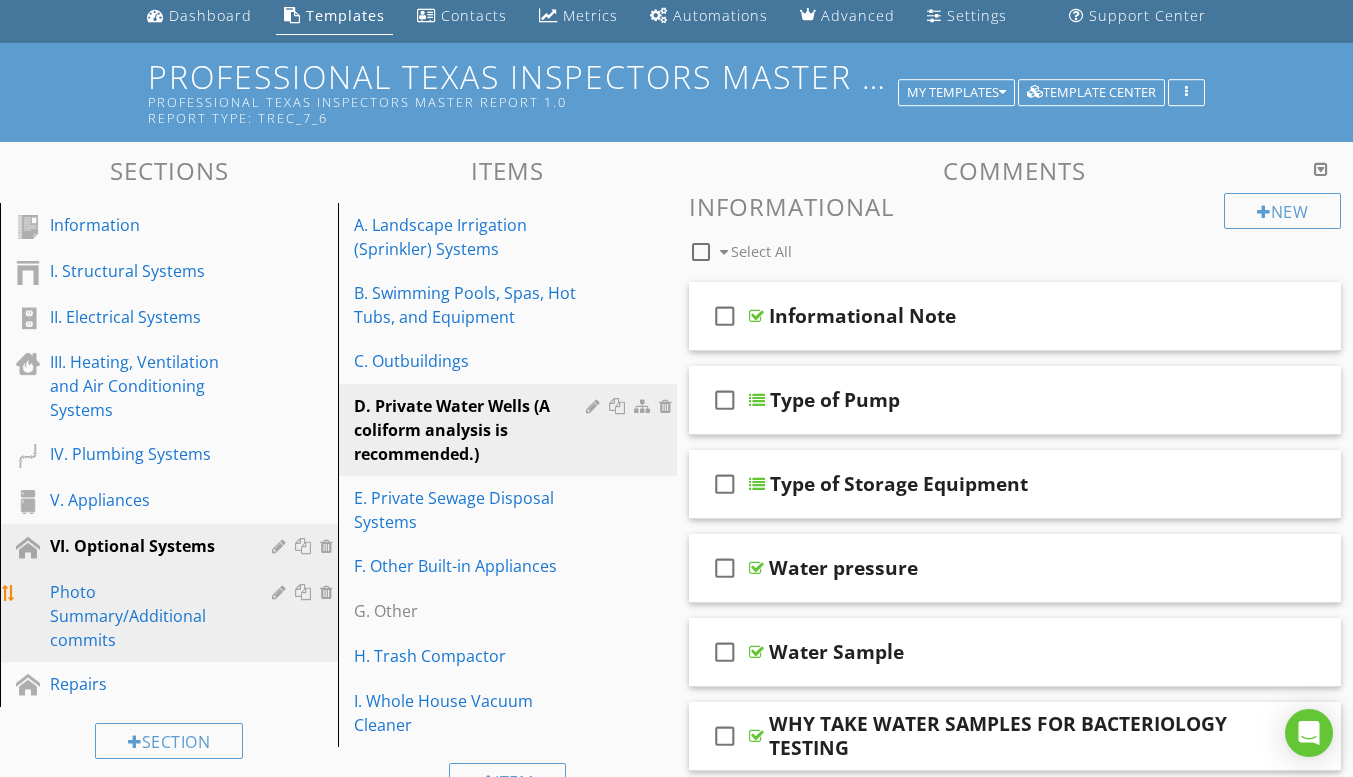 scroll, scrollTop: 0, scrollLeft: 0, axis: both 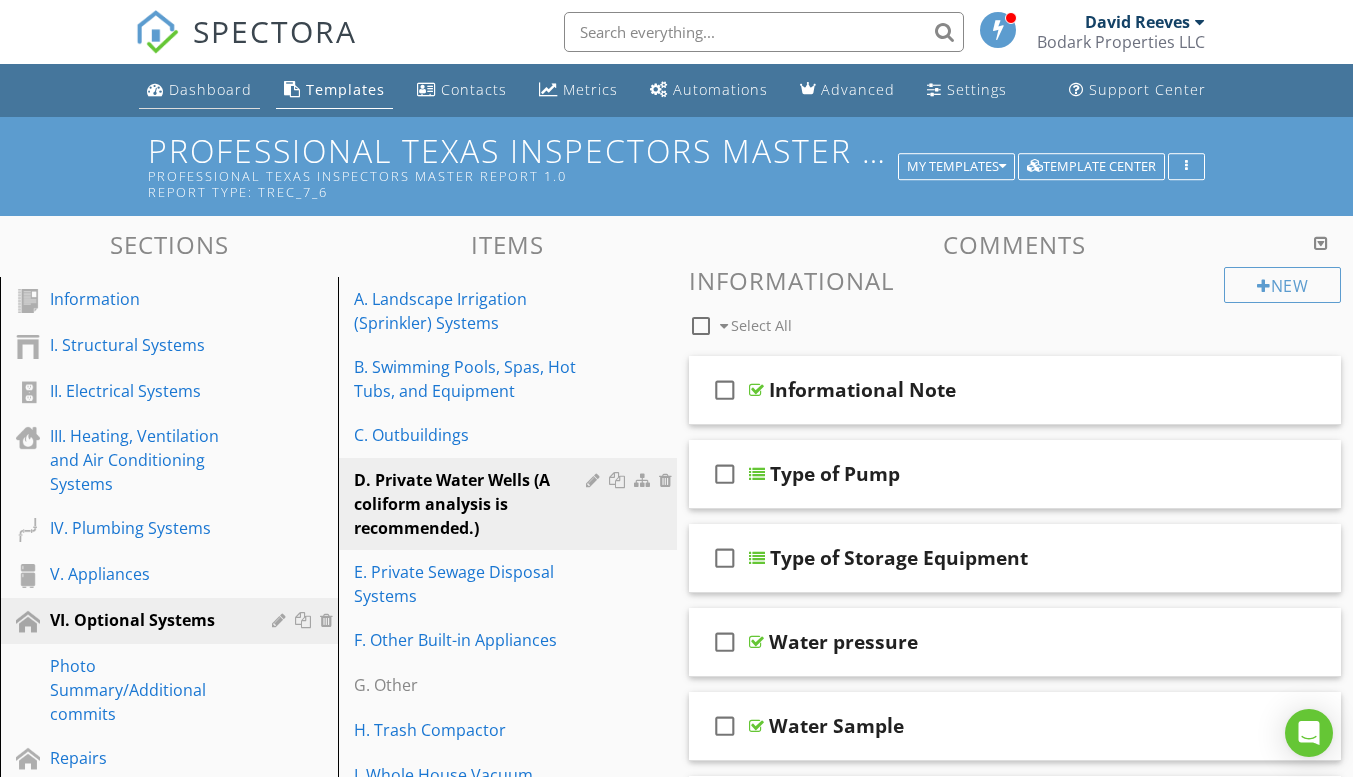 click on "Dashboard" at bounding box center (210, 89) 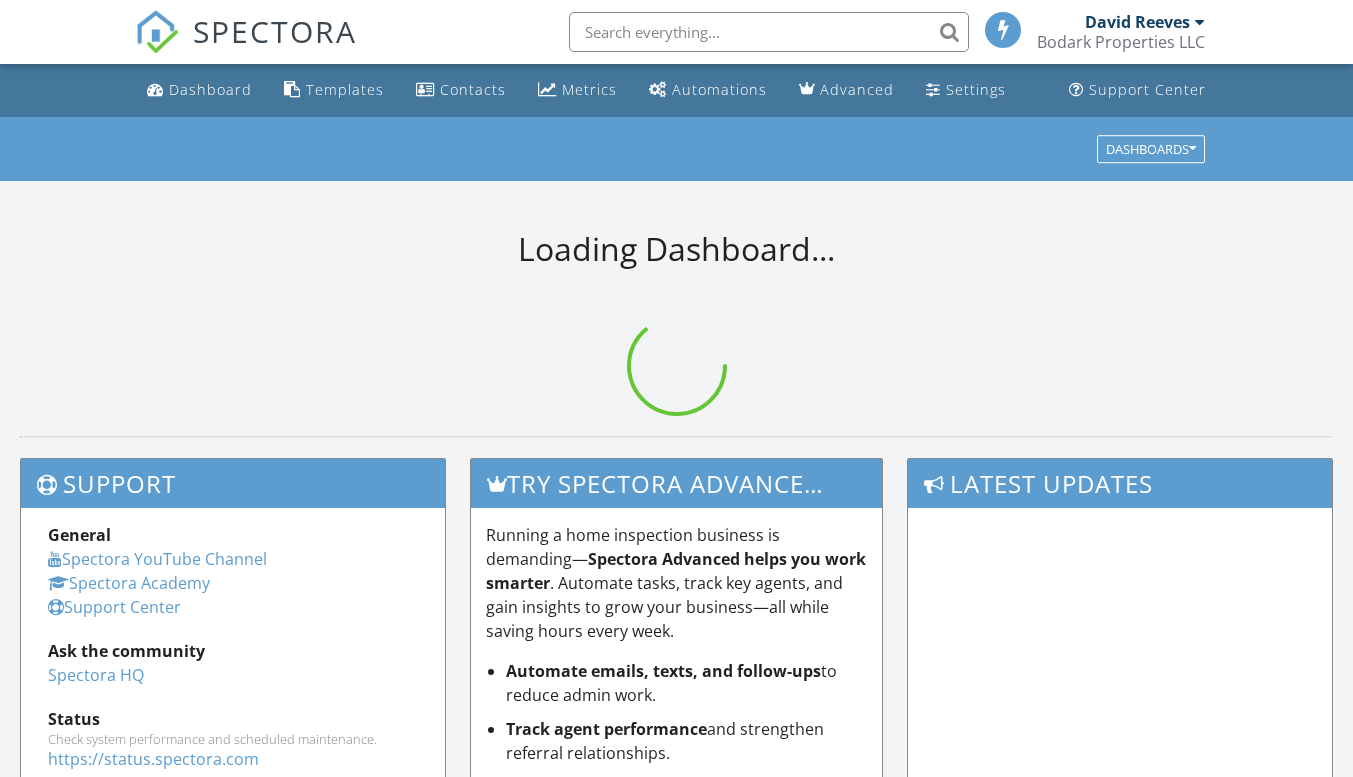 scroll, scrollTop: 0, scrollLeft: 0, axis: both 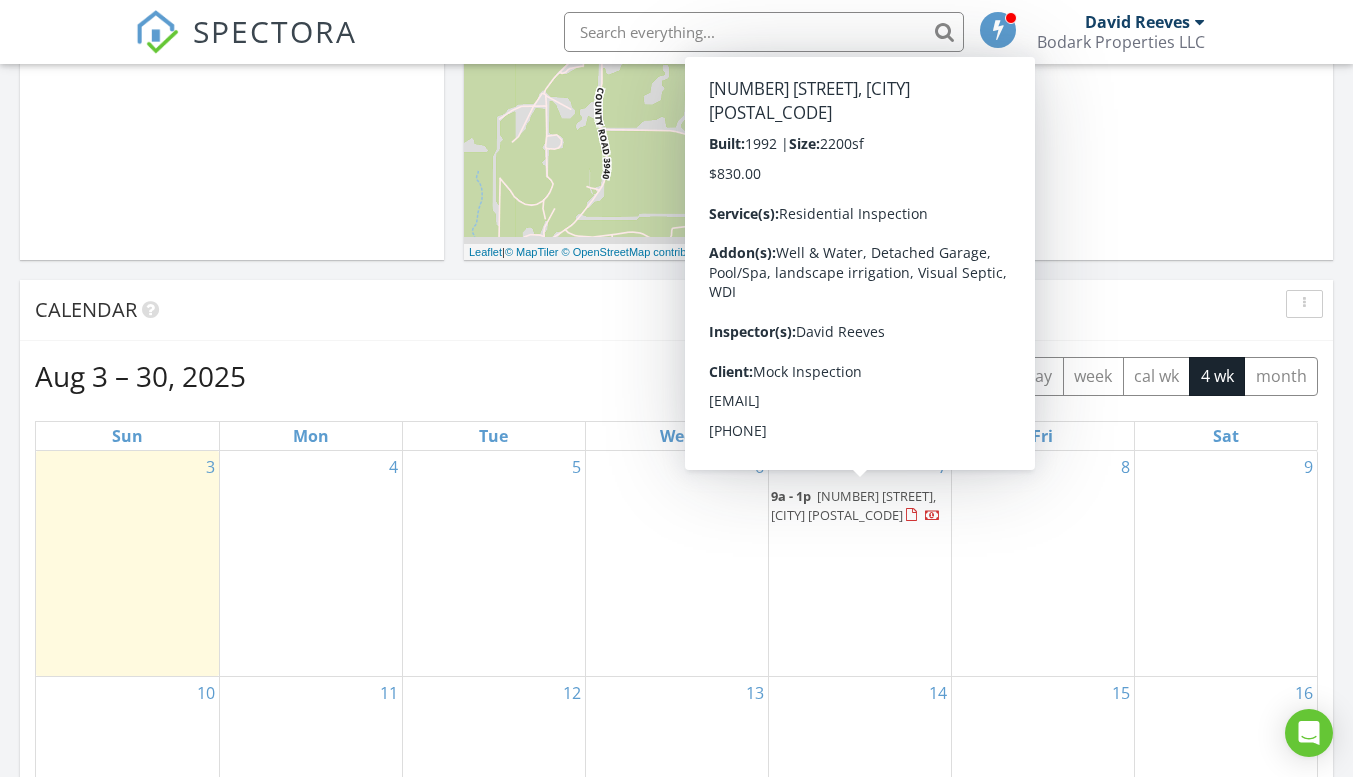 click on "[NUMBER] [STREET], [CITY] [POSTAL_CODE]" at bounding box center [853, 505] 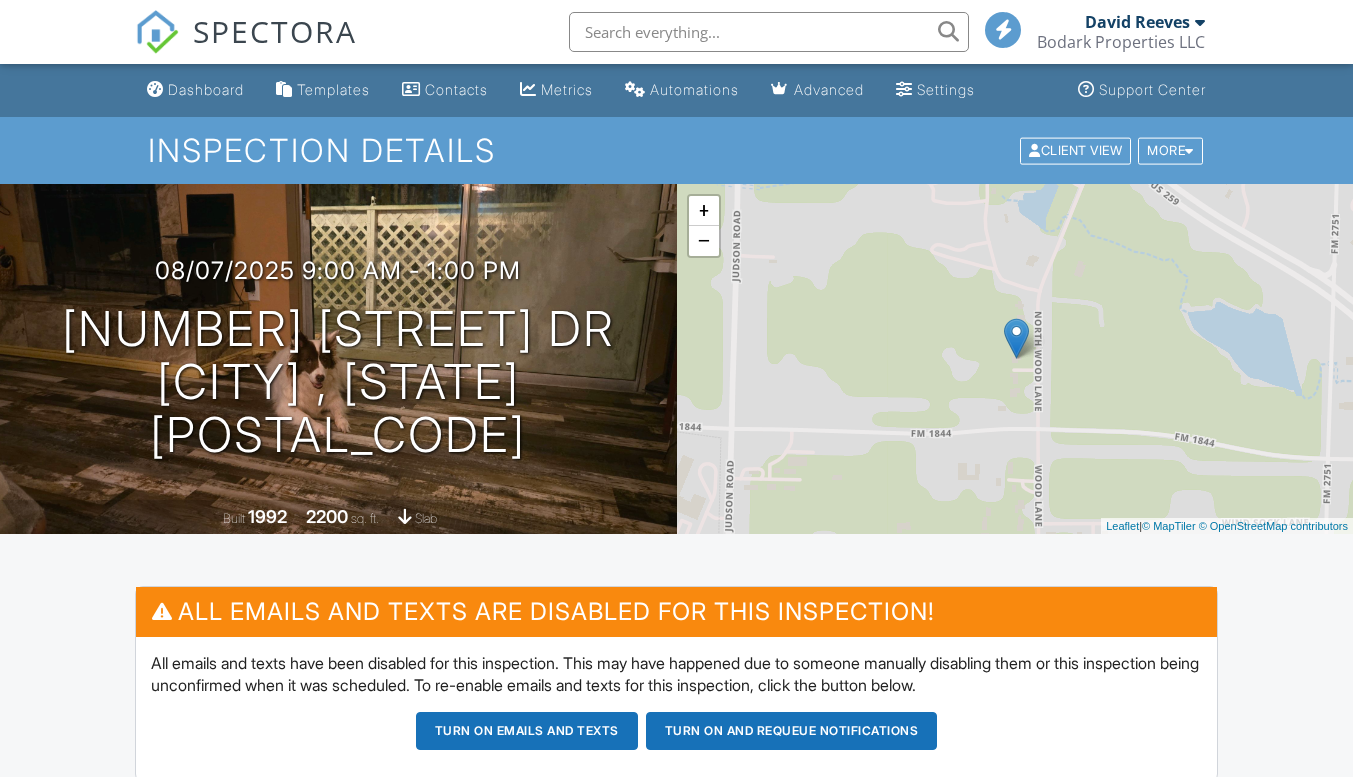 scroll, scrollTop: 0, scrollLeft: 0, axis: both 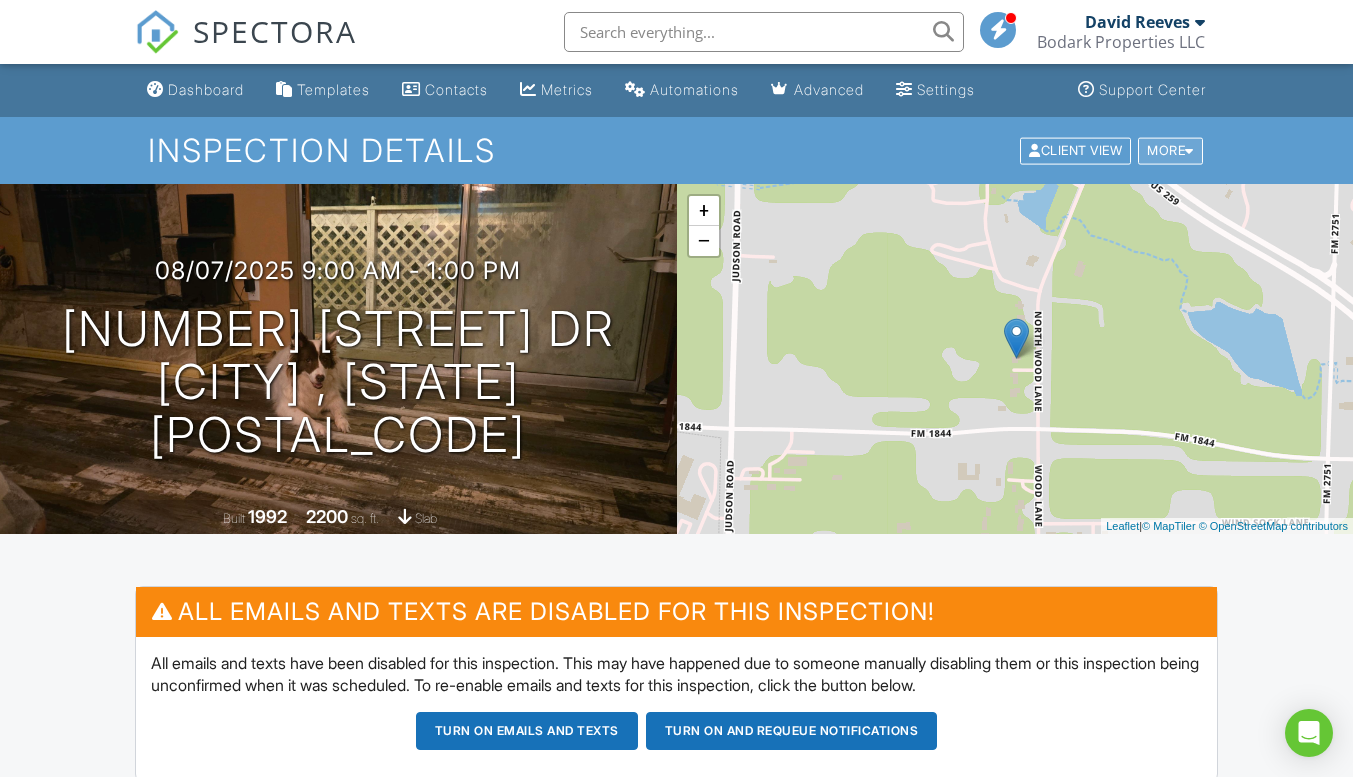 click at bounding box center (1189, 150) 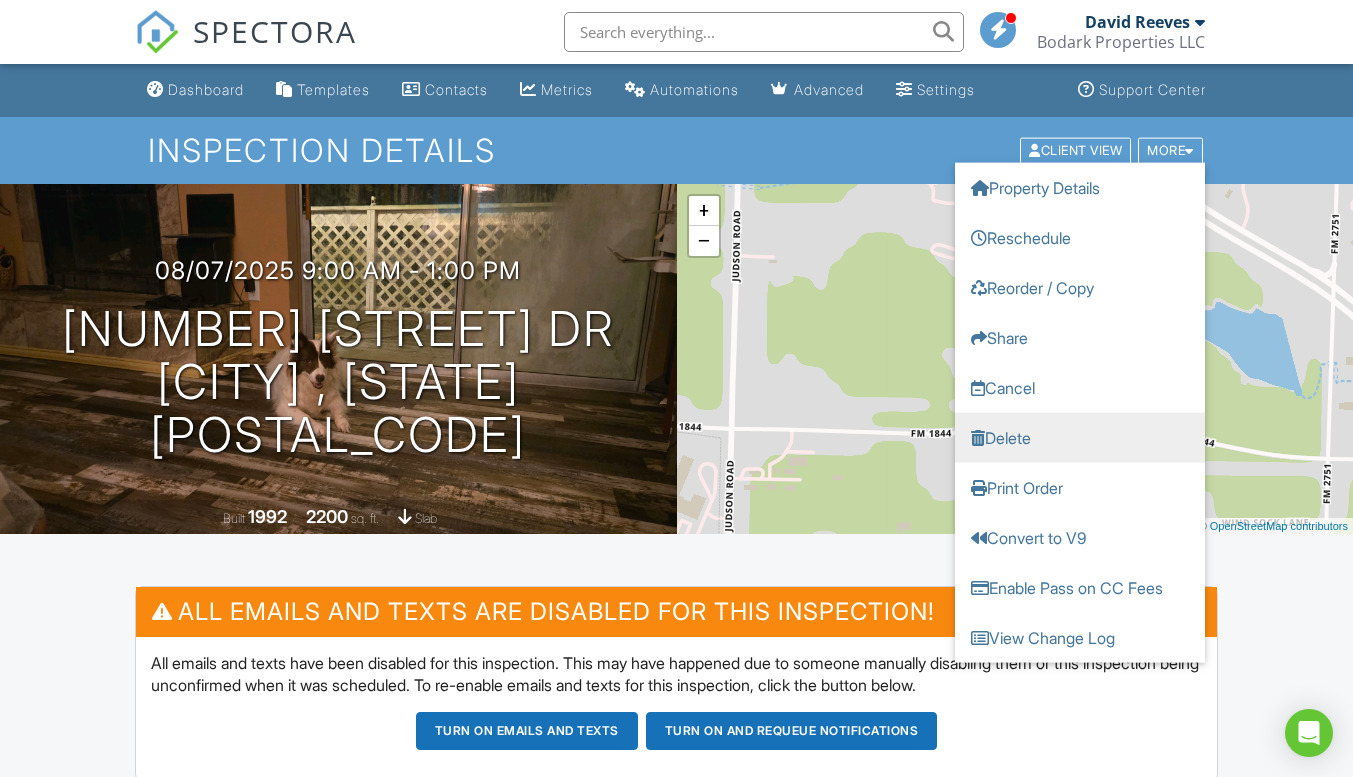 click on "Delete" at bounding box center [1080, 437] 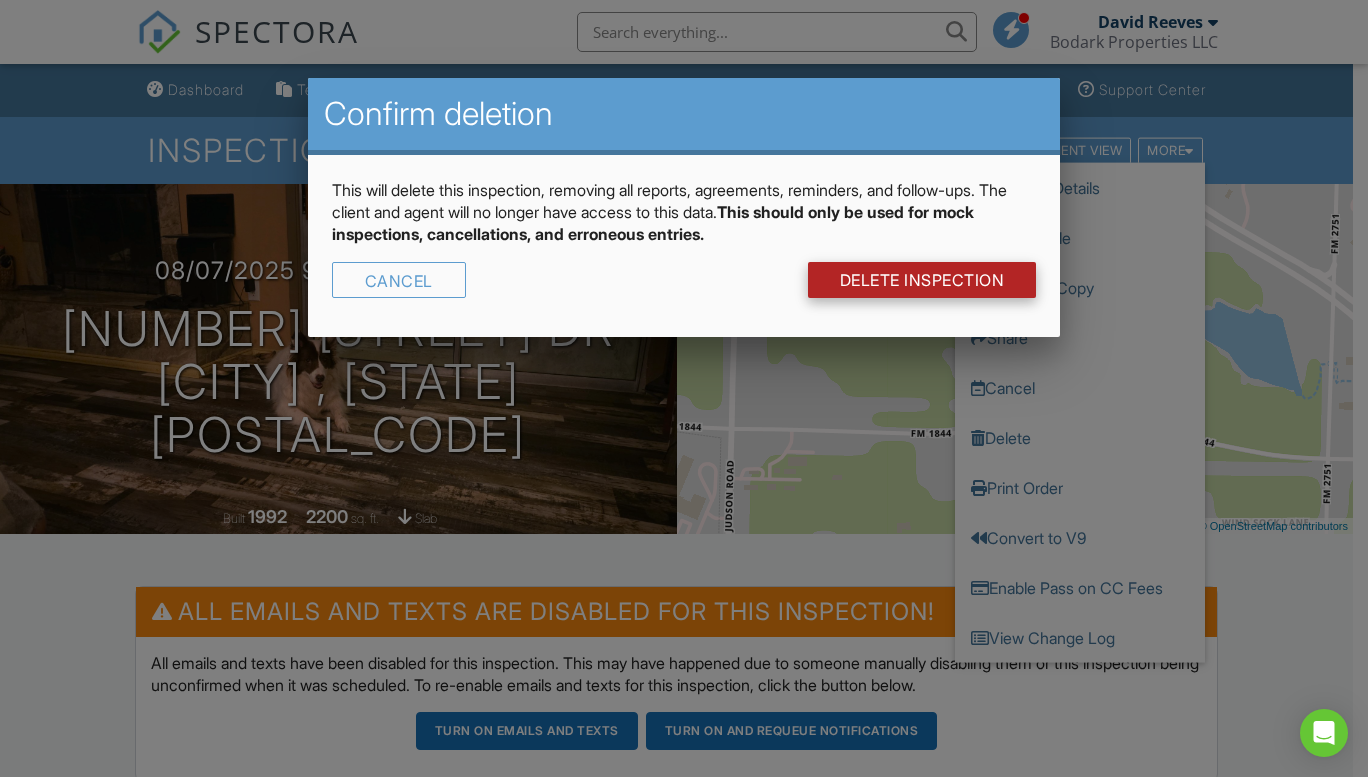 click on "DELETE Inspection" at bounding box center [922, 280] 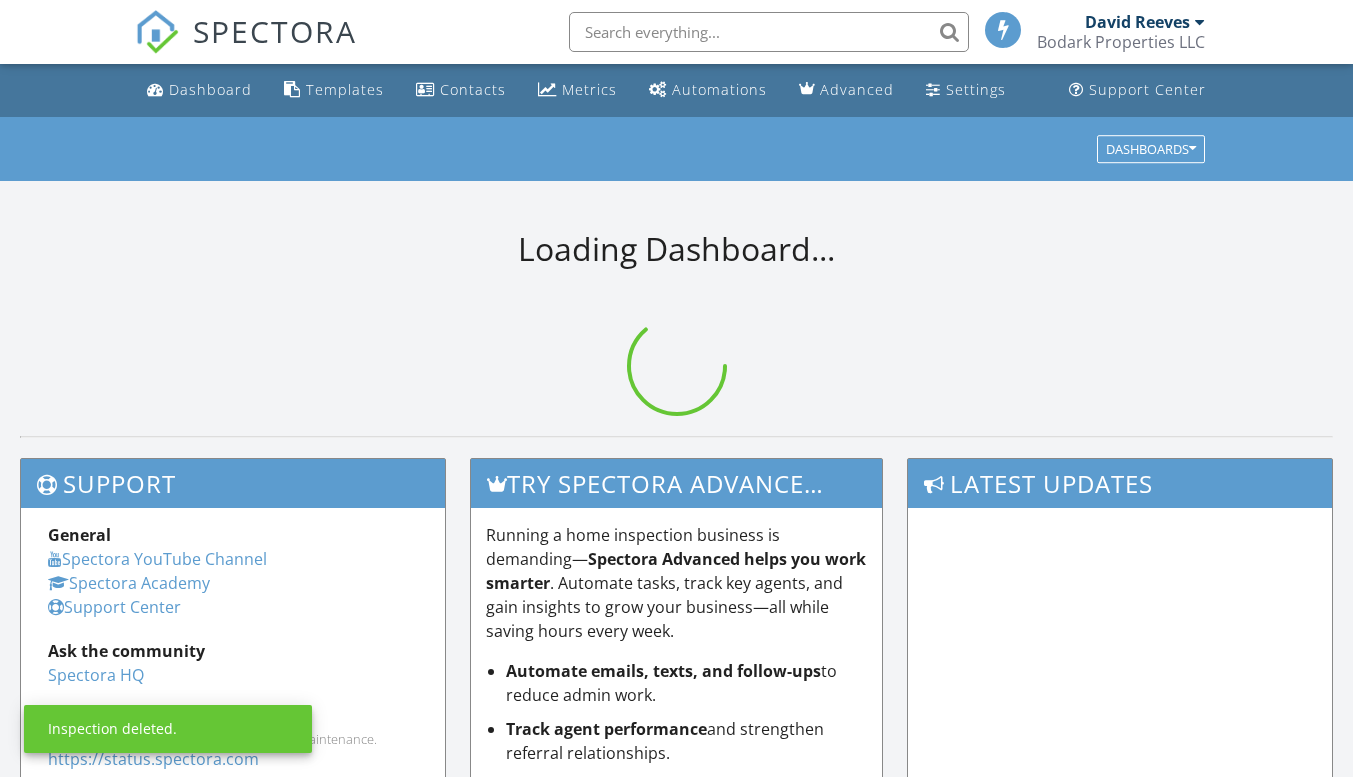 scroll, scrollTop: 0, scrollLeft: 0, axis: both 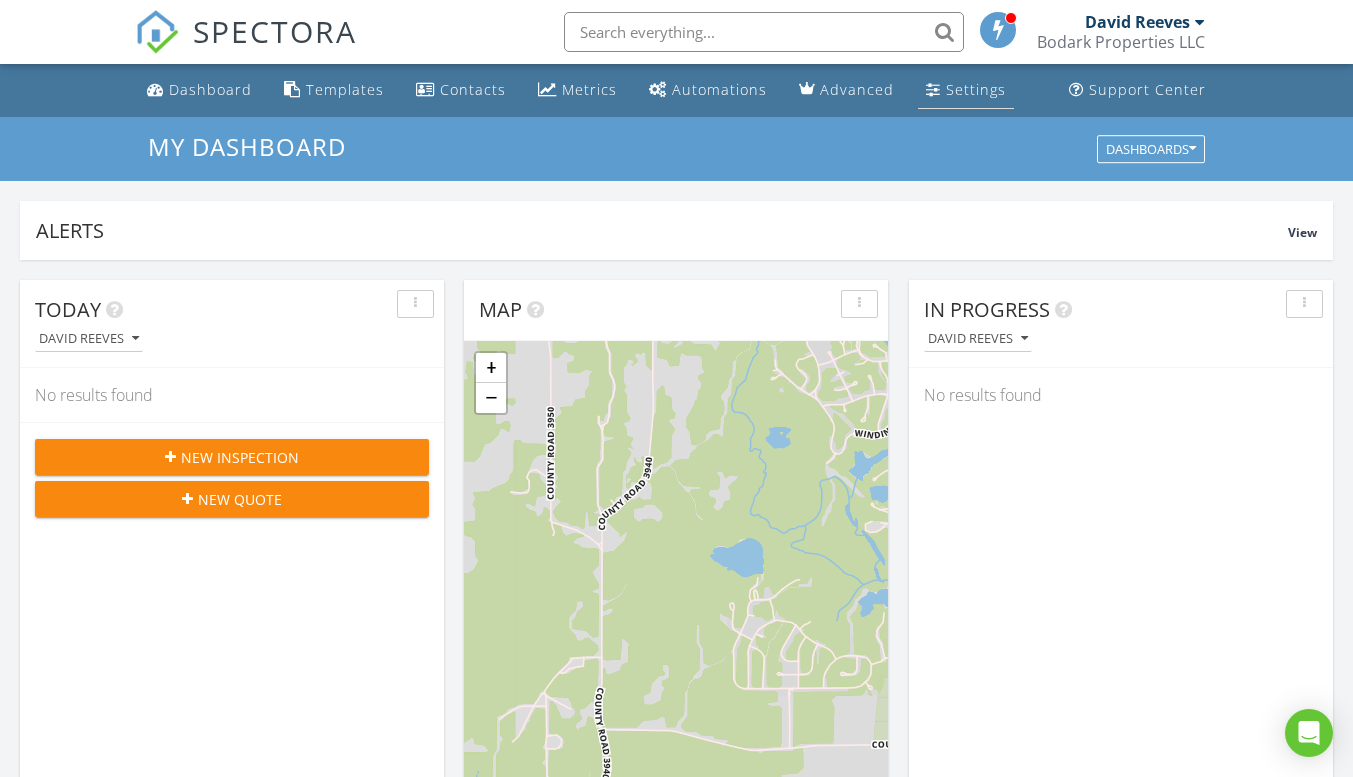 click on "Settings" at bounding box center [966, 90] 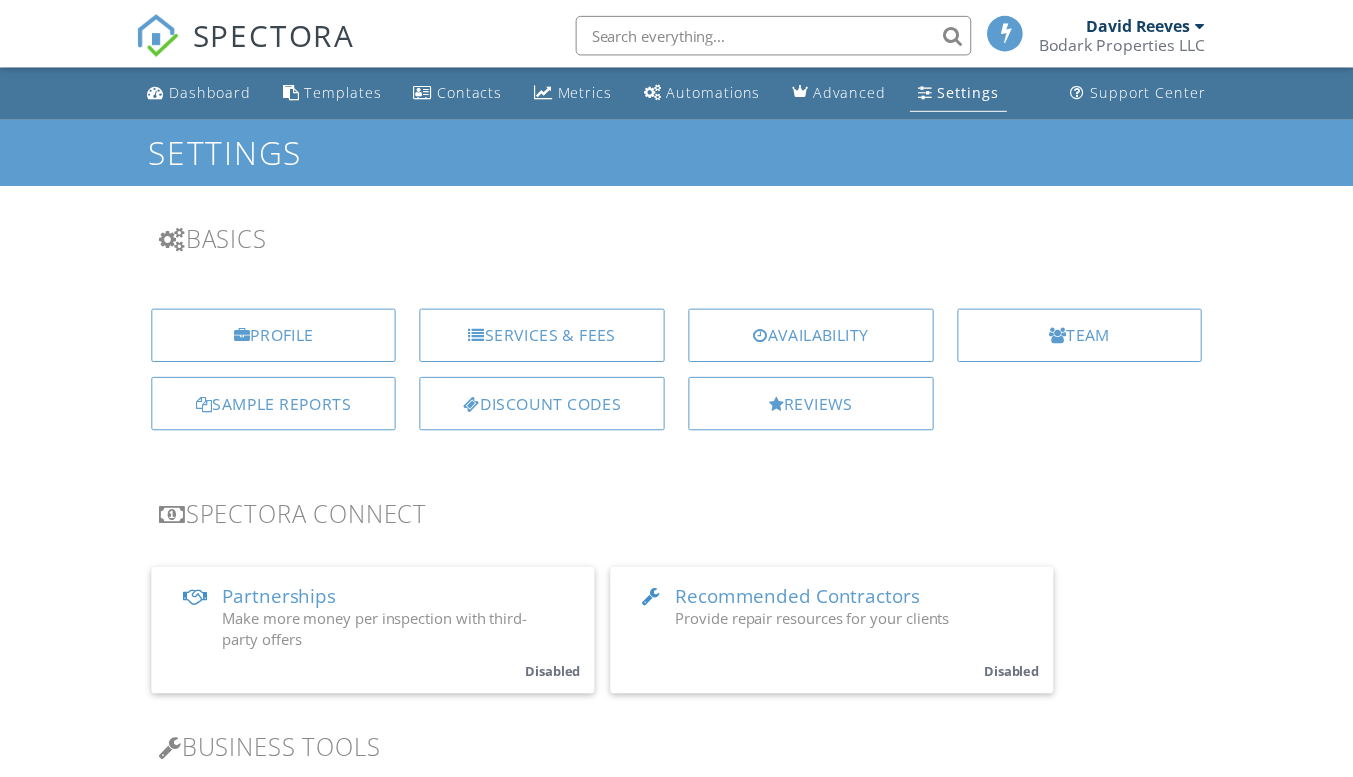 scroll, scrollTop: 0, scrollLeft: 0, axis: both 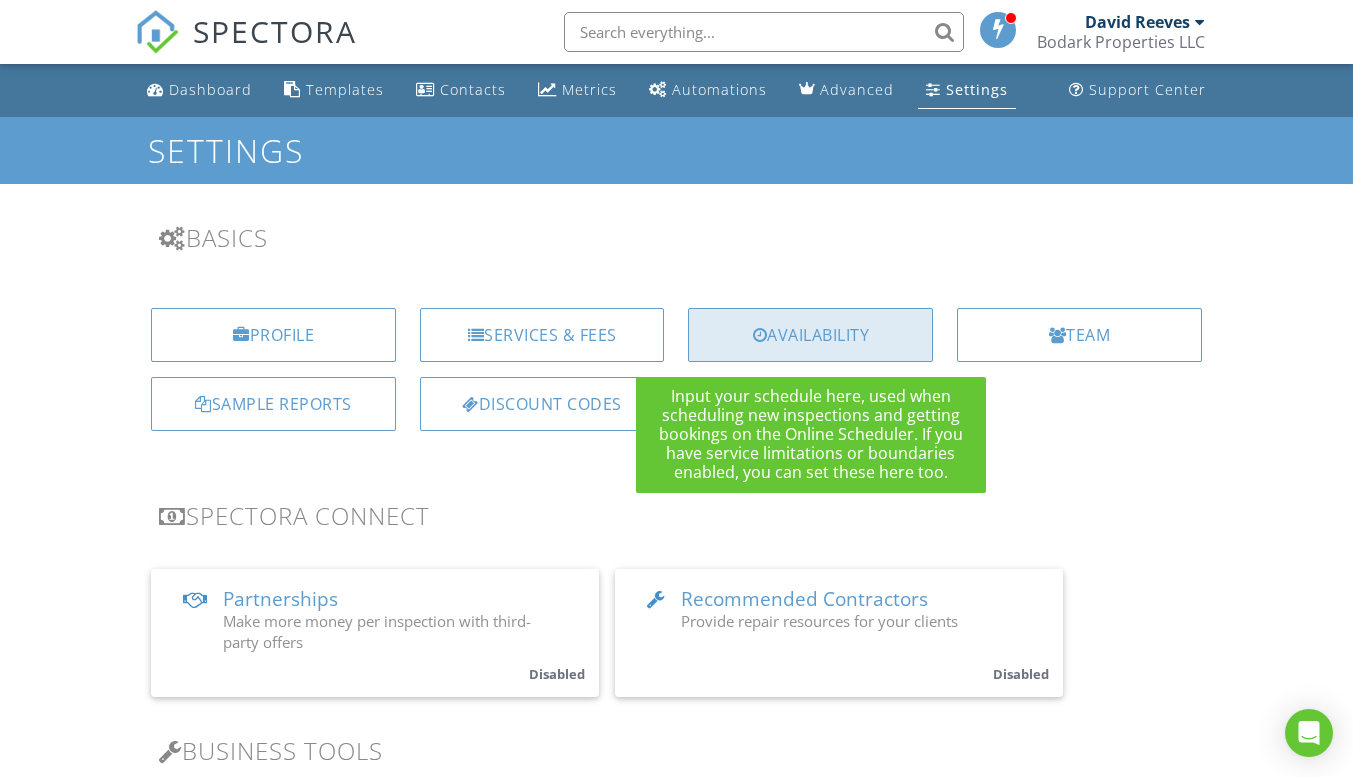 click on "Availability" at bounding box center (810, 335) 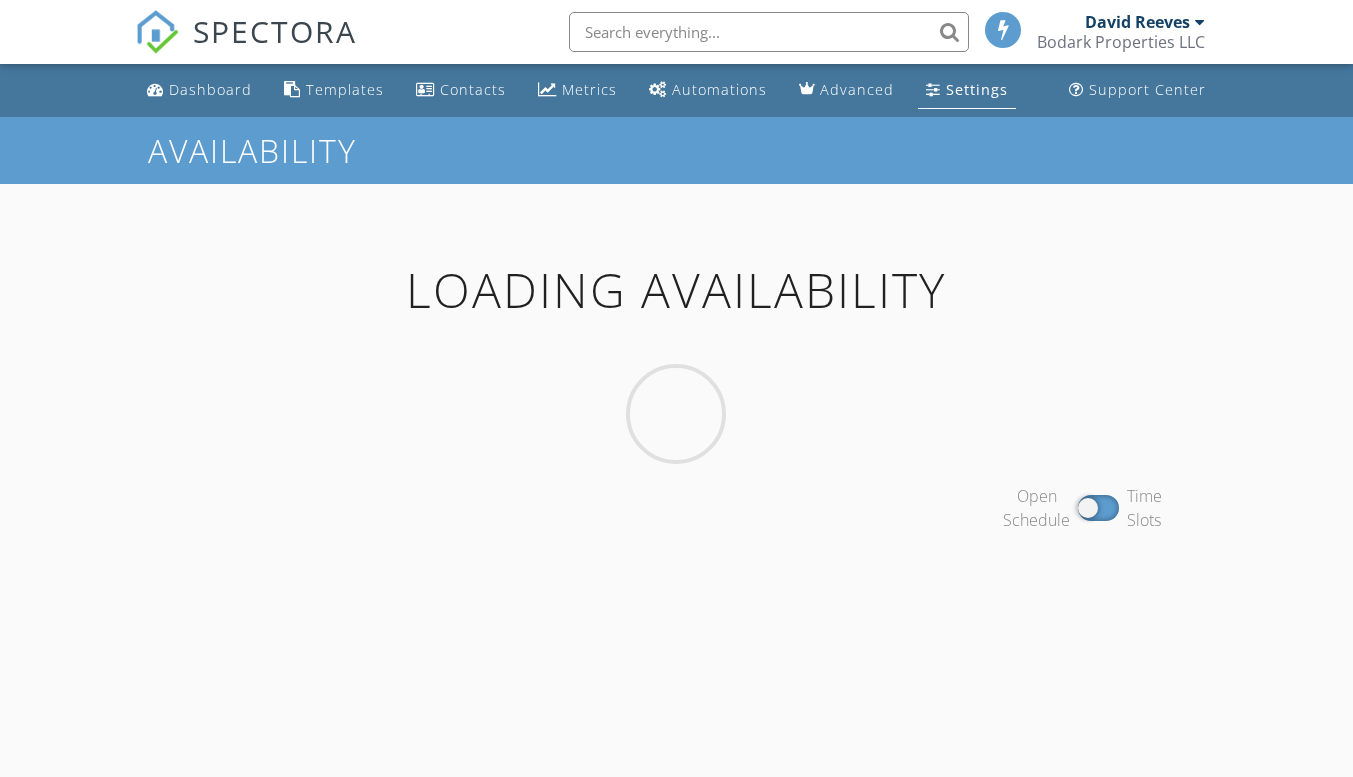 scroll, scrollTop: 0, scrollLeft: 0, axis: both 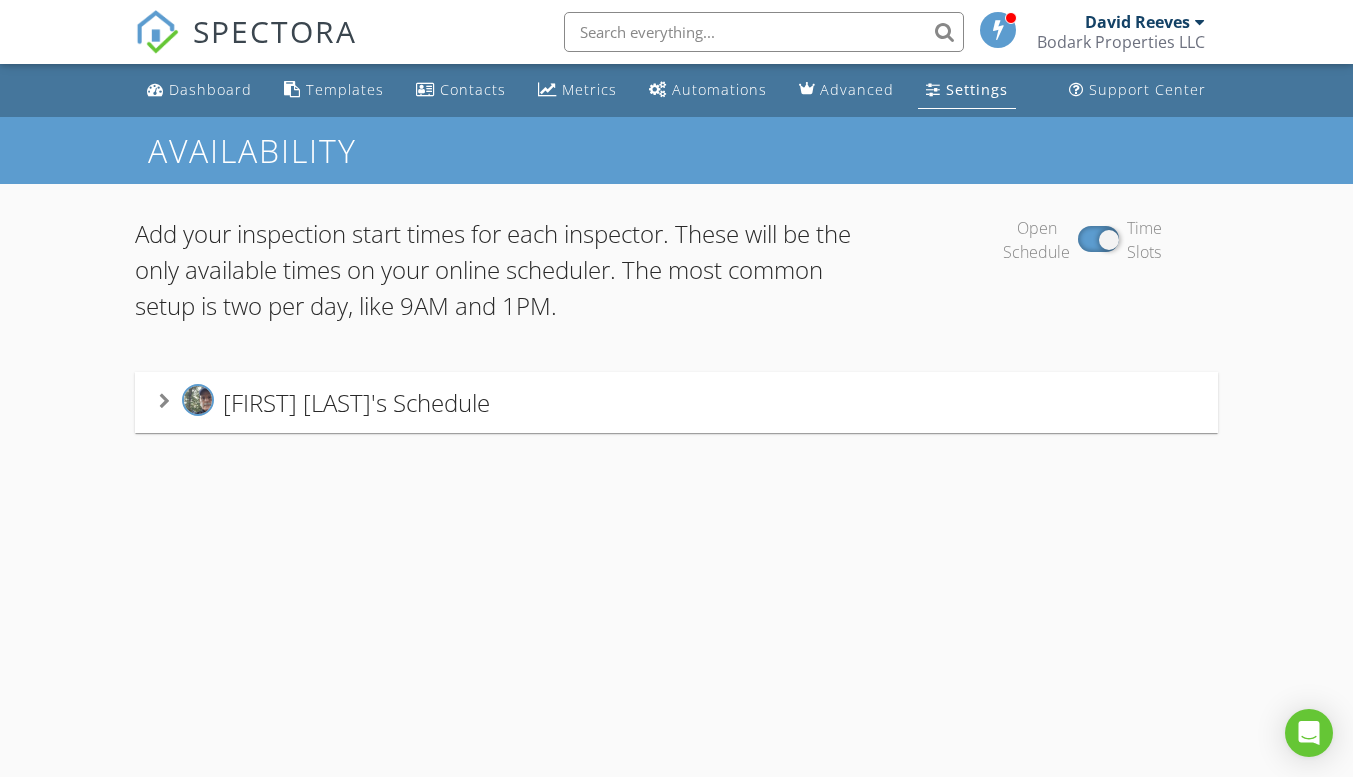click on "[FIRST] [LAST]'s Schedule" at bounding box center [356, 402] 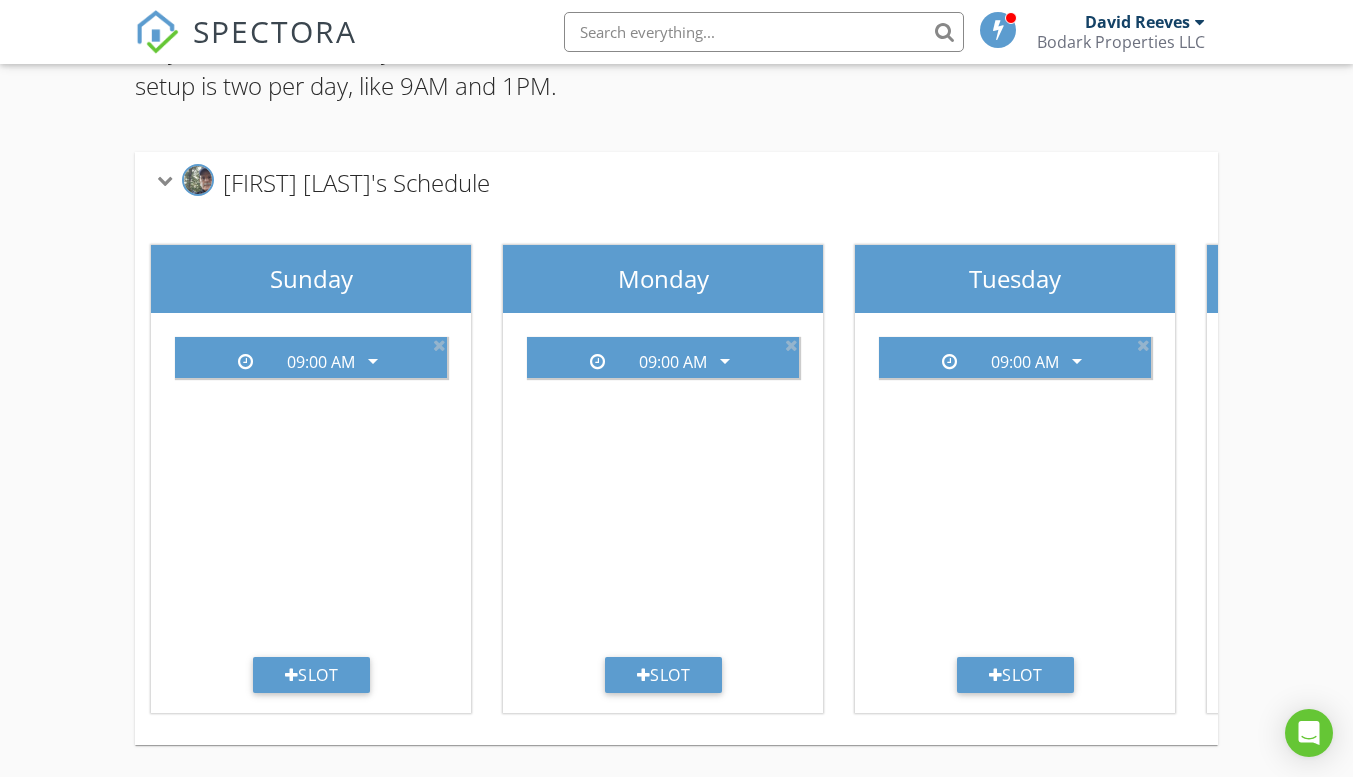scroll, scrollTop: 235, scrollLeft: 0, axis: vertical 